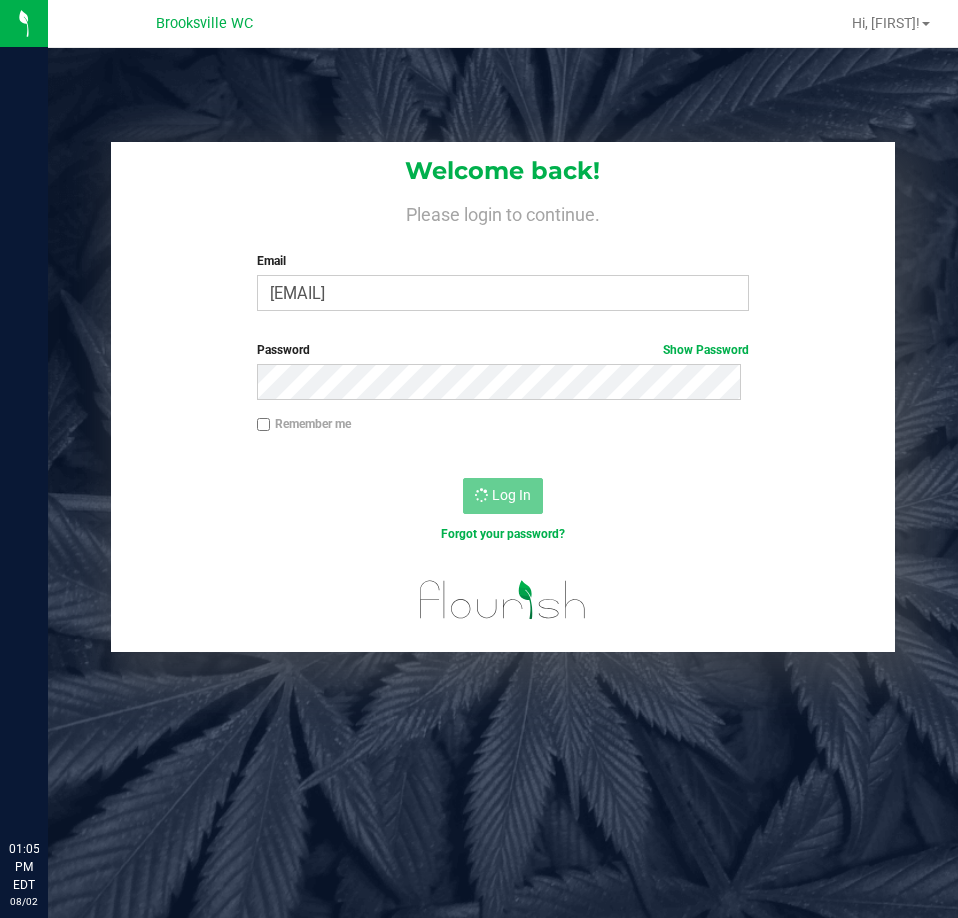 scroll, scrollTop: 0, scrollLeft: 0, axis: both 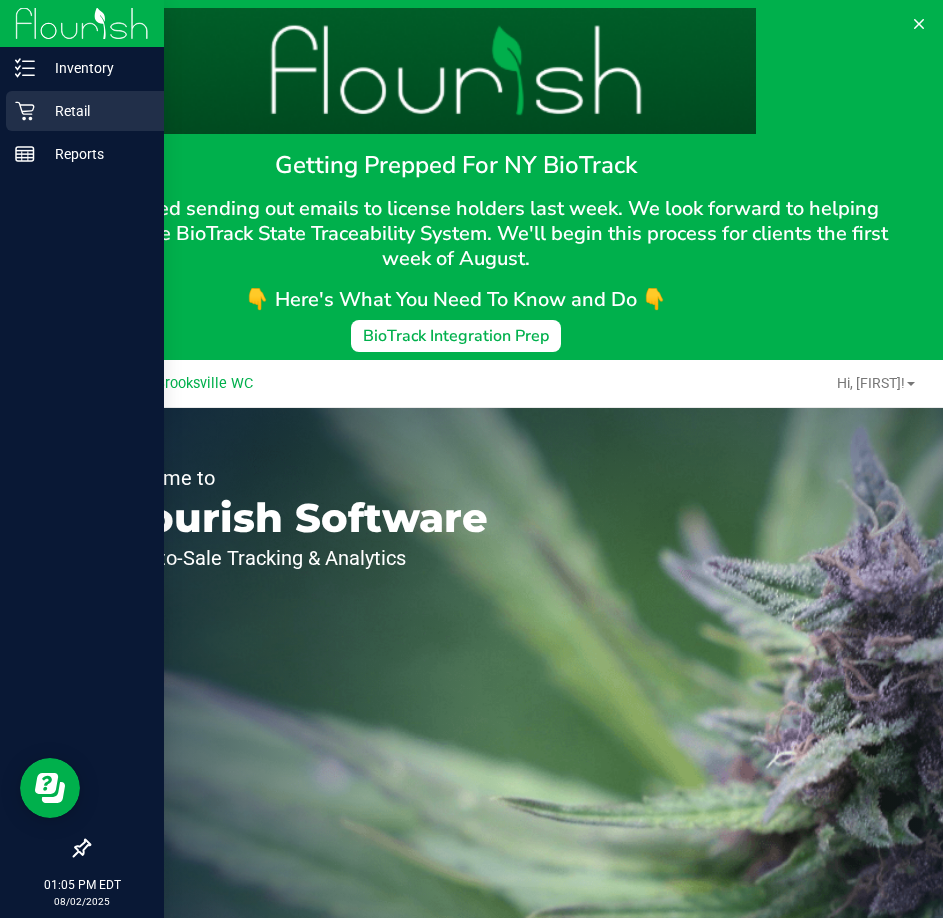 click on "Retail" at bounding box center [85, 111] 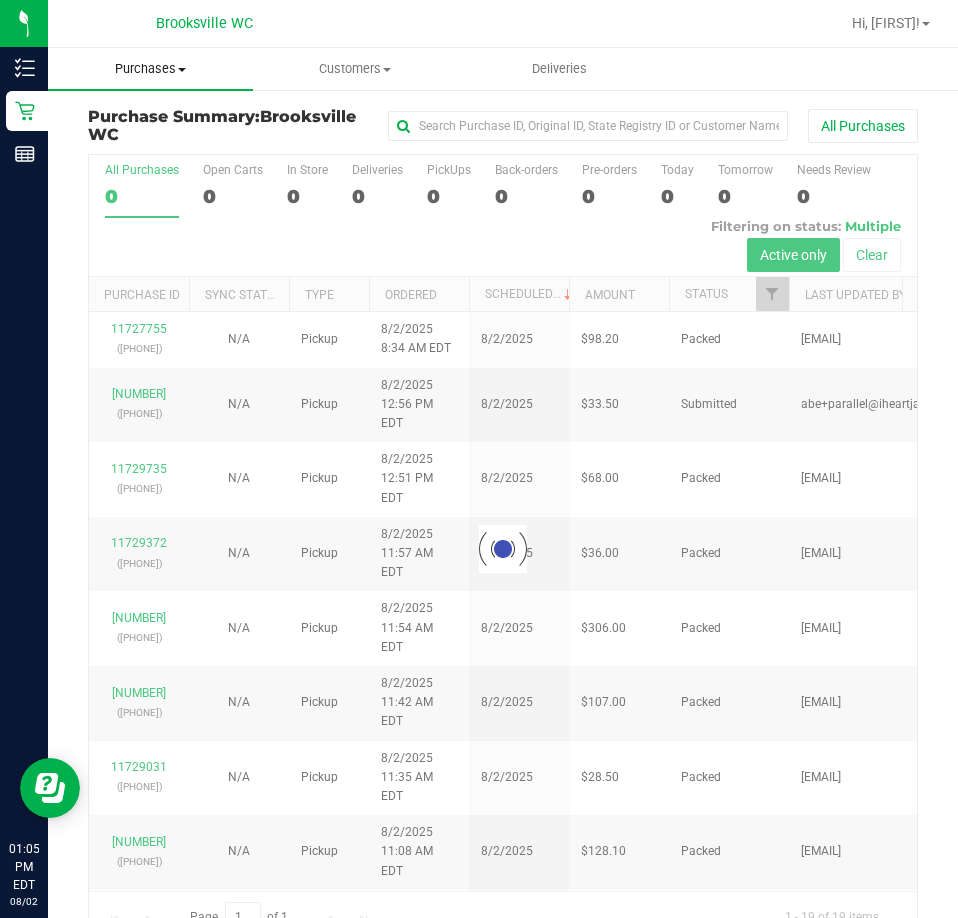 click on "Purchases
Summary of purchases
Fulfillment
All purchases" at bounding box center (150, 69) 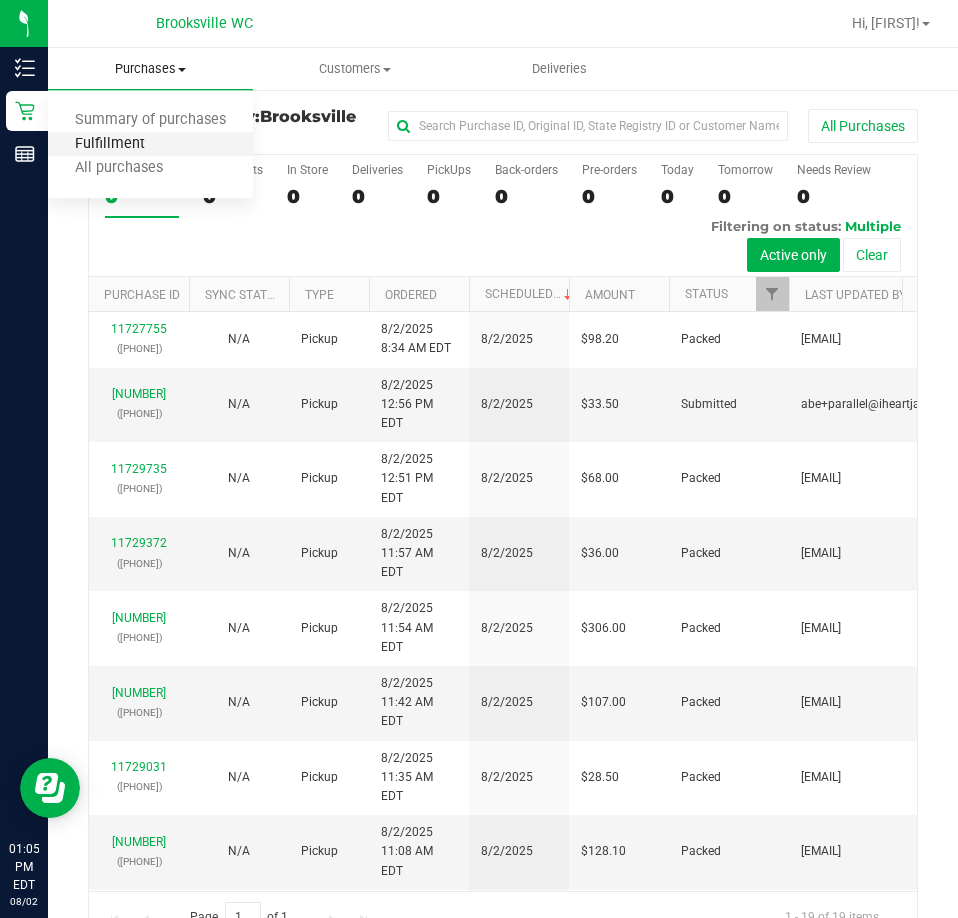 click on "Fulfillment" at bounding box center (110, 144) 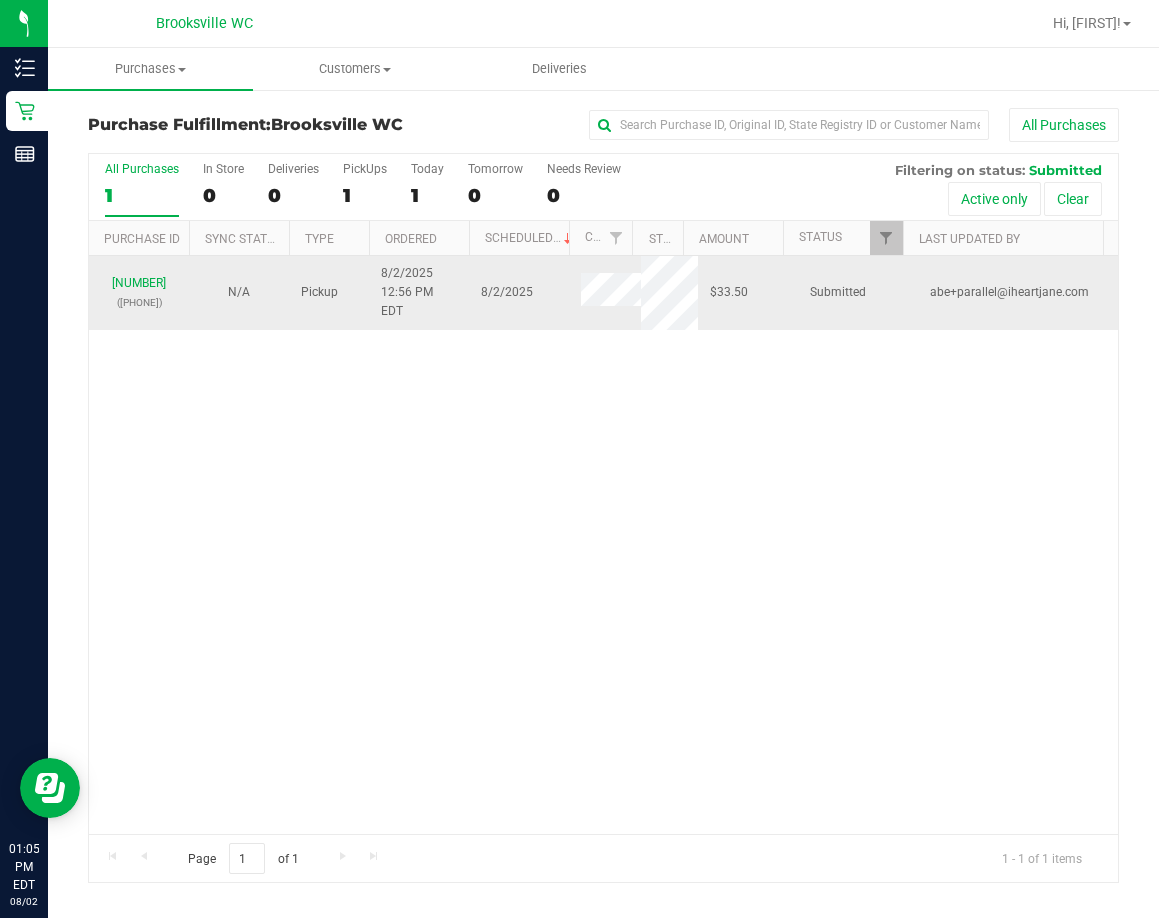 click on "11729906
(312824111)" at bounding box center [139, 293] 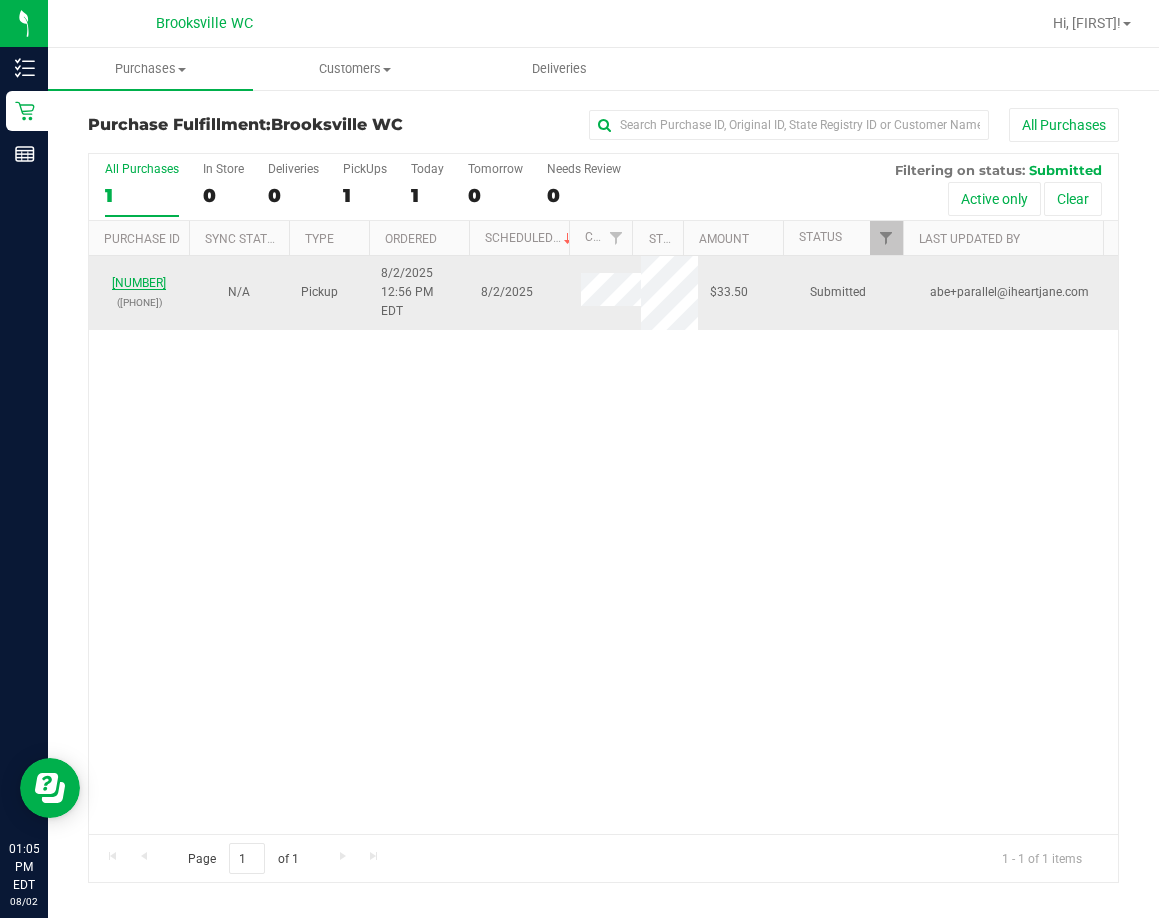 click on "11729906" at bounding box center [139, 283] 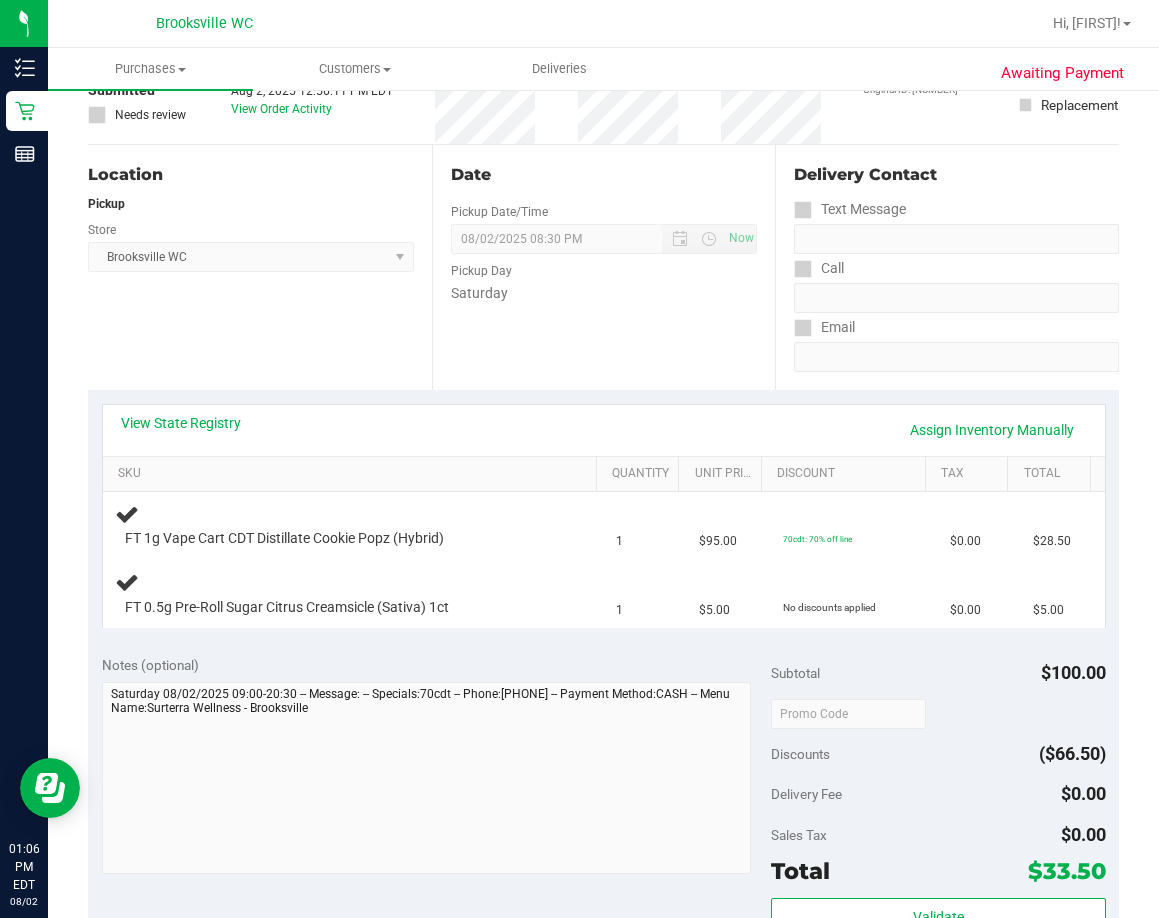 scroll, scrollTop: 0, scrollLeft: 0, axis: both 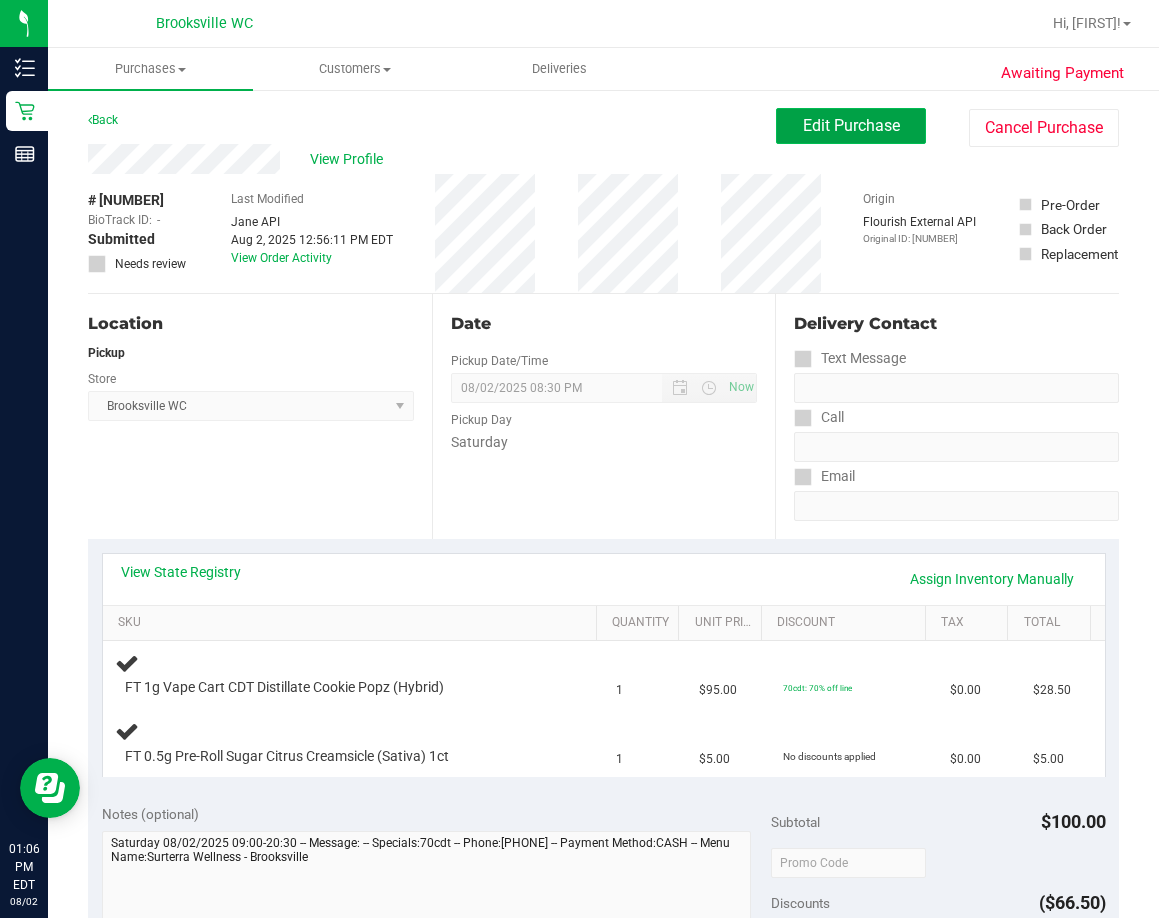 click on "Edit Purchase" at bounding box center (851, 126) 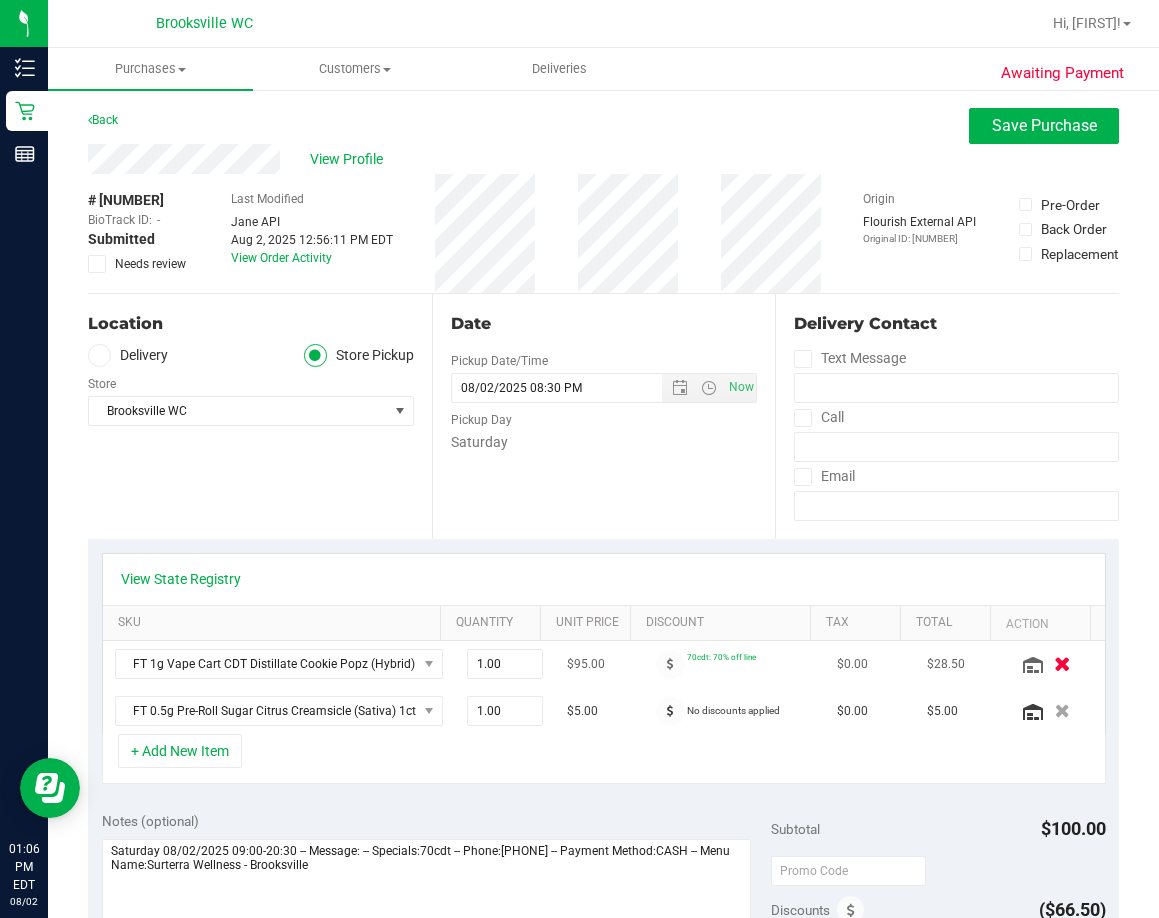 click at bounding box center [1062, 664] 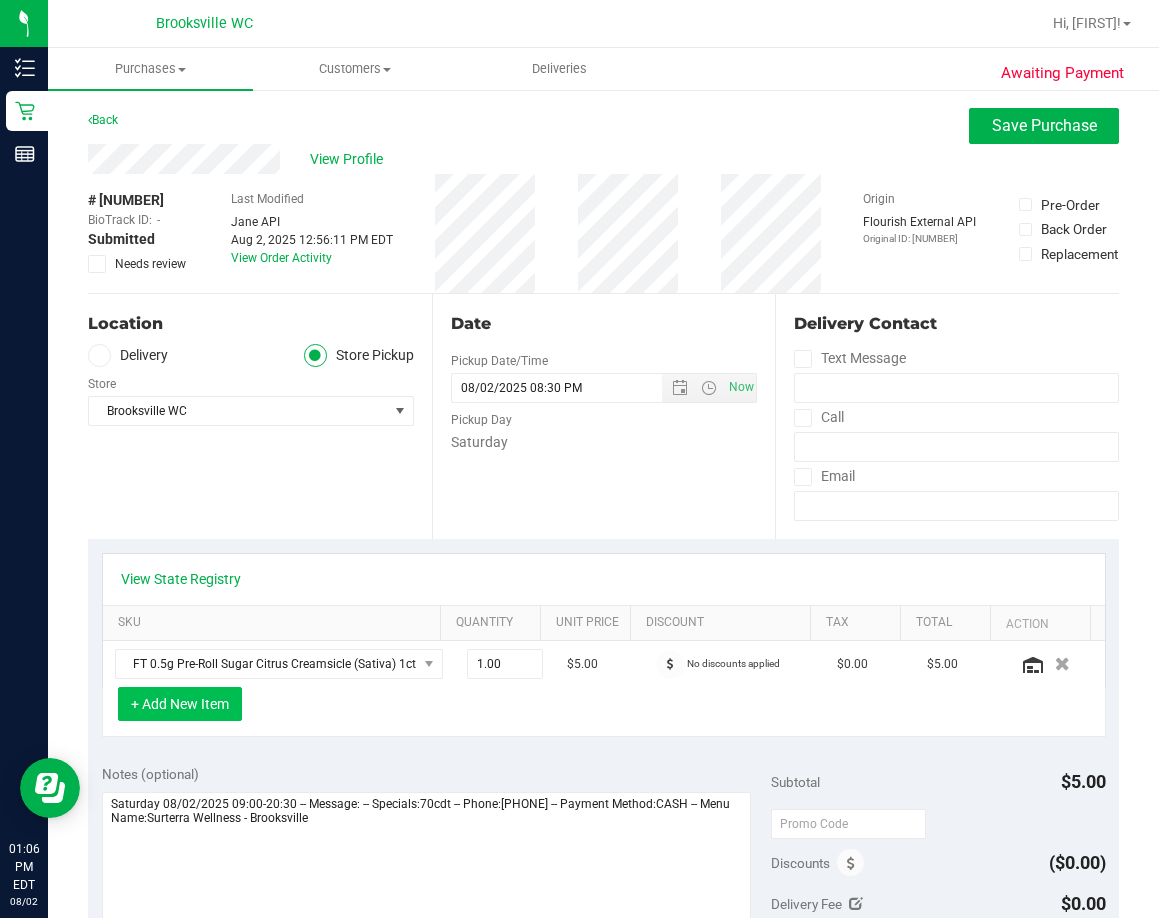 click on "+ Add New Item" at bounding box center (180, 704) 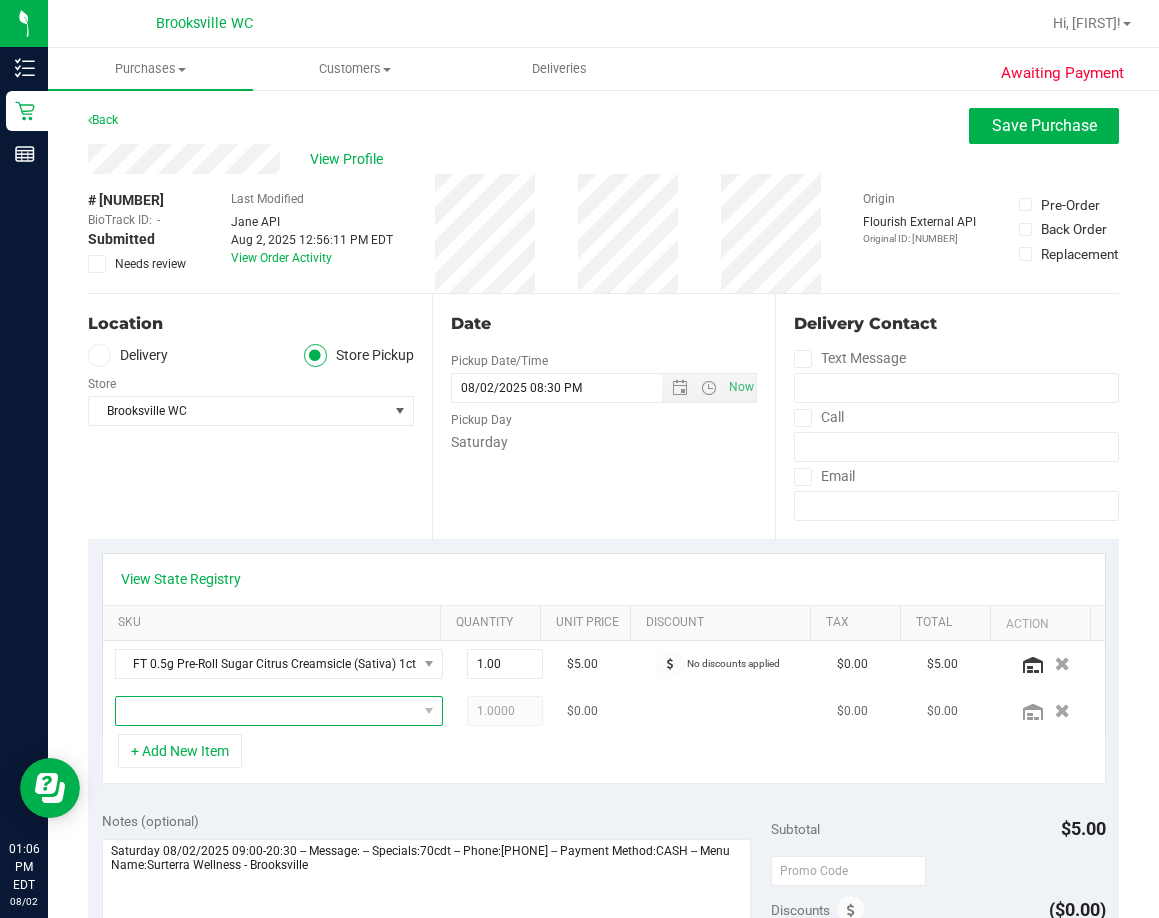 click at bounding box center [266, 711] 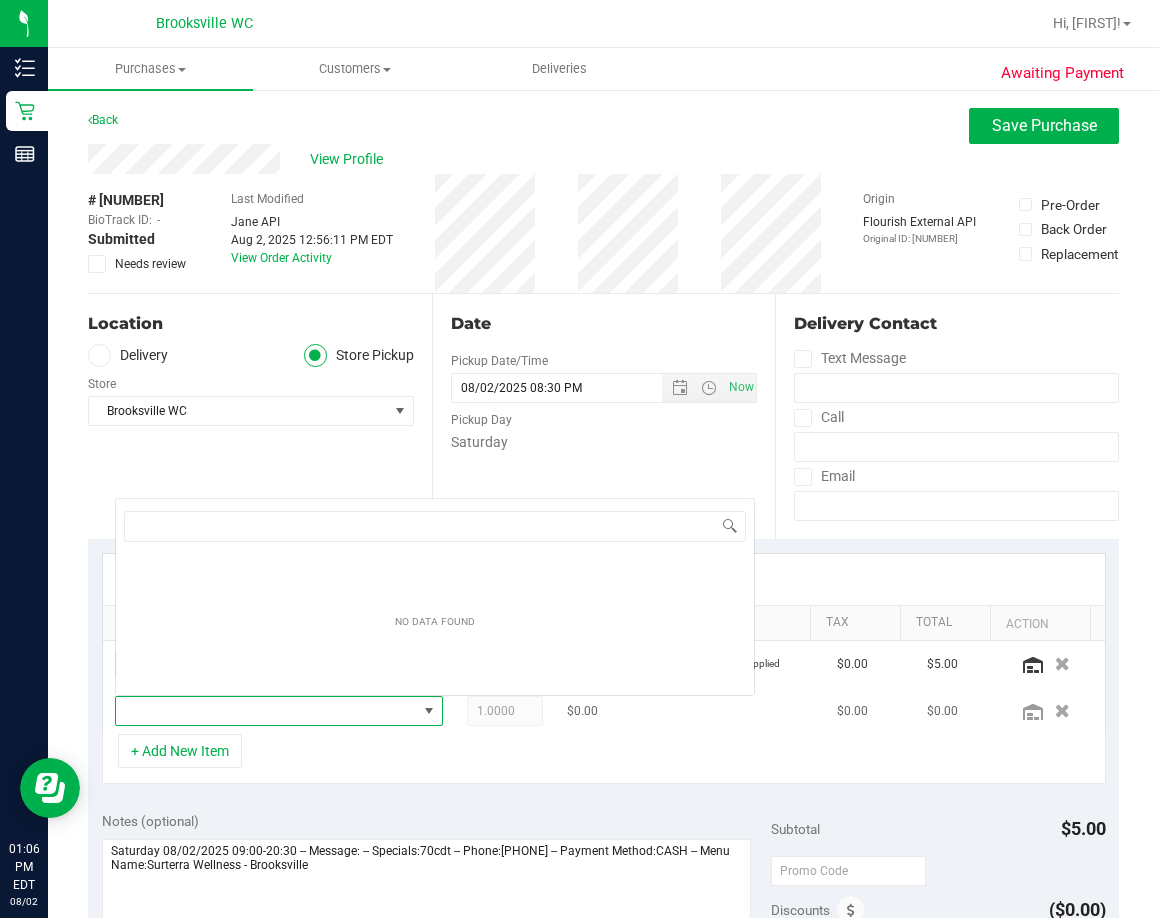 scroll, scrollTop: 0, scrollLeft: 0, axis: both 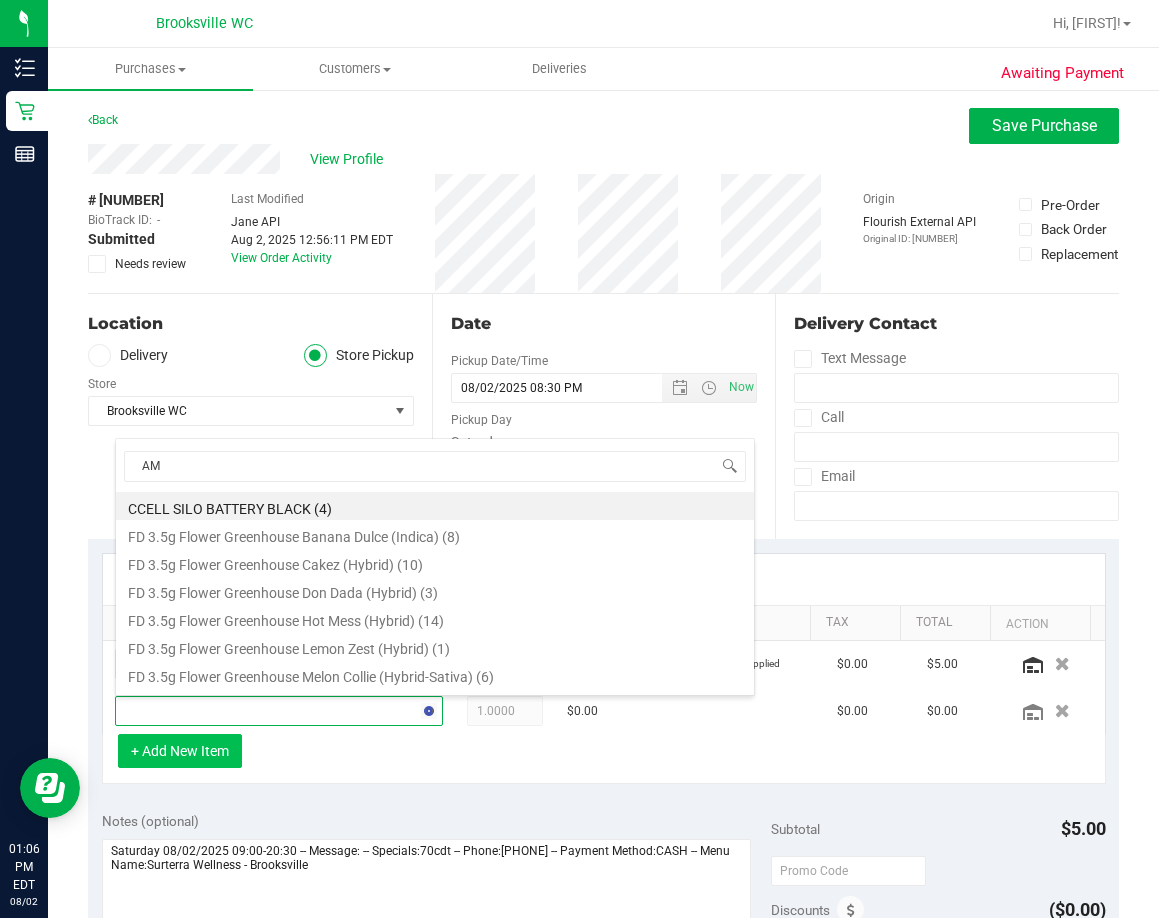 type on "AML" 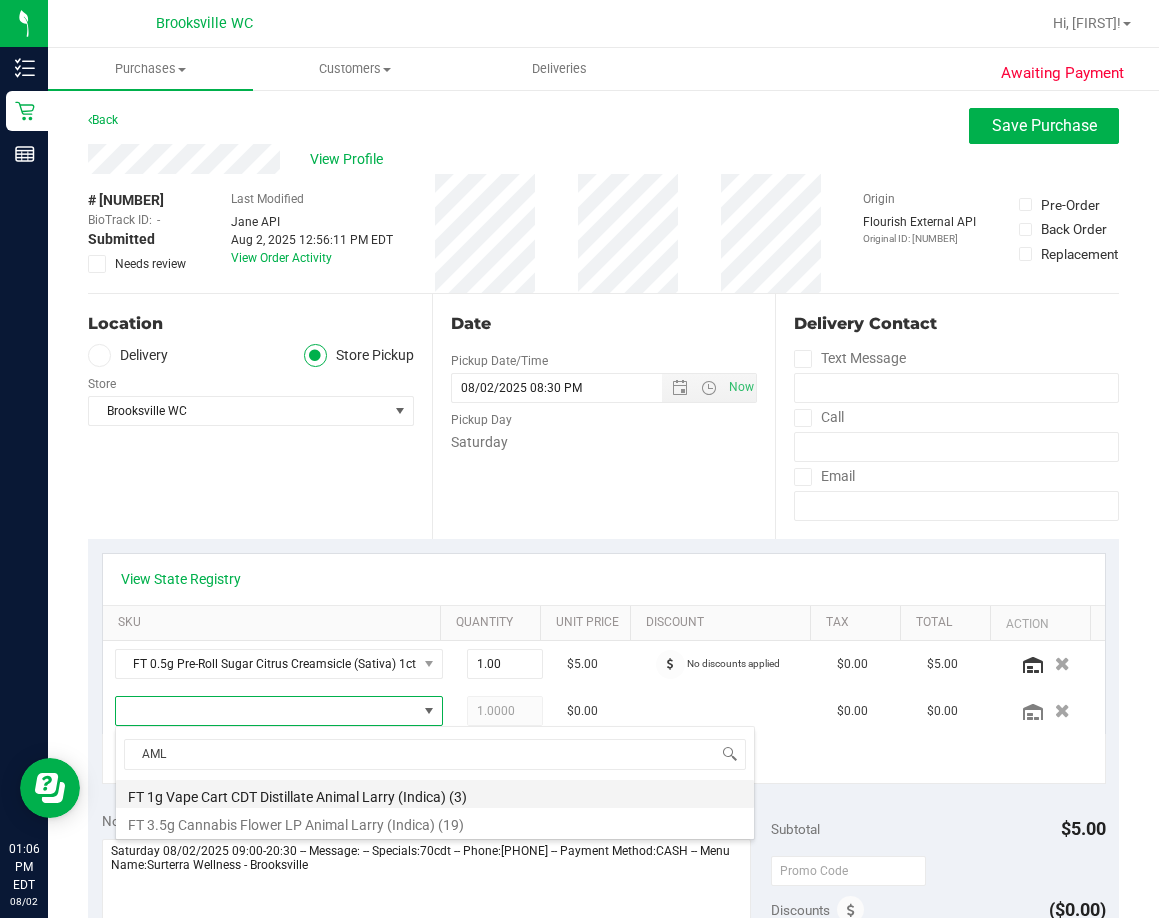 click on "FT 1g Vape Cart CDT Distillate Animal Larry (Indica) (3)" at bounding box center (435, 794) 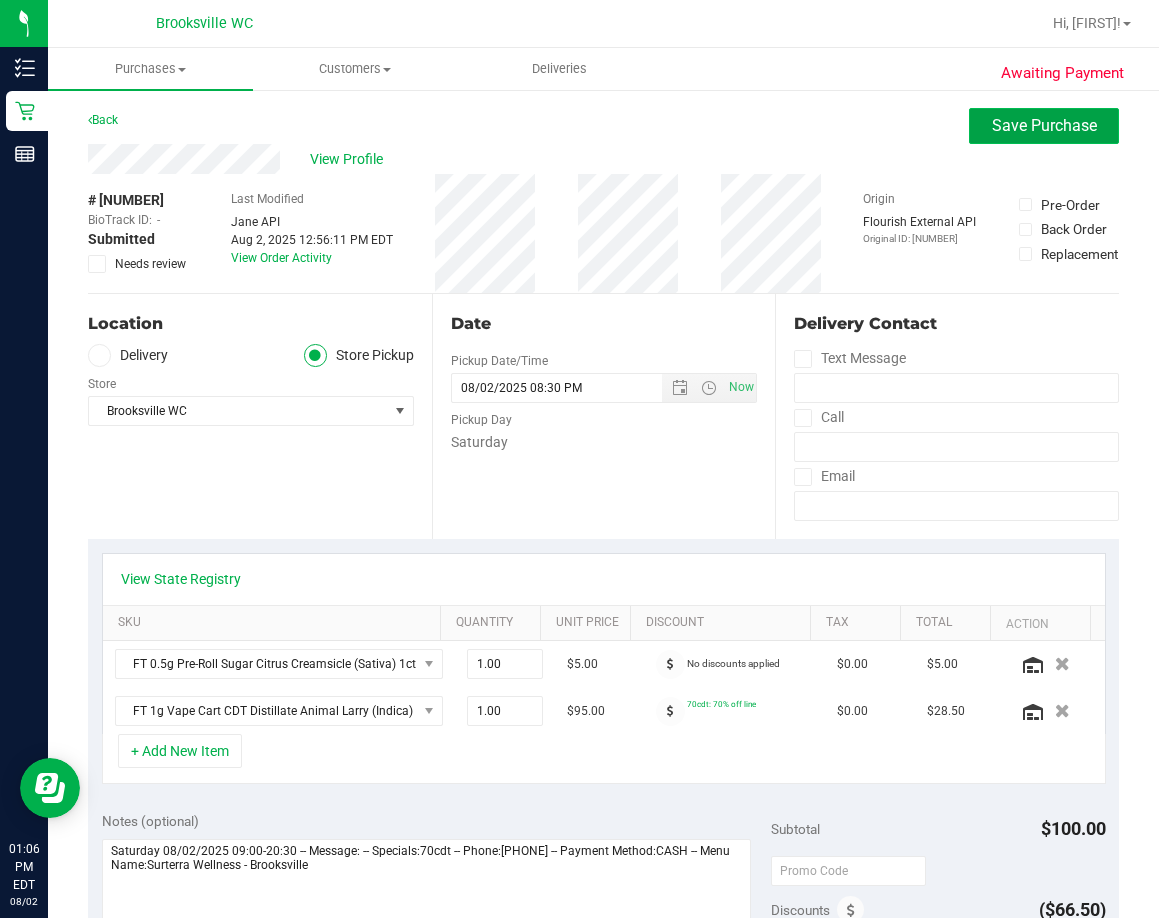 click on "Save Purchase" at bounding box center (1044, 126) 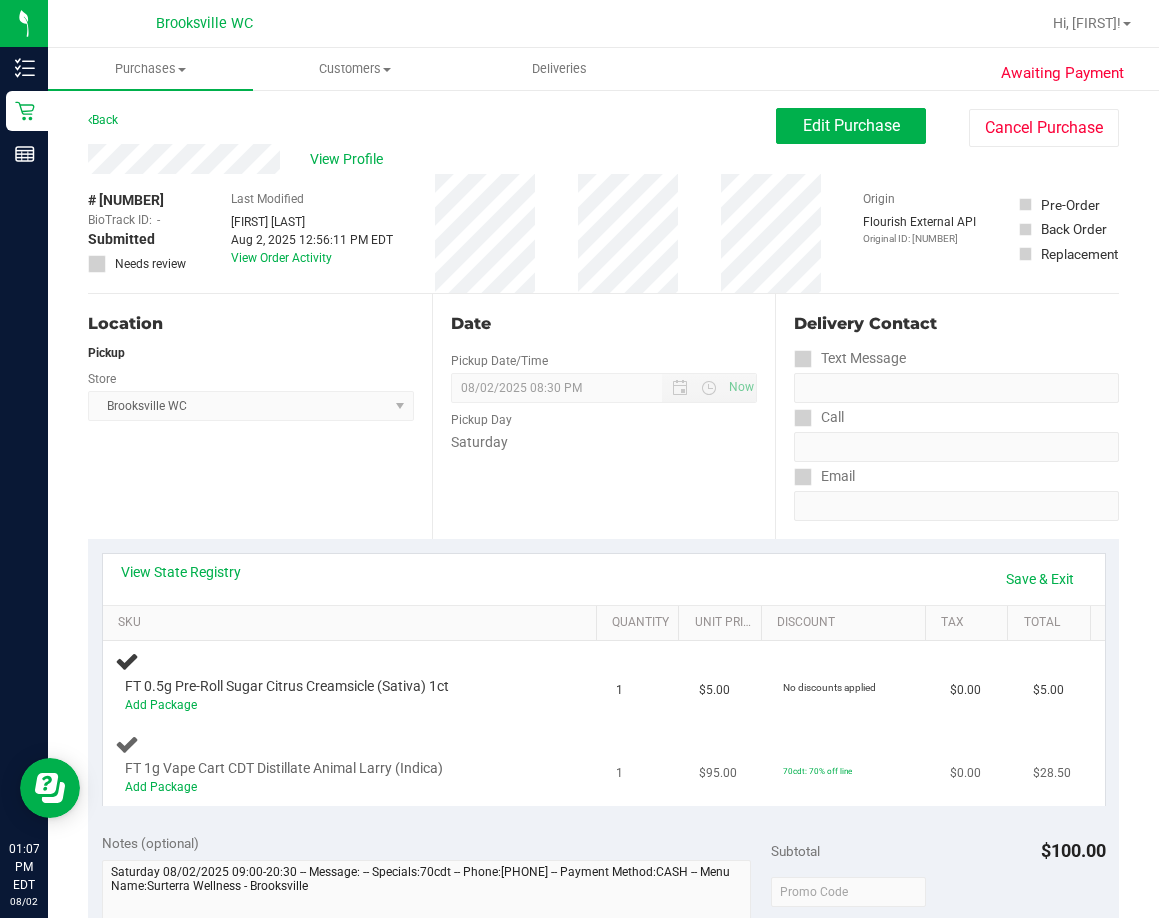click on "FT 1g Vape Cart CDT Distillate Animal Larry (Indica)
Add Package" at bounding box center (353, 765) 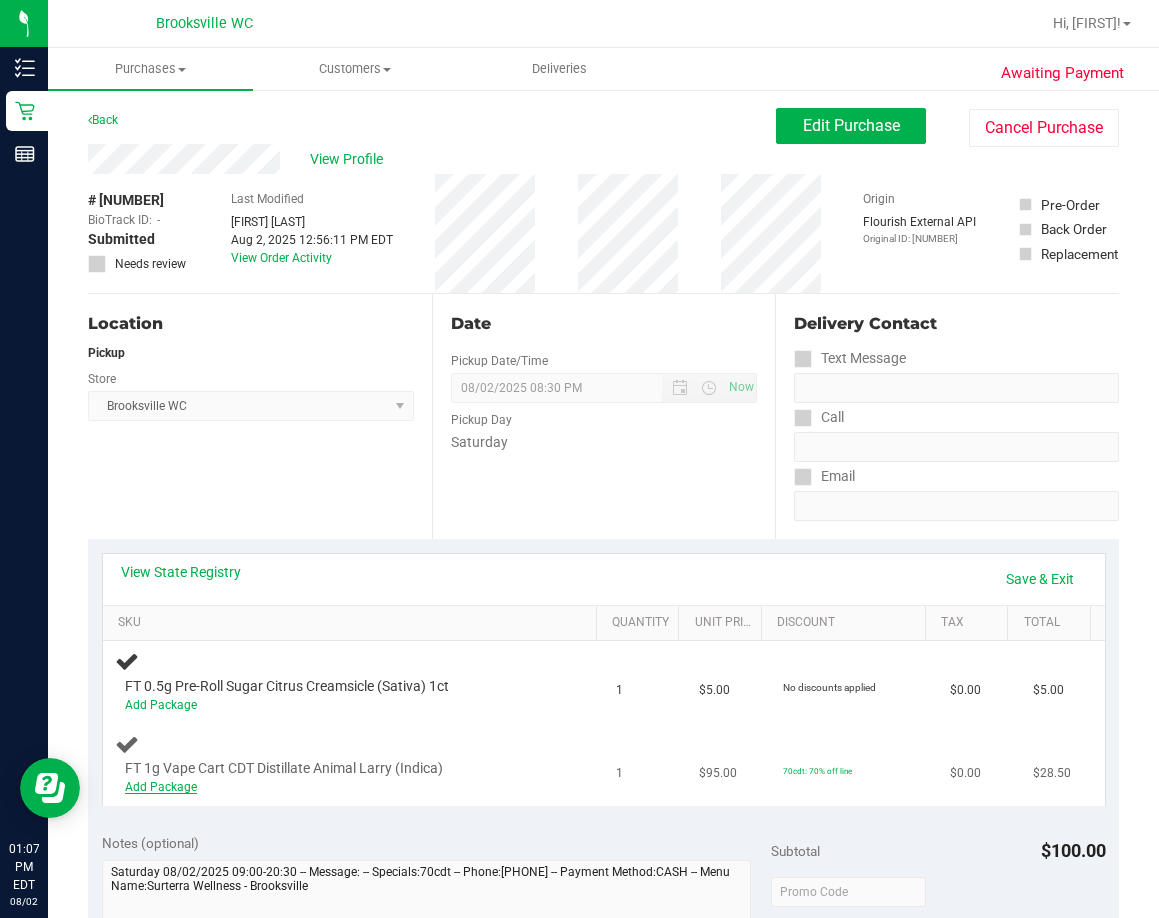 click on "Add Package" at bounding box center [161, 787] 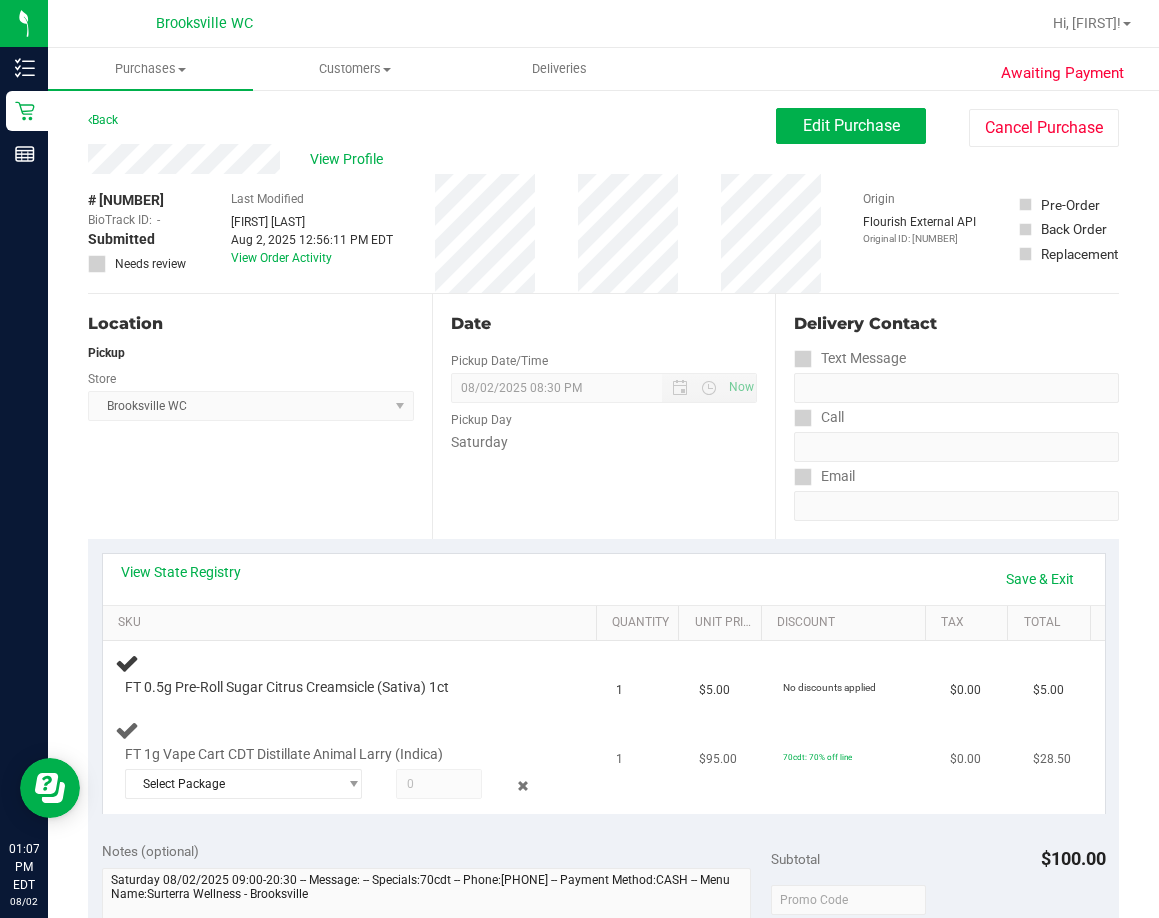 click on "Select Package 2568925213275869 3652267380211773" at bounding box center [339, 787] 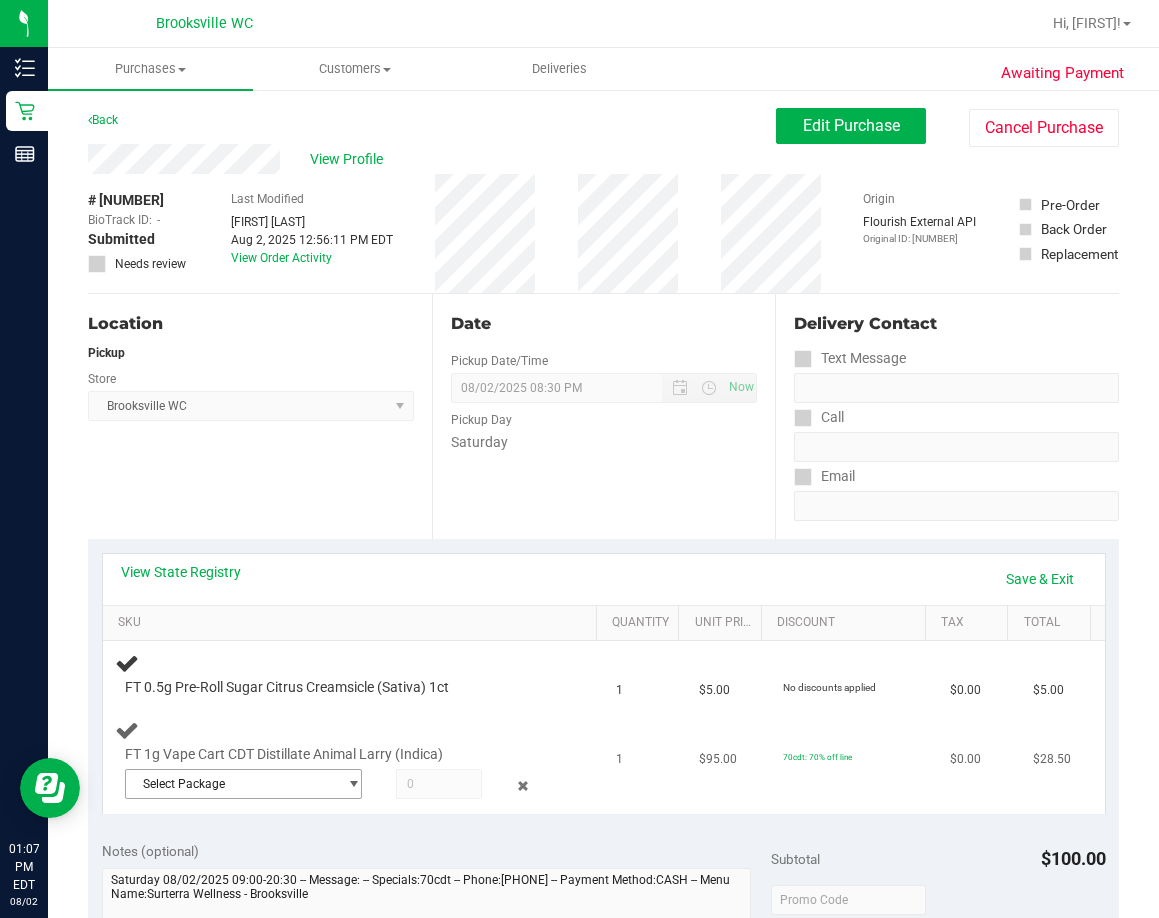 click on "Select Package" at bounding box center (244, 784) 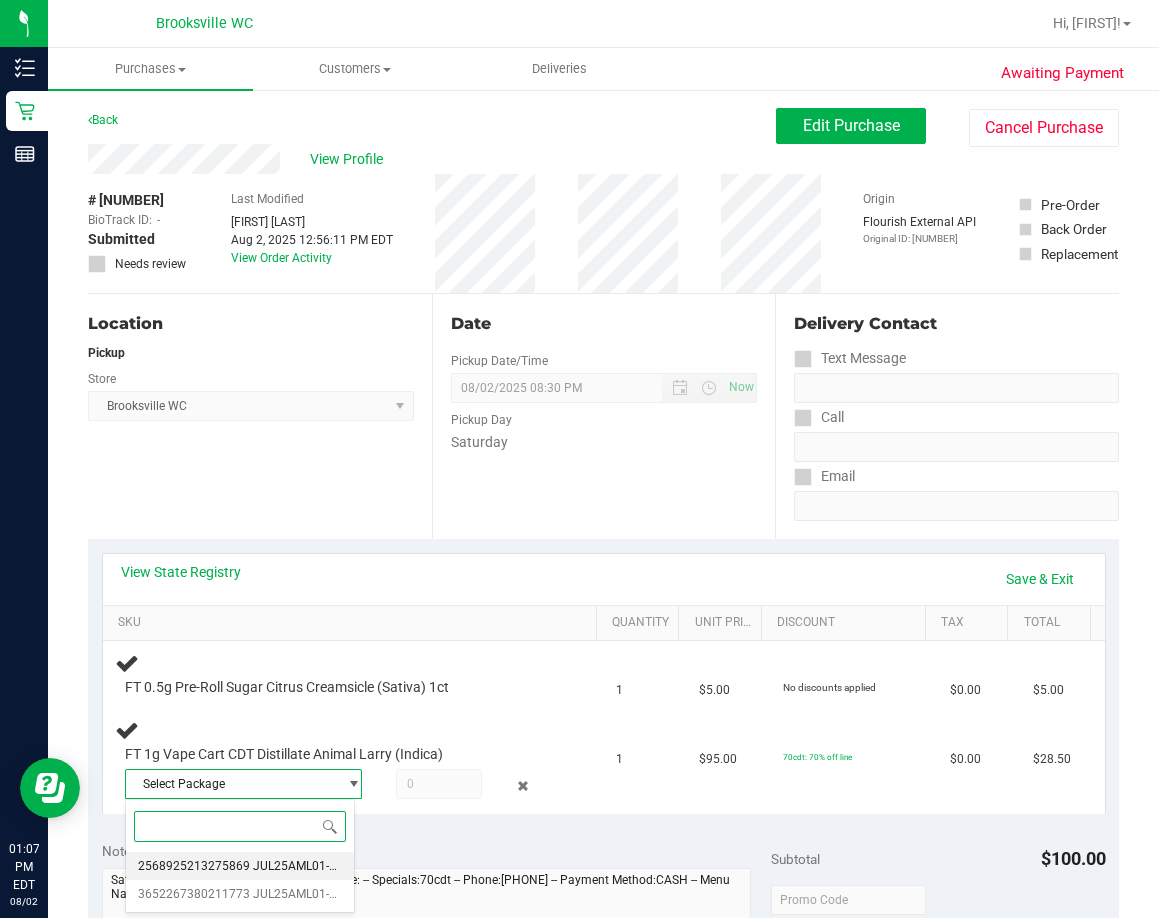 click on "(
JUL25AML01-0716 | orig: FLSRWGM-20250722-1611
)" at bounding box center [396, 866] 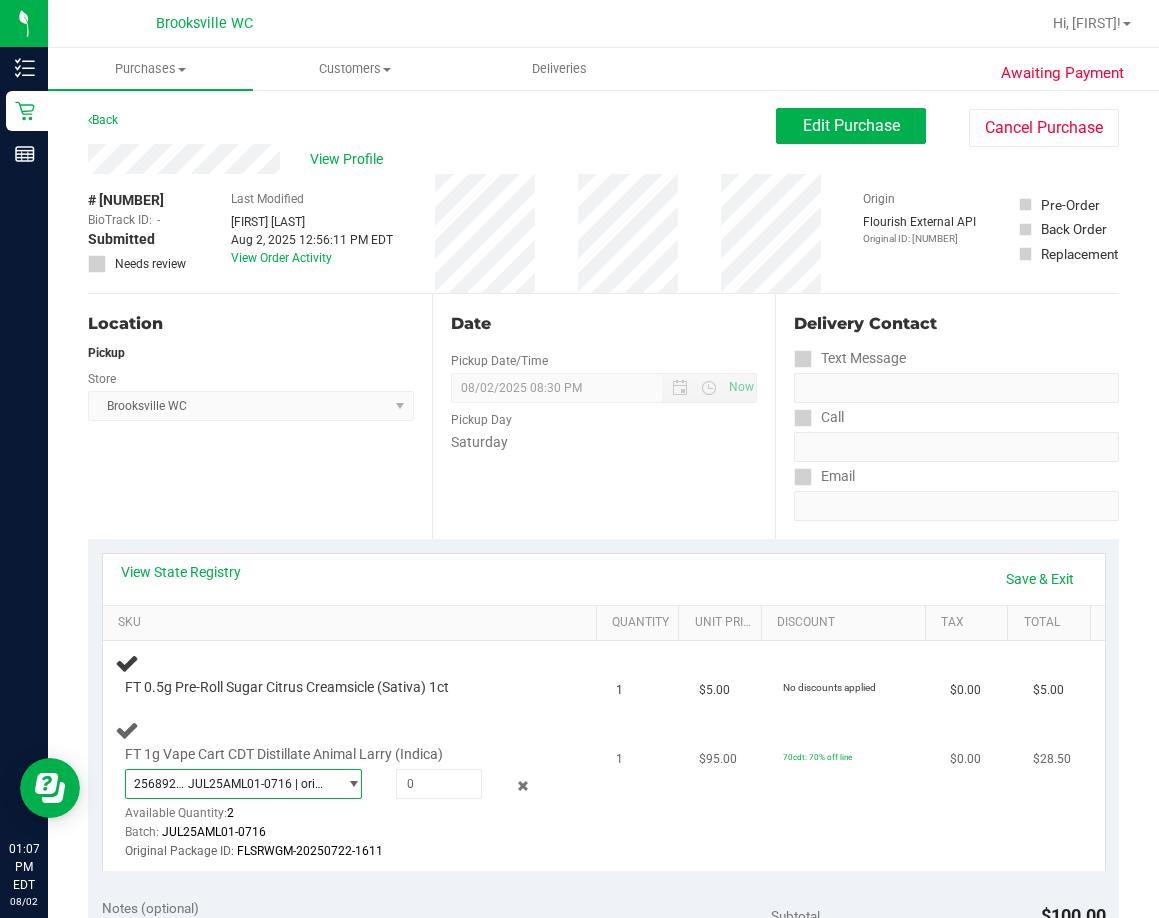 click on "(
JUL25AML01-0716 | orig: FLSRWGM-20250722-1611
)" at bounding box center (258, 784) 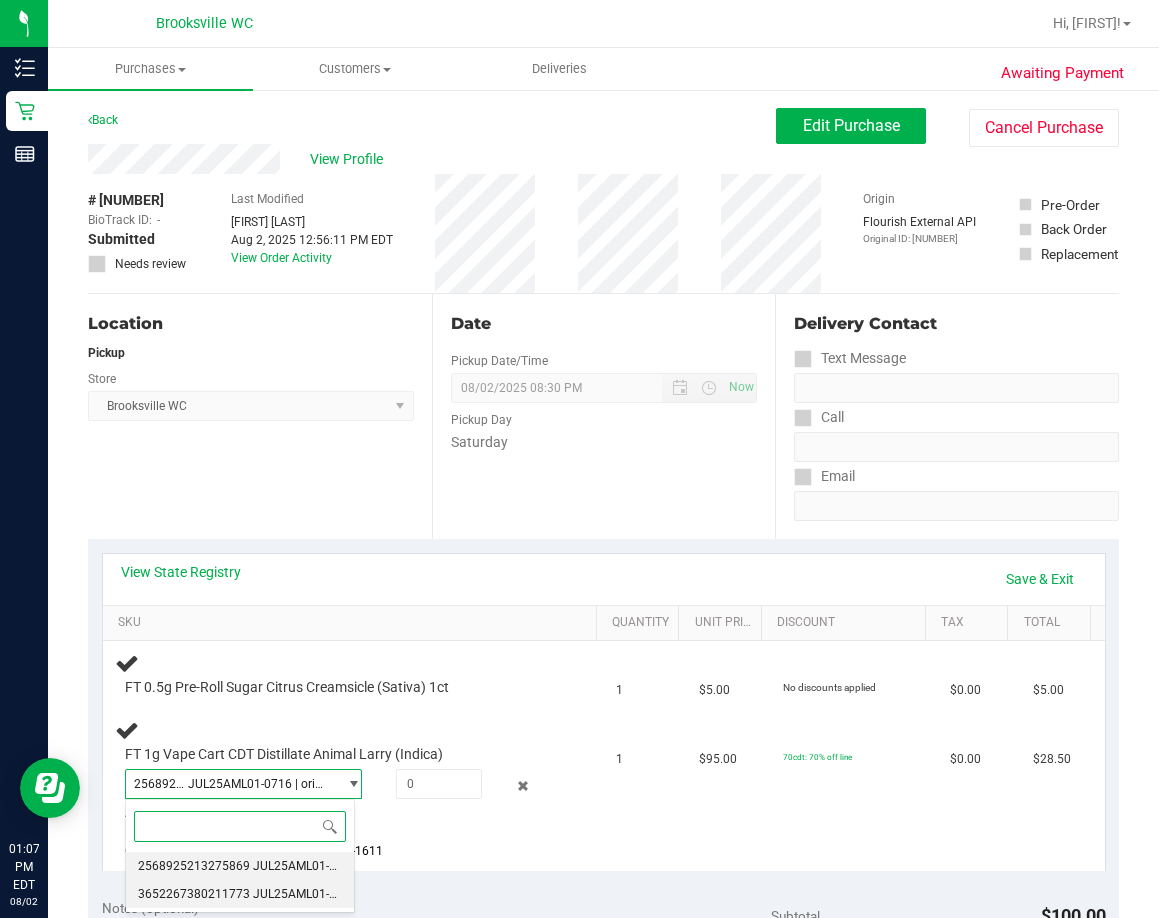 click on "(
JUL25AML01-0716 | orig: FLSRWGM-20250722-1510
)" at bounding box center [396, 894] 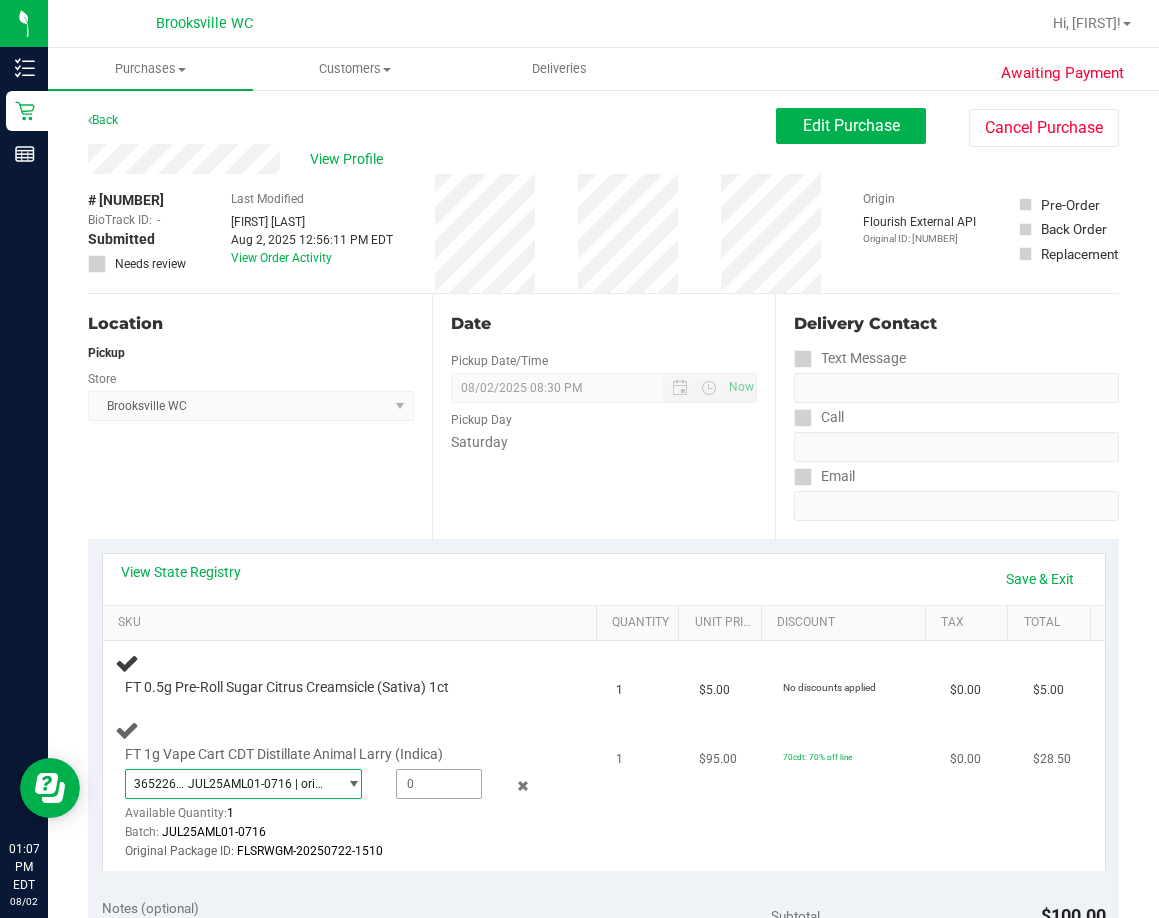 click at bounding box center [439, 784] 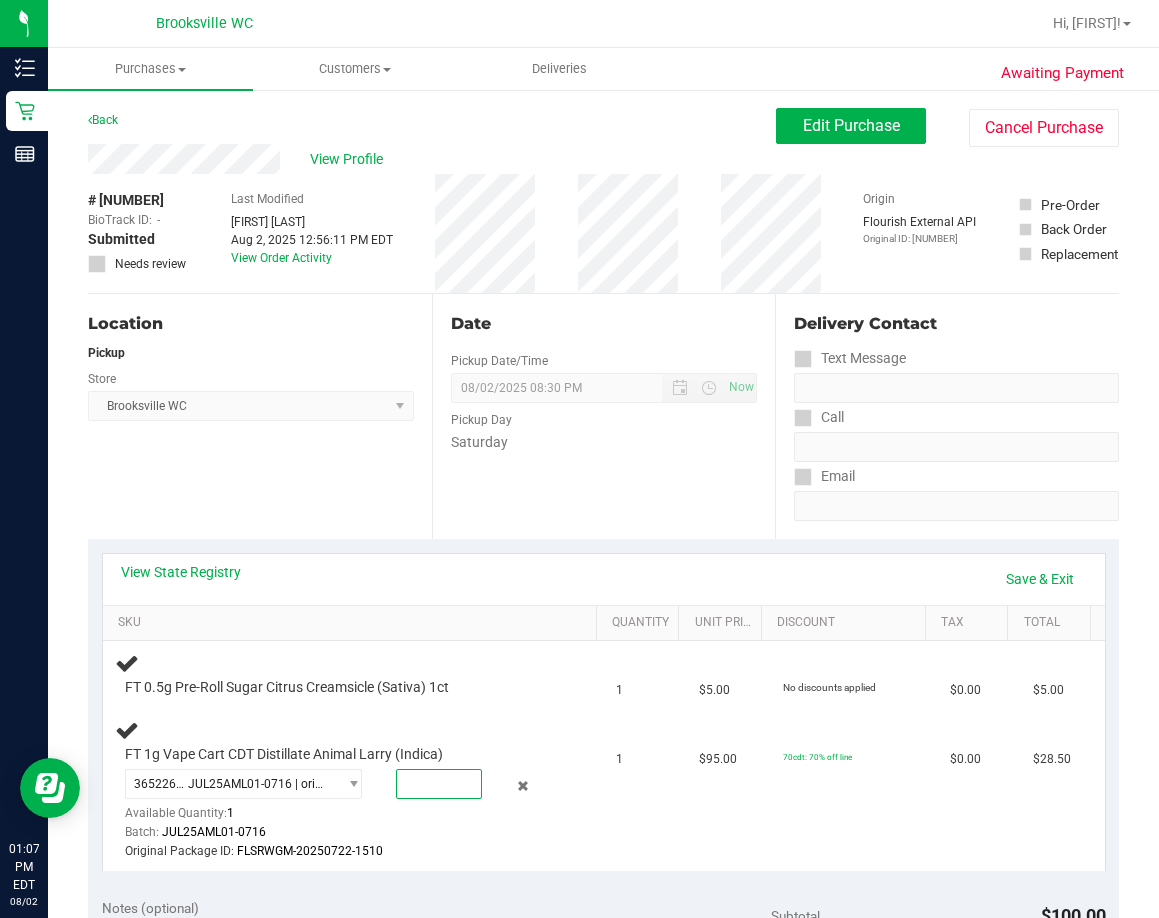 type on "1" 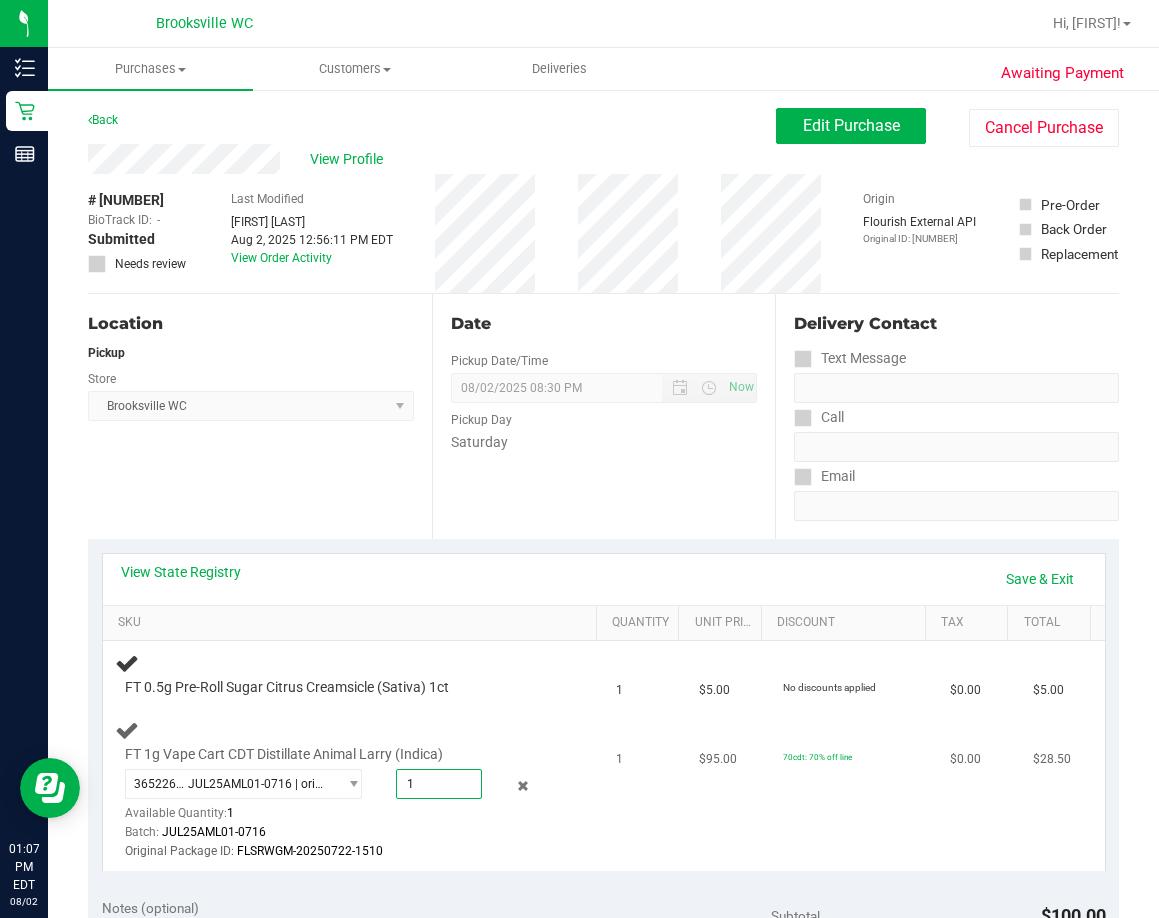 type on "1.0000" 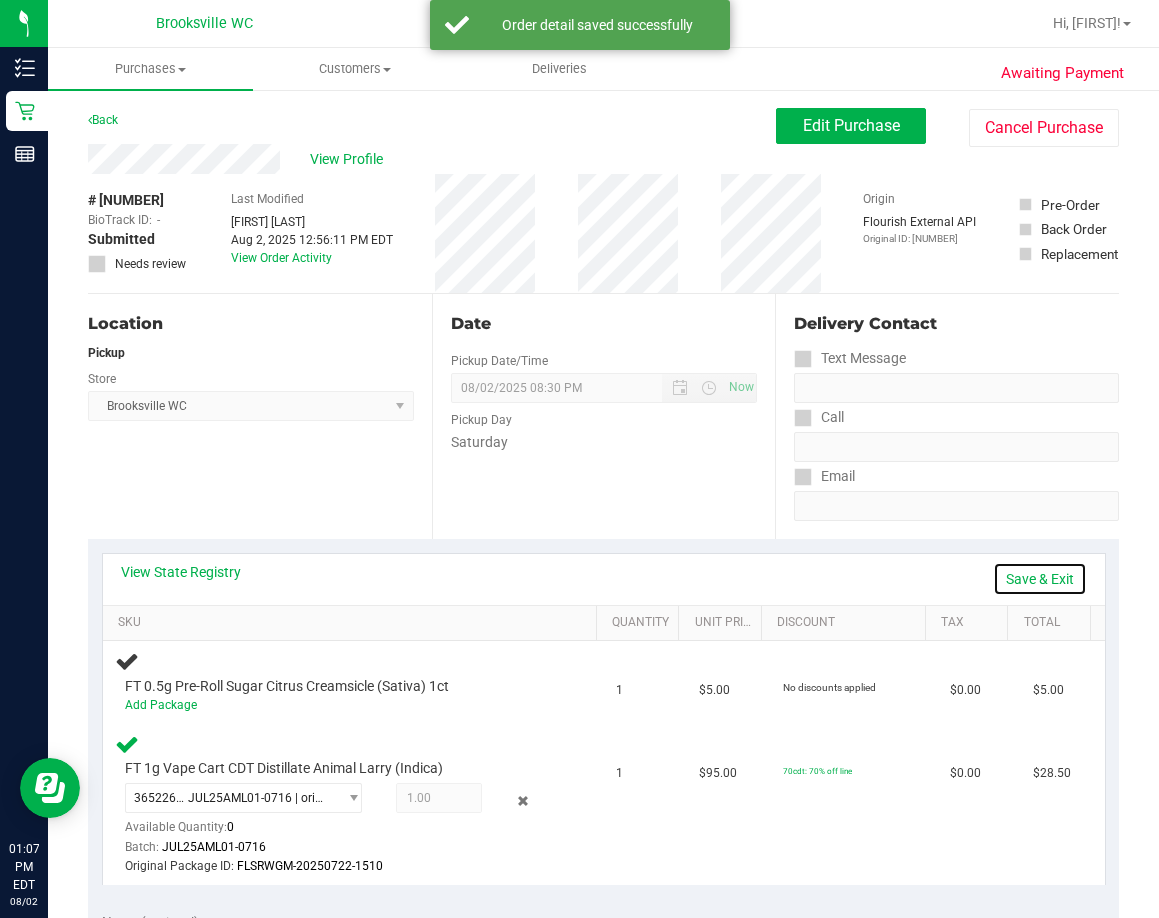 click on "Save & Exit" at bounding box center [1040, 579] 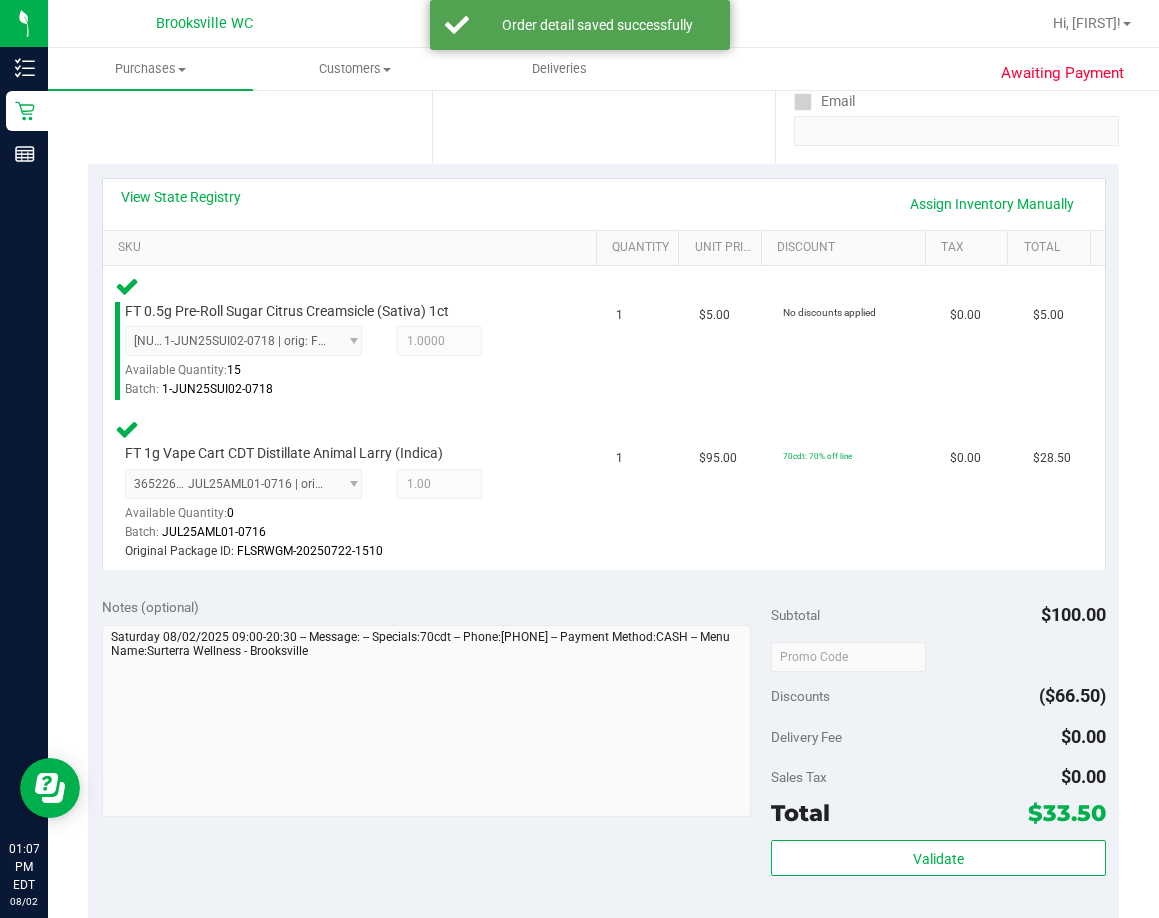 scroll, scrollTop: 400, scrollLeft: 0, axis: vertical 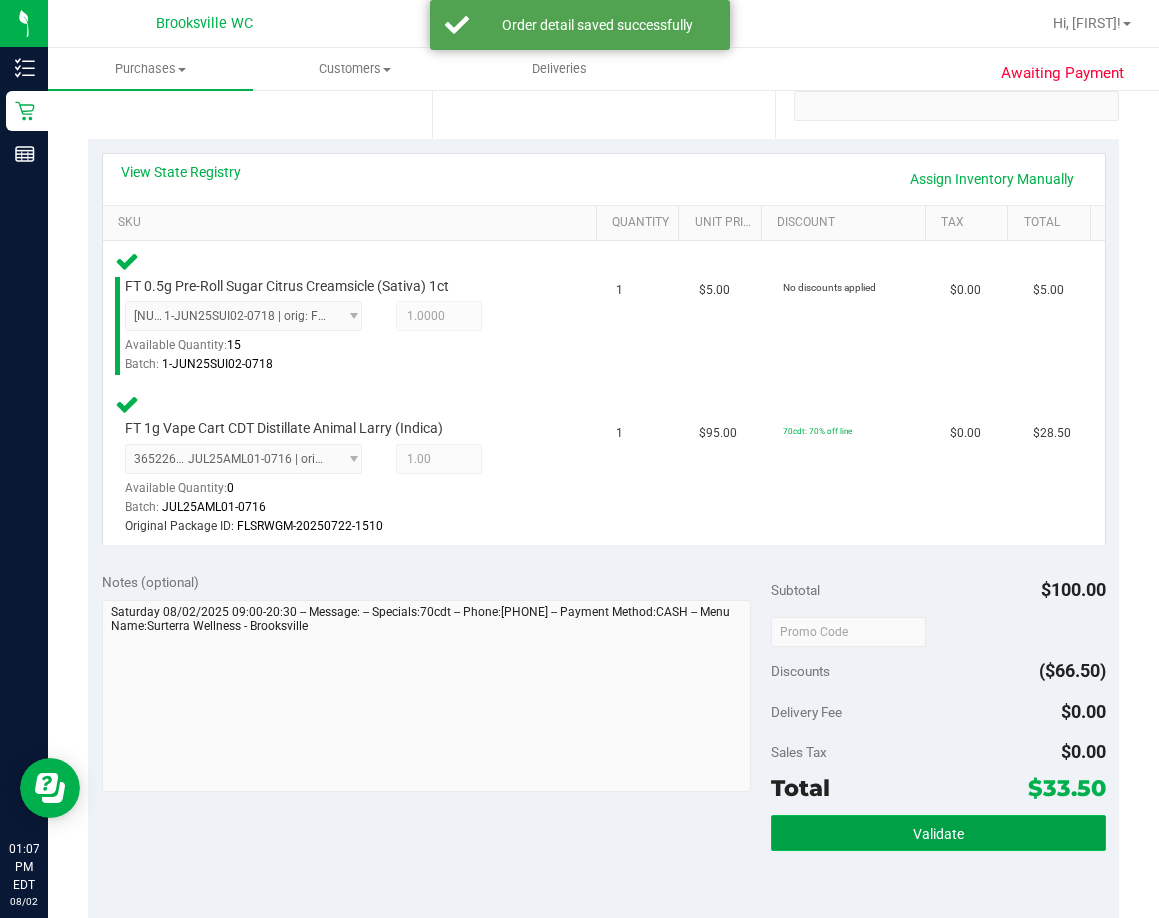 click on "Validate" at bounding box center [938, 833] 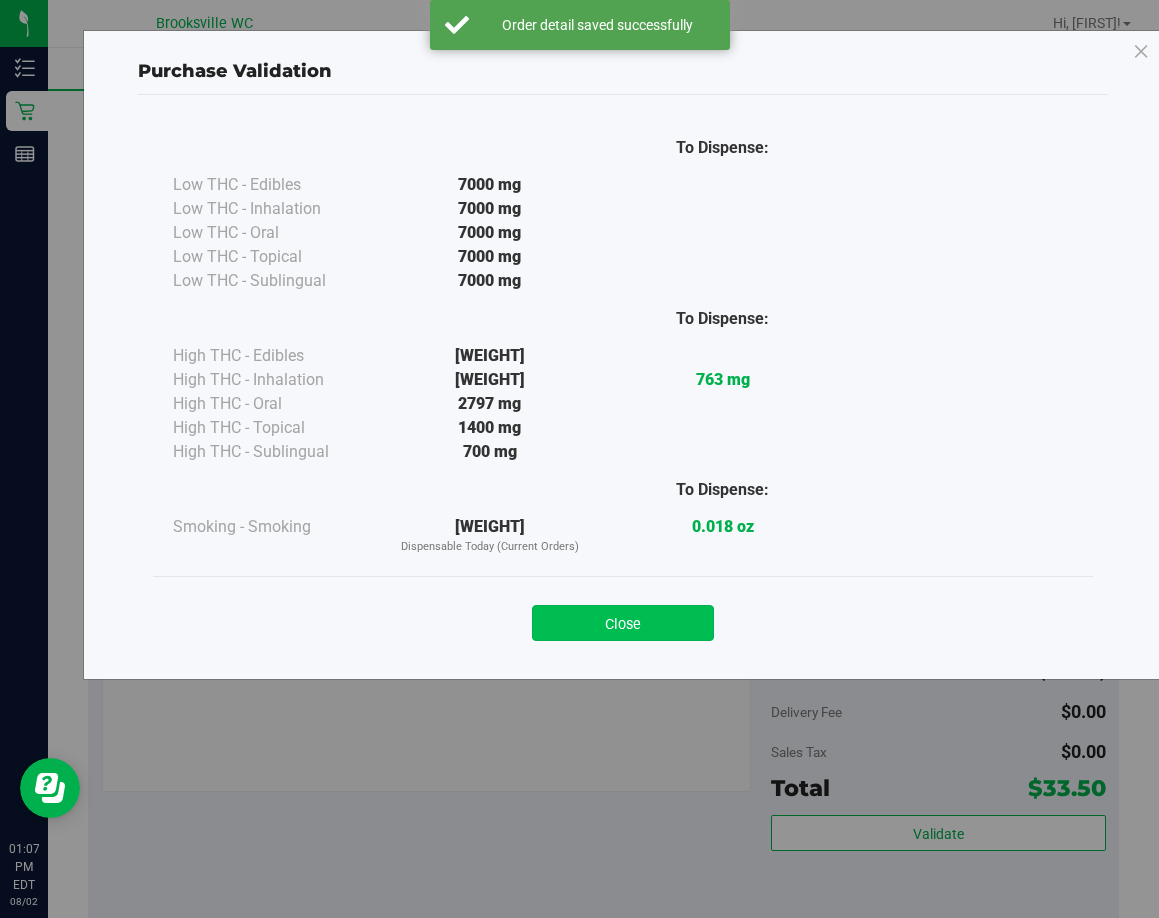 click on "Close" at bounding box center [623, 623] 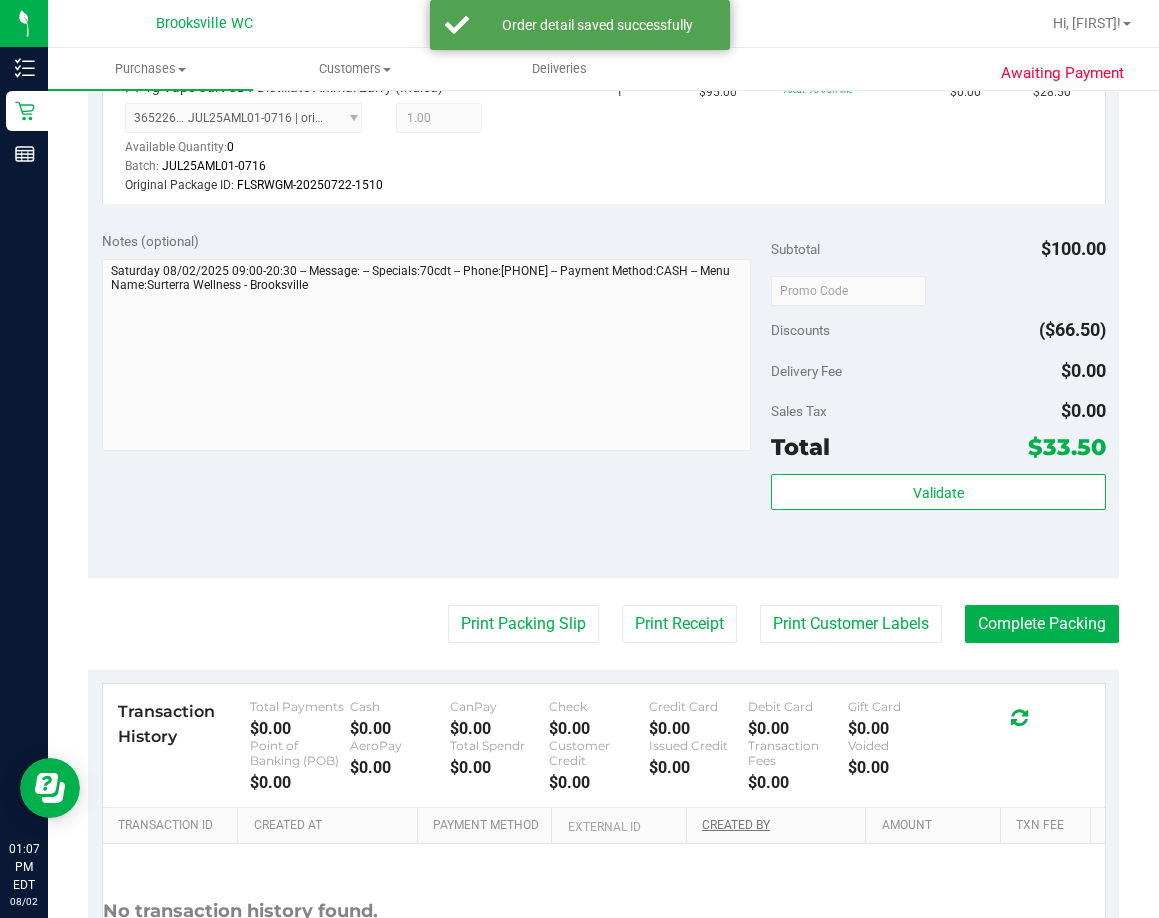 scroll, scrollTop: 922, scrollLeft: 0, axis: vertical 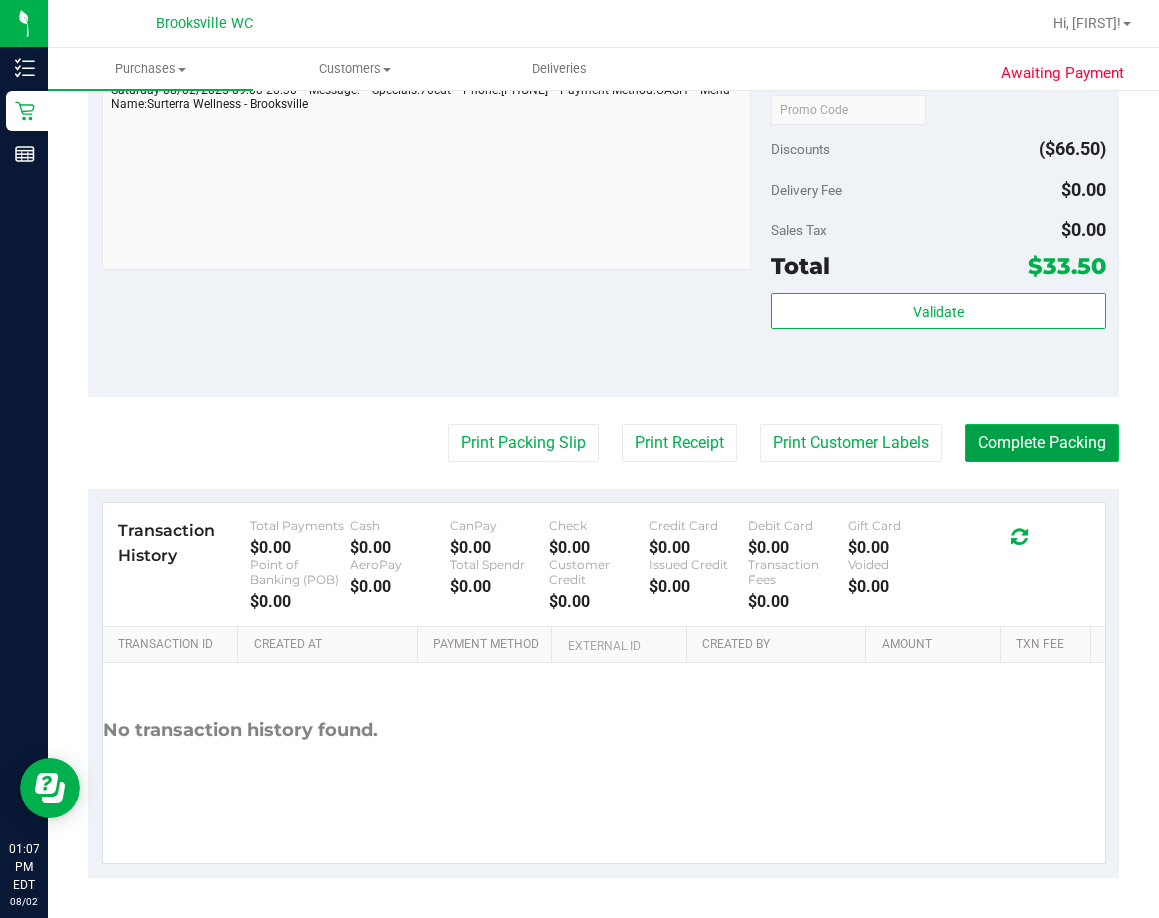 click on "Complete Packing" at bounding box center [1042, 443] 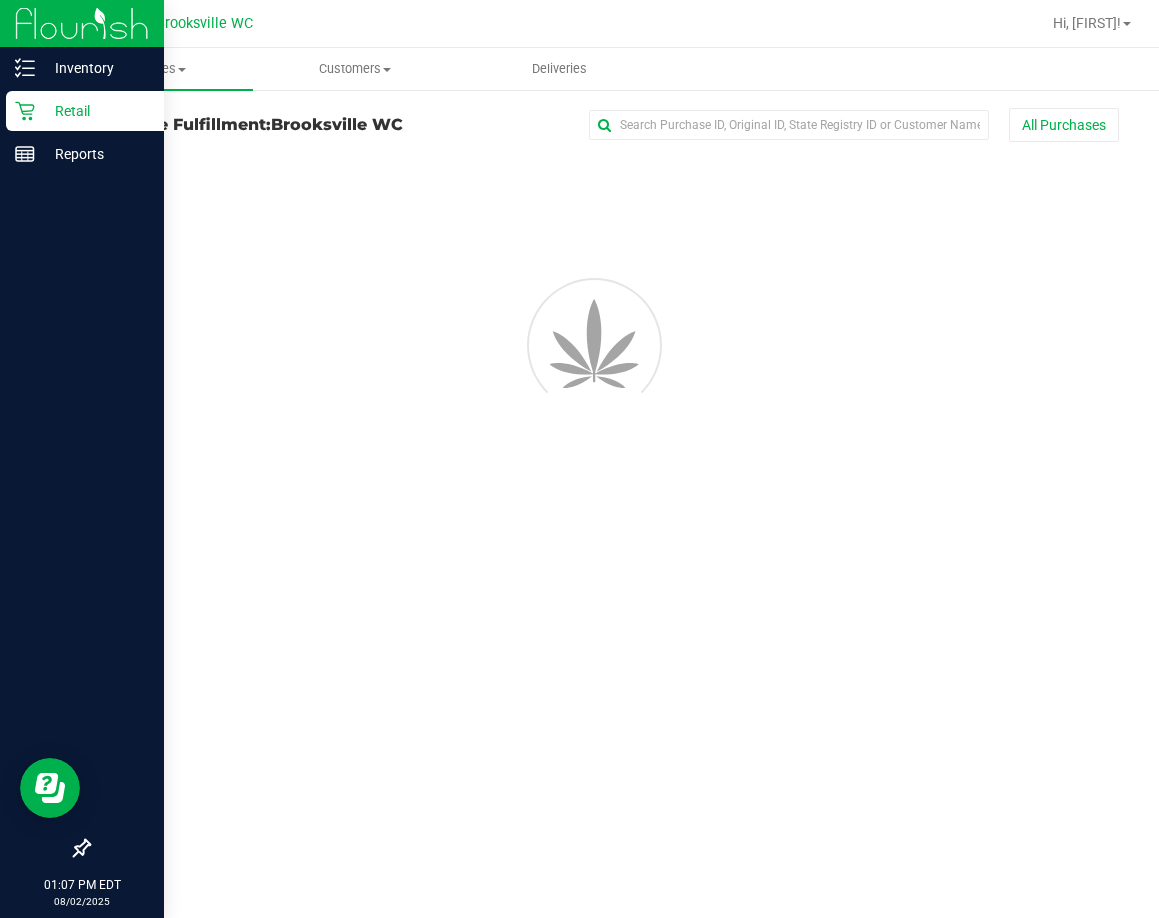 scroll, scrollTop: 0, scrollLeft: 0, axis: both 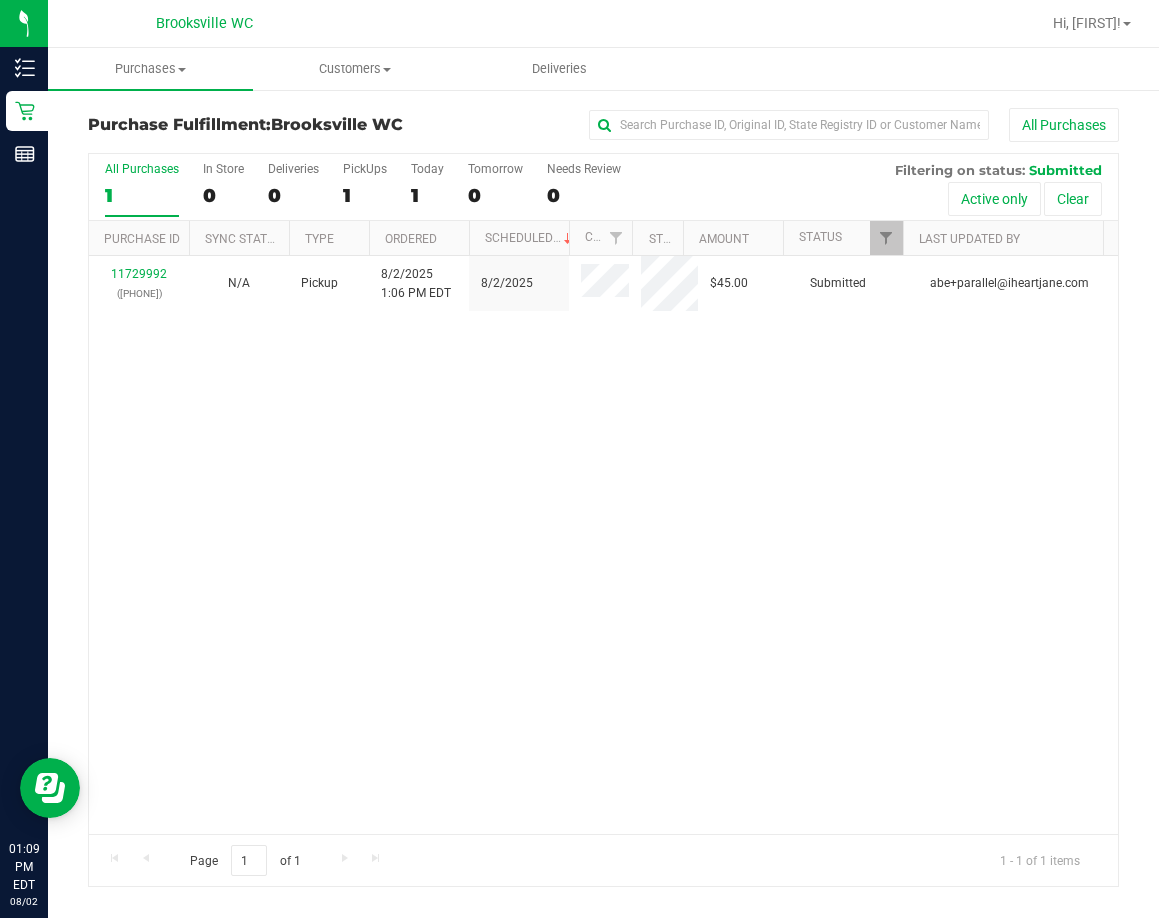 click on "11729992
(312826382)
N/A
Pickup 8/2/2025 1:06 PM EDT 8/2/2025
$45.00
Submitted abe+parallel@iheartjane.com" at bounding box center [603, 545] 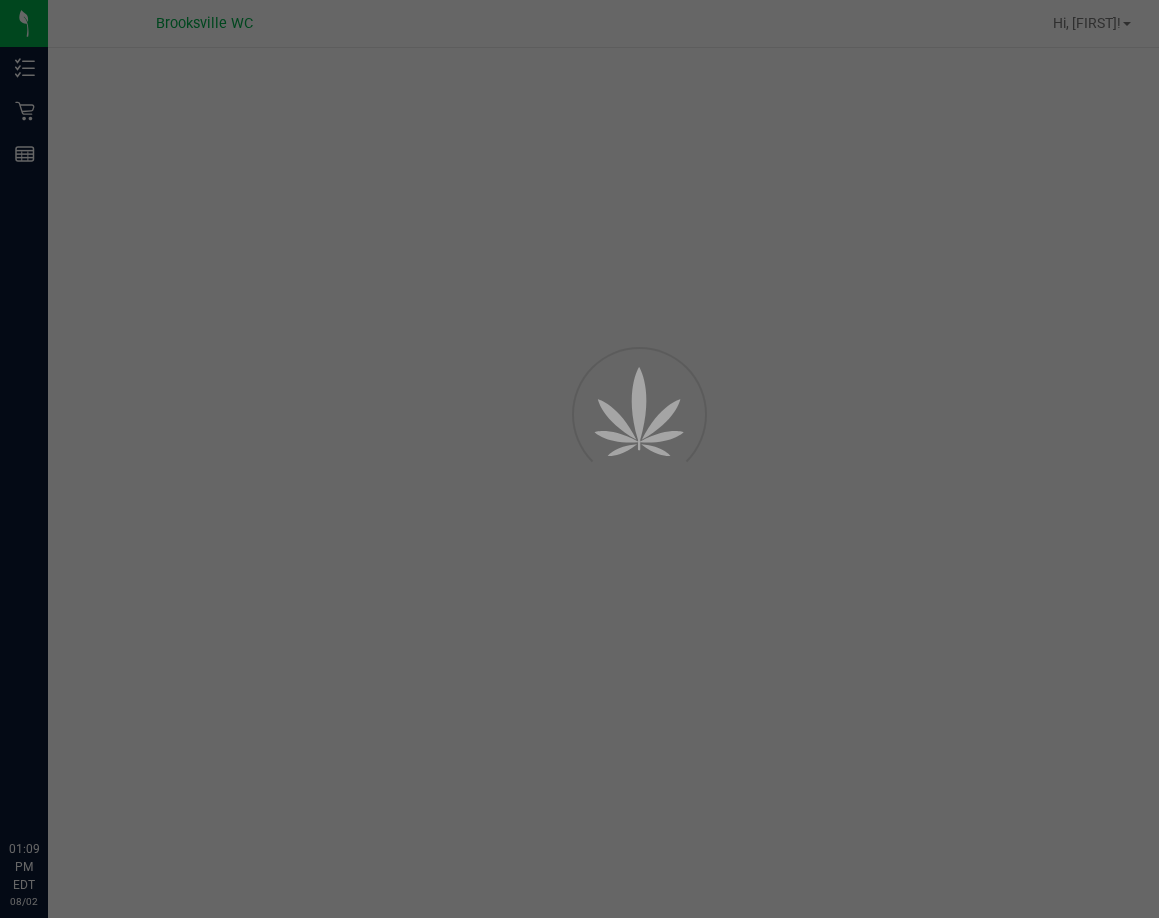 scroll, scrollTop: 0, scrollLeft: 0, axis: both 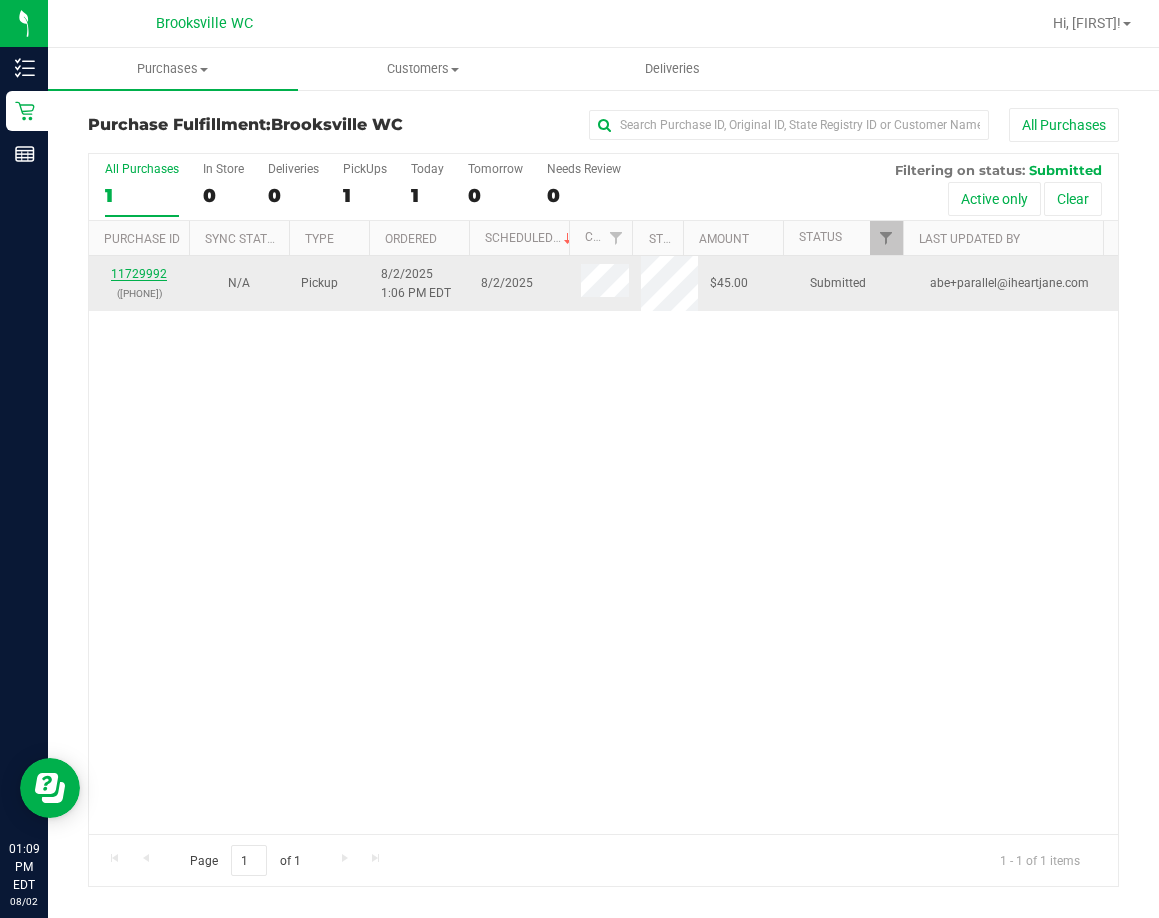 click on "11729992" at bounding box center (139, 274) 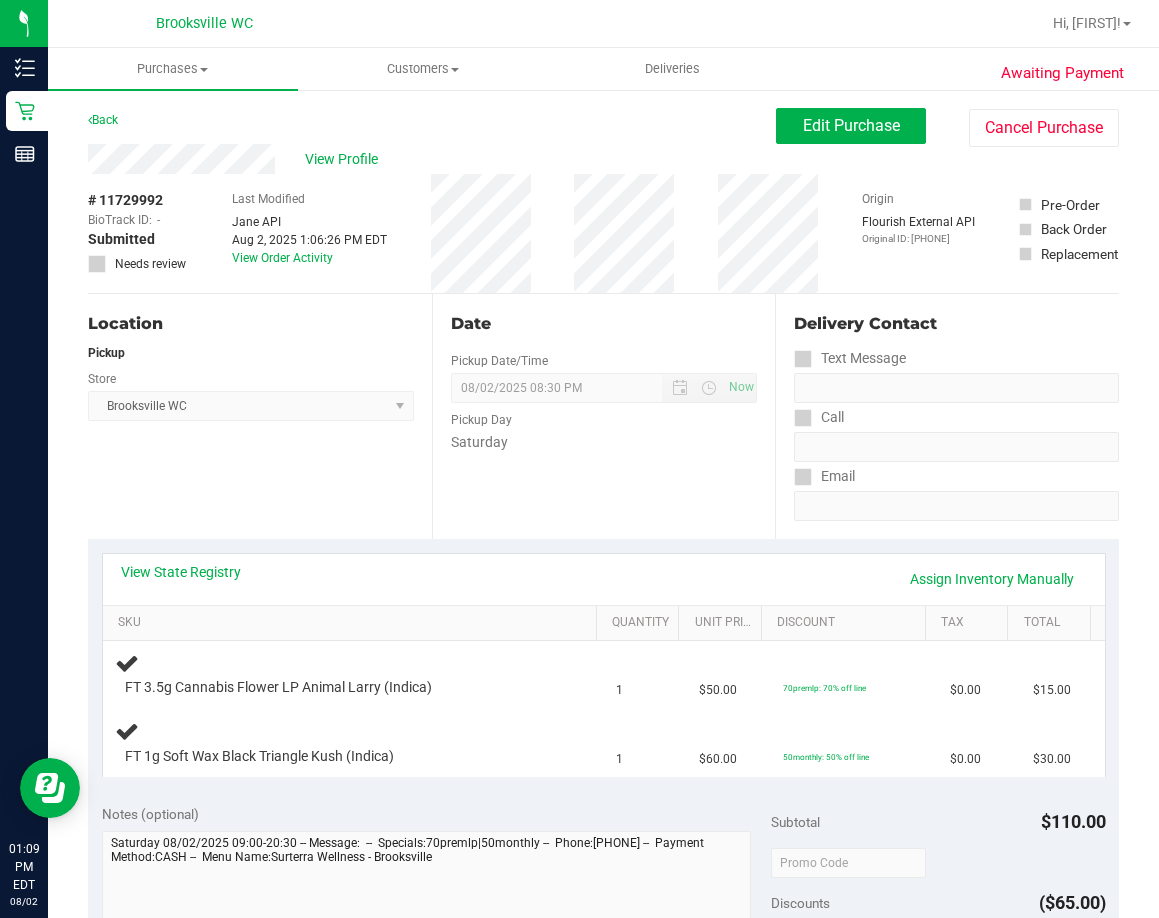 scroll, scrollTop: 100, scrollLeft: 0, axis: vertical 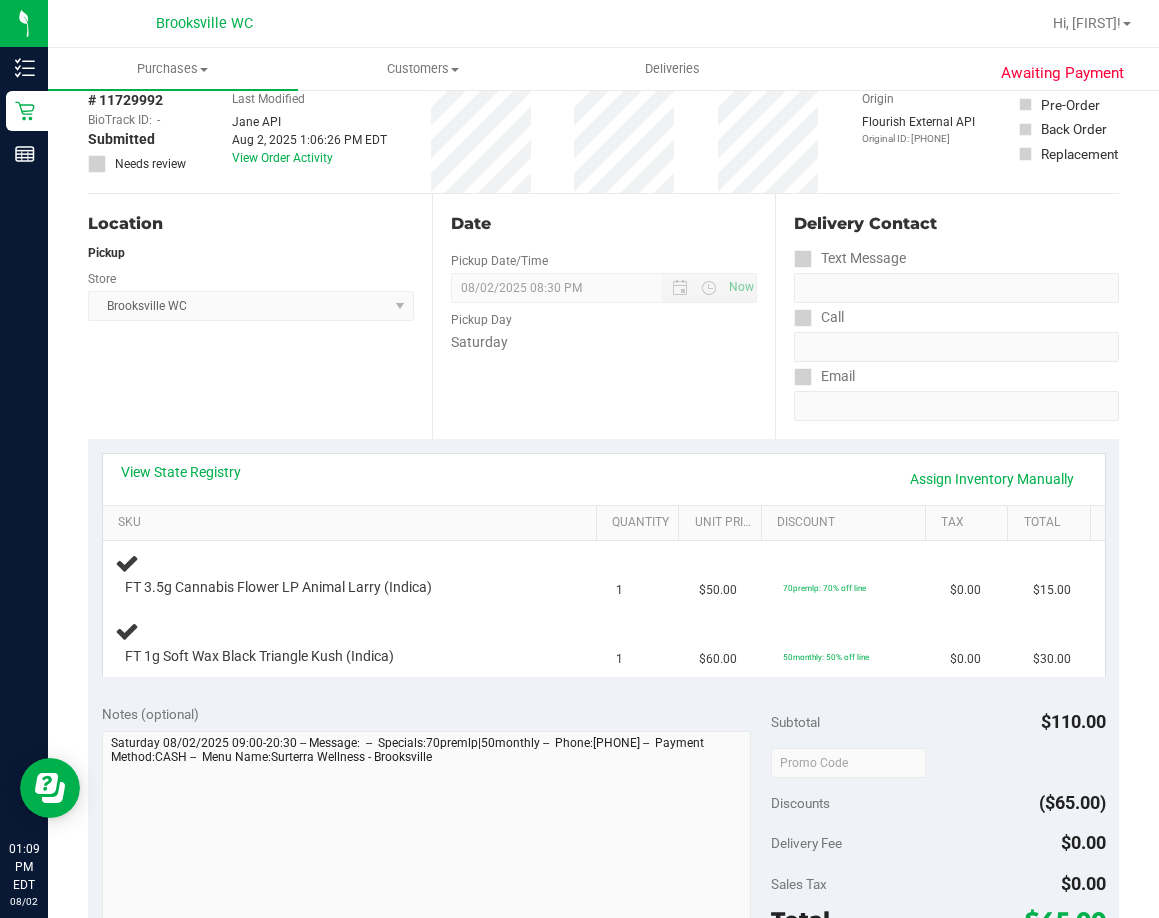 click on "Location
Pickup
Store
Brooksville WC Select Store Bonita Springs WC Boynton Beach WC Bradenton WC Brandon WC Brooksville WC Call Center Clermont WC Crestview WC Deerfield Beach WC Delray Beach WC Deltona WC Ft Walton Beach WC Ft. Lauderdale WC Ft. Myers WC Gainesville WC Jax Atlantic WC JAX DC REP Jax WC Key West WC Lakeland WC Largo WC Lehigh Acres DC REP Merritt Island WC Miami 72nd WC Miami Beach WC Miami Dadeland WC Miramar DC REP New Port Richey WC North Palm Beach WC North Port WC Ocala WC Orange Park WC Orlando Colonial WC Orlando DC REP Orlando WC Oviedo WC Palm Bay WC Palm Coast WC Panama City WC Pensacola WC Port Orange WC Port St. Lucie WC Sebring WC South Tampa WC St. Pete WC Summerfield WC Tallahassee DC REP Tallahassee WC Tampa DC Testing Tampa Warehouse Tampa WC TX Austin DC TX Plano Retail WPB DC" at bounding box center (260, 316) 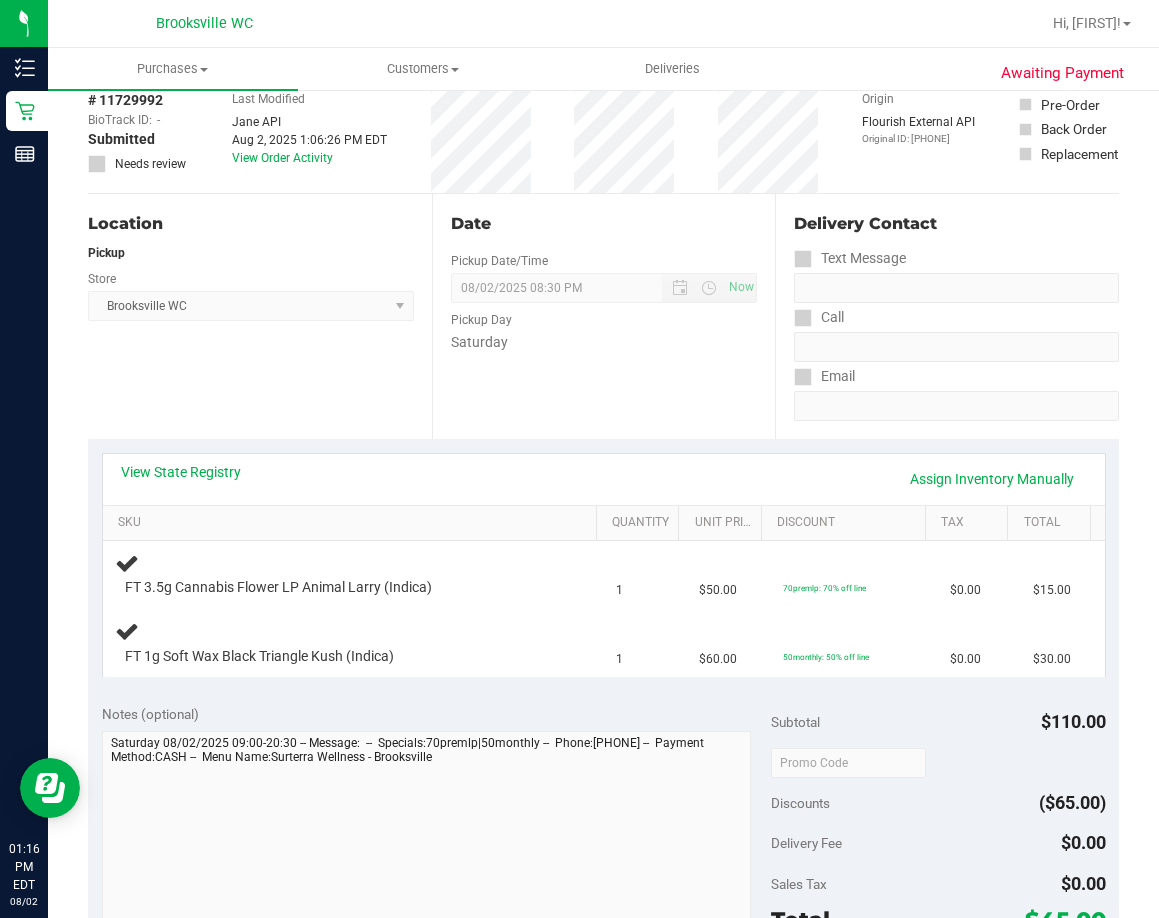 click on "Location
Pickup
Store
Brooksville WC Select Store Bonita Springs WC Boynton Beach WC Bradenton WC Brandon WC Brooksville WC Call Center Clermont WC Crestview WC Deerfield Beach WC Delray Beach WC Deltona WC Ft Walton Beach WC Ft. Lauderdale WC Ft. Myers WC Gainesville WC Jax Atlantic WC JAX DC REP Jax WC Key West WC Lakeland WC Largo WC Lehigh Acres DC REP Merritt Island WC Miami 72nd WC Miami Beach WC Miami Dadeland WC Miramar DC REP New Port Richey WC North Palm Beach WC North Port WC Ocala WC Orange Park WC Orlando Colonial WC Orlando DC REP Orlando WC Oviedo WC Palm Bay WC Palm Coast WC Panama City WC Pensacola WC Port Orange WC Port St. Lucie WC Sebring WC South Tampa WC St. Pete WC Summerfield WC Tallahassee DC REP Tallahassee WC Tampa DC Testing Tampa Warehouse Tampa WC TX Austin DC TX Plano Retail WPB DC" at bounding box center [260, 316] 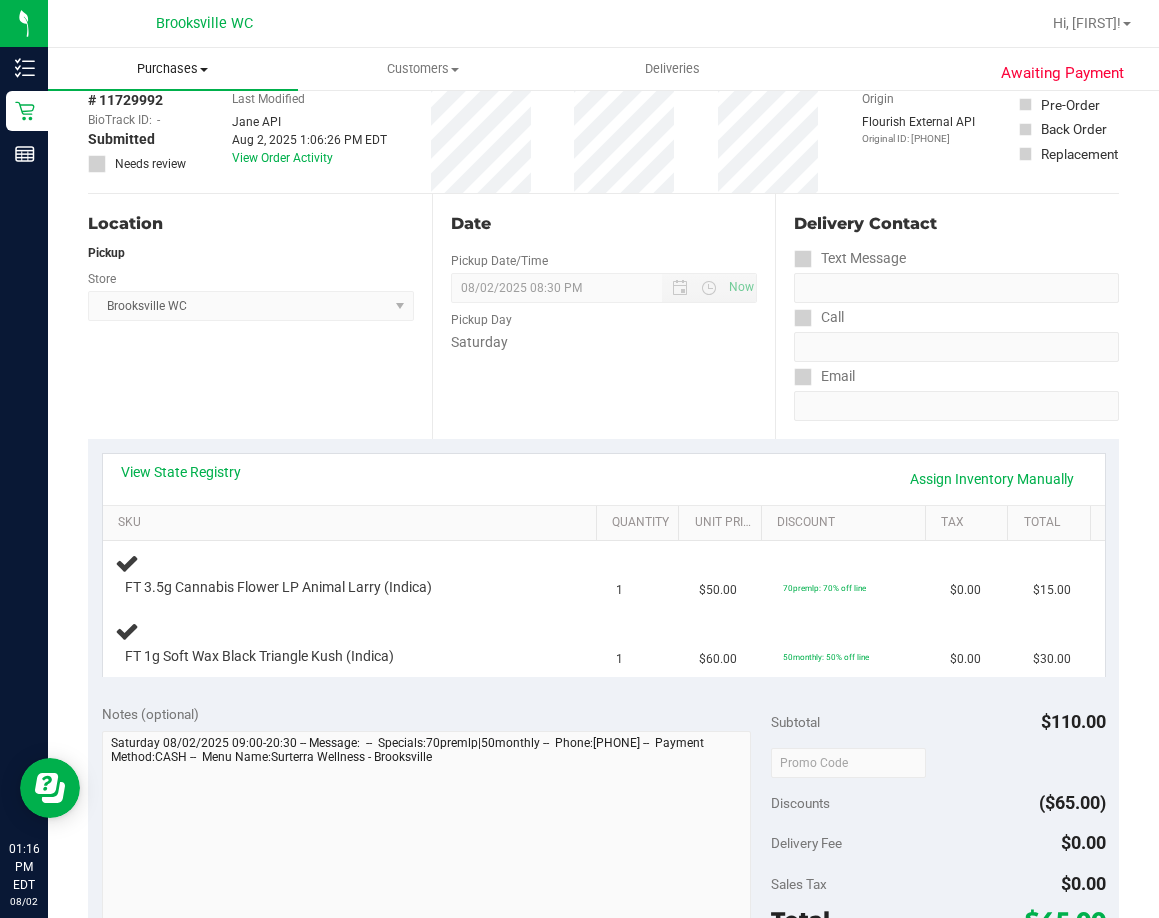 click on "Purchases
Summary of purchases
Fulfillment
All purchases" at bounding box center [173, 69] 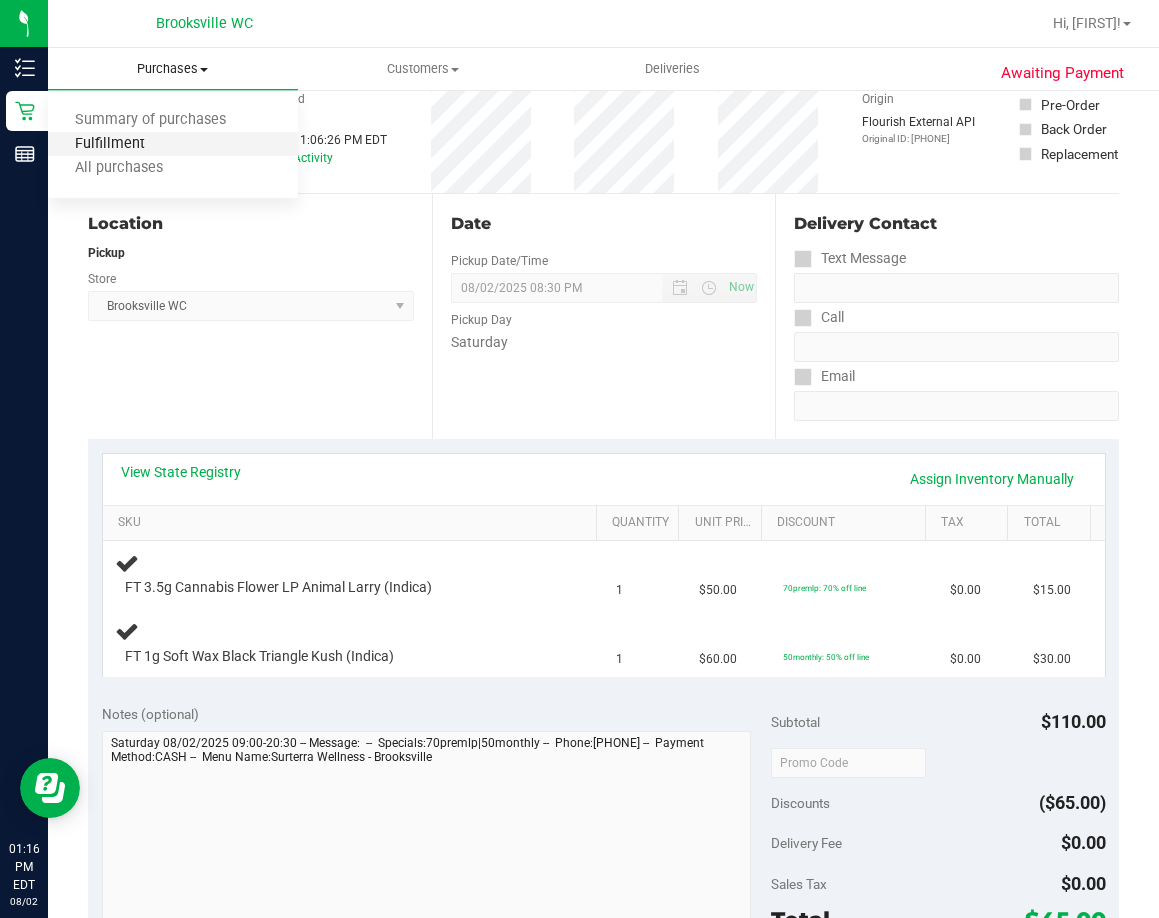 click on "Fulfillment" at bounding box center [110, 144] 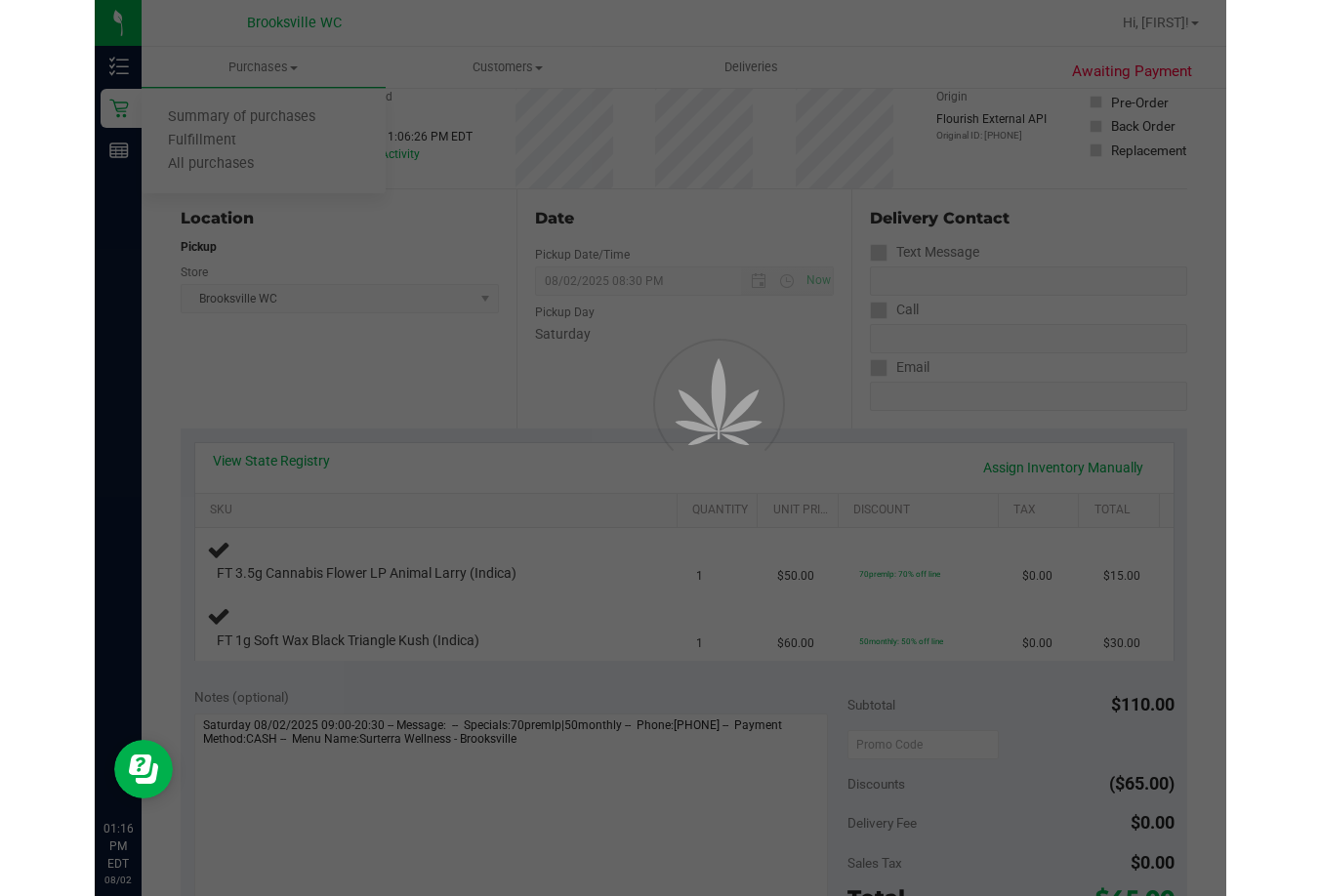 scroll, scrollTop: 0, scrollLeft: 0, axis: both 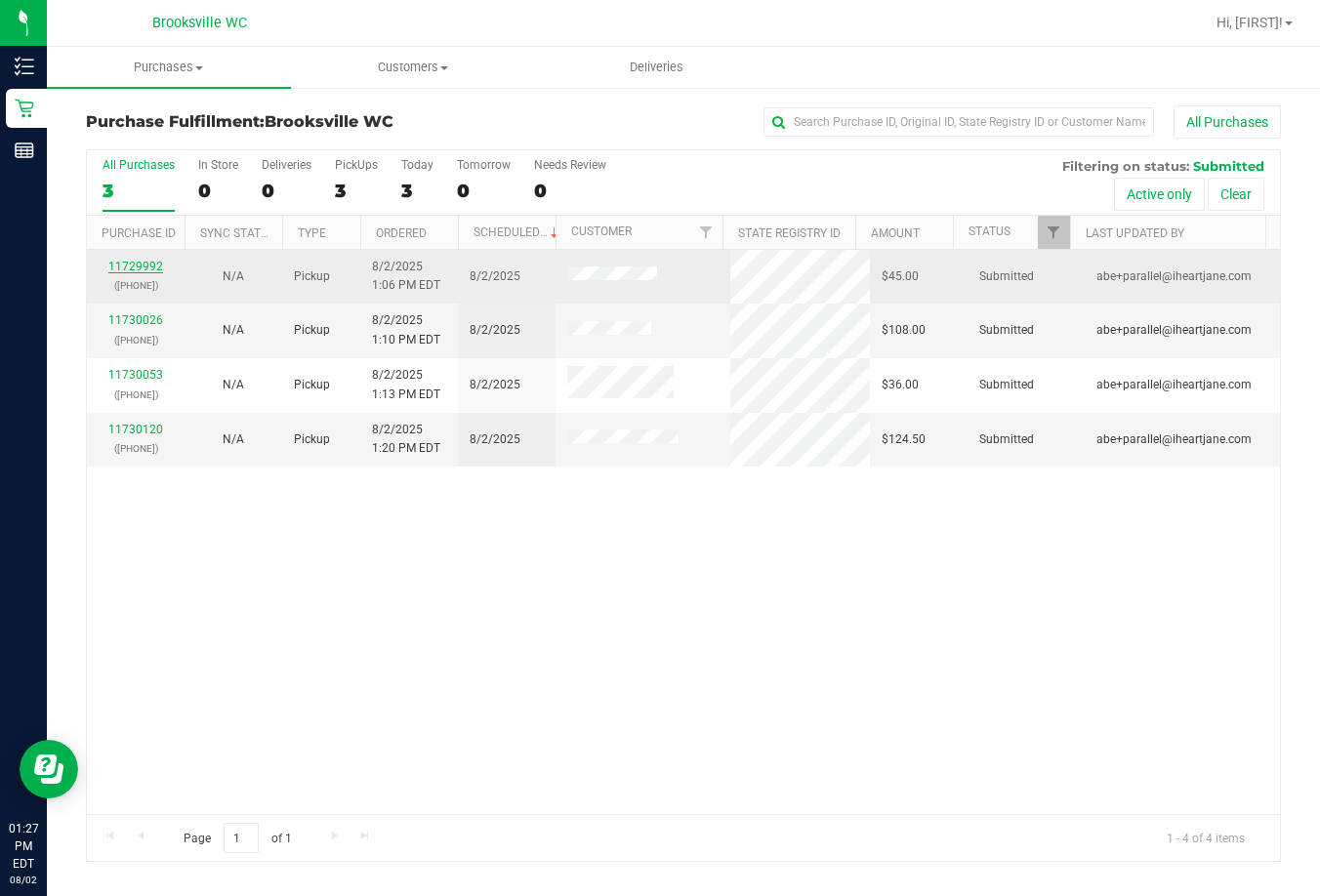 click on "11729992" at bounding box center [136, 266] 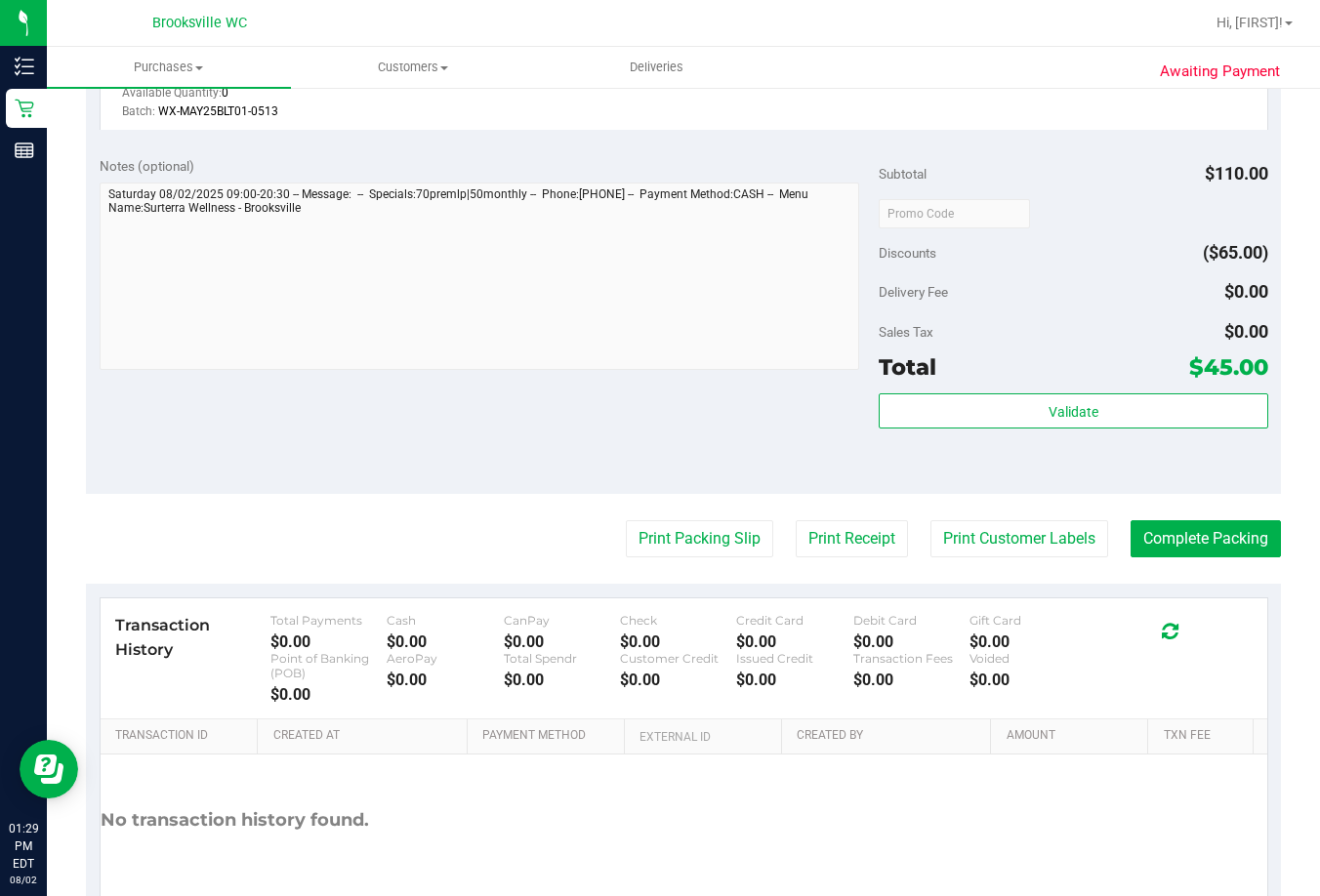 scroll, scrollTop: 781, scrollLeft: 0, axis: vertical 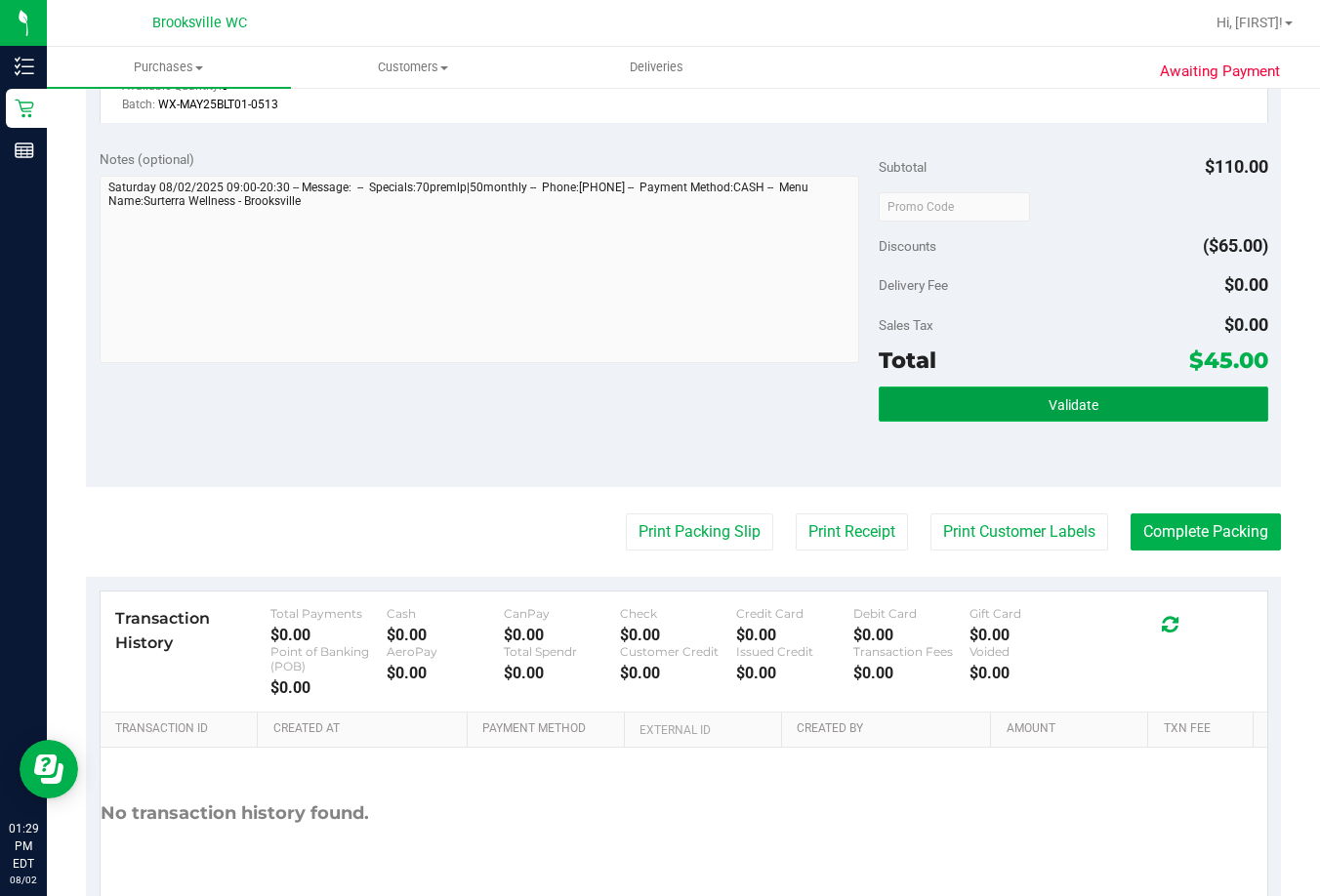 click on "Validate" at bounding box center (1073, 405) 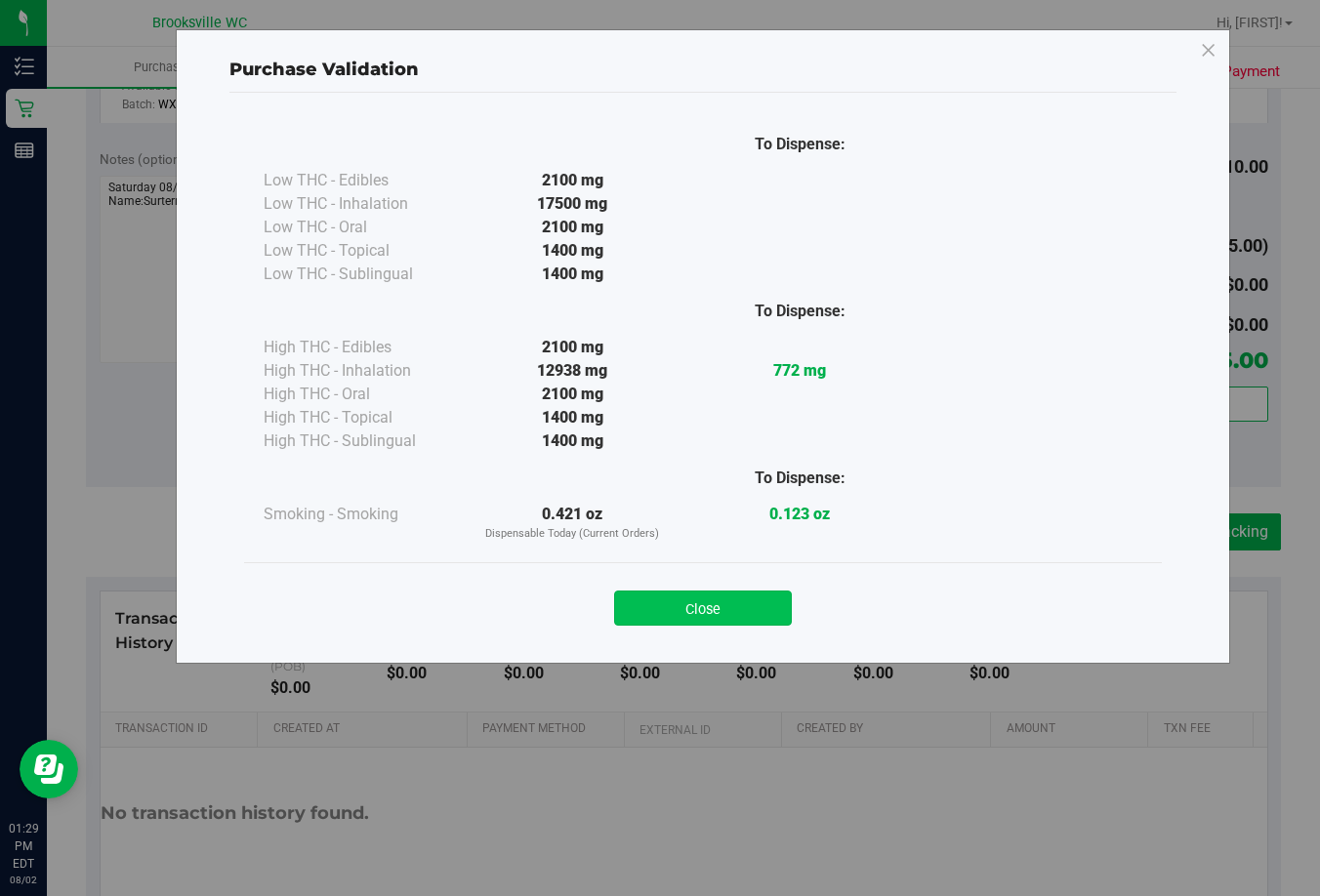 click on "Close" at bounding box center [703, 608] 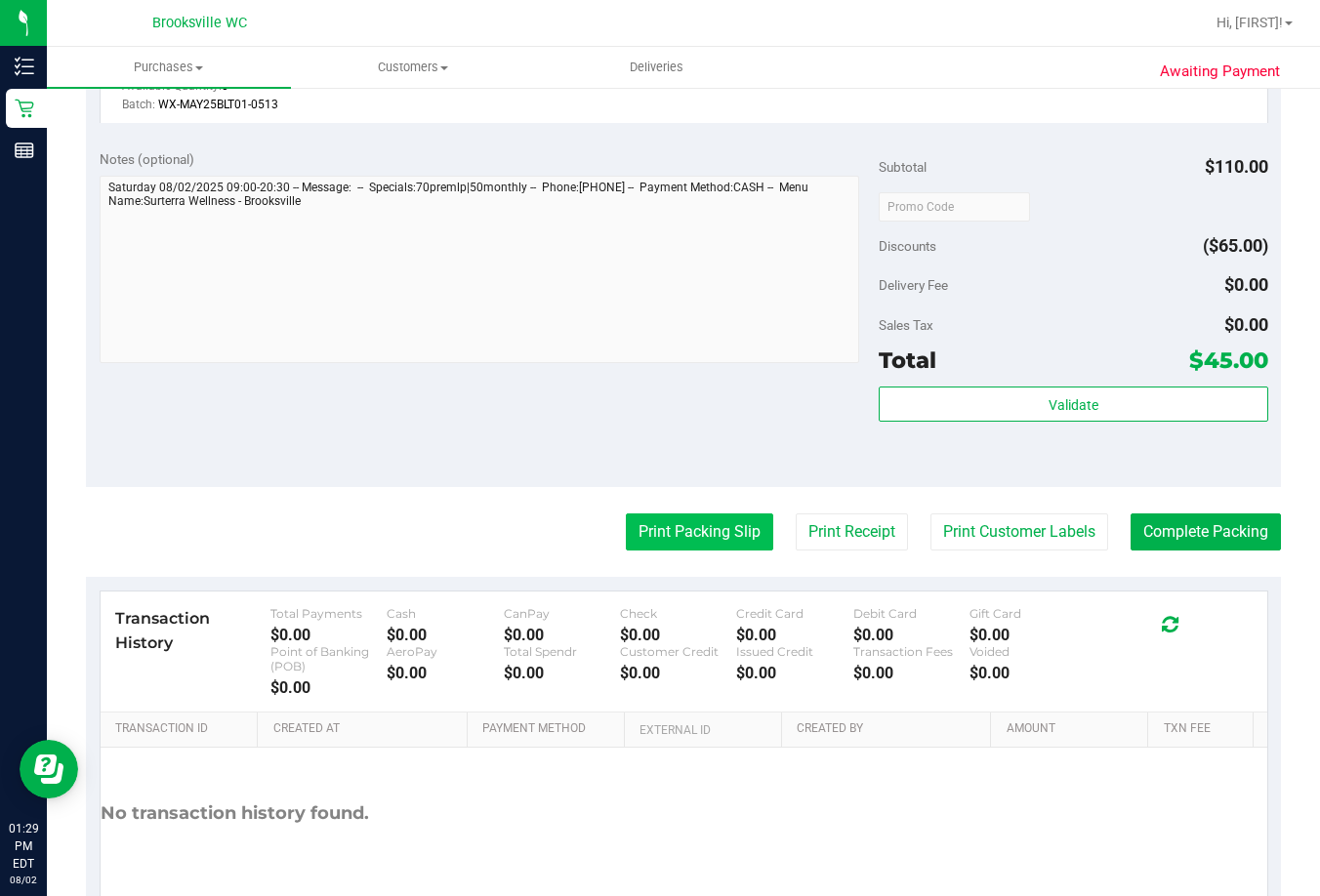 click on "Print Packing Slip" at bounding box center [699, 532] 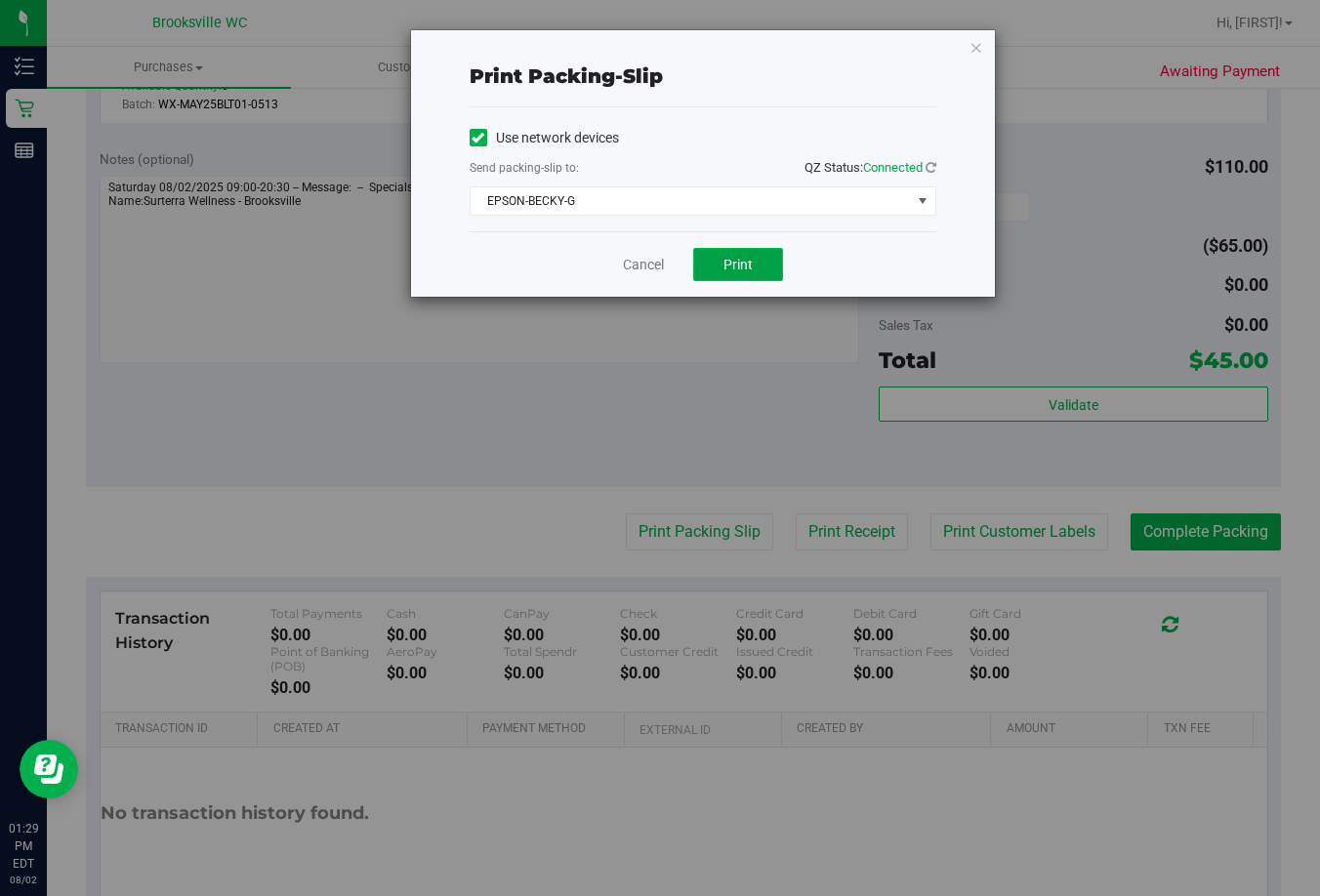 click on "Print" at bounding box center (738, 265) 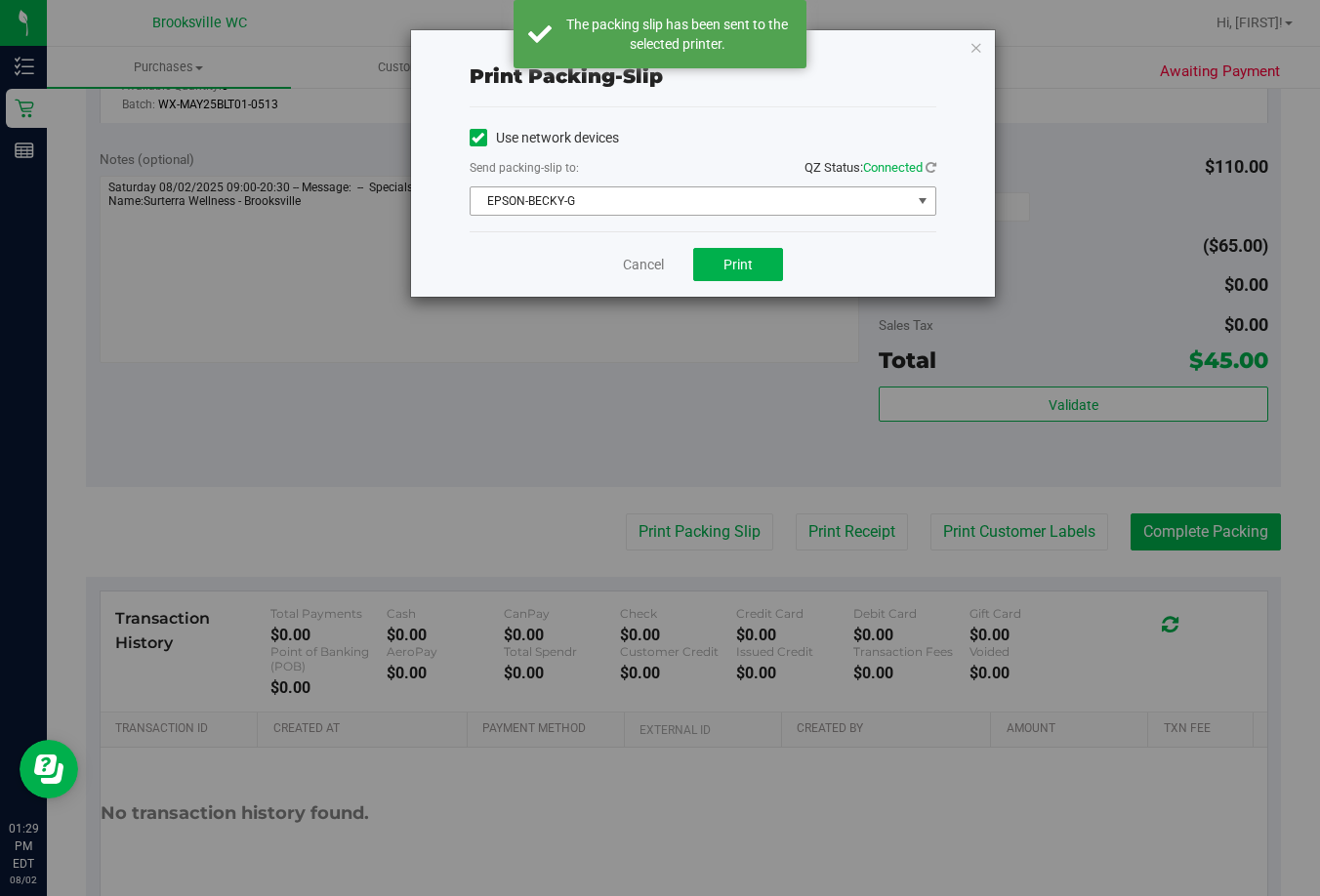 click on "EPSON-BECKY-G" at bounding box center [690, 201] 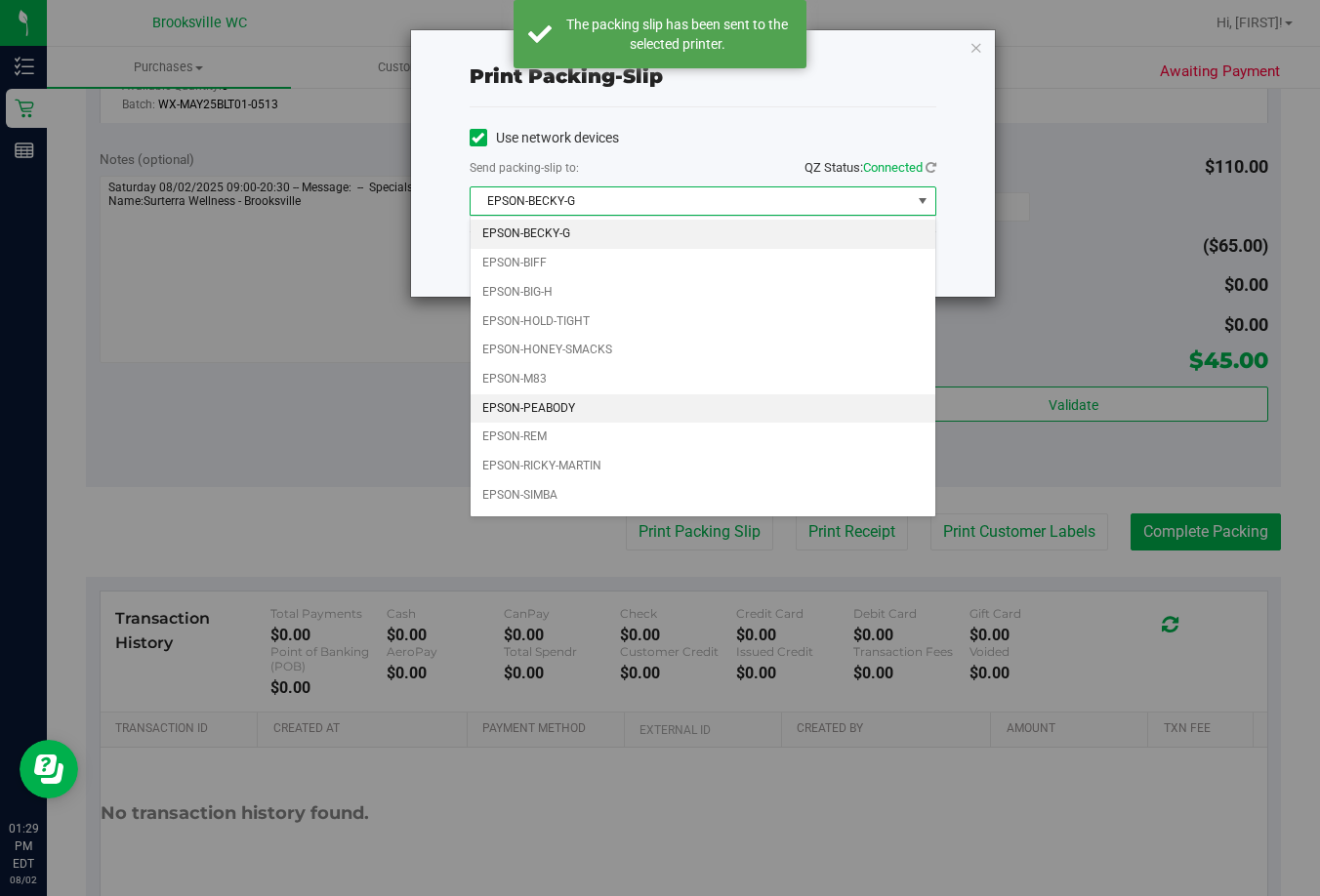 click on "EPSON-PEABODY" at bounding box center [703, 409] 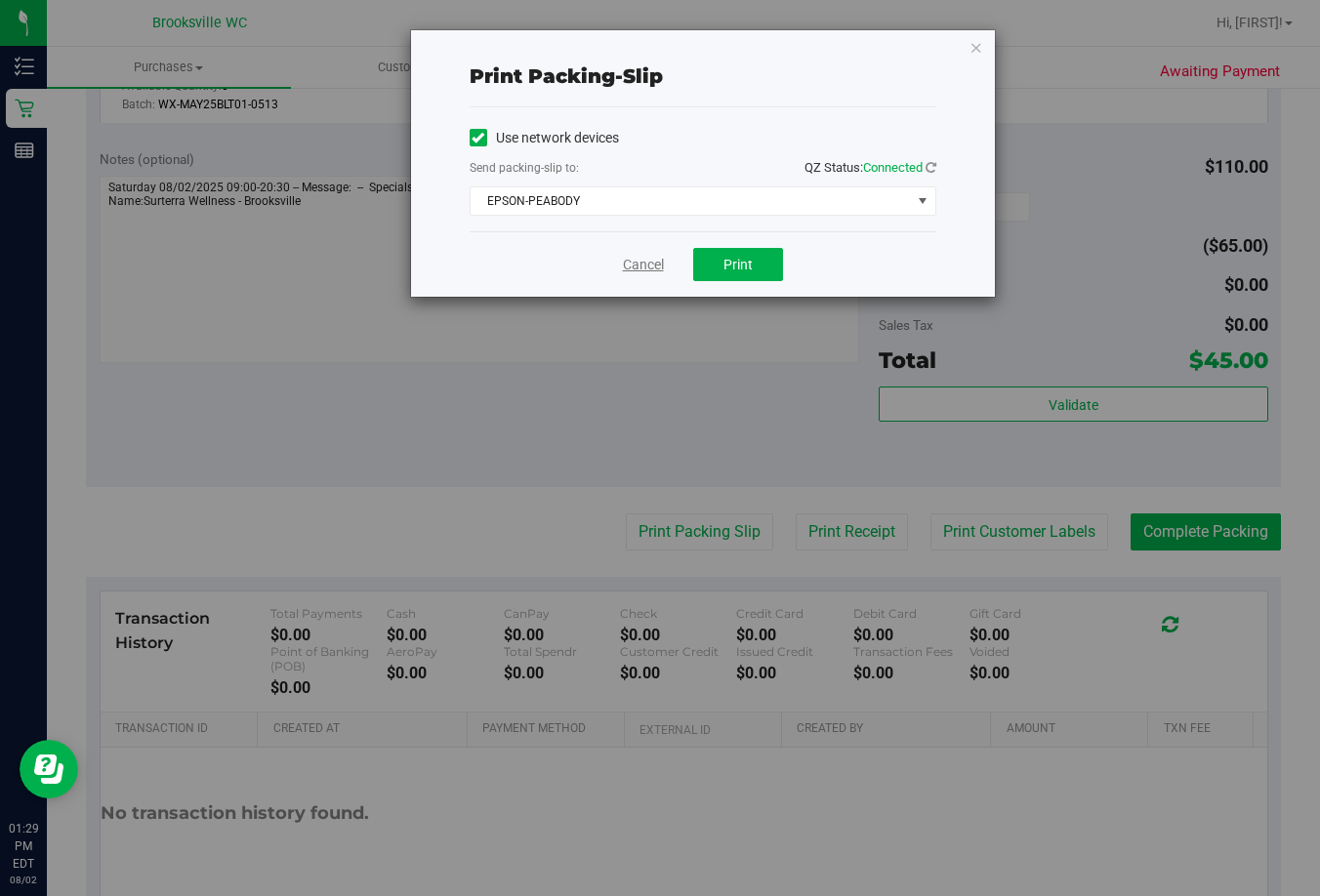 click on "Cancel" at bounding box center [643, 265] 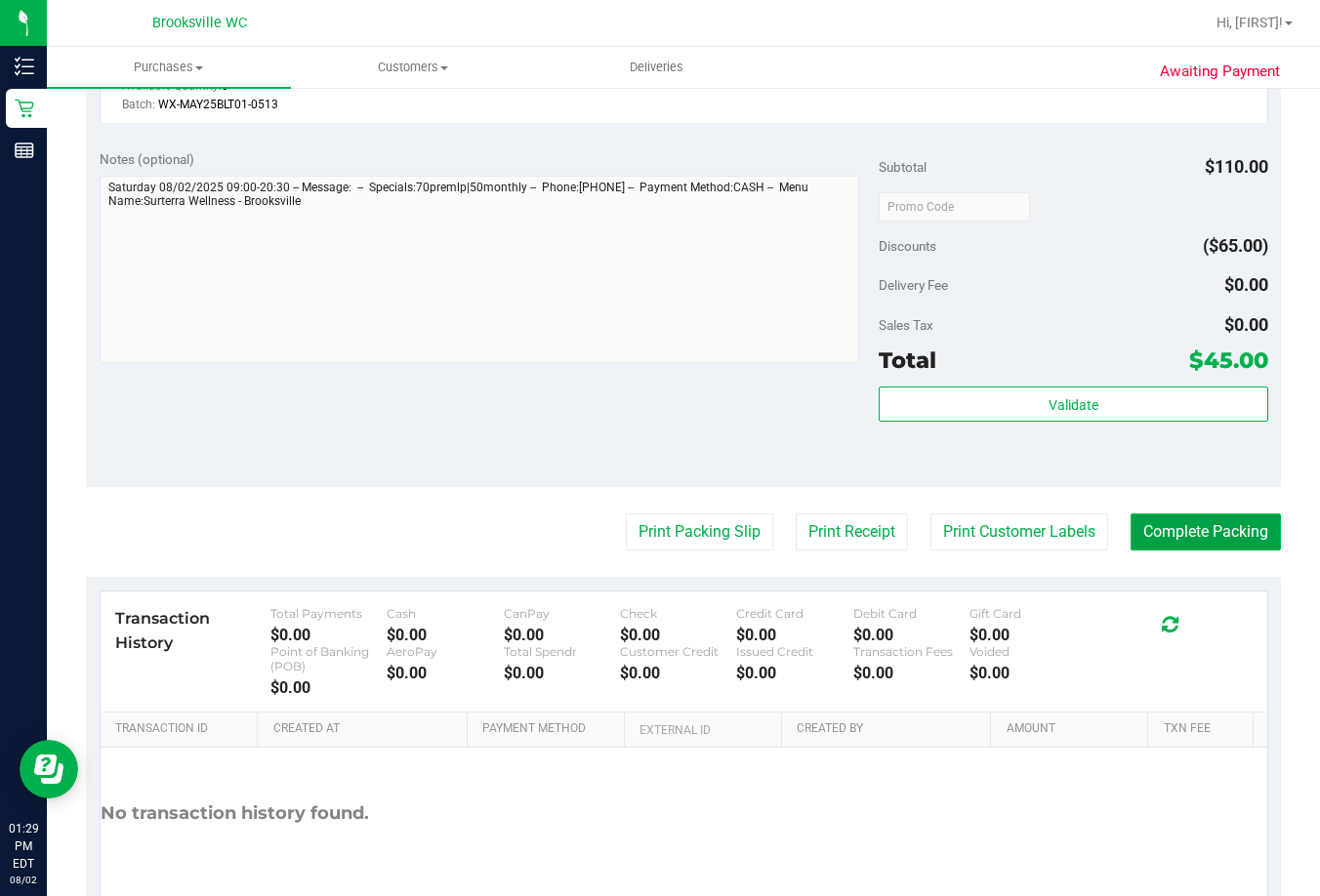 click on "Complete Packing" at bounding box center (1206, 532) 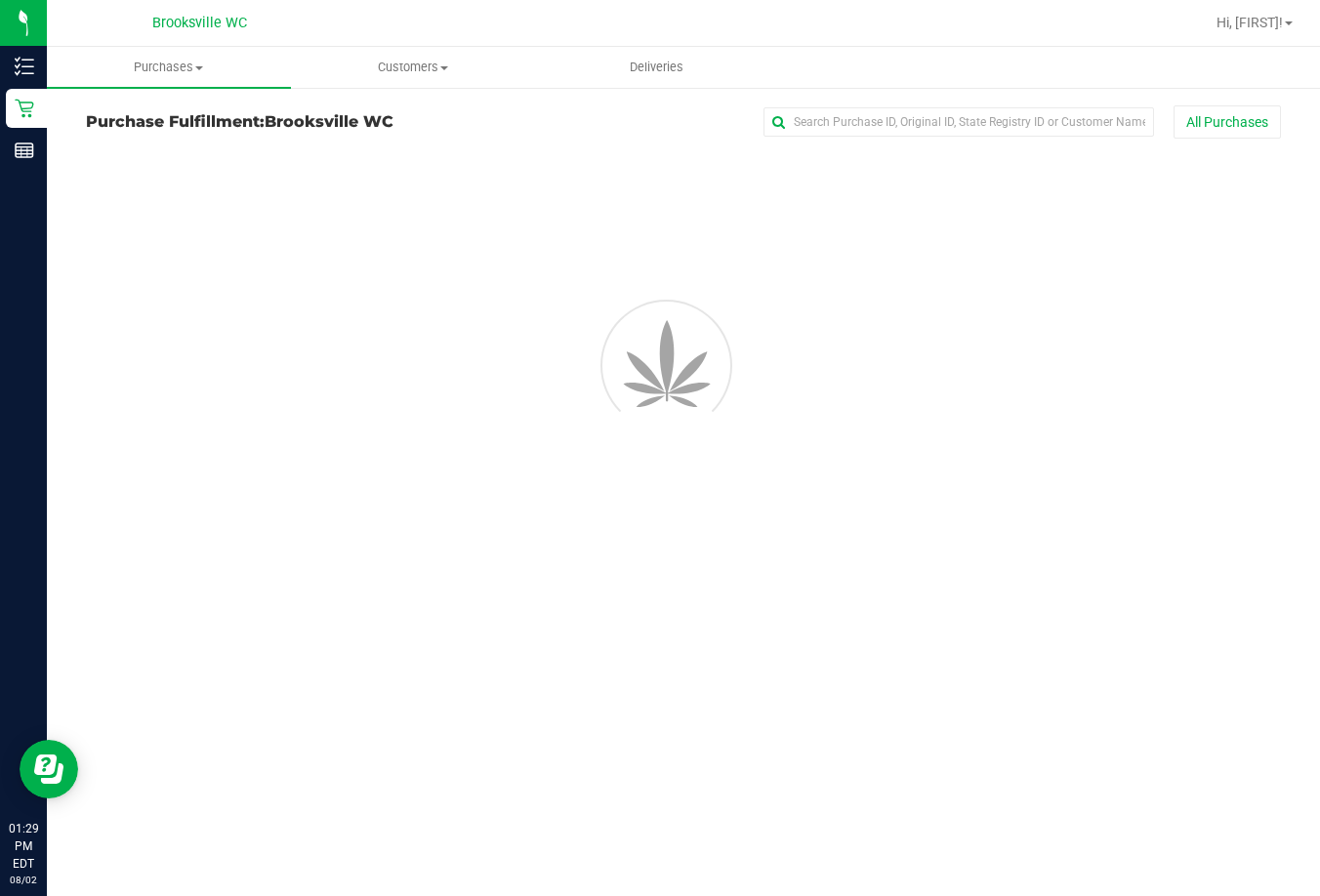 scroll, scrollTop: 0, scrollLeft: 0, axis: both 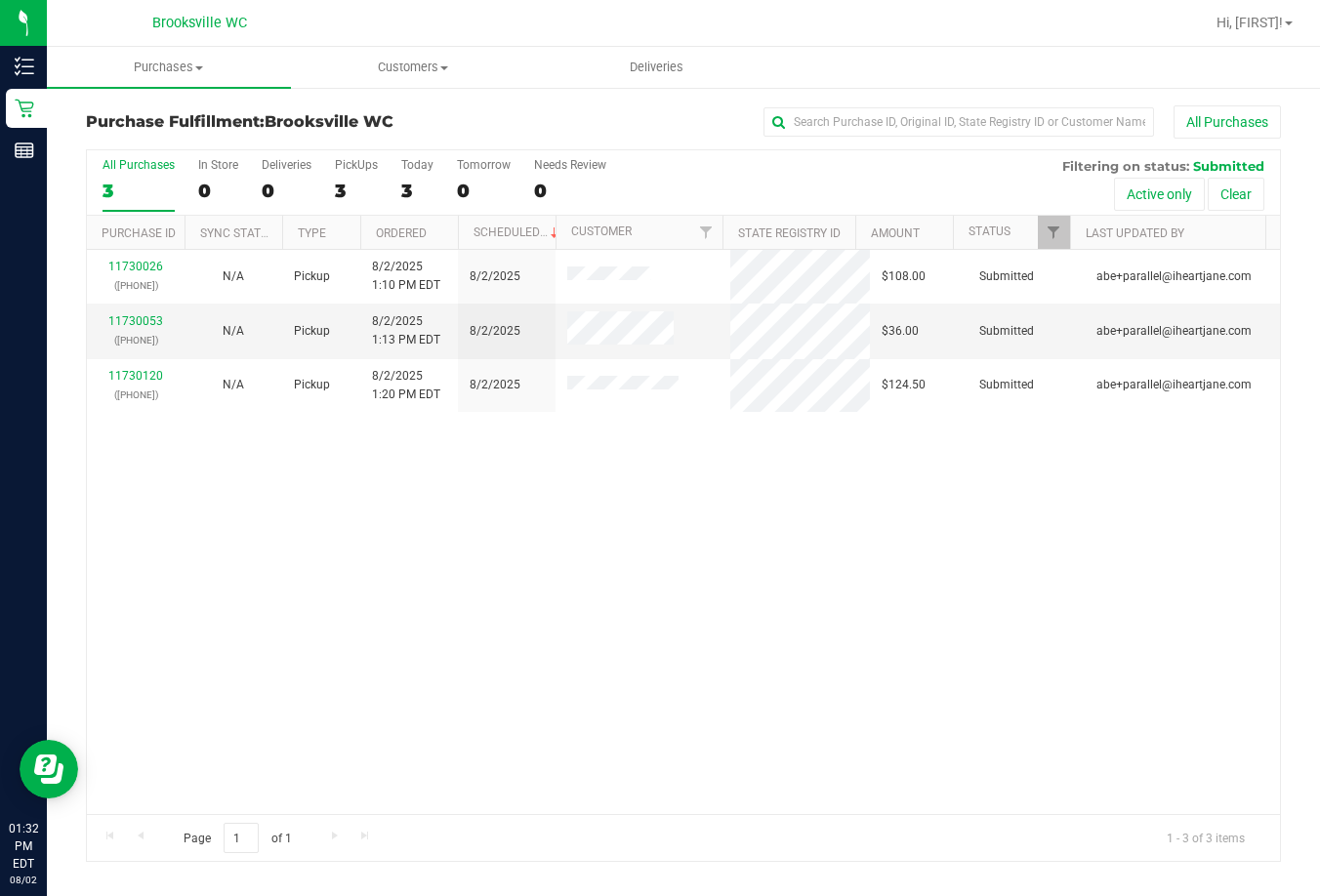 click on "11730026
([PHONE])
N/A
Pickup 8/2/2025 1:10 PM EDT 8/2/2025
$108.00
Submitted [EMAIL]
11730053
([PHONE])
N/A
Pickup 8/2/2025 1:13 PM EDT 8/2/2025
$36.00
Submitted [EMAIL]
11730120
([PHONE])
N/A
Pickup 8/2/2025 1:20 PM EDT 8/2/2025
$124.50
Submitted [EMAIL]" at bounding box center (683, 532) 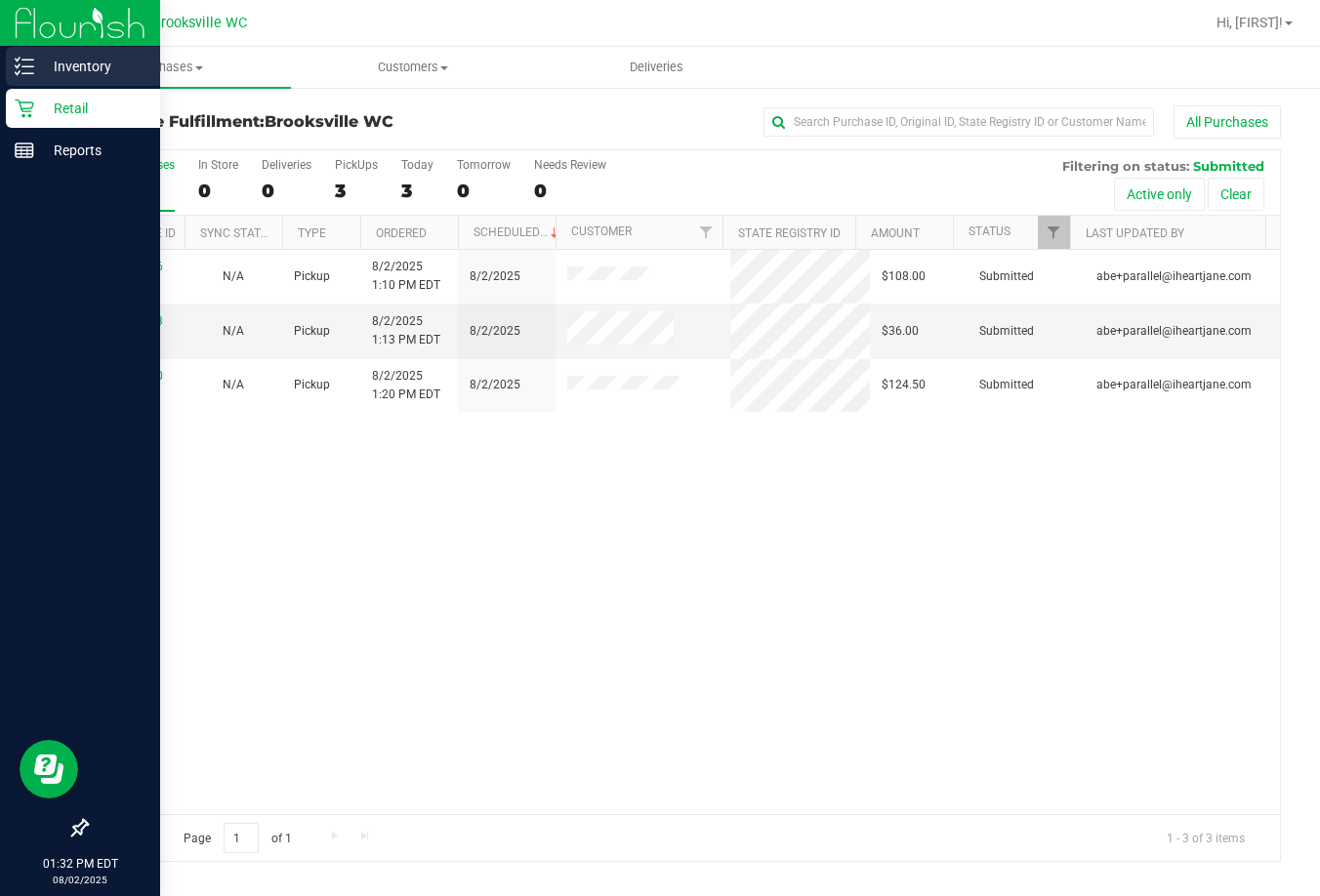click 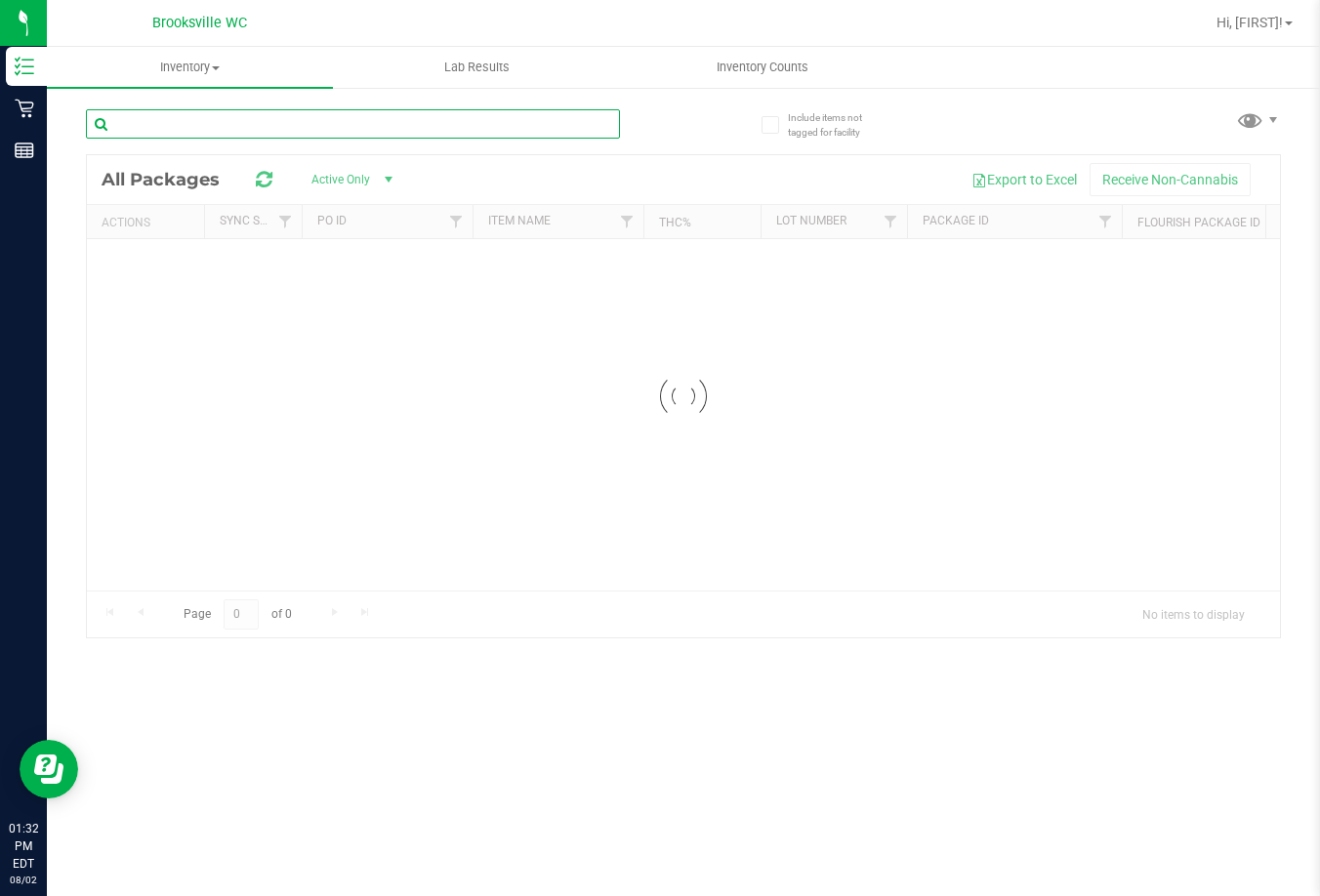 click at bounding box center (352, 124) 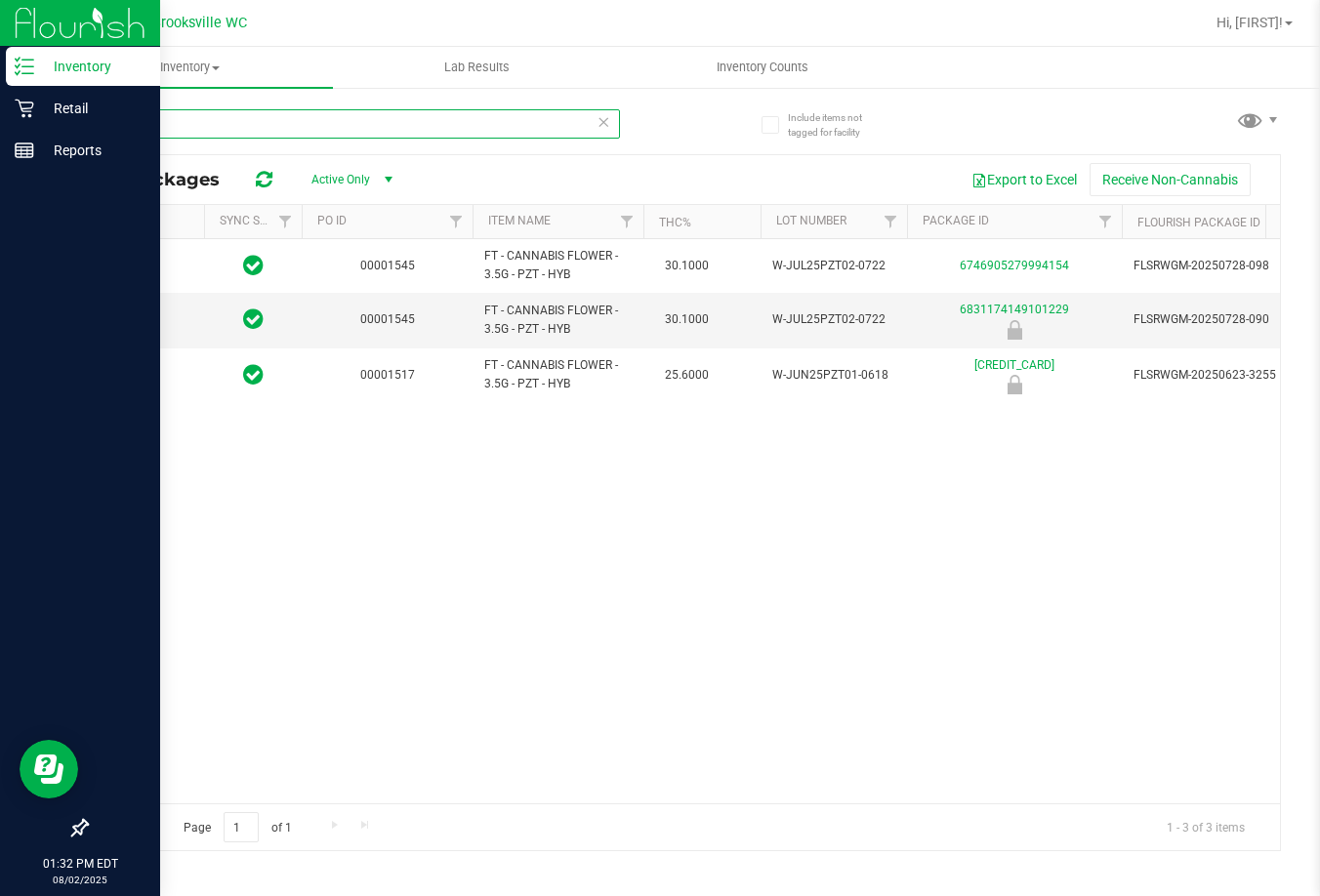 type on "Pzt" 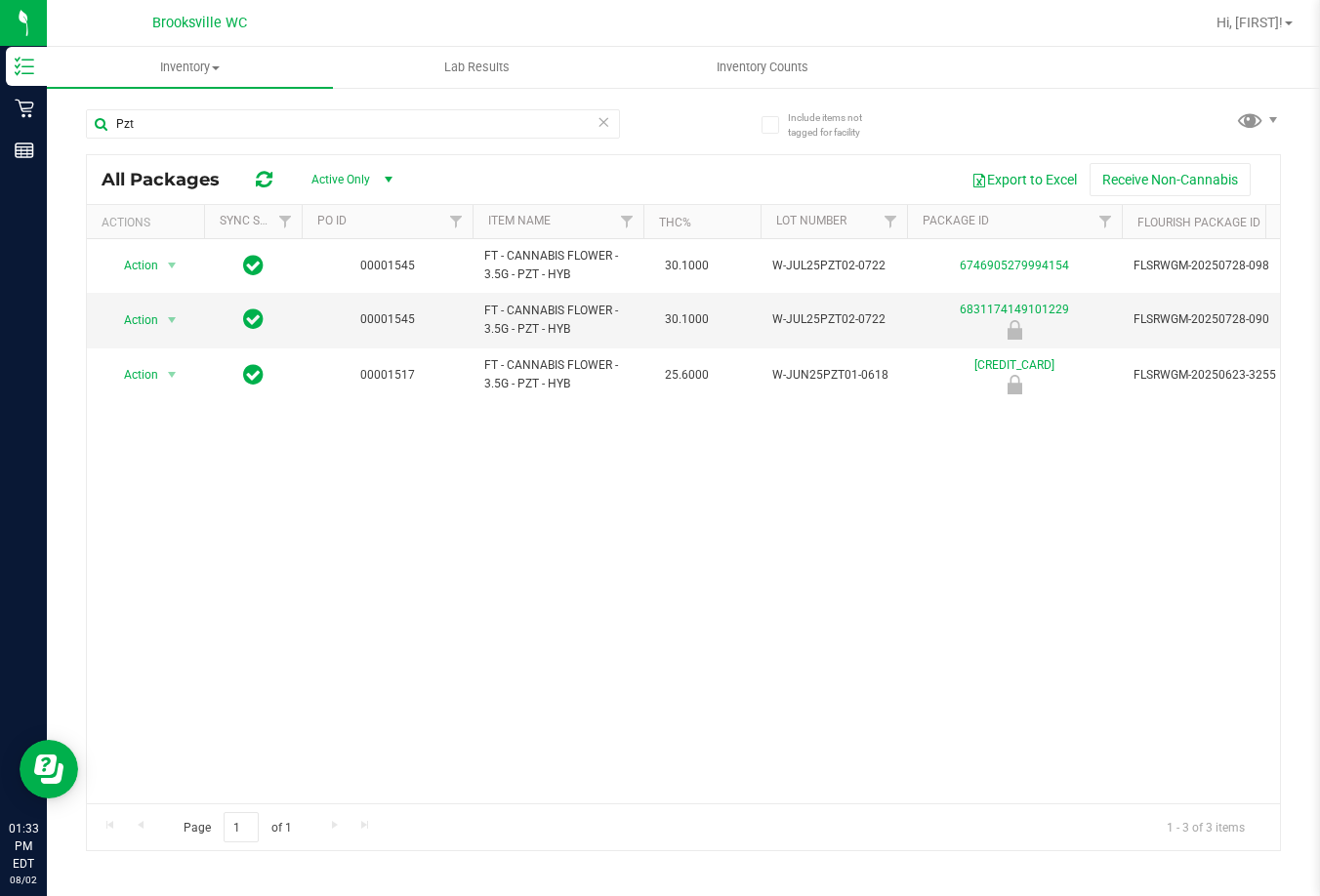 click on "Action Action Global inventory Package audit log Print package label Print product labels
[NUMBER]
FT - CANNABIS FLOWER - 3.5G - PZT - HYB
[PRICE]
W-JUL25PZT02-0722
[CREDIT_CARD]
FLSRWGM-20250728-098
[NUMBER]
[NUMBER]
[NUMBER]
[DATE] [TIME]
[EMAIL]
FT - CANNABIS FLOWER - 3.5G - PZT - HYB
[PRICE]
Pass
Flower
Whole Flower
Pine Zap F2" at bounding box center [683, 521] 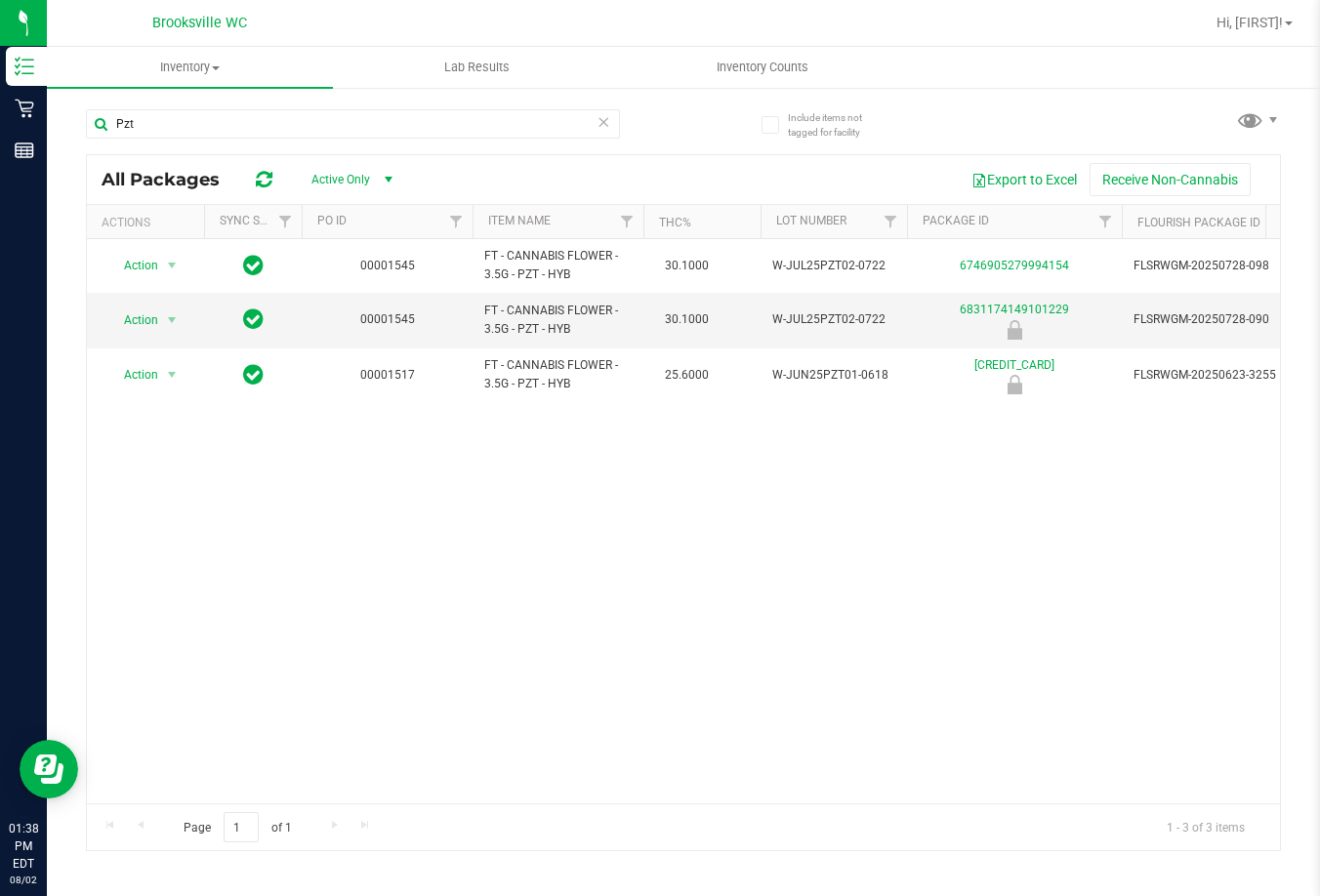 drag, startPoint x: 855, startPoint y: 521, endPoint x: 852, endPoint y: 509, distance: 12.369317 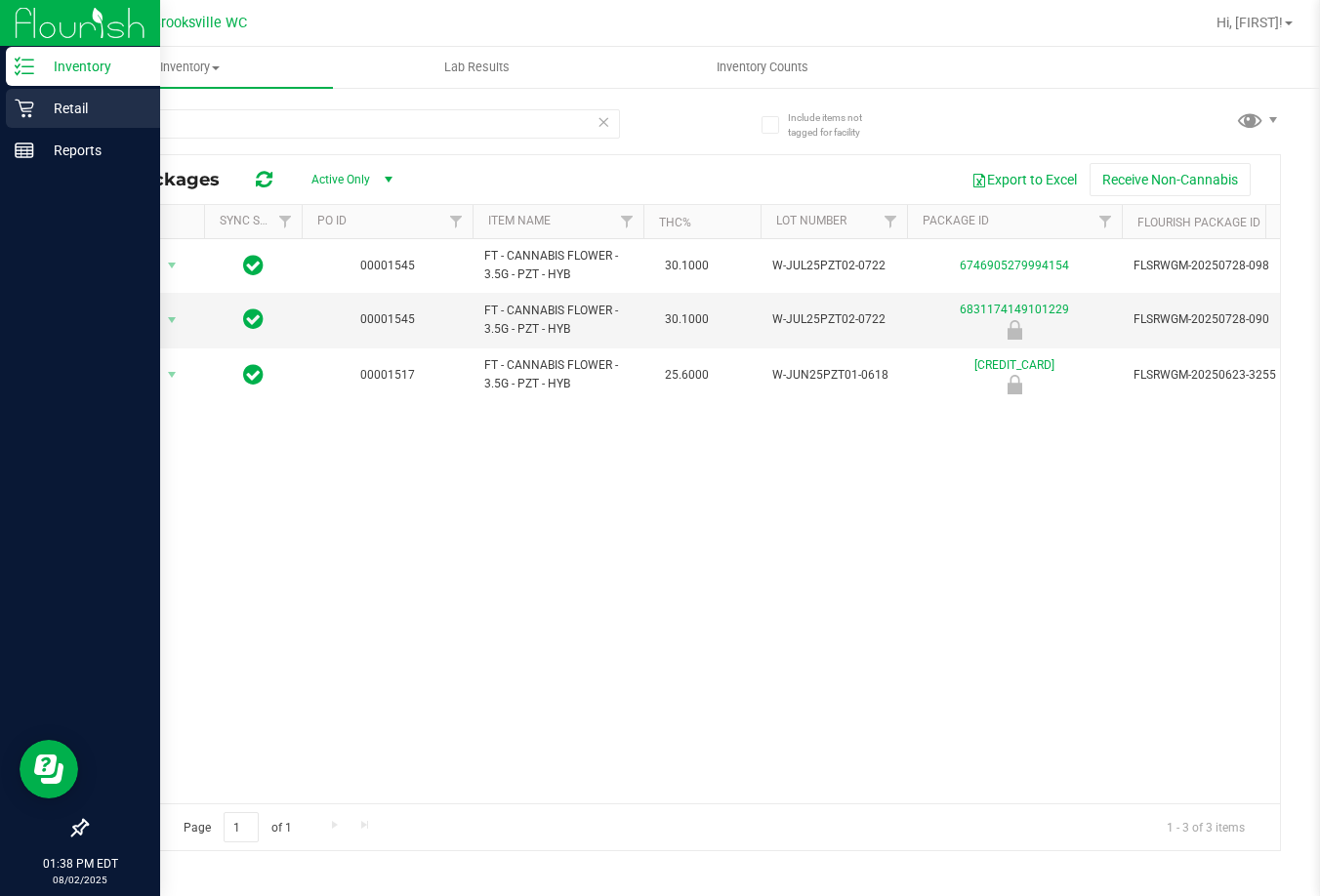 click 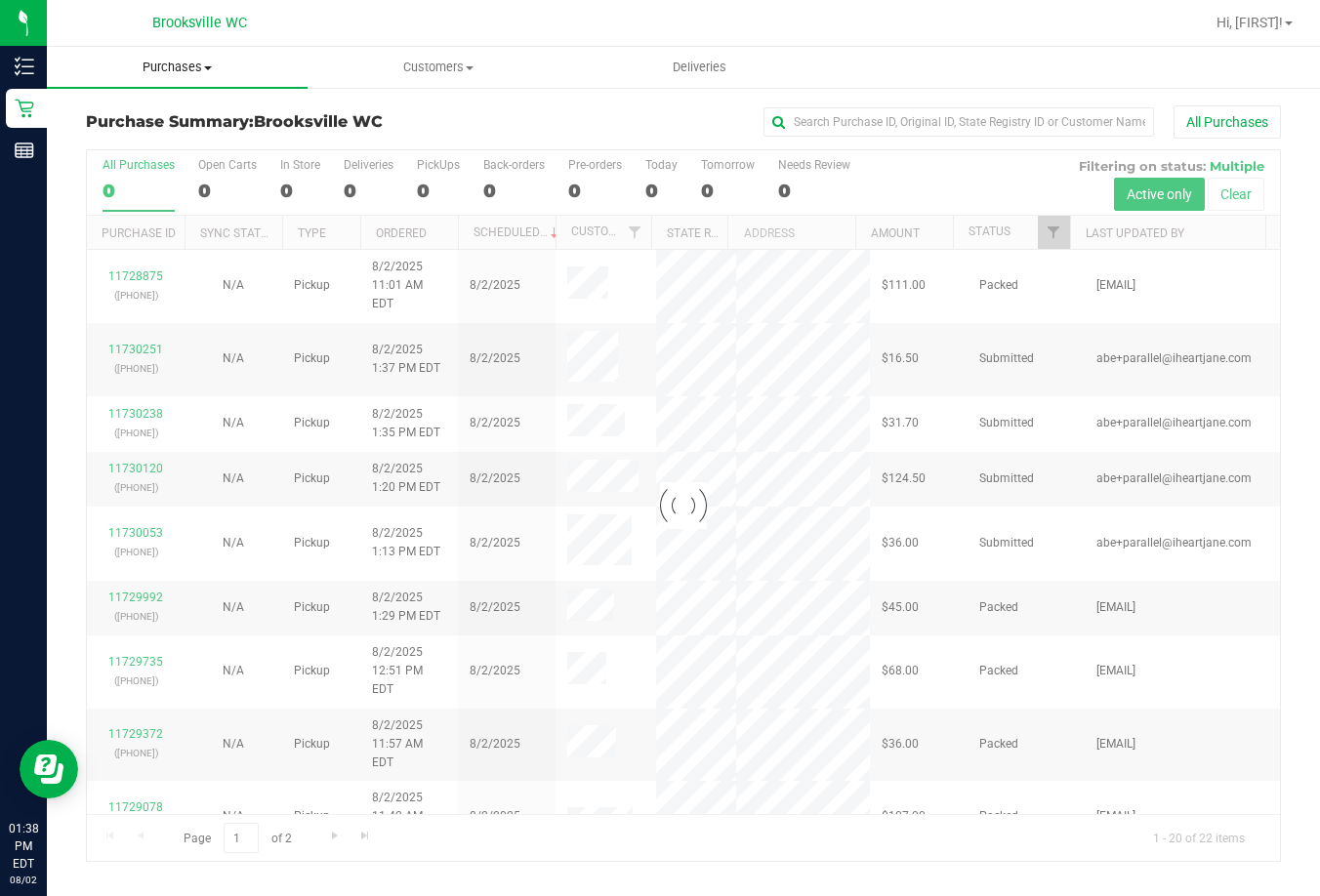 click on "Purchases" at bounding box center [177, 67] 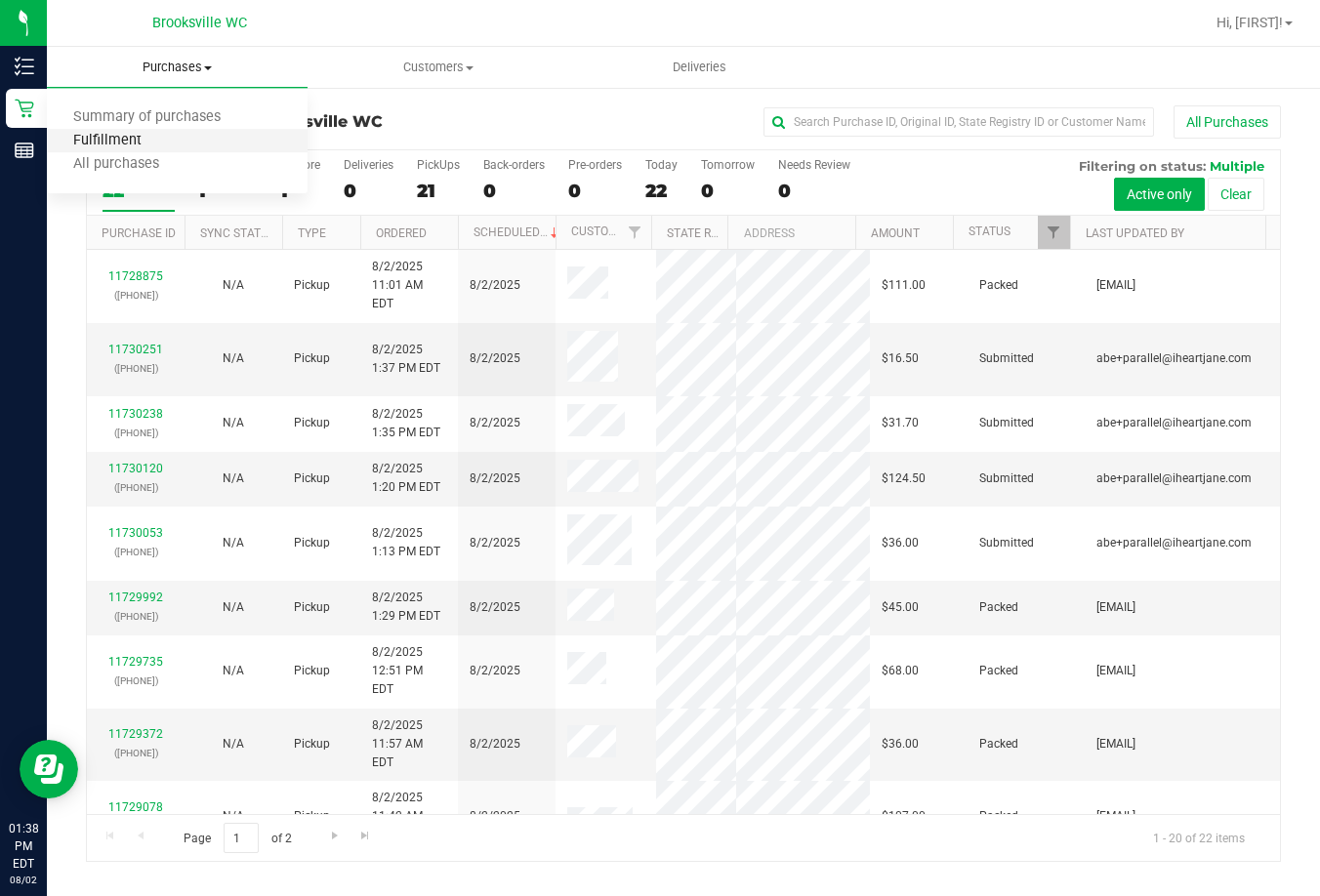 click on "Fulfillment" at bounding box center (107, 141) 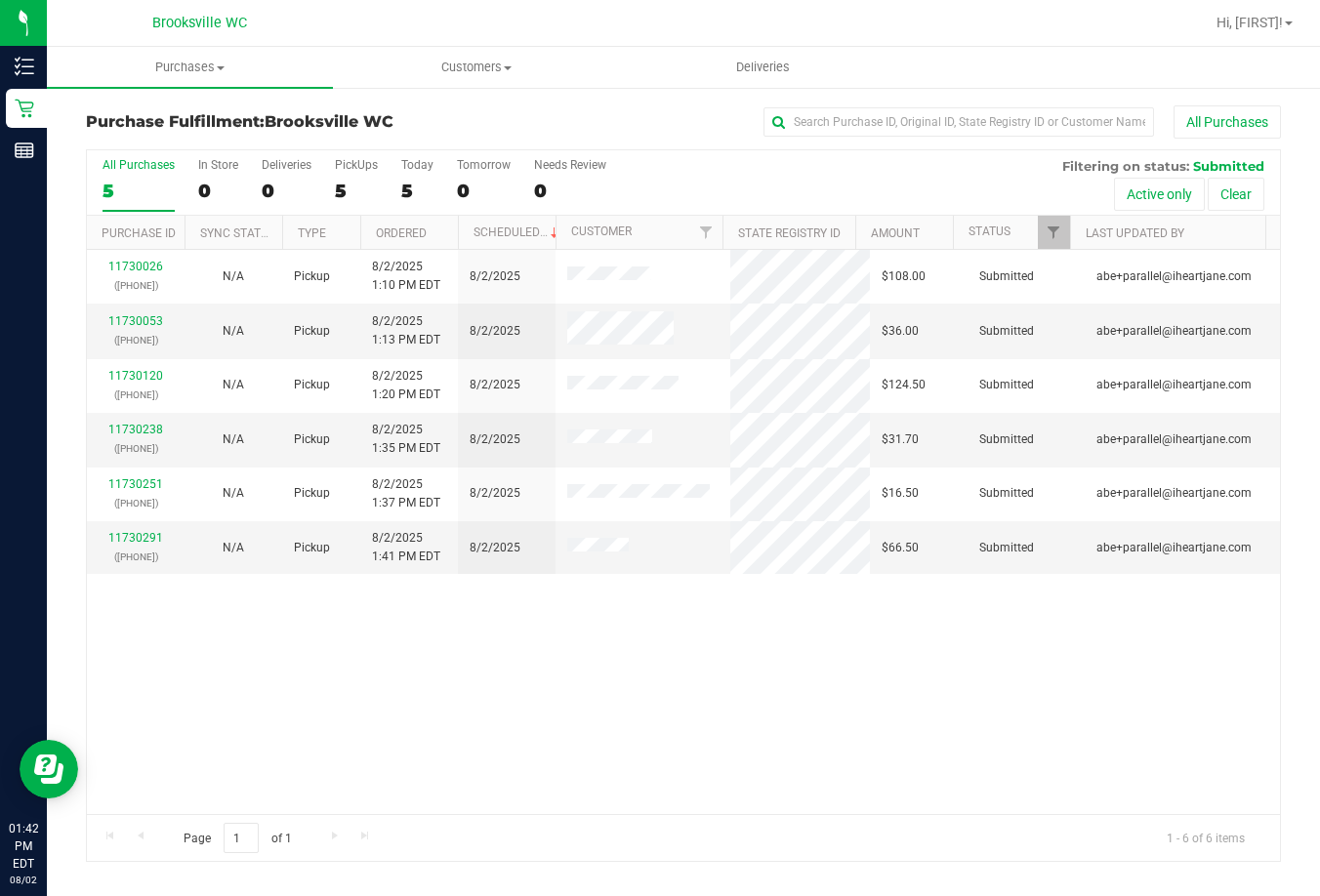 click on "11730026
([PHONE])
N/A
Pickup 8/2/2025 1:10 PM EDT 8/2/2025
$108.00
Submitted [EMAIL]
11730053
([PHONE])
N/A
Pickup 8/2/2025 1:13 PM EDT 8/2/2025
$36.00
Submitted [EMAIL]
11730120
([PHONE])
N/A
Pickup 8/2/2025 1:20 PM EDT 8/2/2025
$124.50
Submitted [EMAIL]" at bounding box center [683, 532] 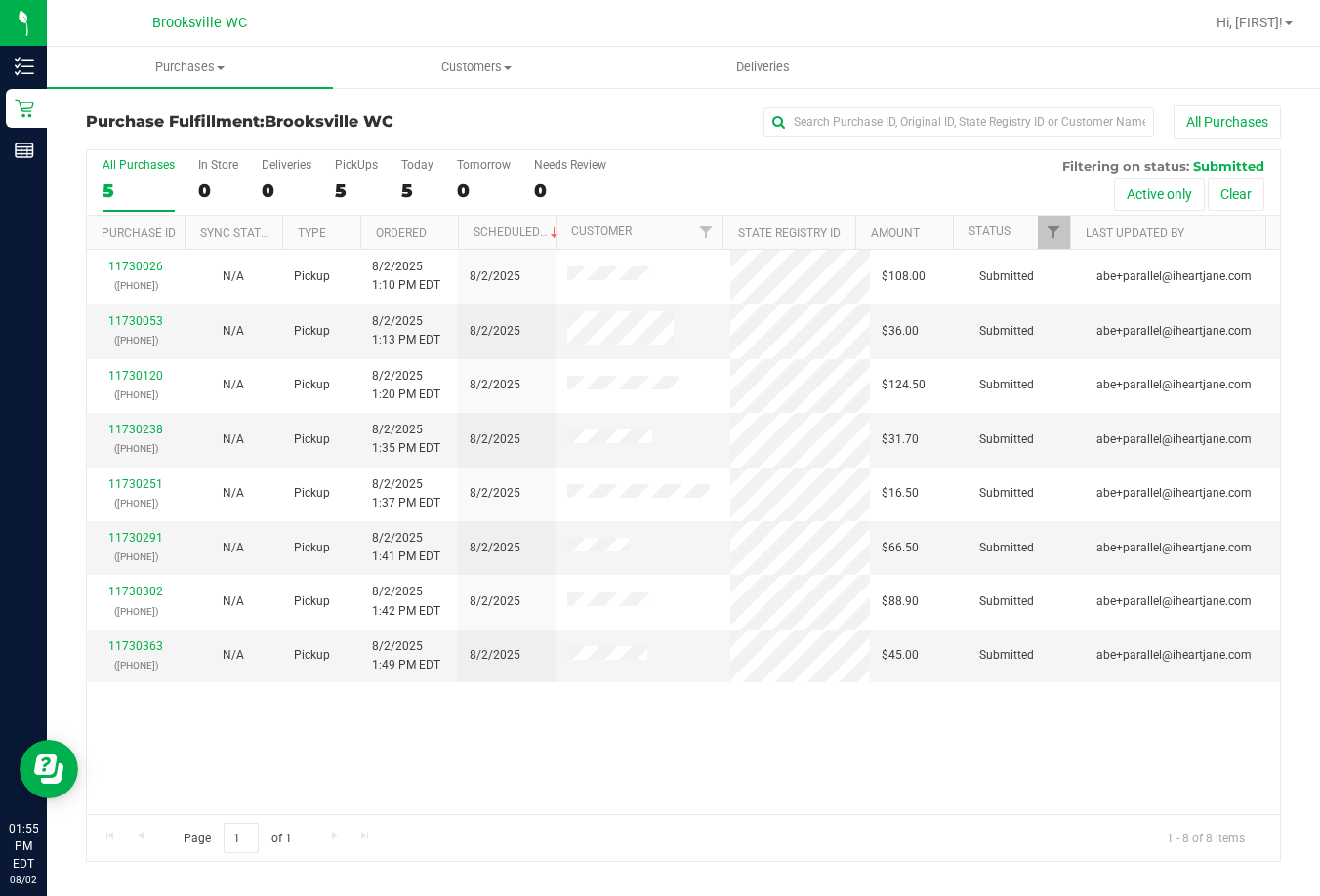click at bounding box center [776, 22] 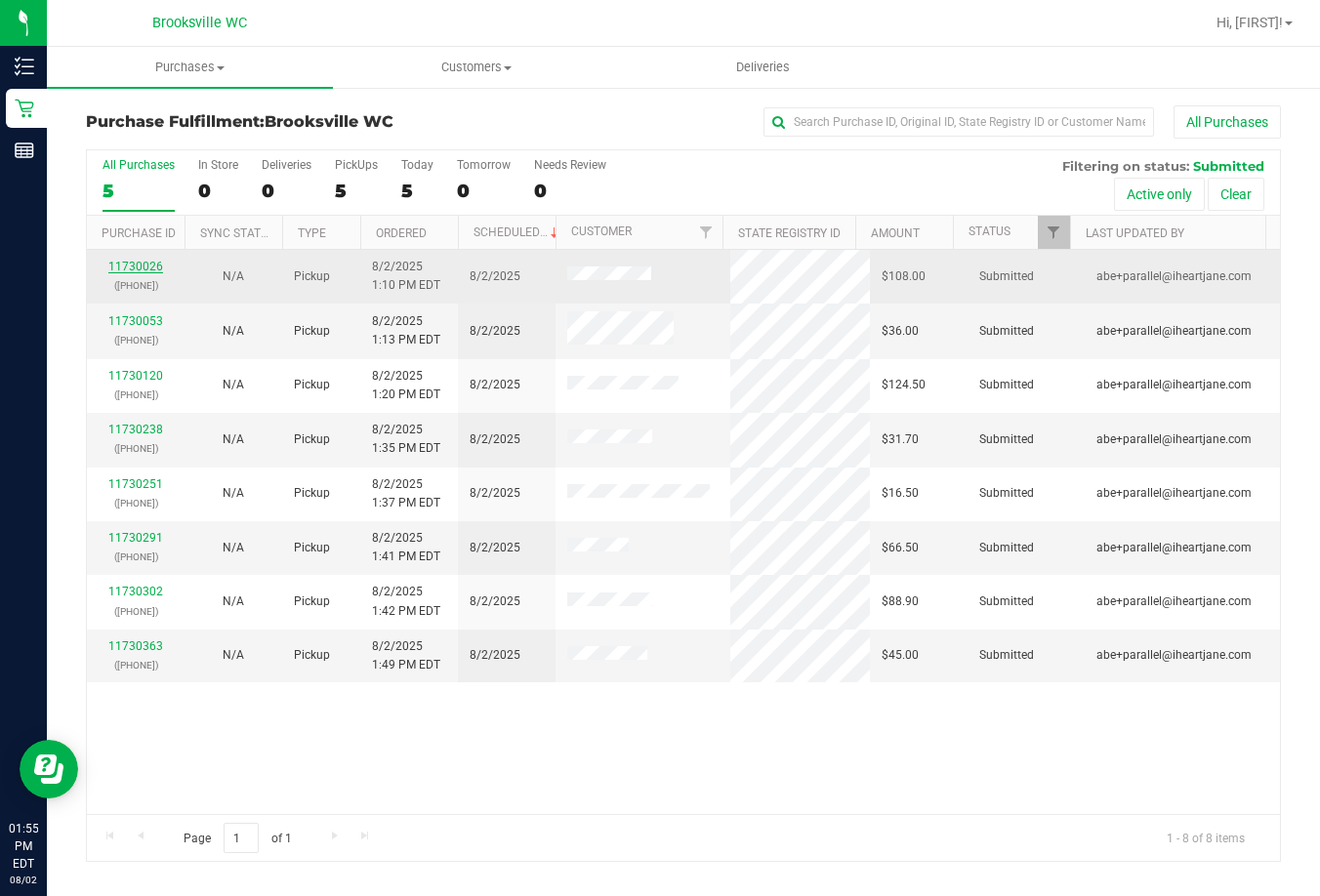 click on "11730026" at bounding box center [136, 266] 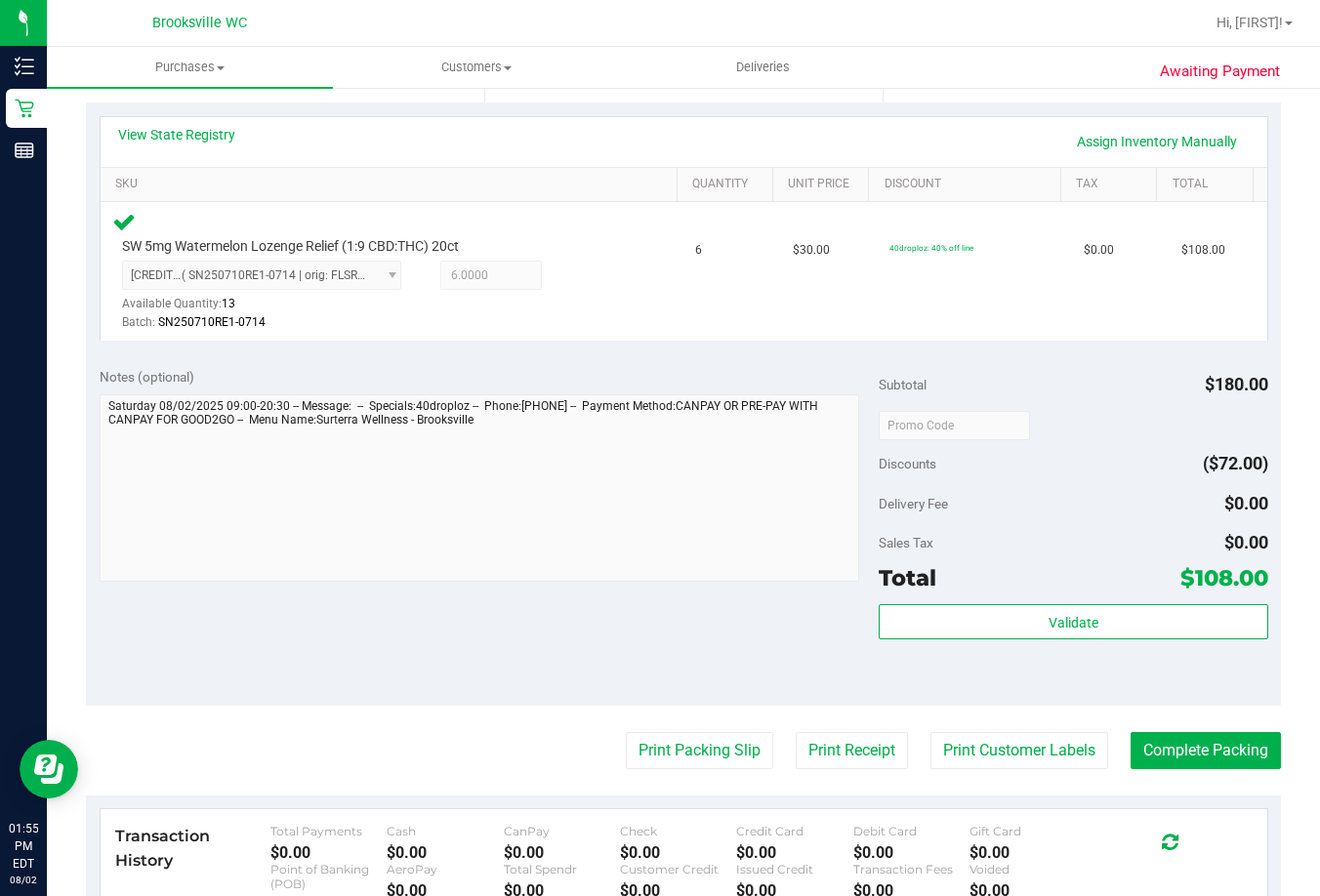 scroll, scrollTop: 683, scrollLeft: 0, axis: vertical 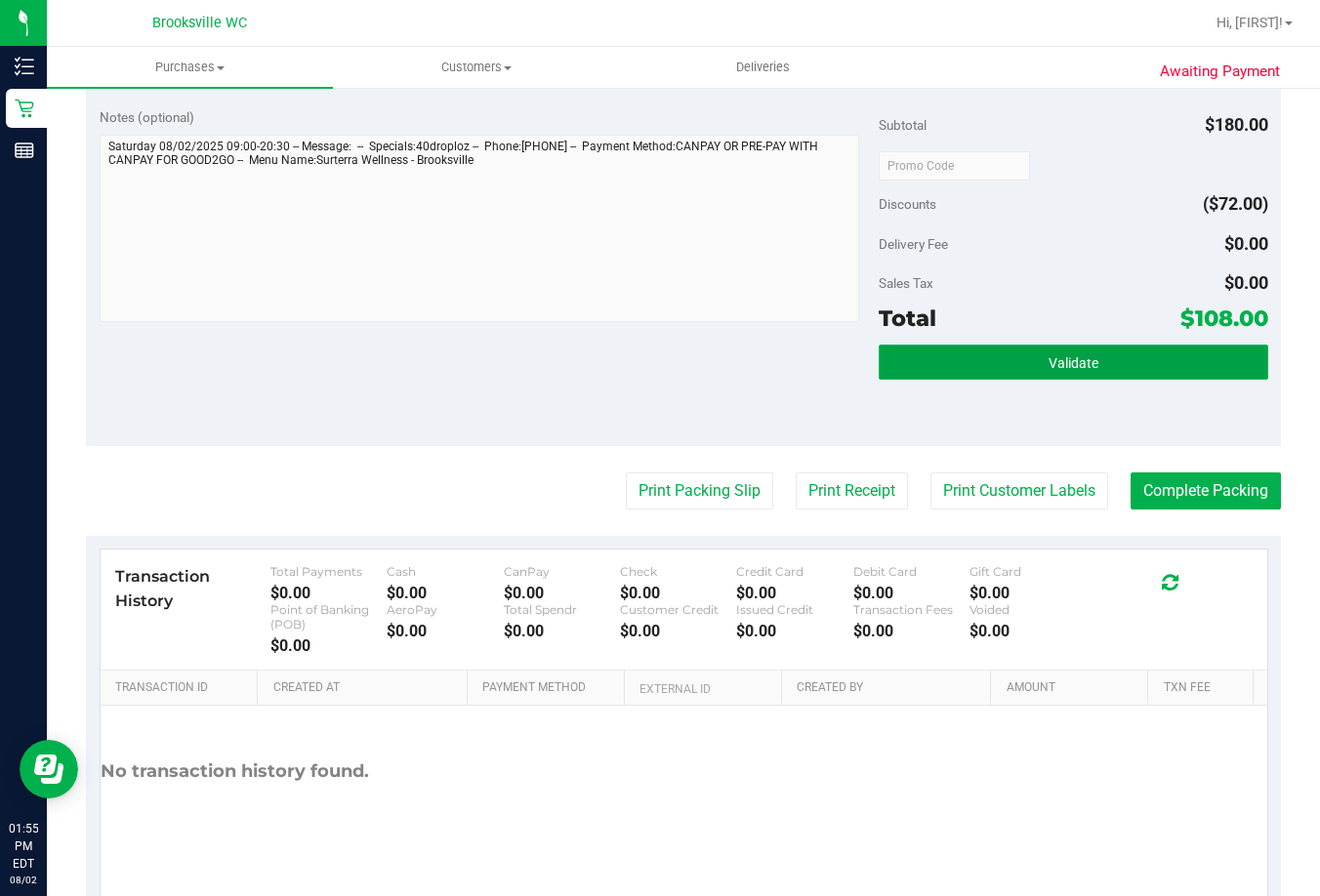 click on "Validate" at bounding box center [1073, 362] 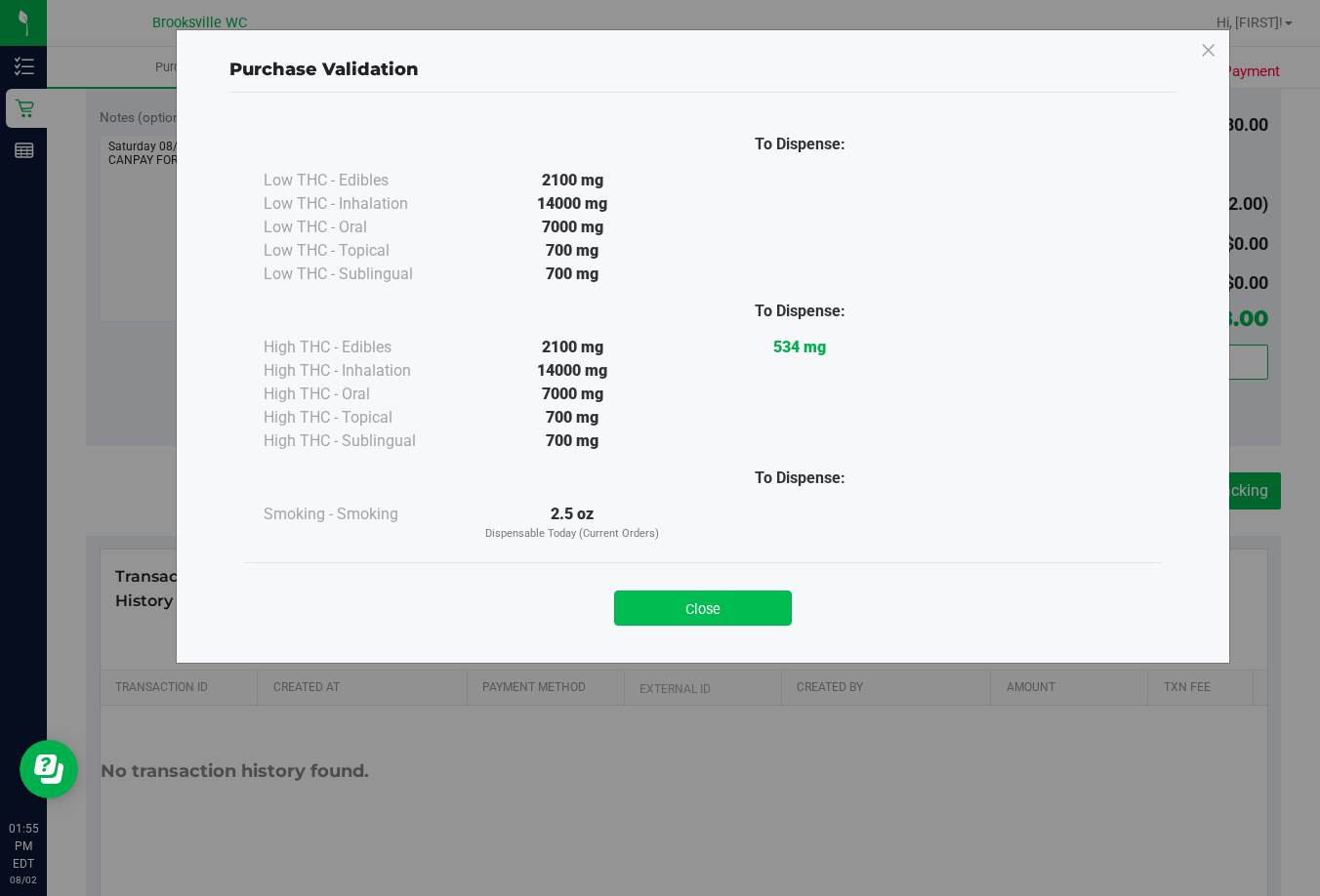click on "Close" at bounding box center (703, 608) 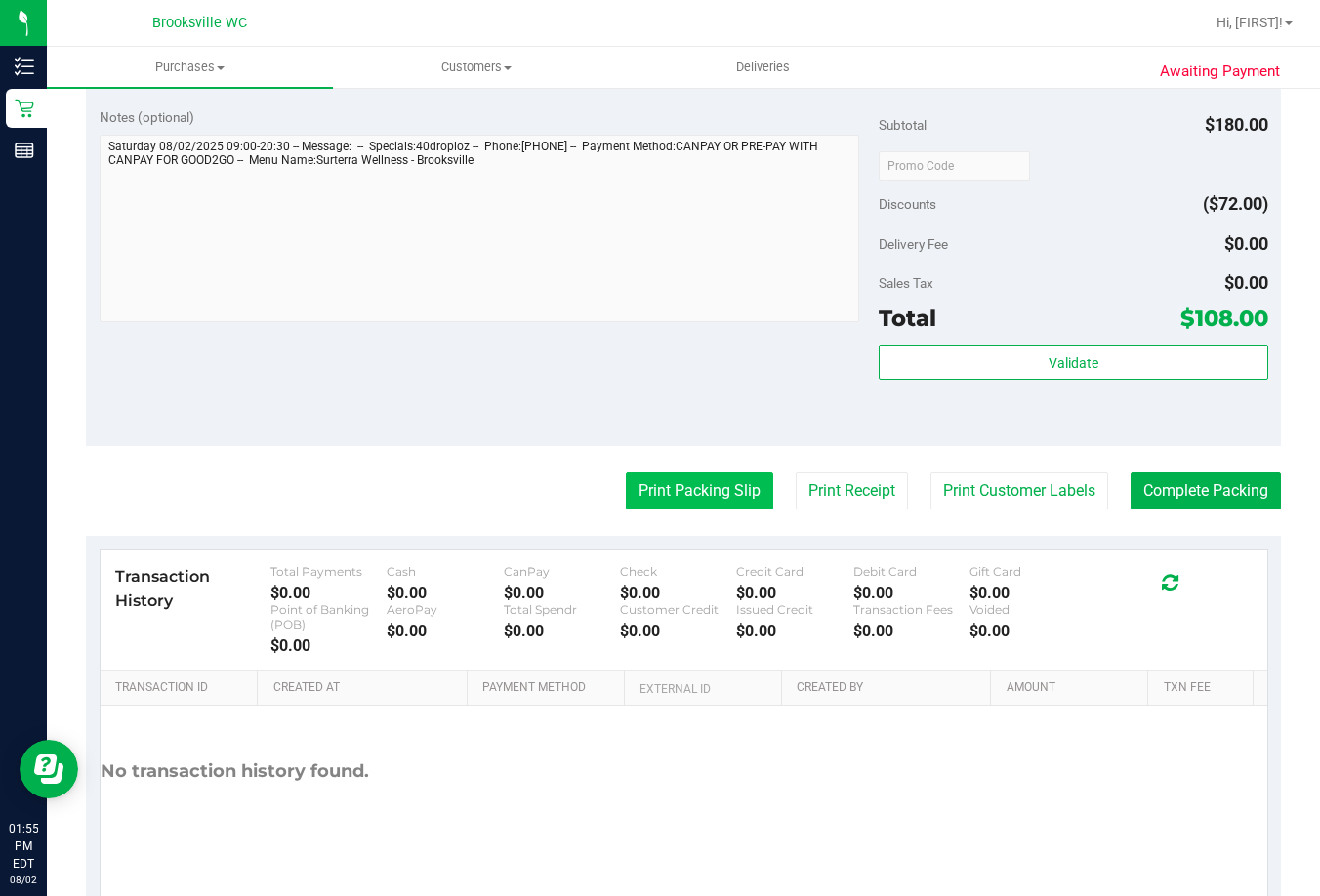 click on "Print Packing Slip" at bounding box center (699, 491) 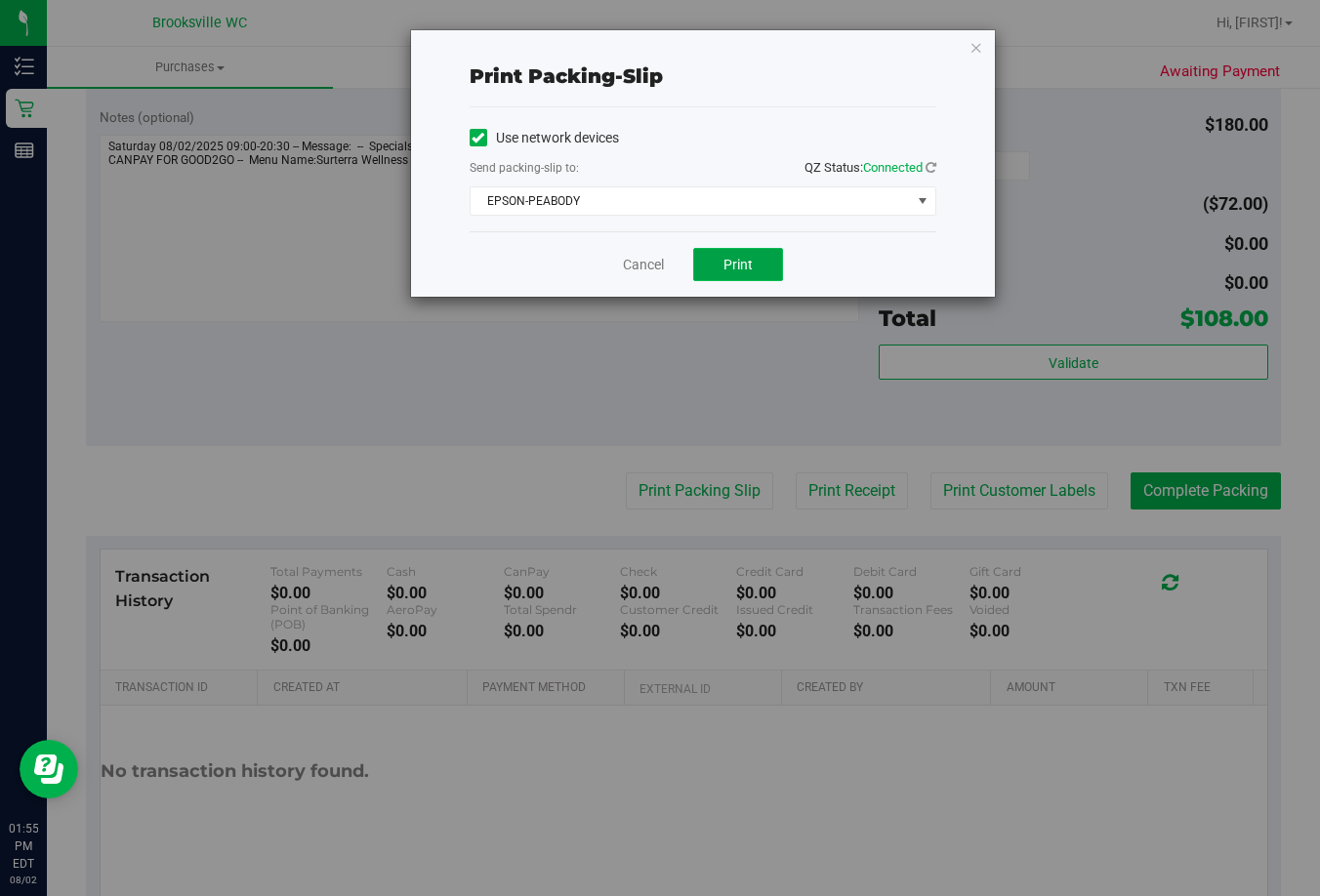 click on "Print" at bounding box center (738, 265) 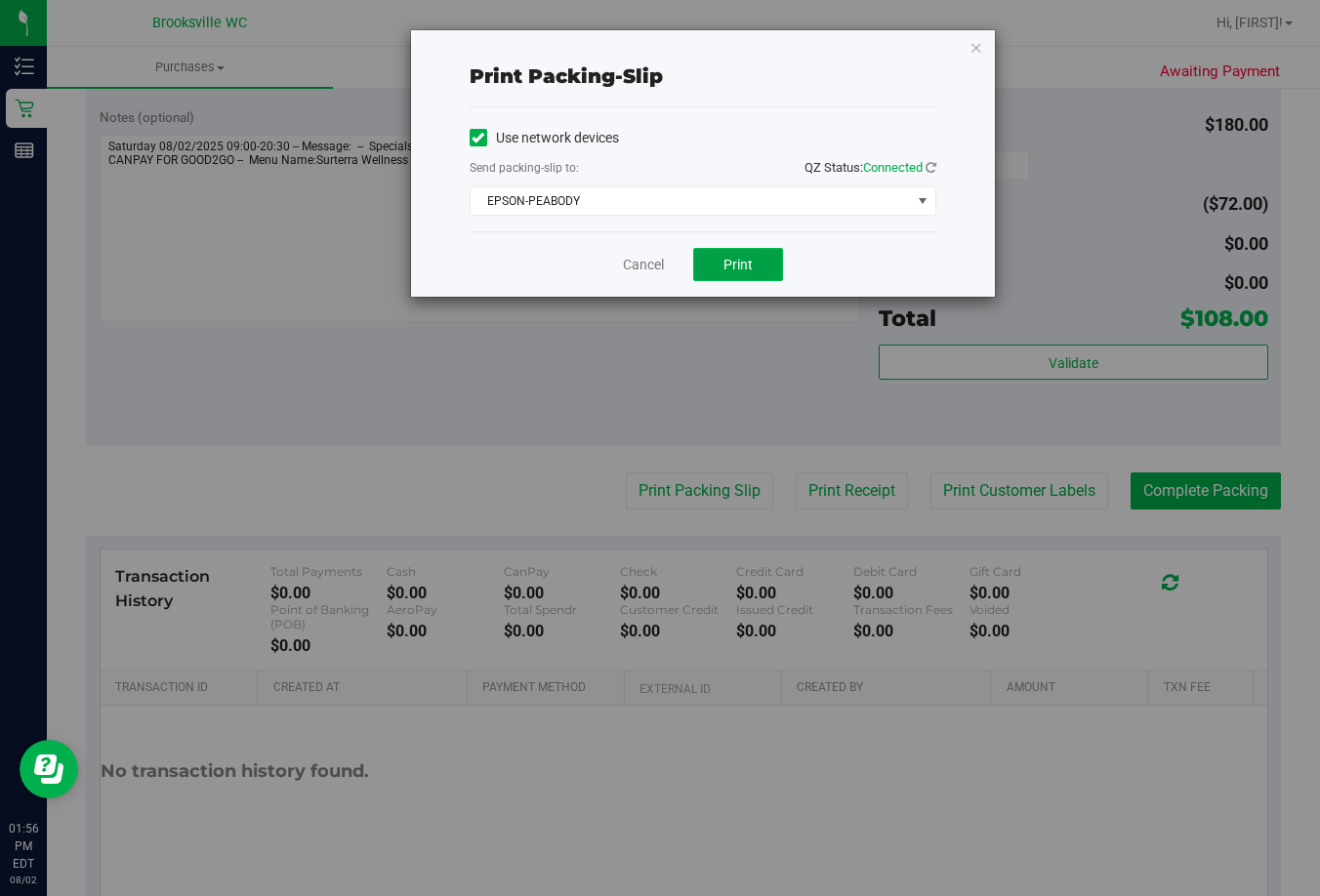click on "Print" at bounding box center (738, 265) 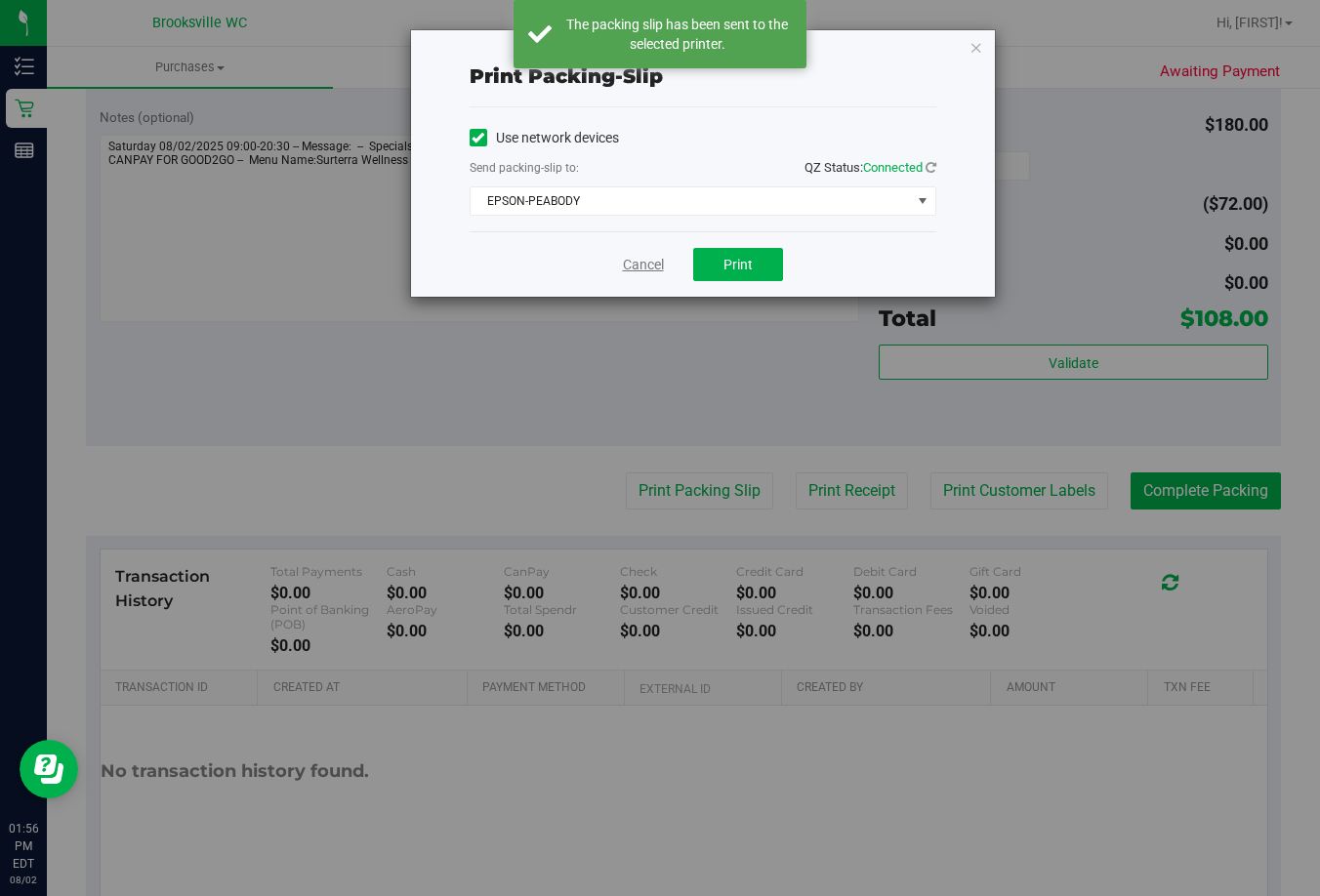 click on "Cancel" at bounding box center [643, 265] 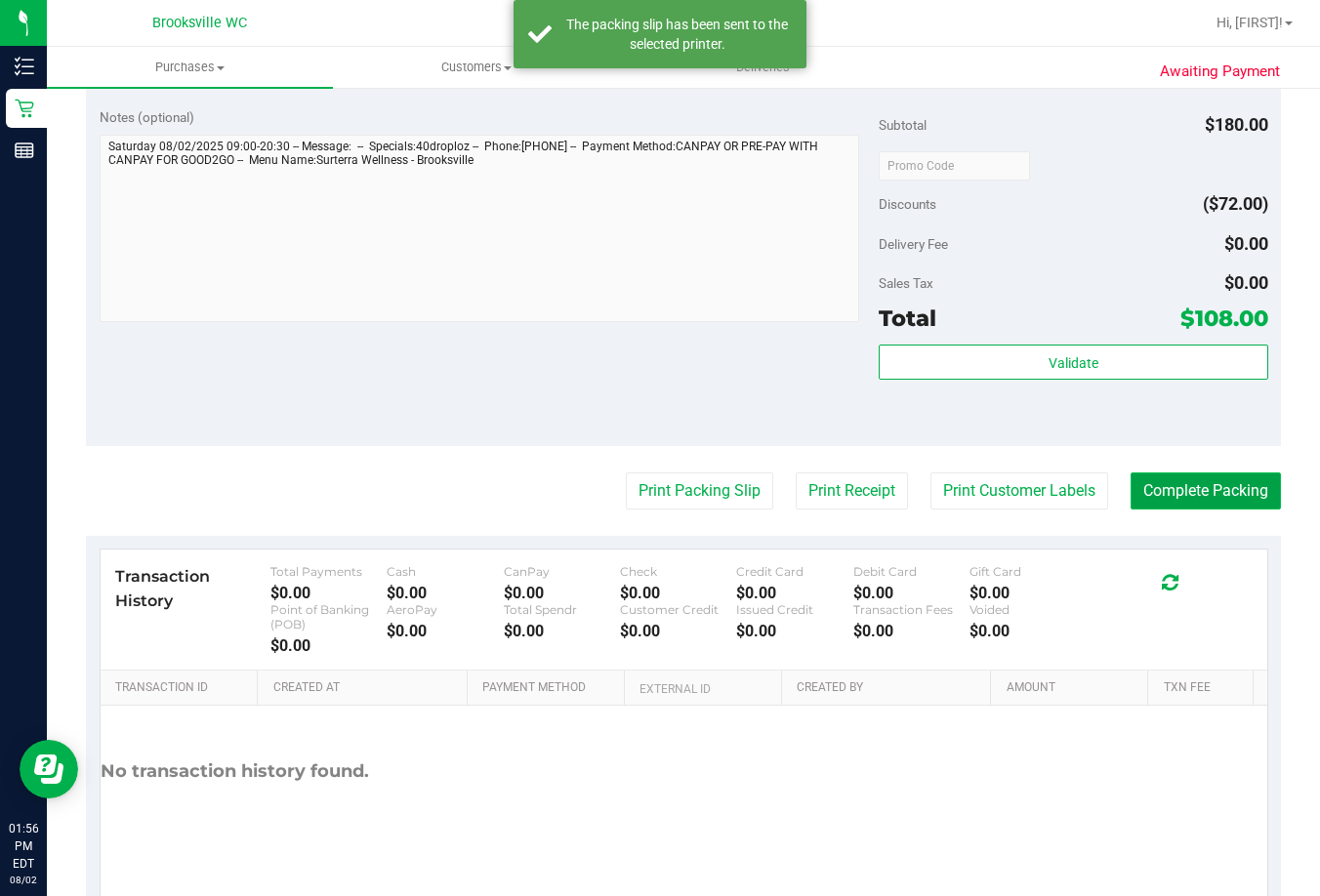 click on "Complete Packing" at bounding box center [1206, 491] 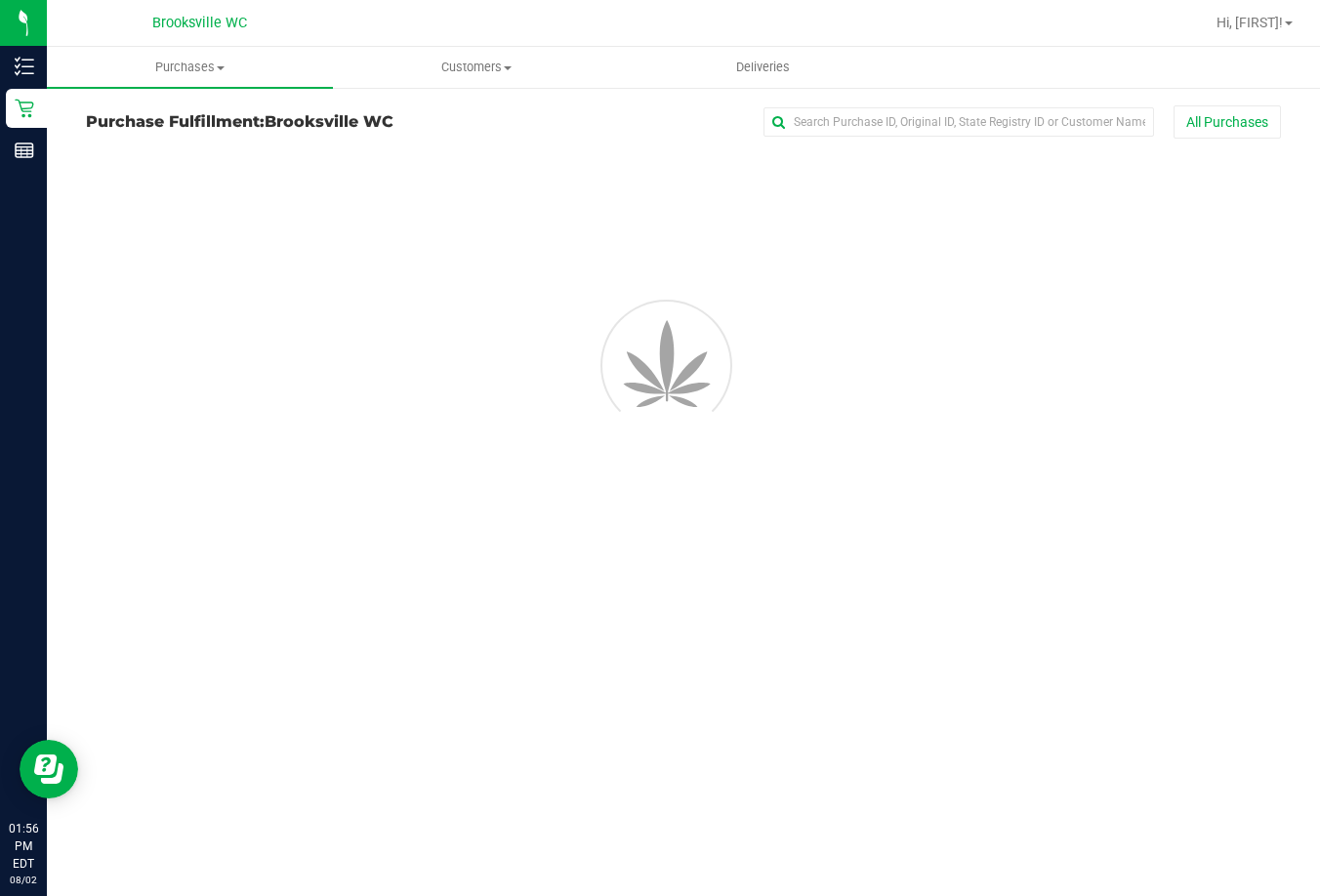 scroll, scrollTop: 0, scrollLeft: 0, axis: both 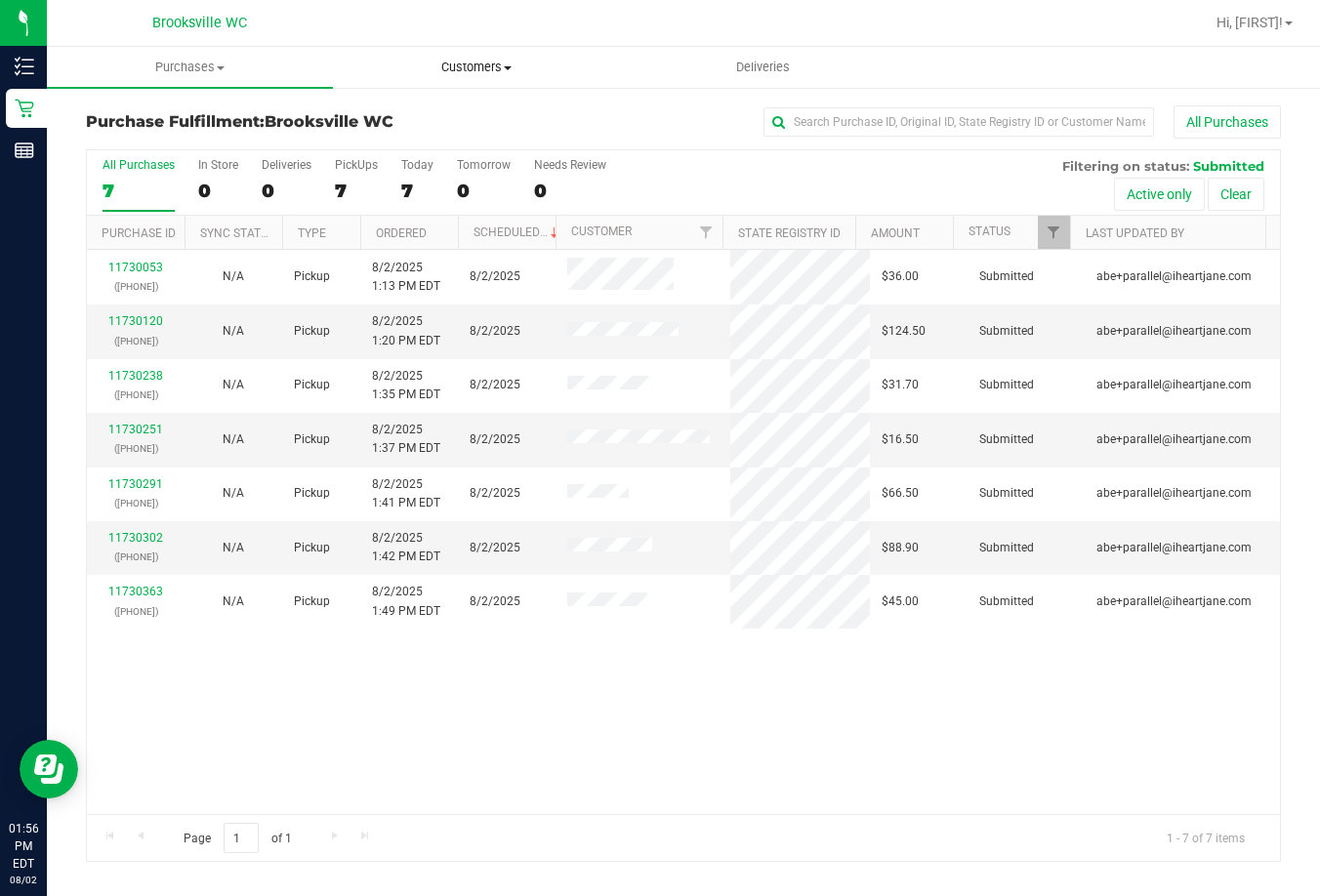 click on "Customers" at bounding box center [475, 67] 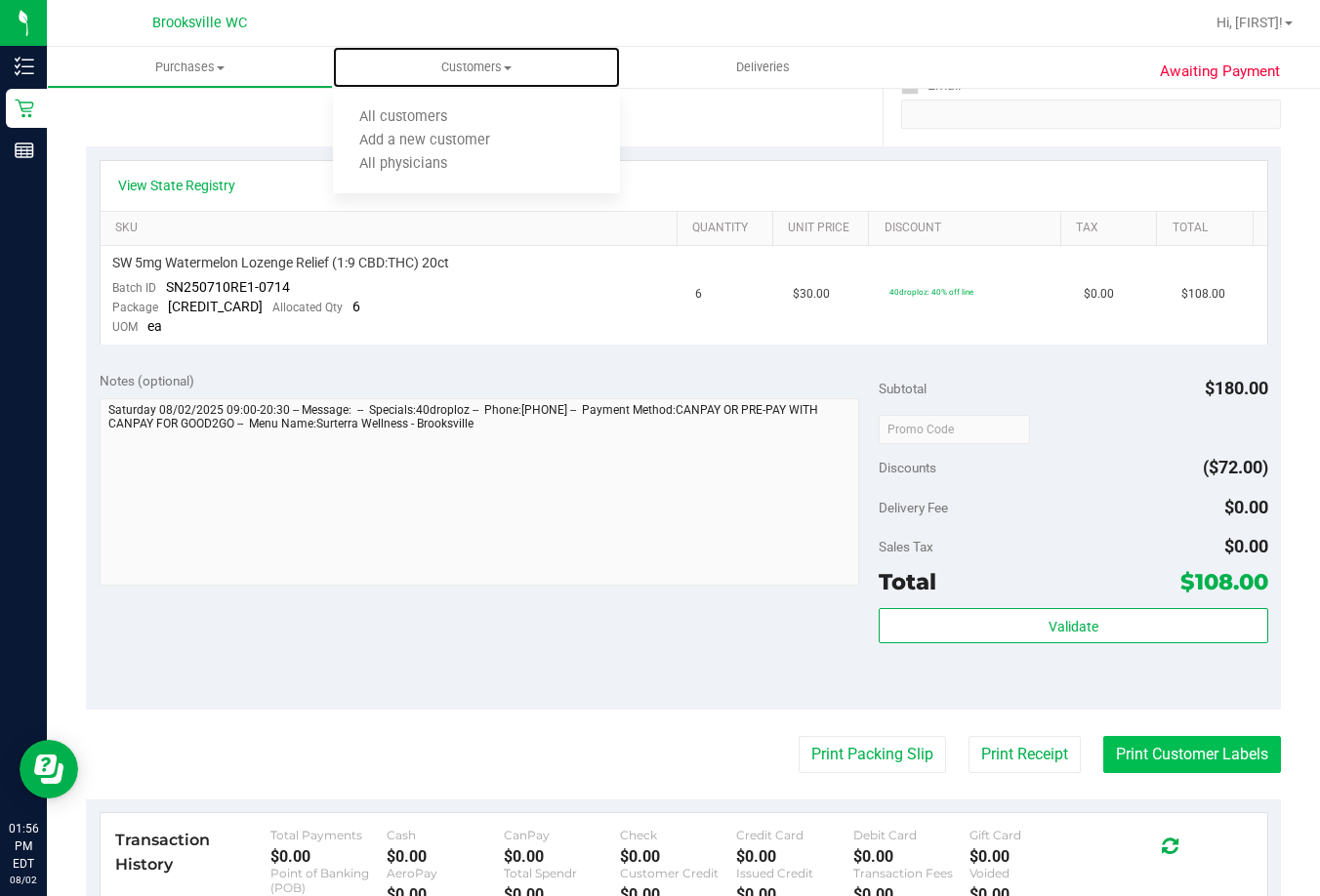 scroll, scrollTop: 390, scrollLeft: 0, axis: vertical 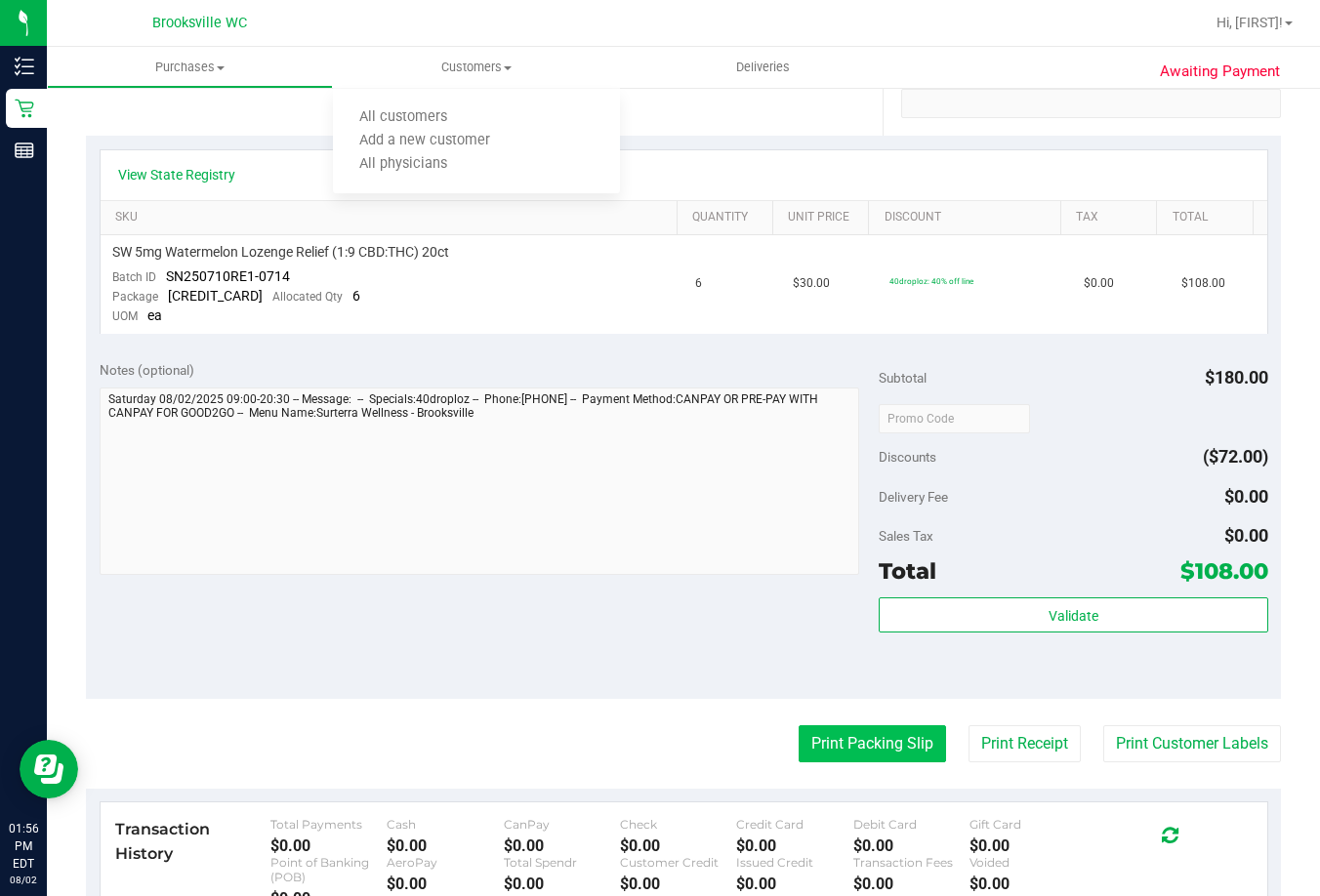 click on "Print Packing Slip" at bounding box center [872, 744] 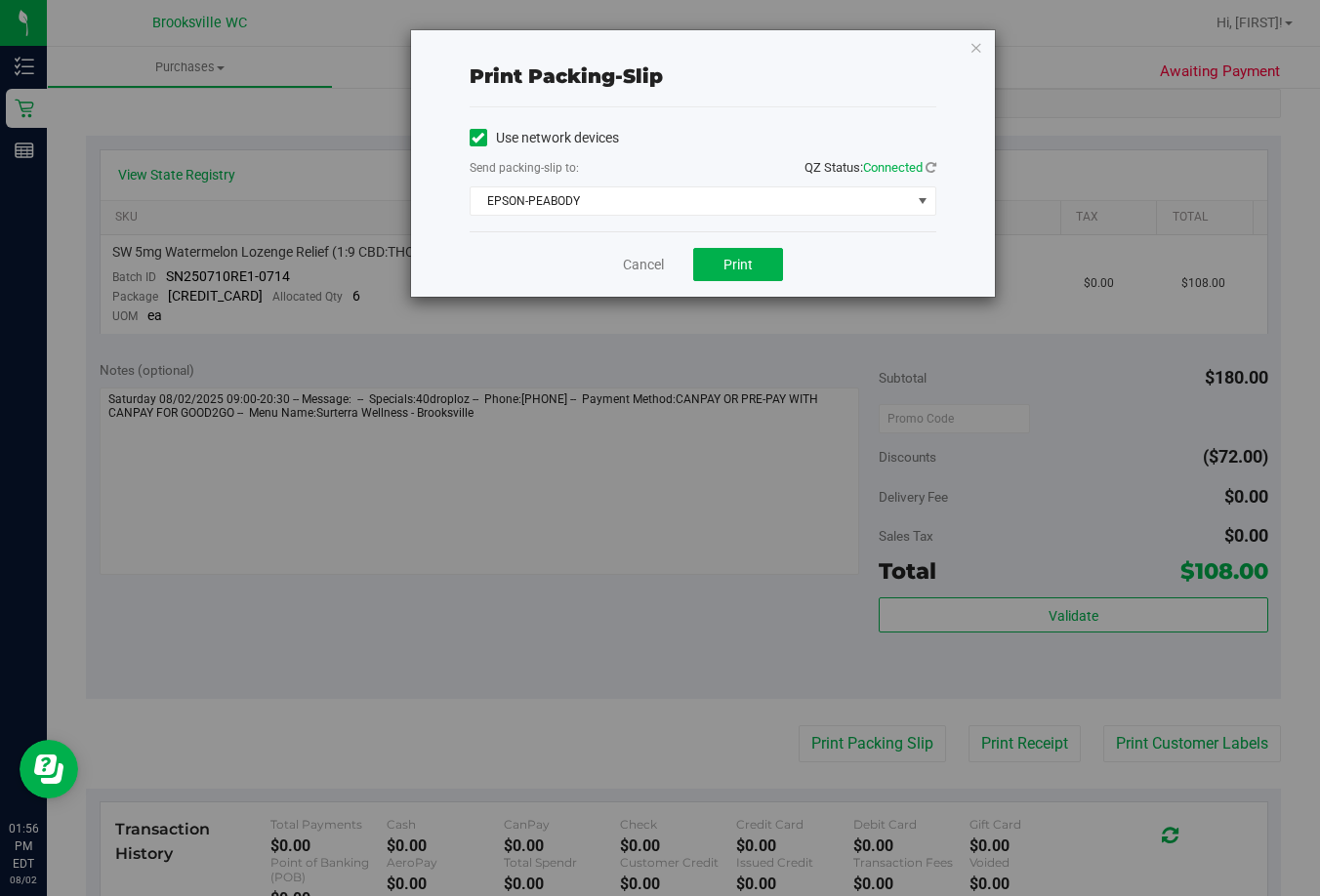 click on "Use network devices
Send packing-slip to:
QZ Status:   Connected
EPSON-PEABODY Choose printer EPSON-BECKY-G EPSON-BIFF EPSON-BIG-H EPSON-HOLD-TIGHT EPSON-HONEY-SMACKS EPSON-M83 EPSON-PEABODY EPSON-REM EPSON-RICKY-MARTIN EPSON-SIMBA EPSON-SMEE" at bounding box center (703, 169) 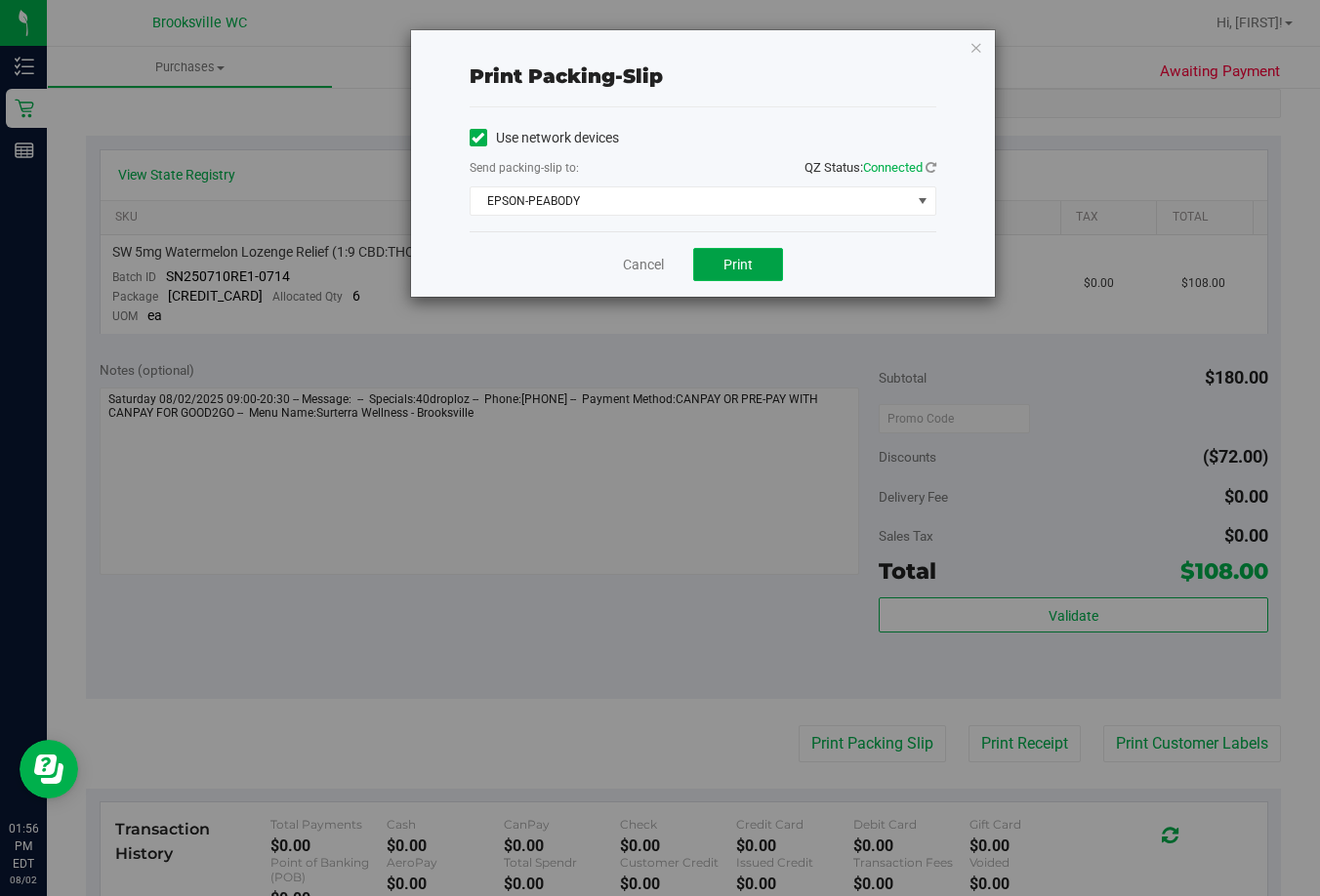 click on "Print" at bounding box center (738, 265) 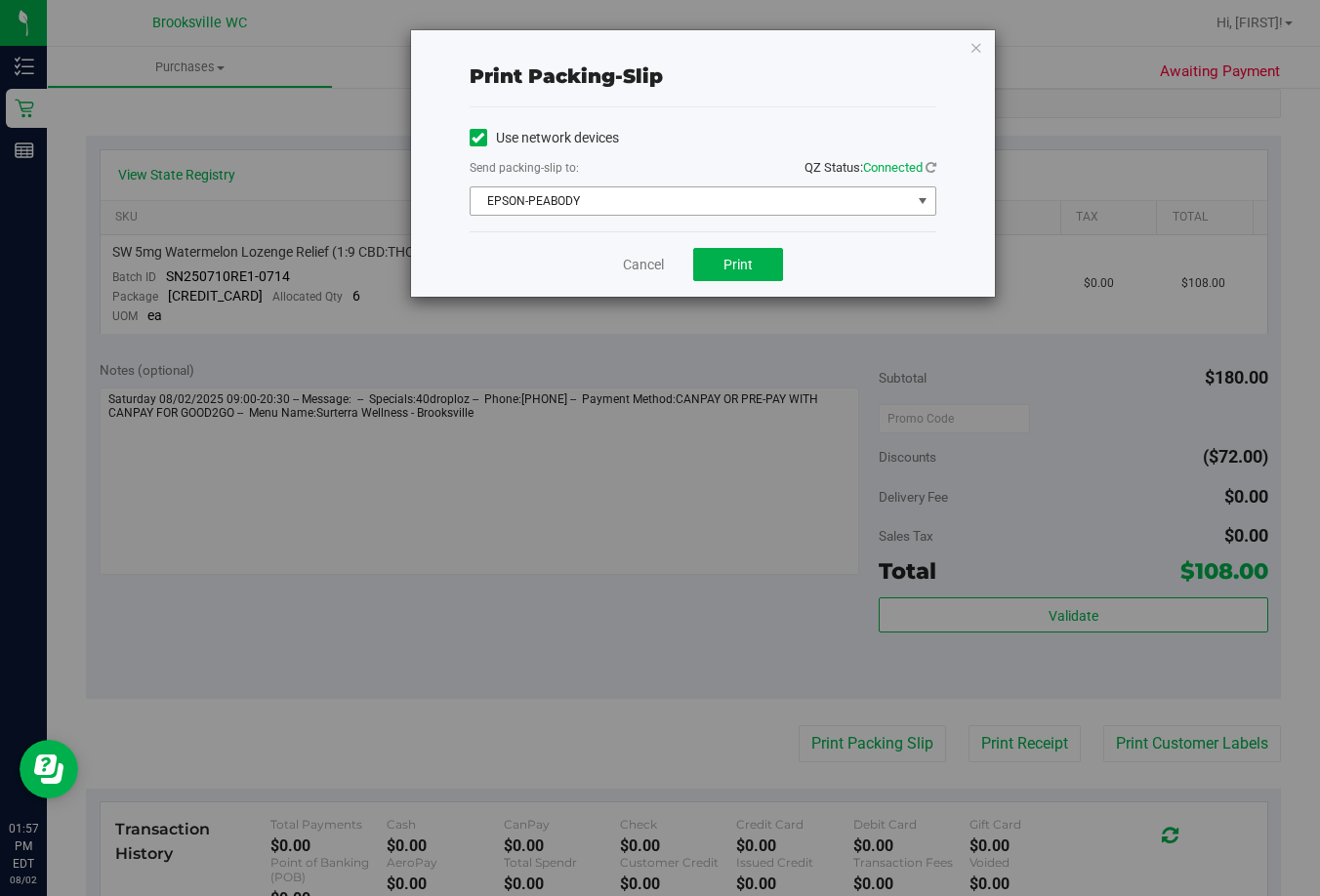 click on "EPSON-PEABODY" at bounding box center [690, 201] 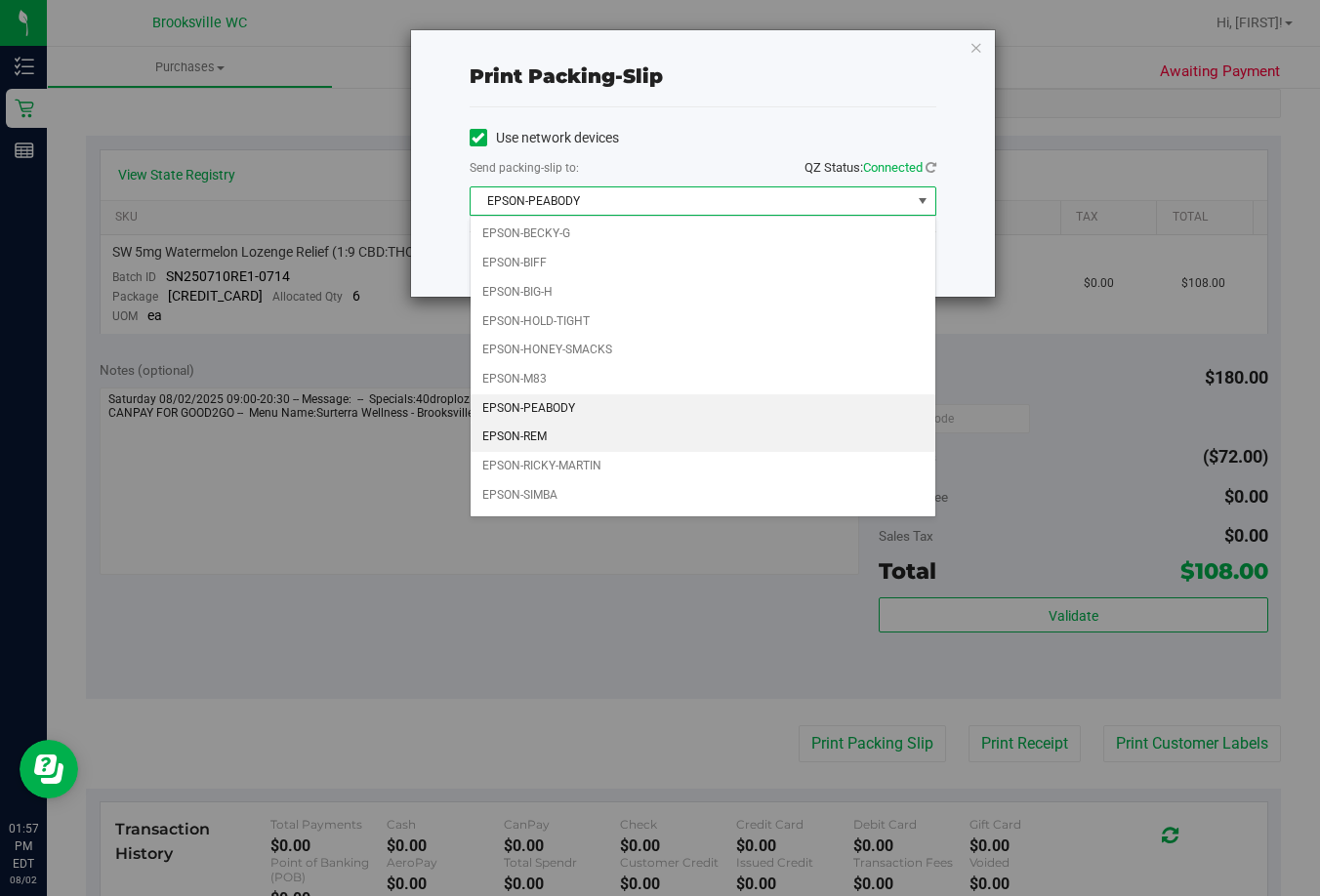 click on "EPSON-REM" at bounding box center [703, 437] 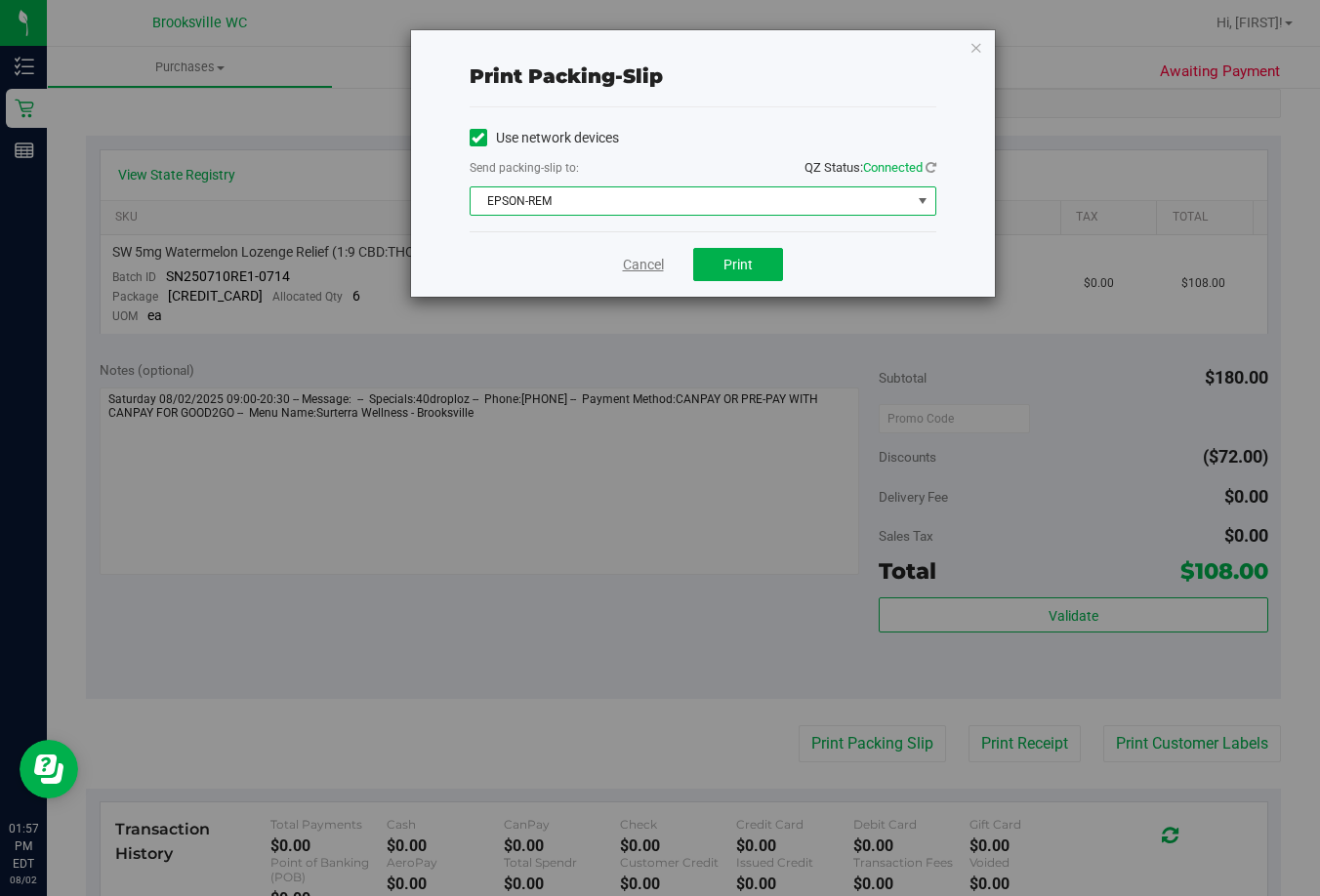 click on "Cancel" at bounding box center (643, 265) 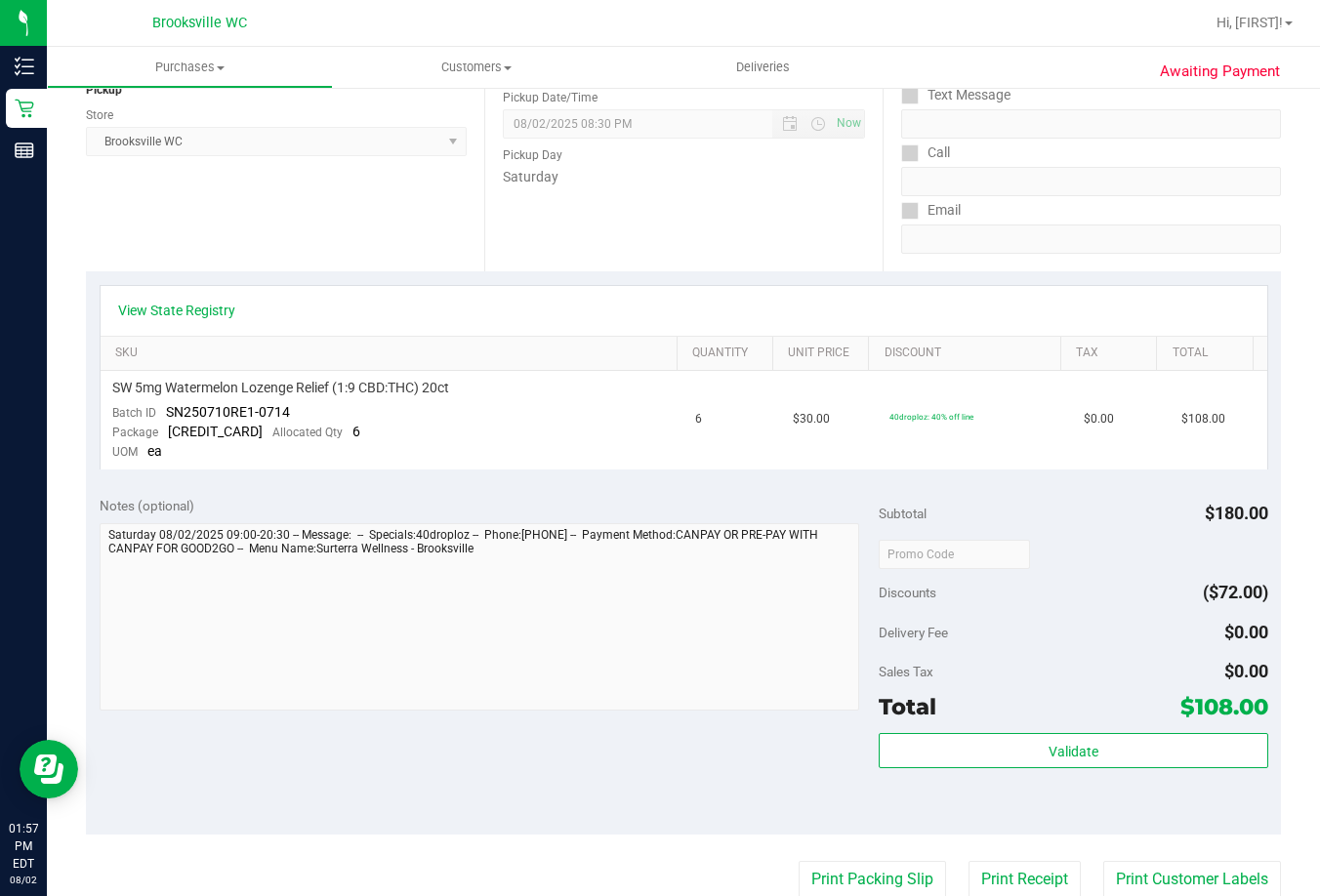 scroll, scrollTop: 0, scrollLeft: 0, axis: both 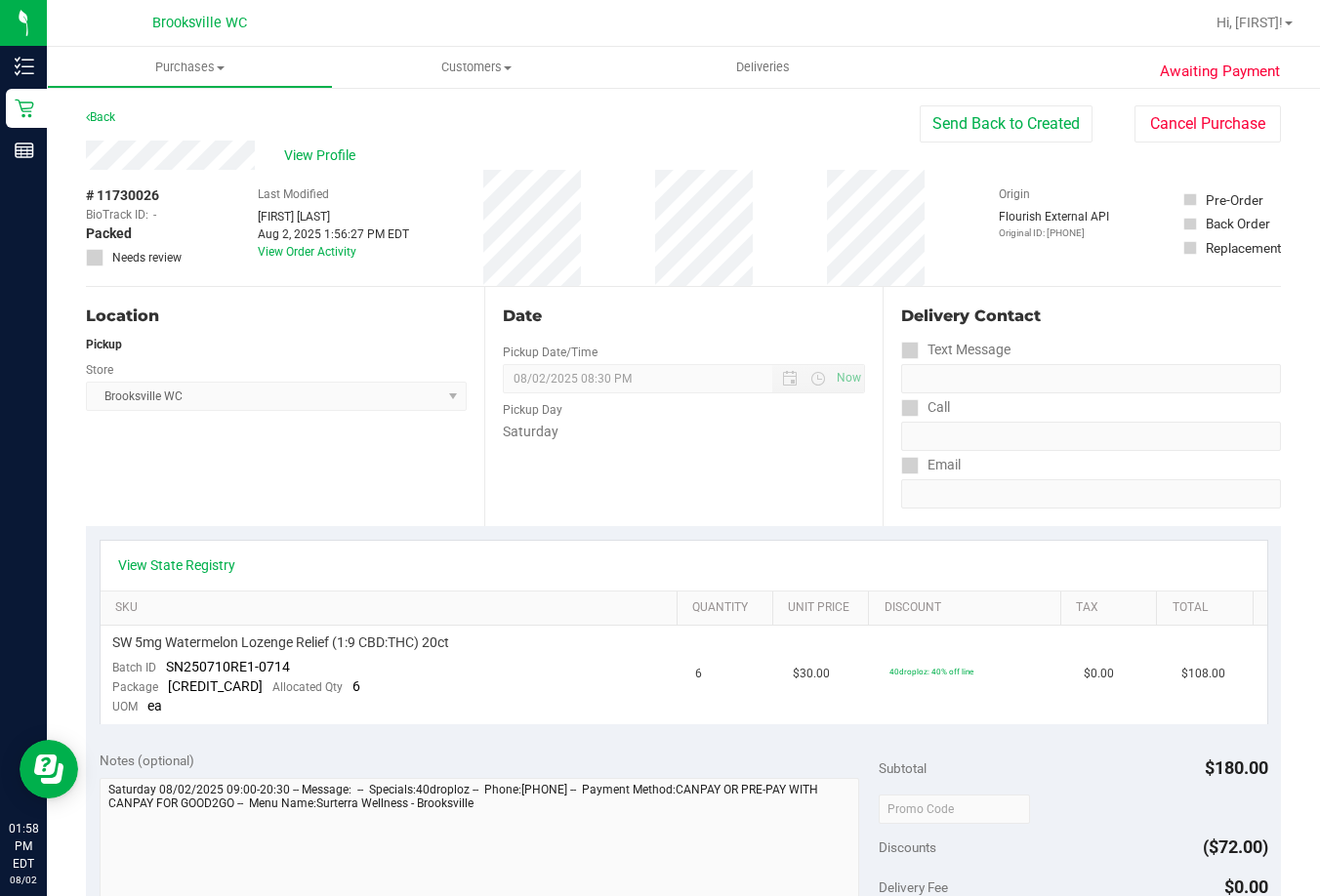 drag, startPoint x: 738, startPoint y: 429, endPoint x: 765, endPoint y: 420, distance: 28.460499 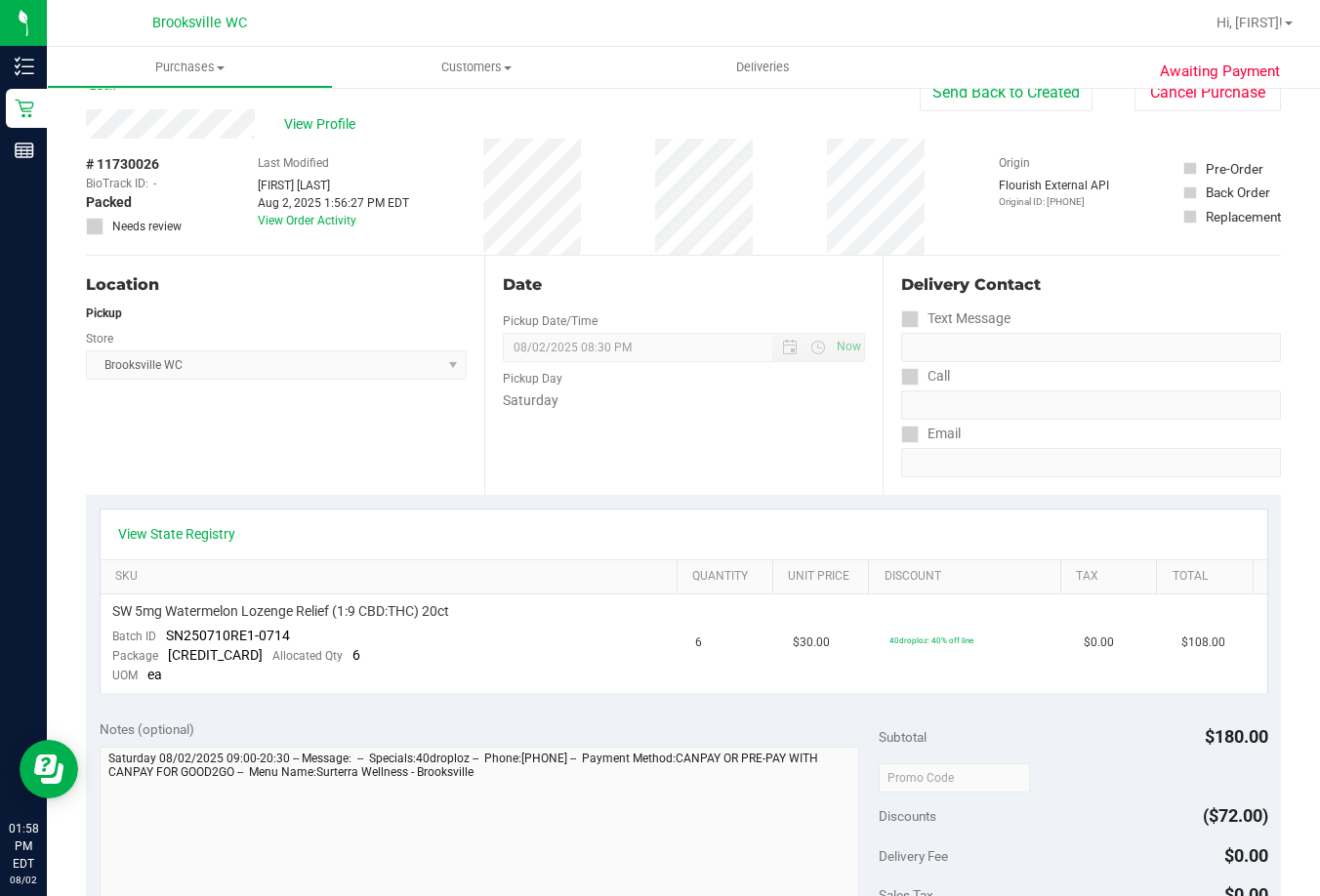 scroll, scrollTop: 0, scrollLeft: 0, axis: both 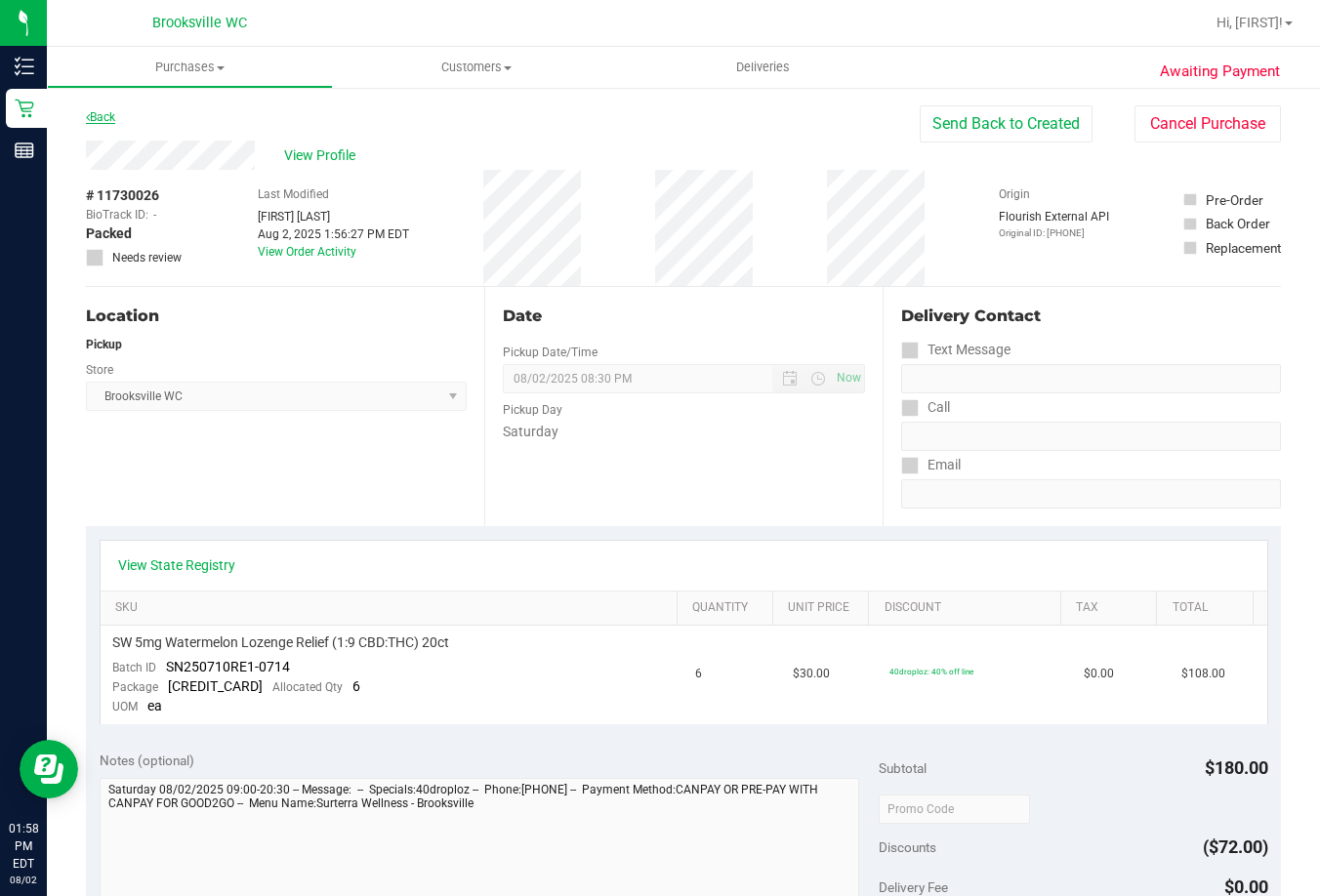 click on "Back" at bounding box center [101, 117] 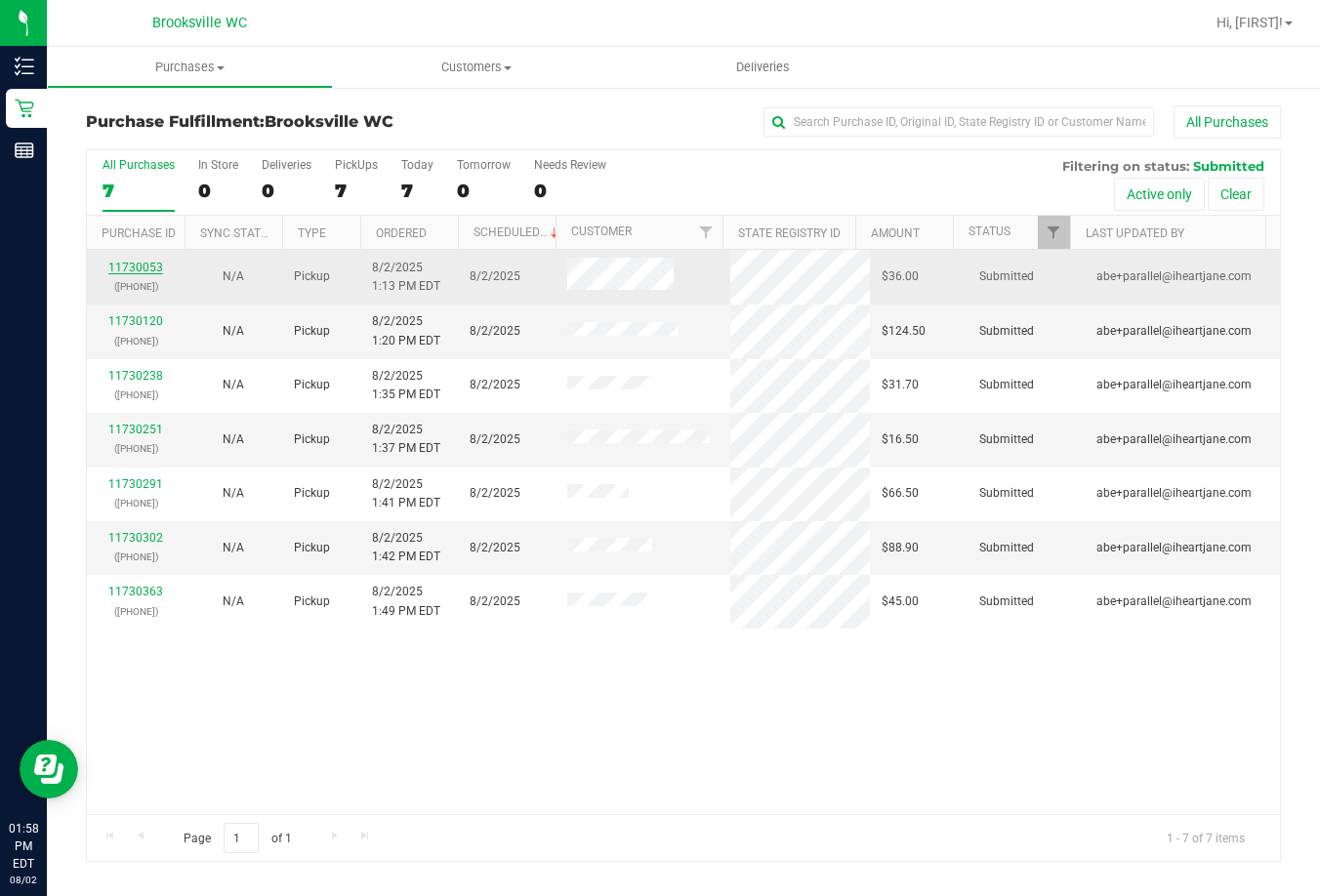 click on "11730053" at bounding box center [136, 267] 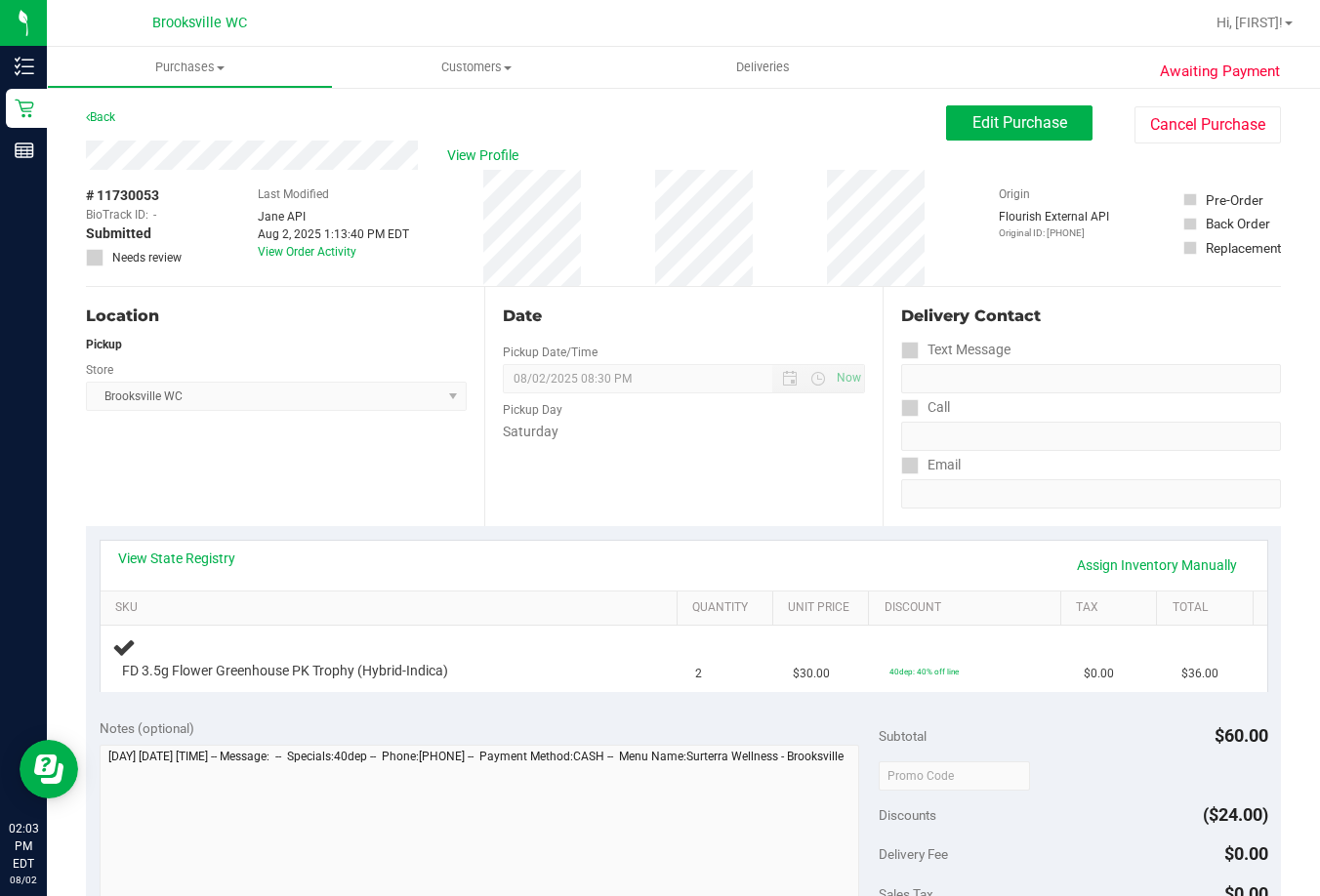 click on "Date
Pickup Date/Time
08/02/2025
Now
08/02/2025 08:30 PM
Now
Pickup Day
Saturday" at bounding box center (683, 406) 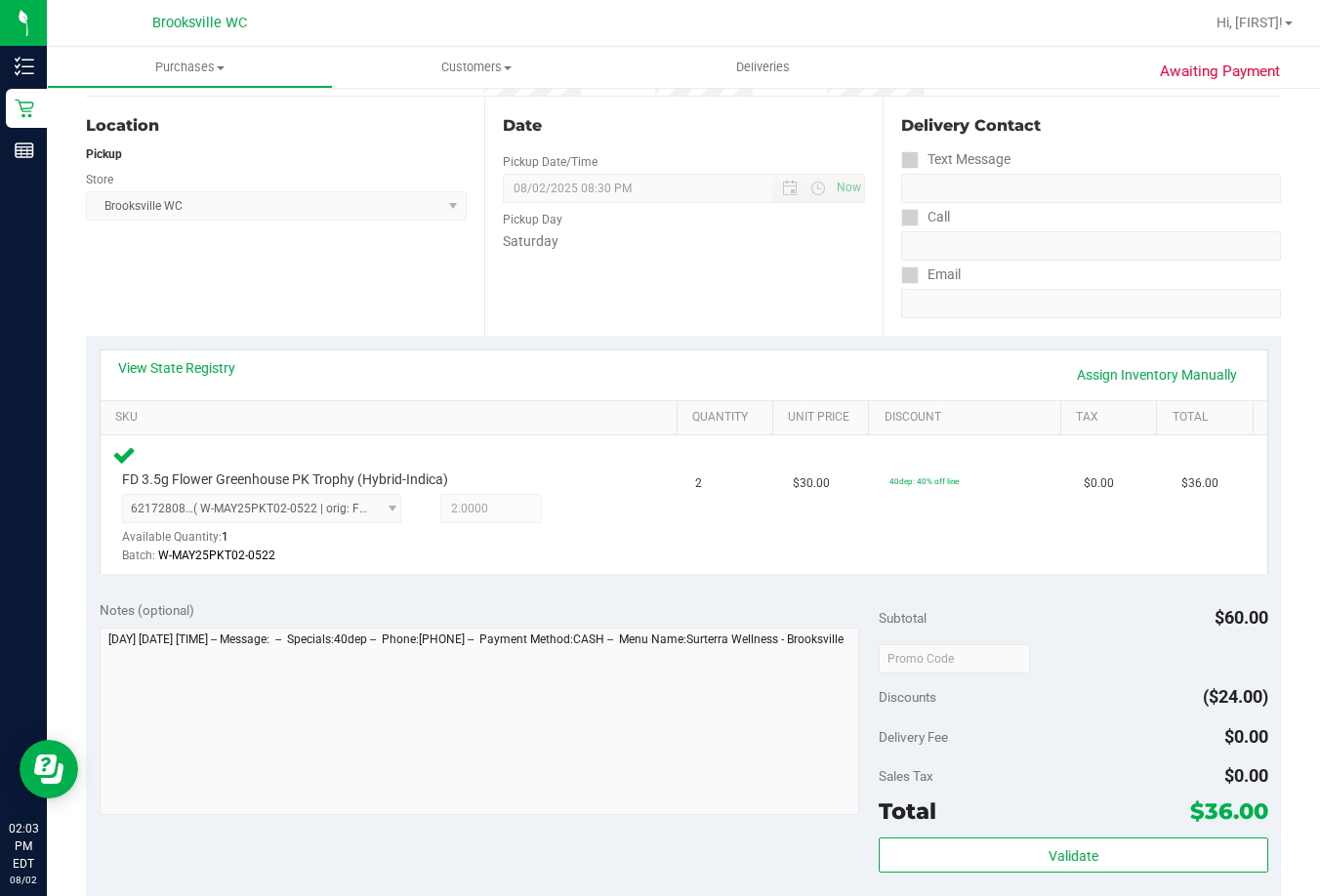 scroll, scrollTop: 390, scrollLeft: 0, axis: vertical 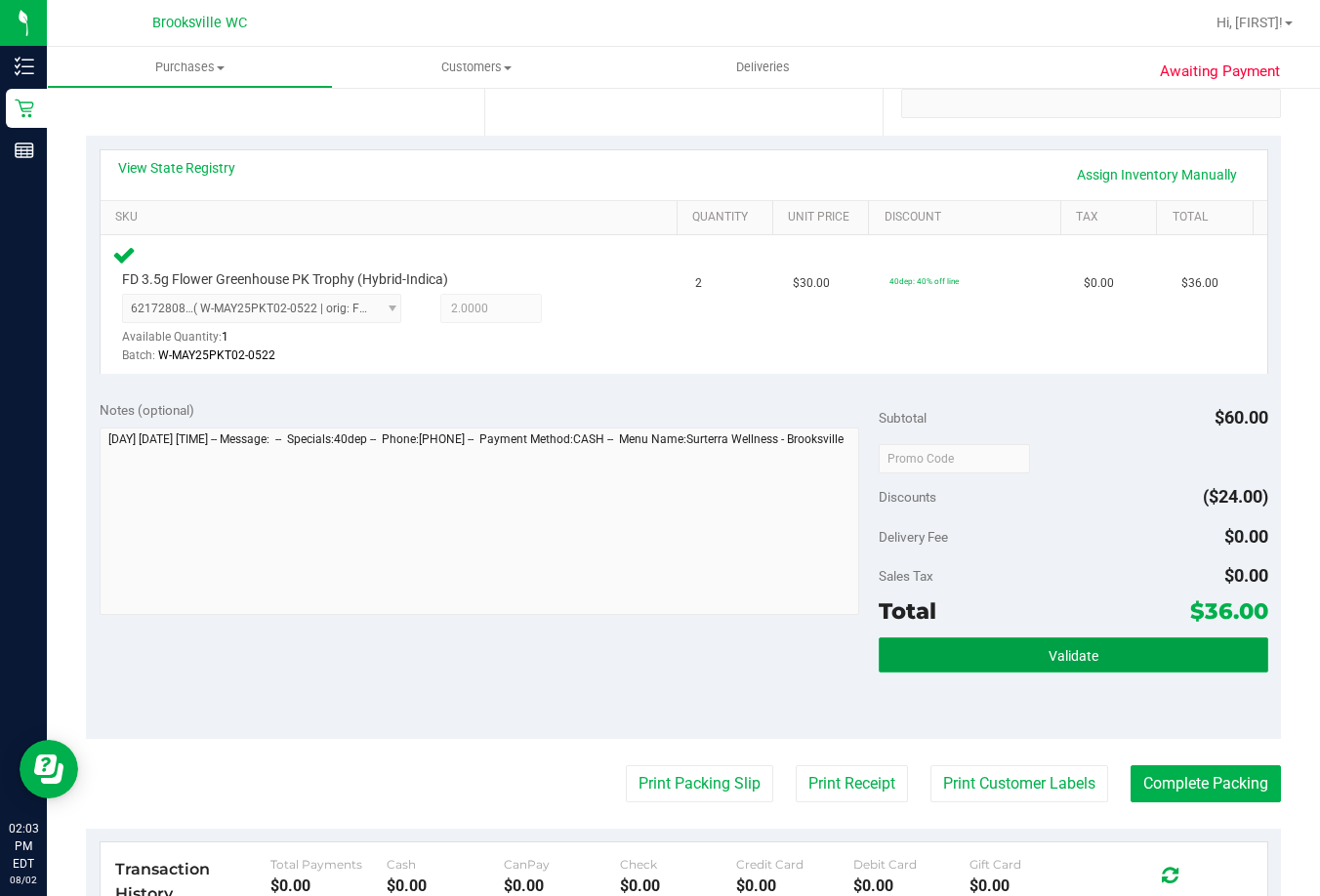 click on "Validate" at bounding box center [1073, 655] 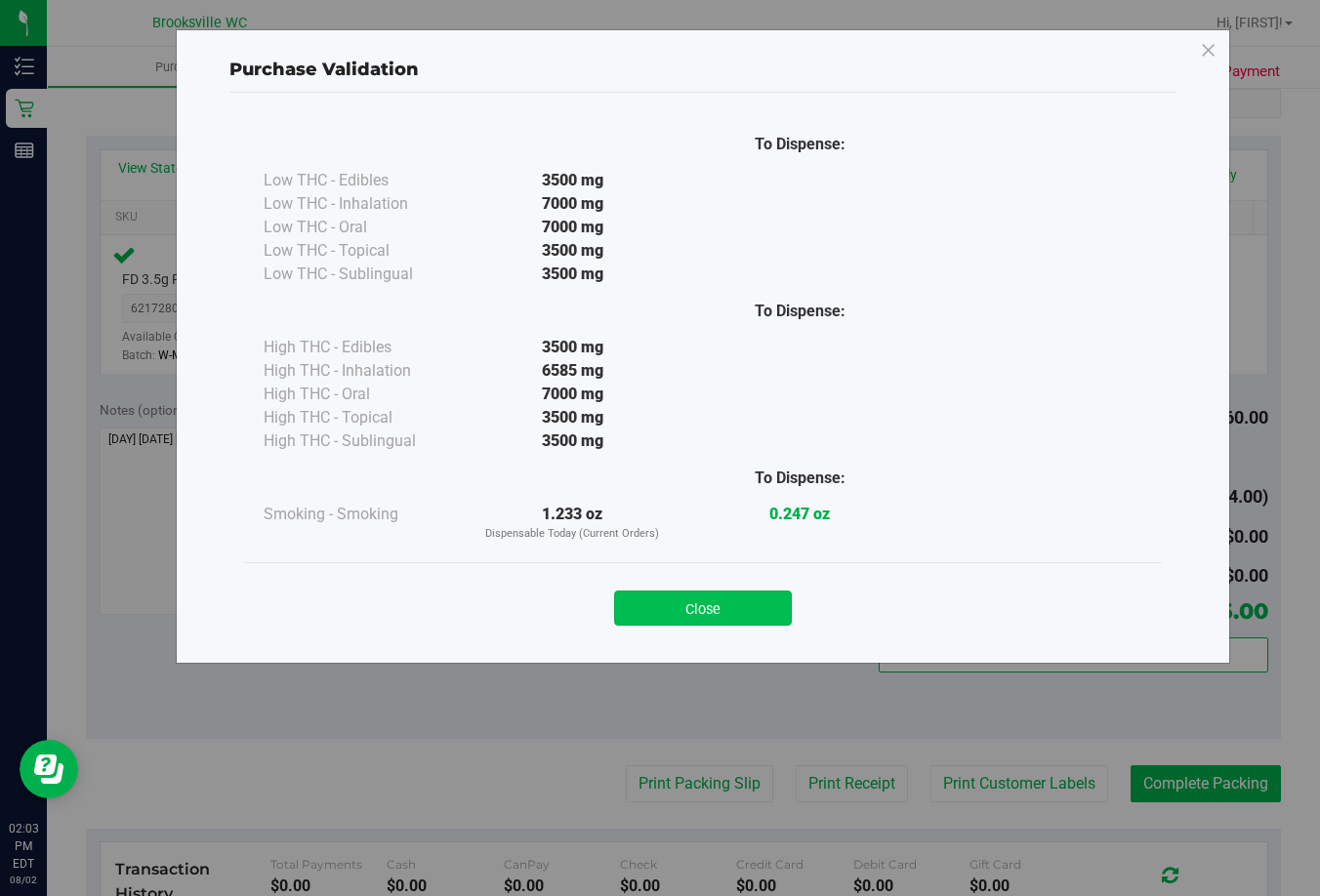 click on "Close" at bounding box center [703, 608] 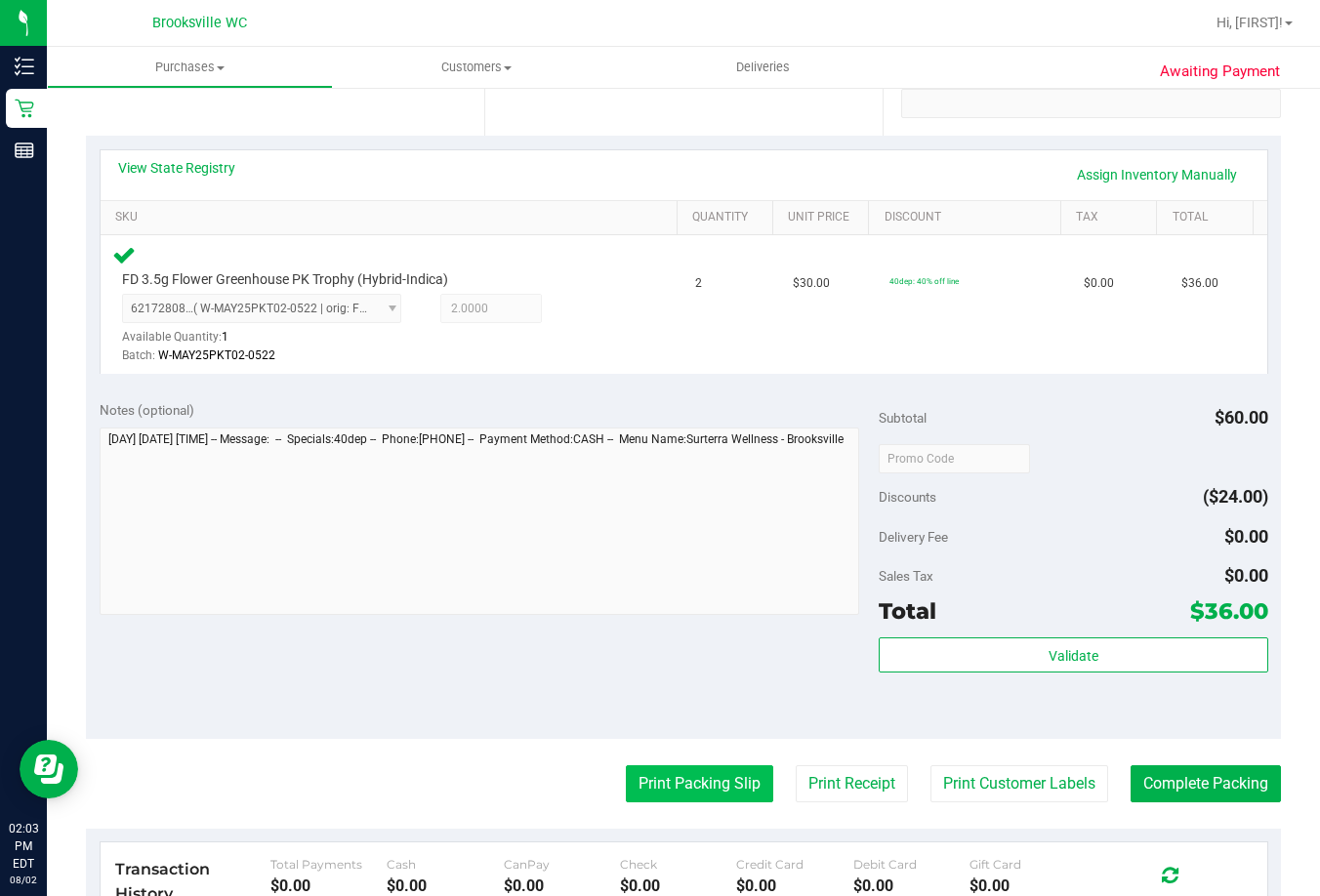 click on "Print Packing Slip" at bounding box center (699, 784) 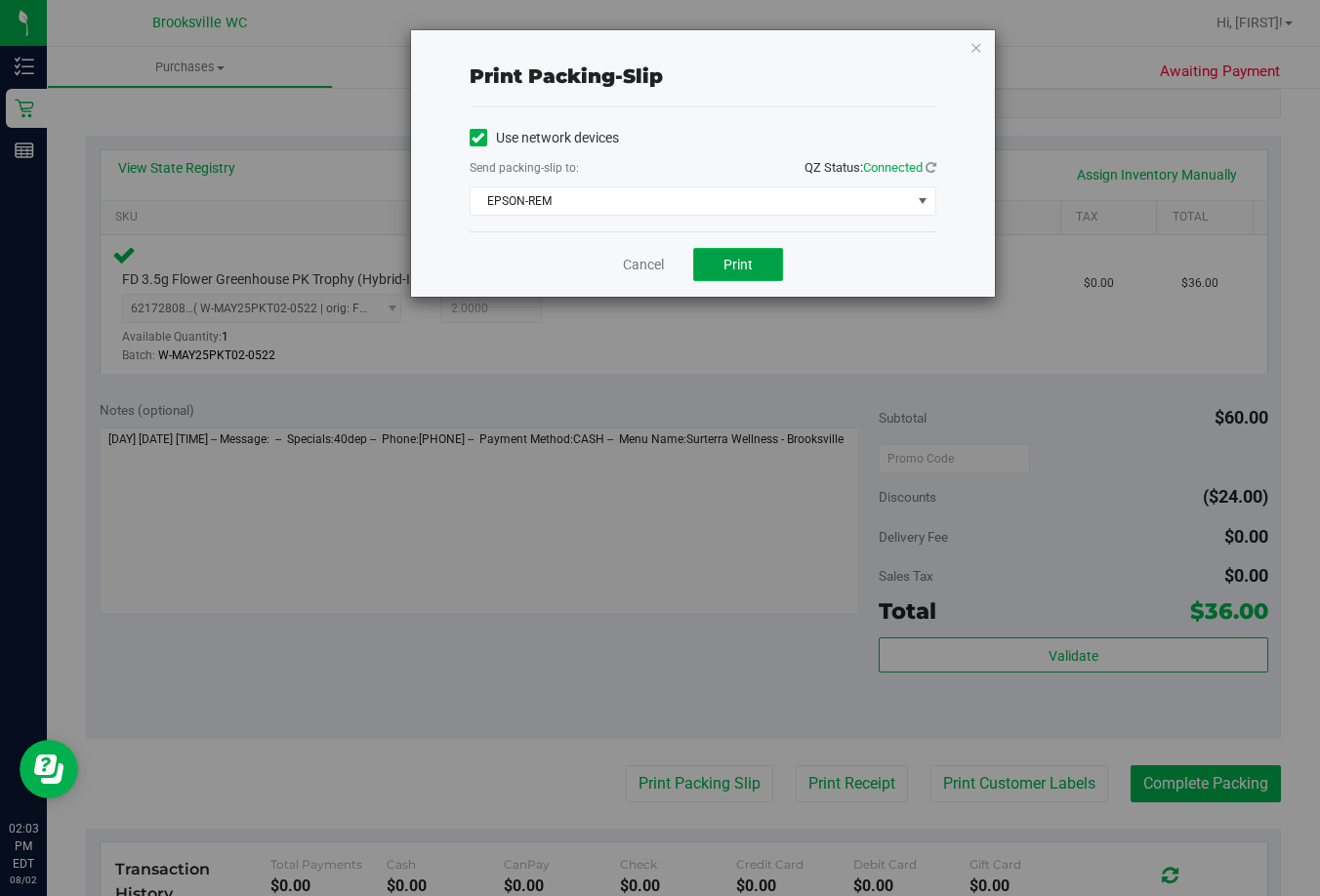 click on "Print" at bounding box center (738, 265) 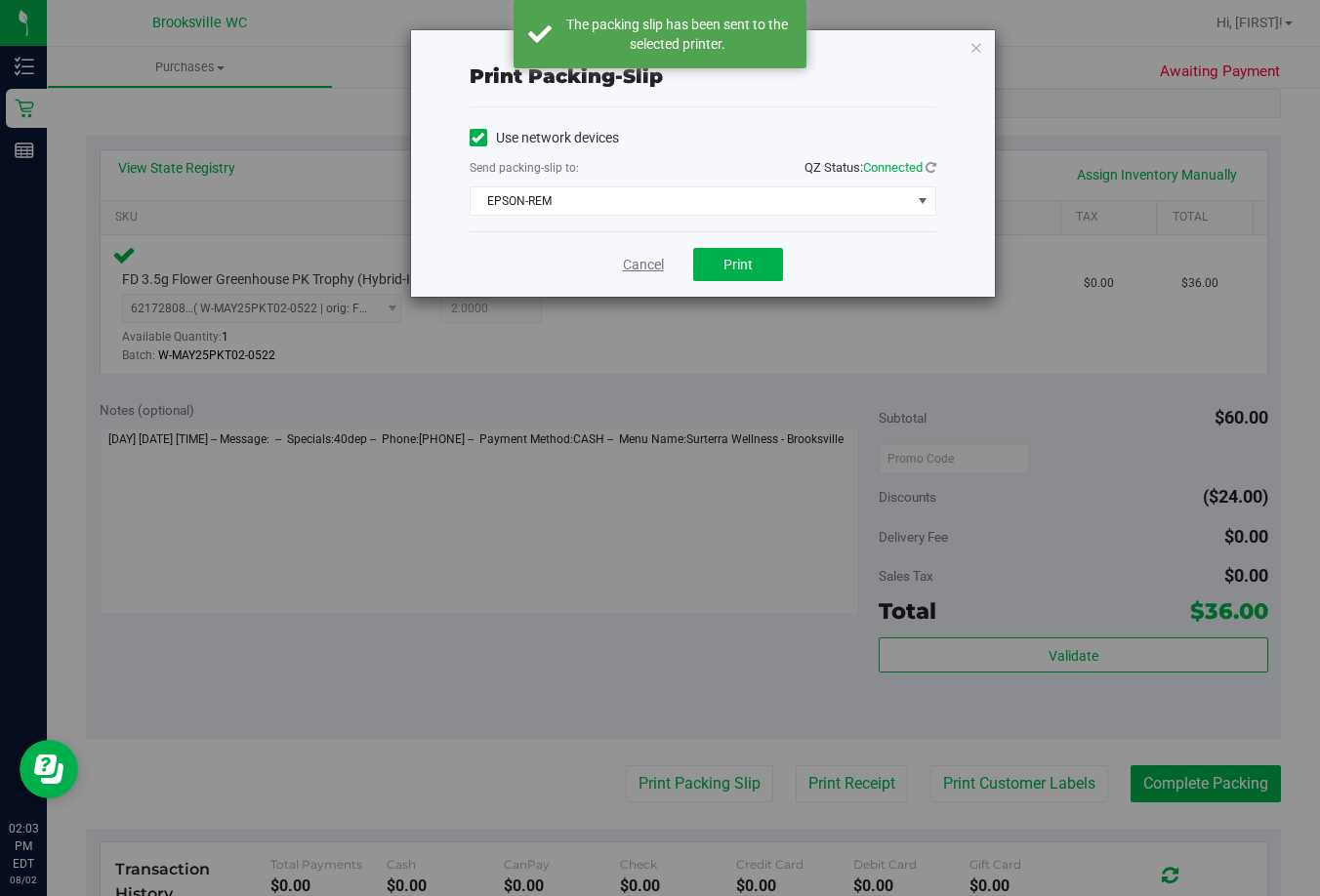 click on "Cancel" at bounding box center [643, 265] 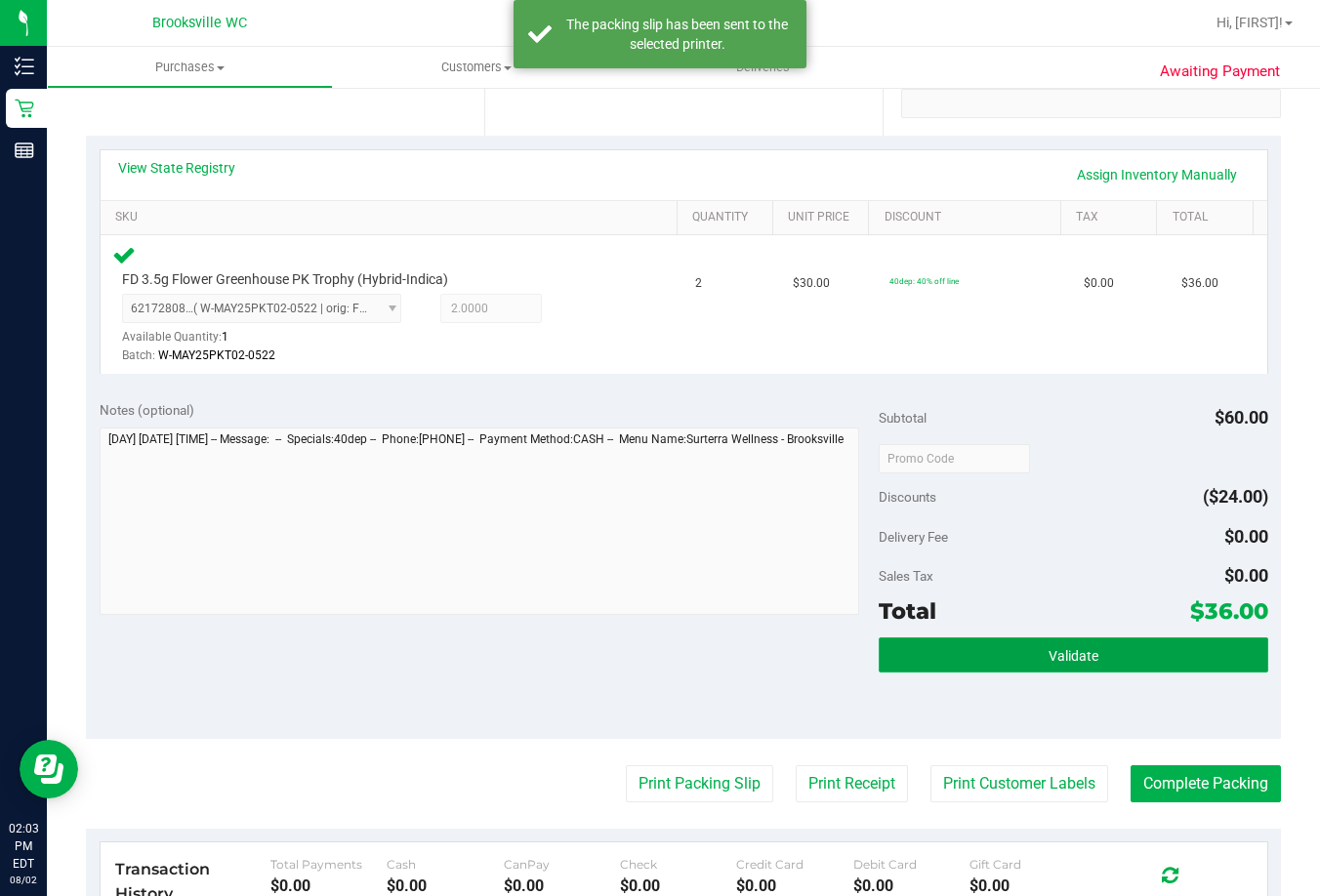 click on "Validate" at bounding box center (1073, 655) 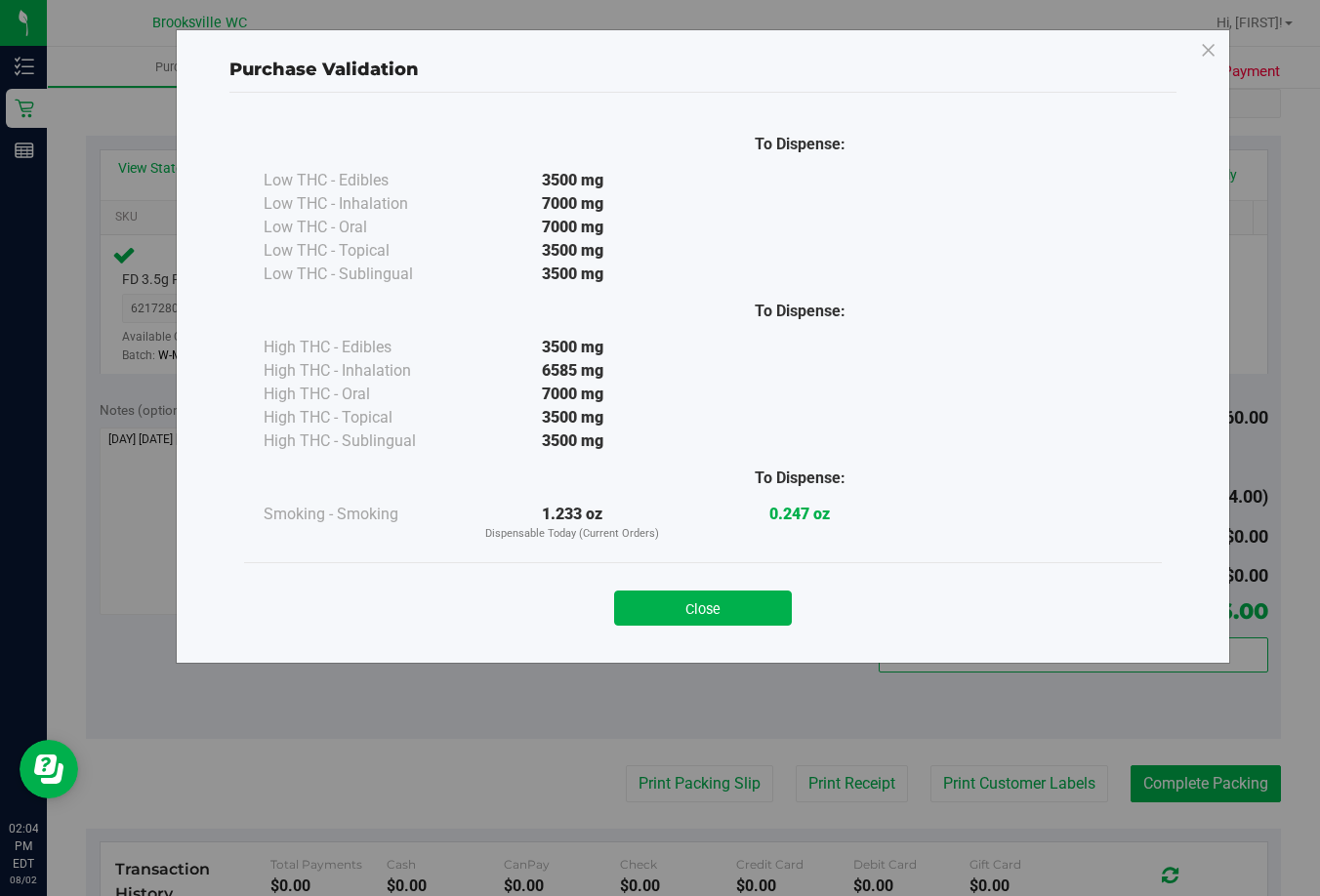 click on "Close" at bounding box center [703, 608] 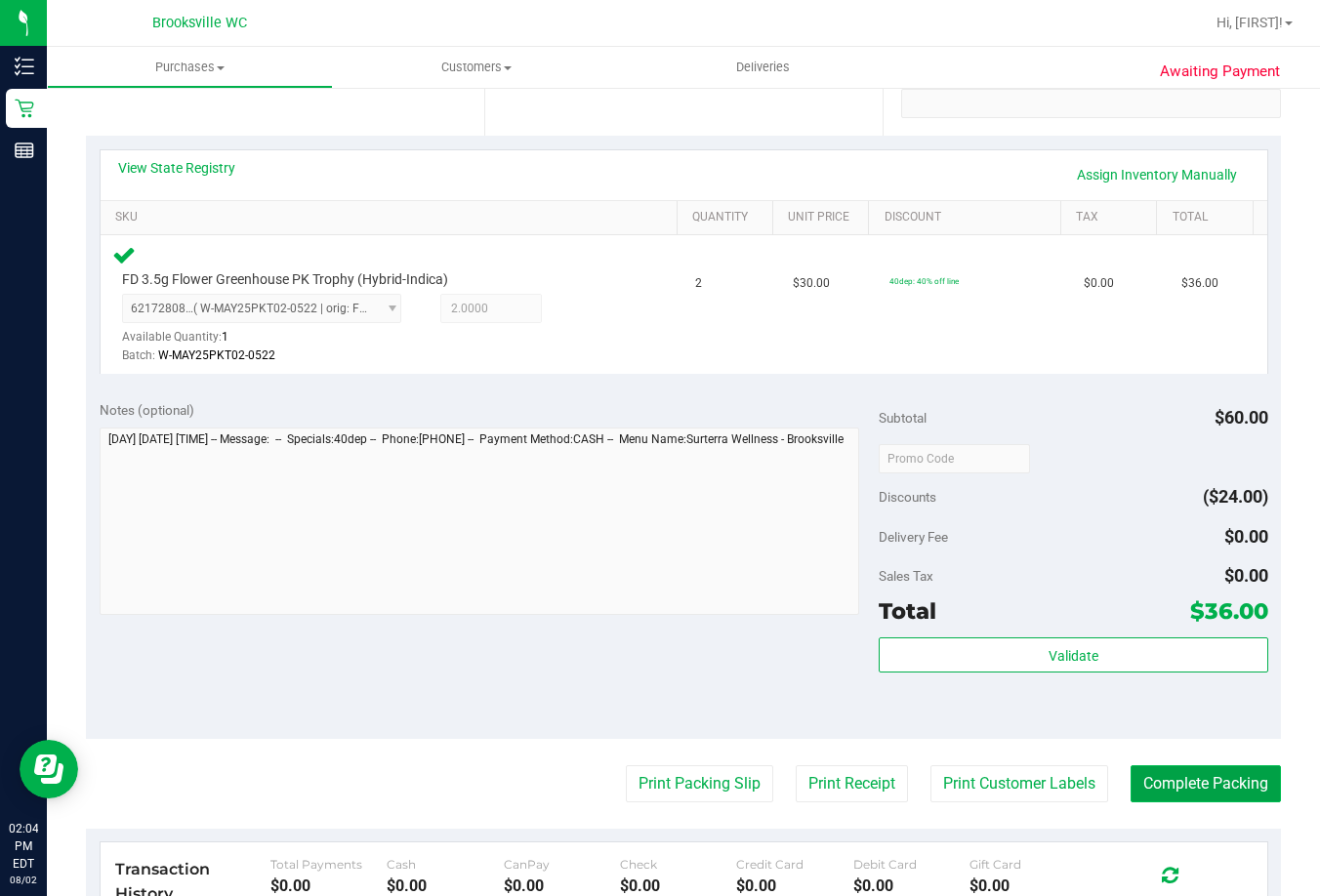 click on "Complete Packing" at bounding box center (1206, 784) 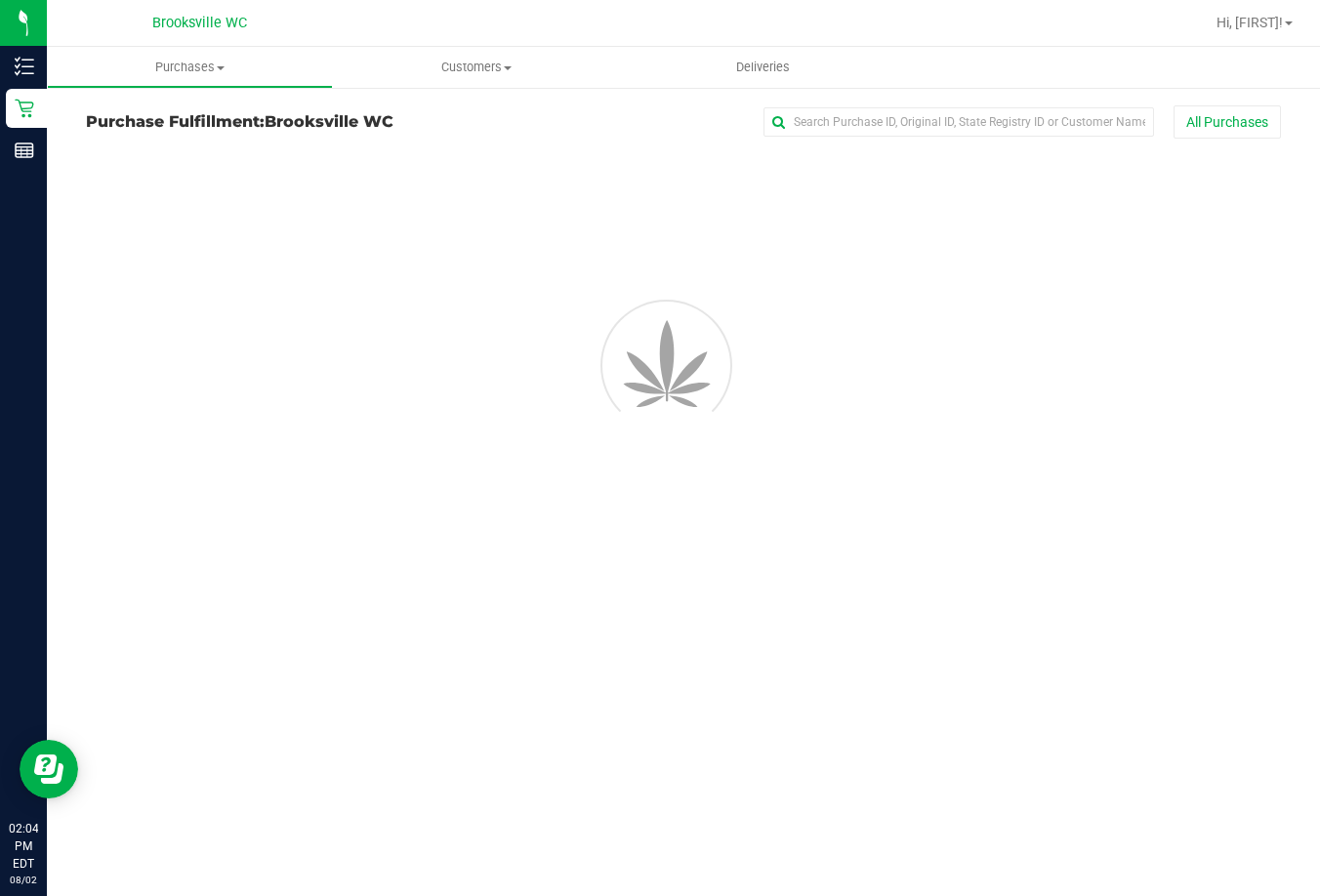 scroll, scrollTop: 0, scrollLeft: 0, axis: both 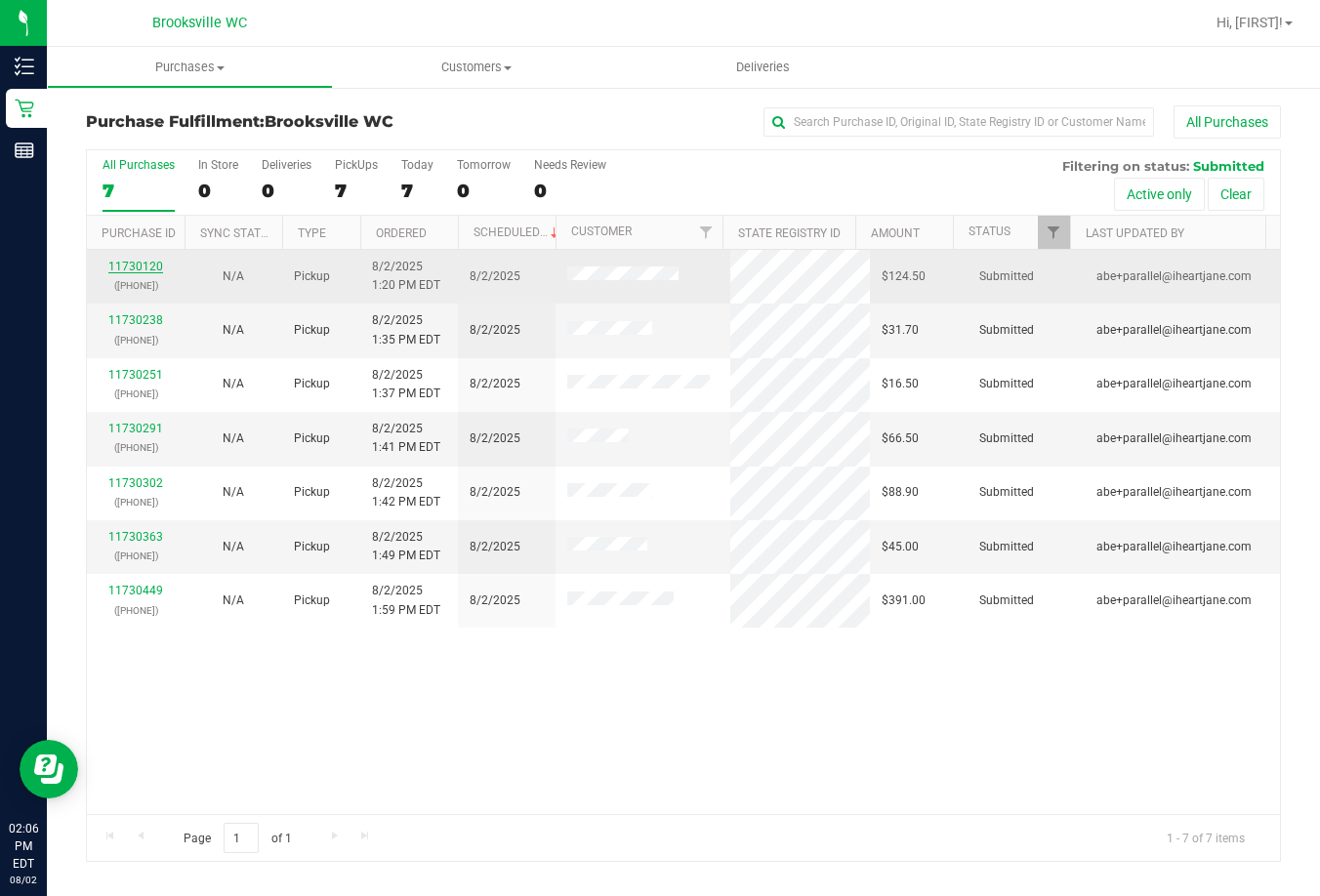 click on "11730120" at bounding box center [136, 266] 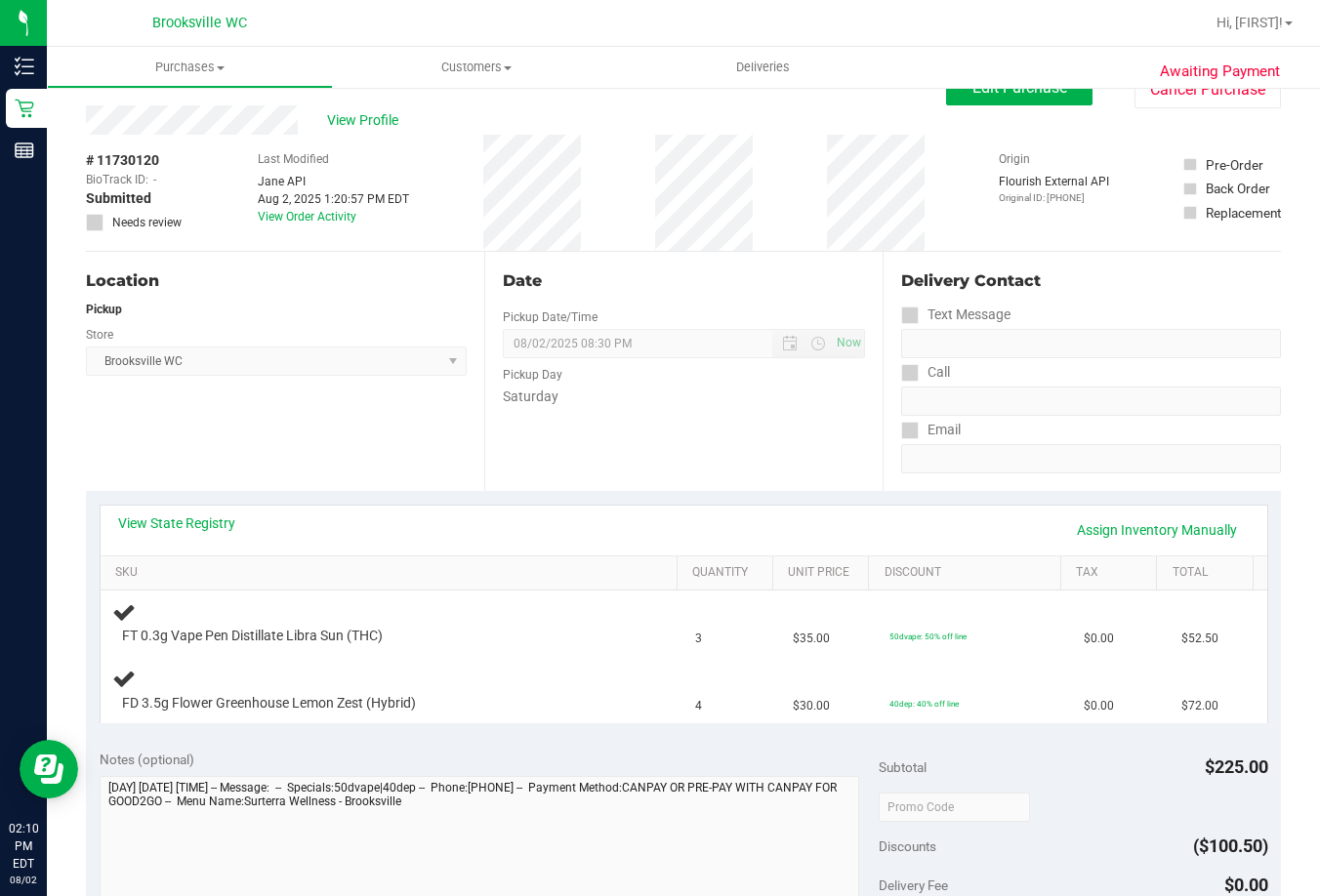 scroll, scrollTop: 0, scrollLeft: 0, axis: both 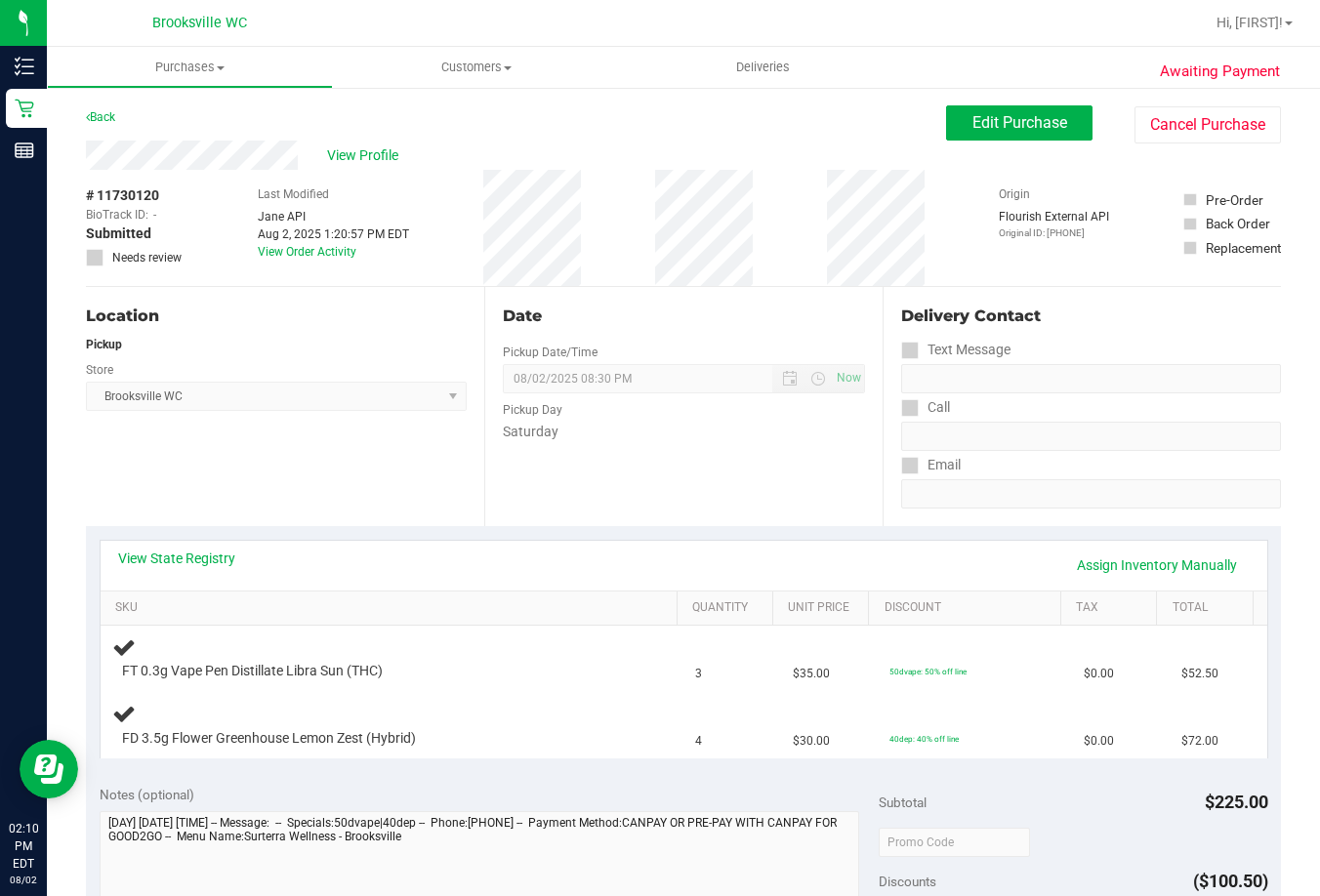 click on "Back
Edit Purchase
Cancel Purchase" at bounding box center [683, 123] 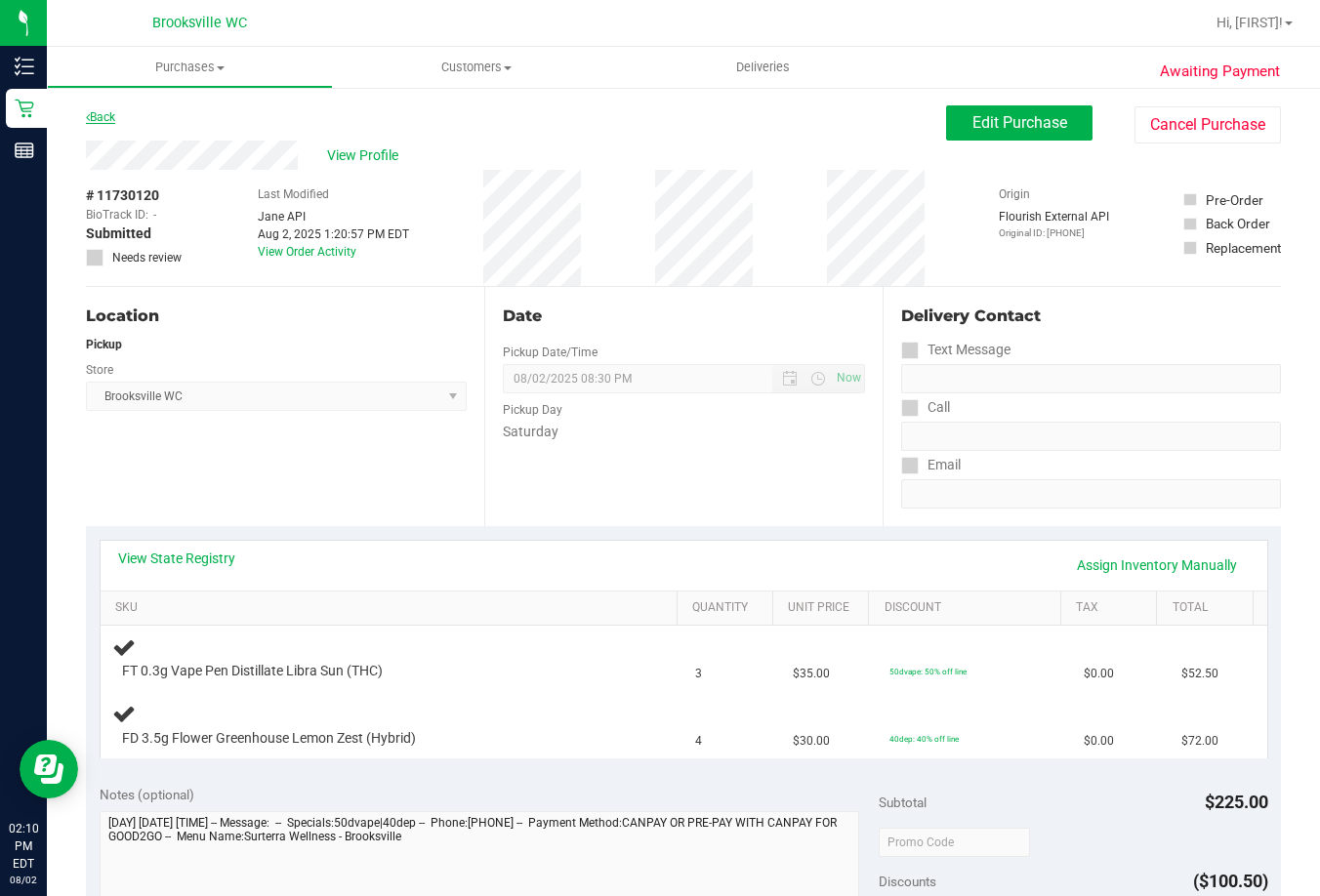click on "Back" at bounding box center (101, 117) 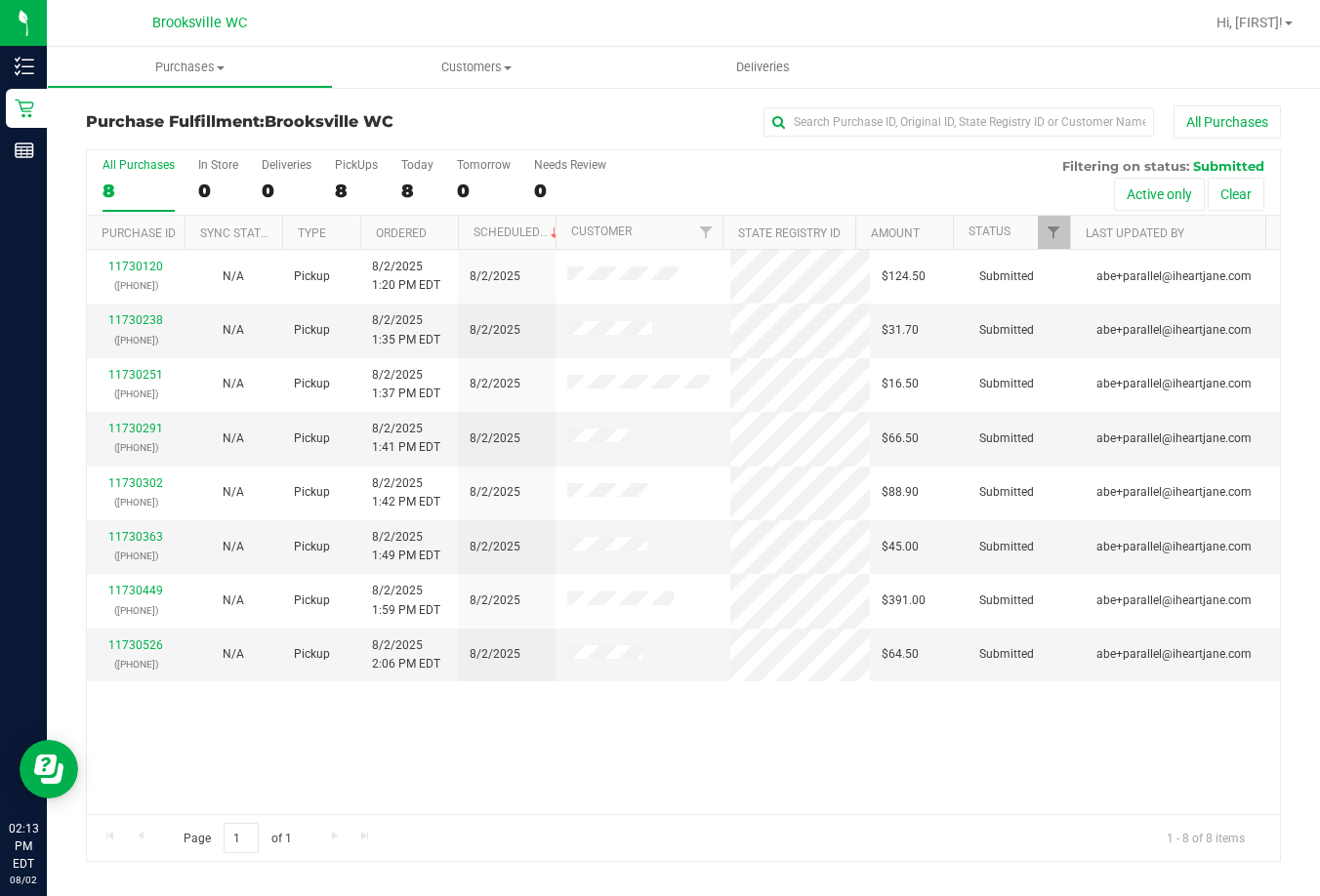click on "All Purchases
8
In Store
0
Deliveries
0
PickUps
8
Today
8
Tomorrow
0
Needs Review
0
Filtering on status:
Submitted
Active only
Clear" at bounding box center [683, 158] 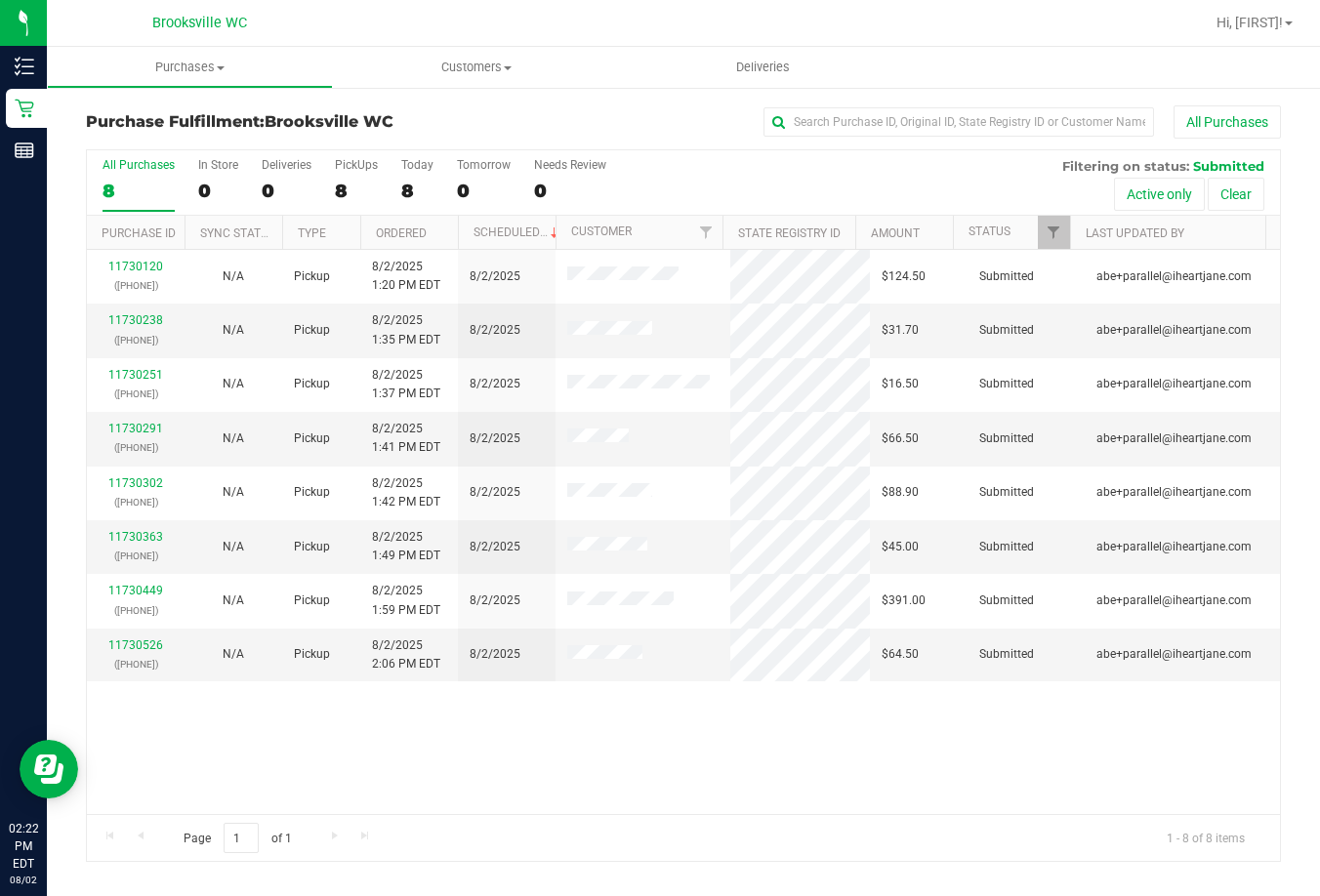 drag, startPoint x: 648, startPoint y: 118, endPoint x: 657, endPoint y: 110, distance: 12.0415946 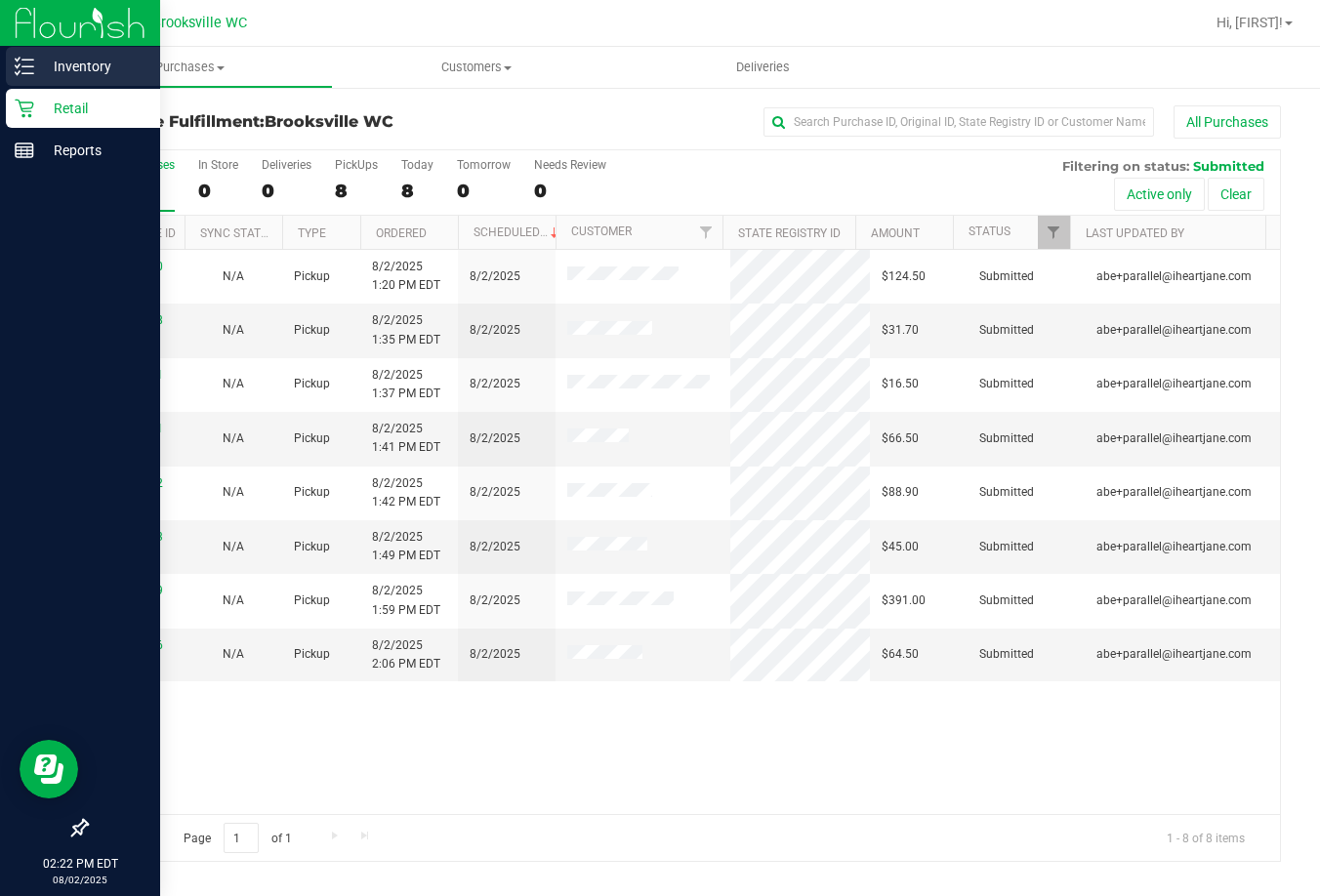 click on "Inventory" at bounding box center [93, 66] 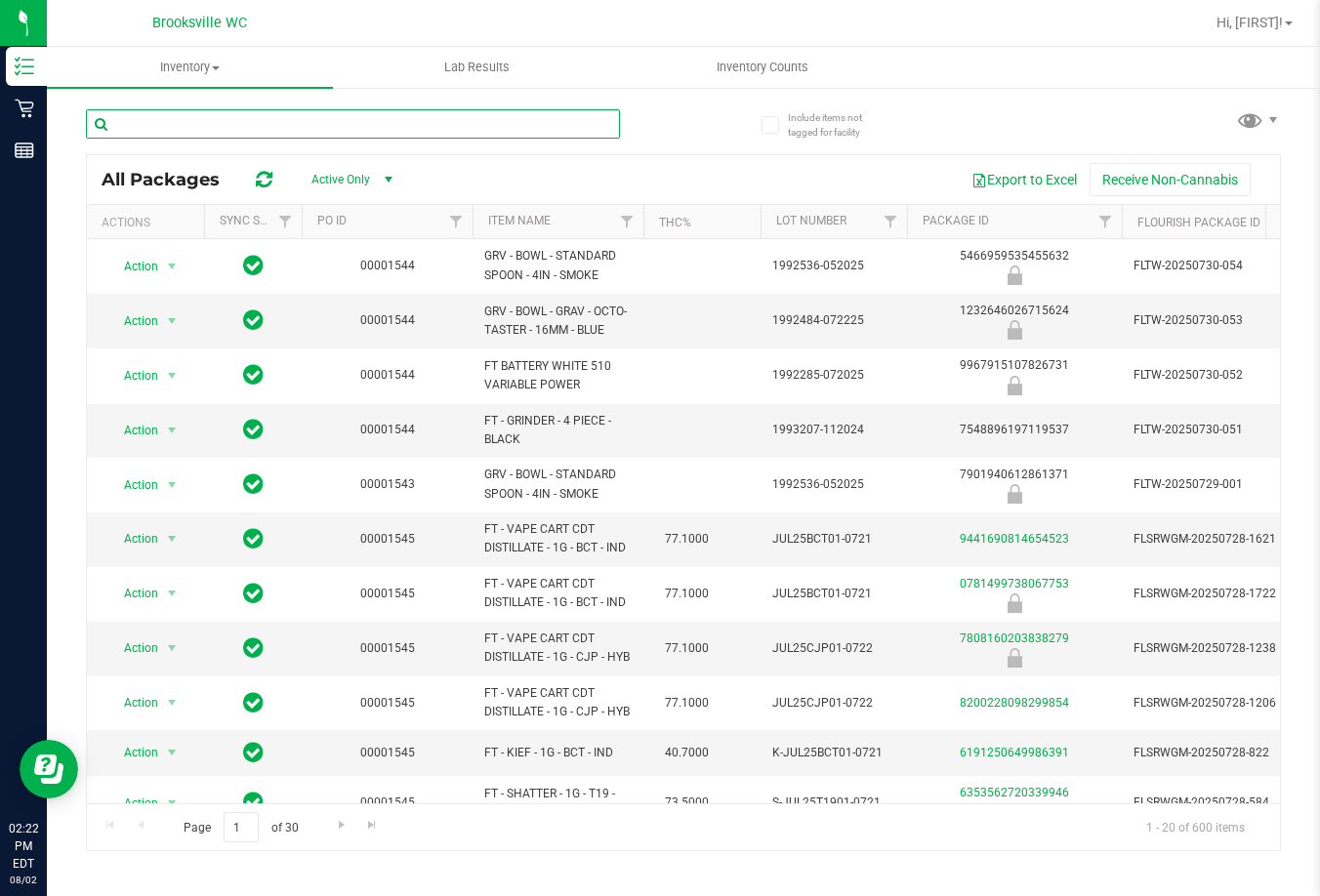 click at bounding box center (352, 124) 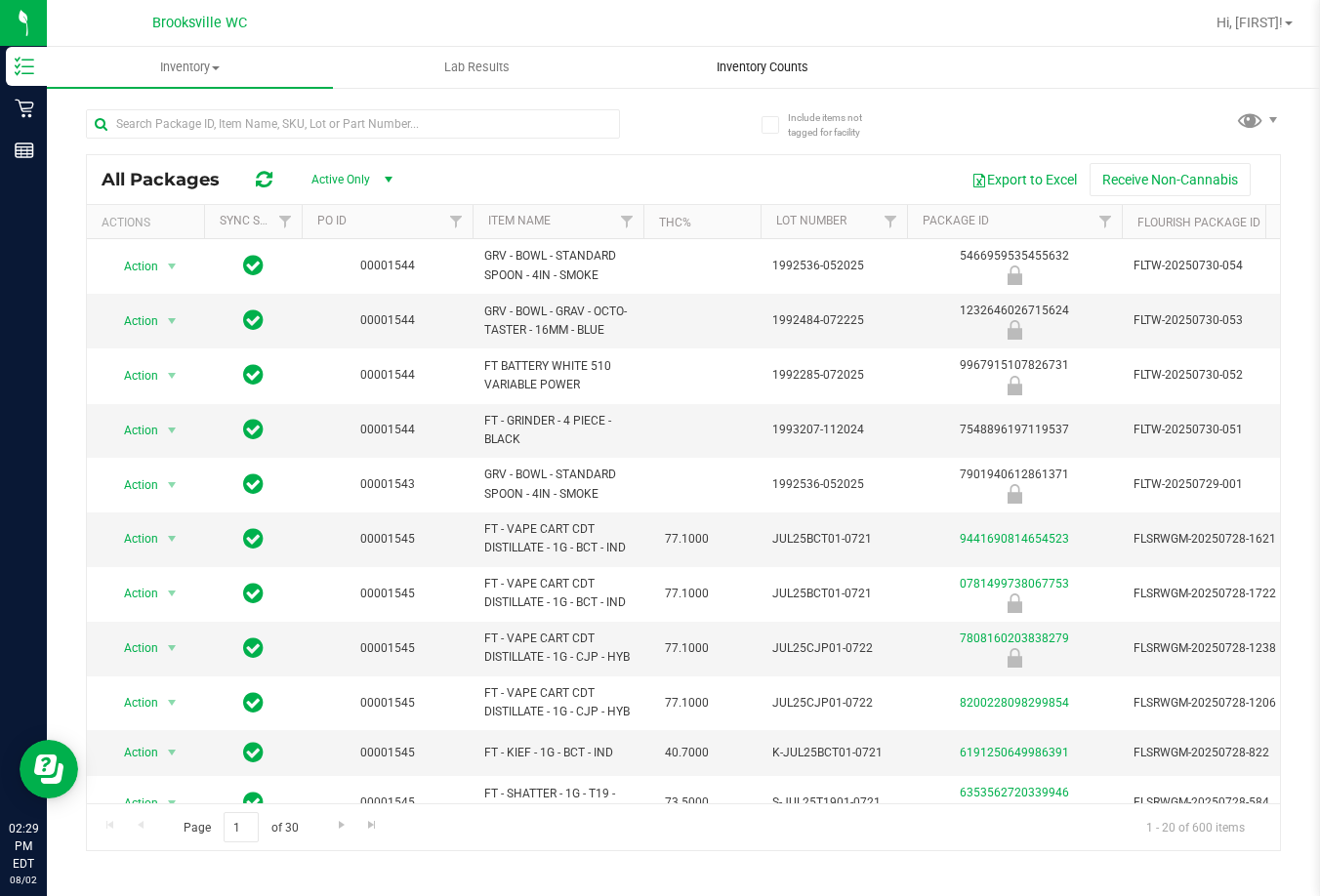 click on "Inventory Counts" at bounding box center (763, 67) 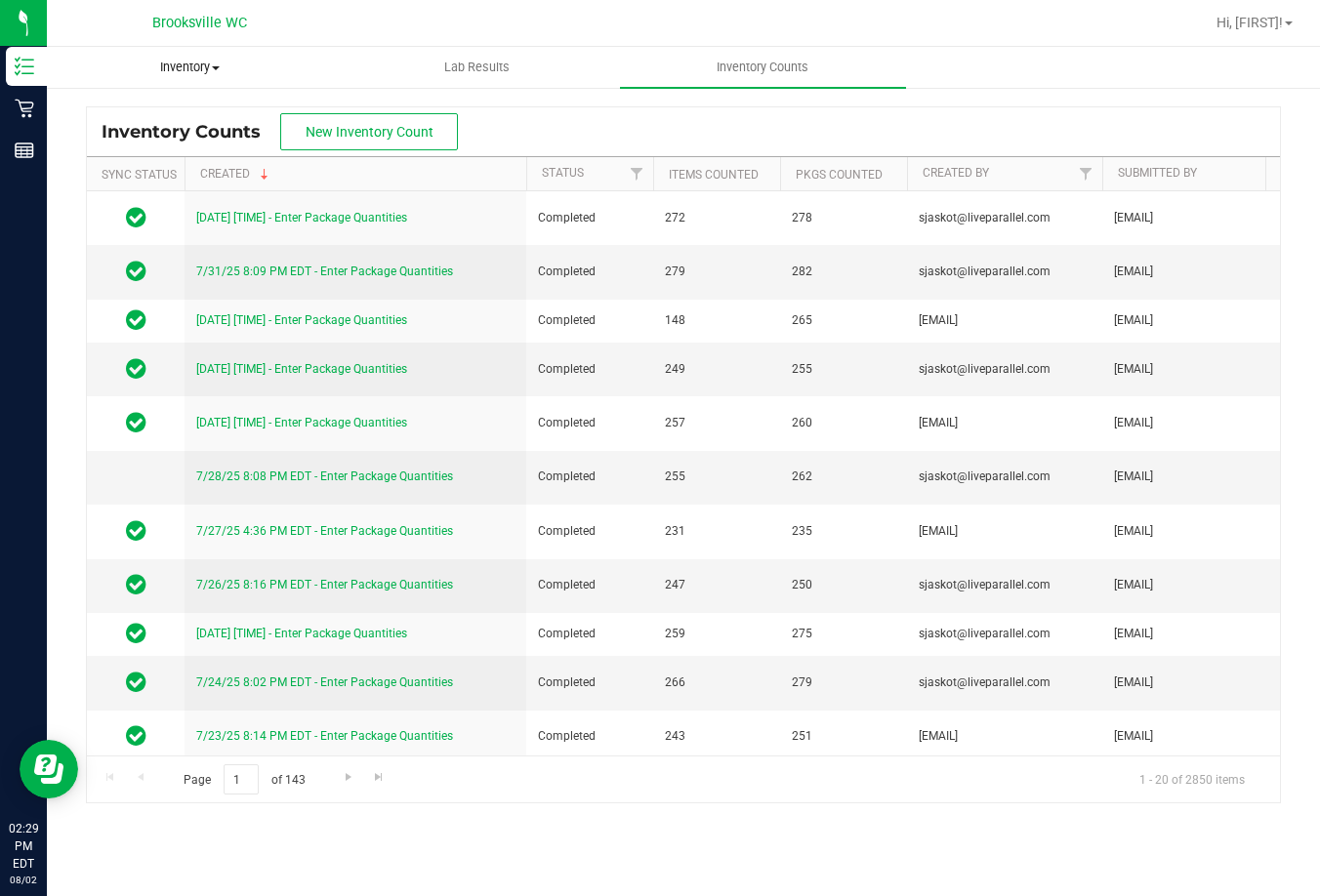 click on "Inventory" at bounding box center [189, 67] 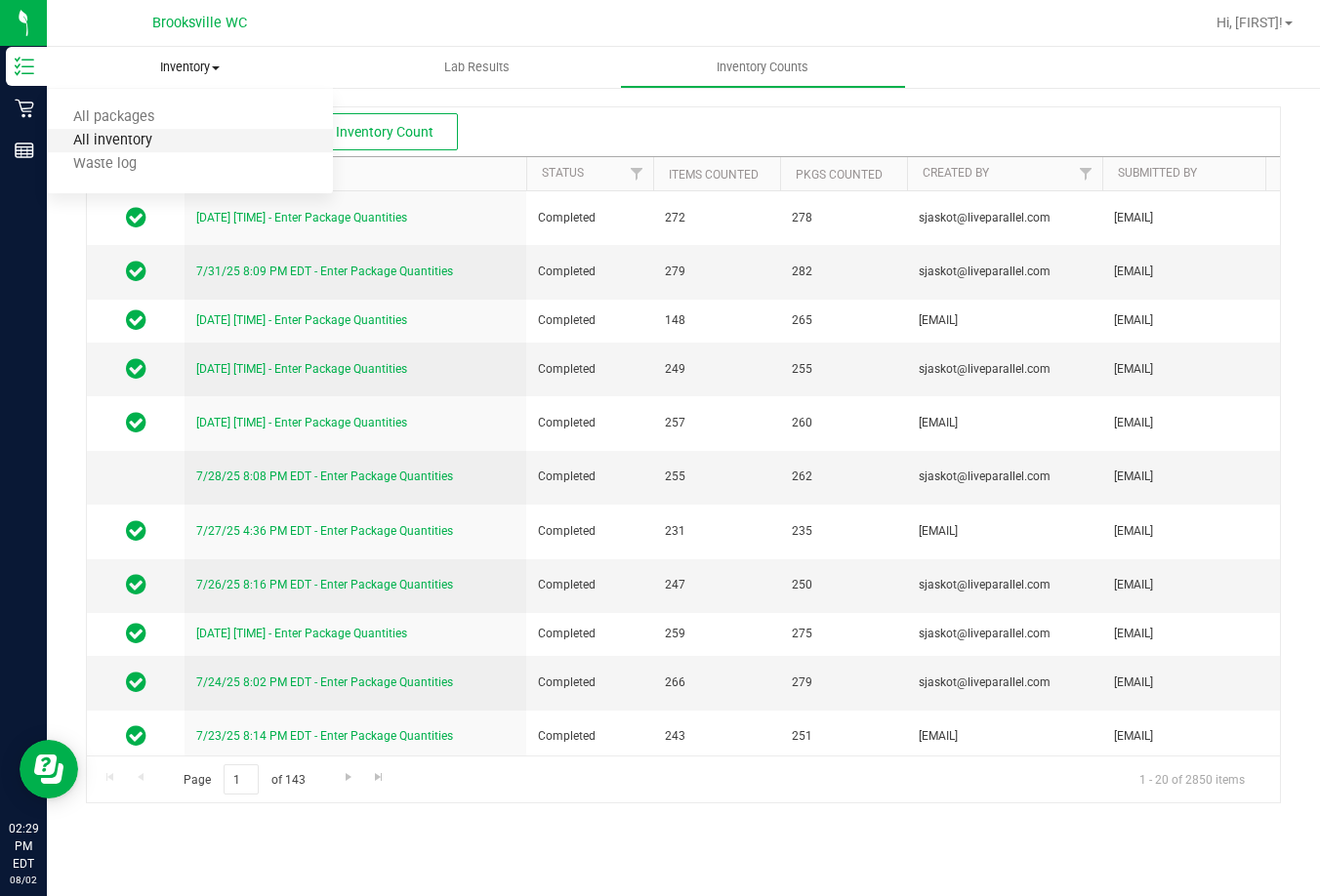 click on "All inventory" at bounding box center (112, 141) 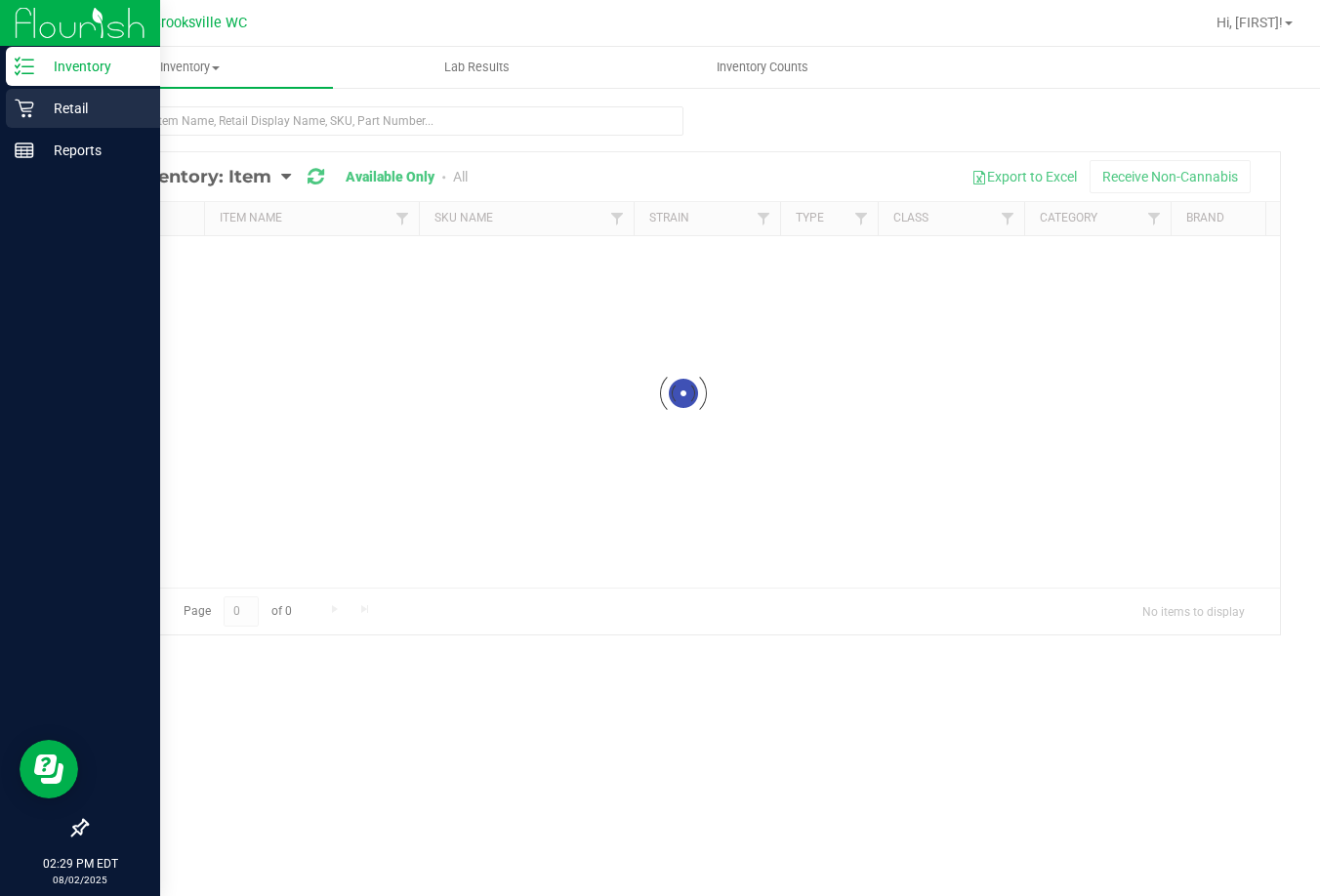 click 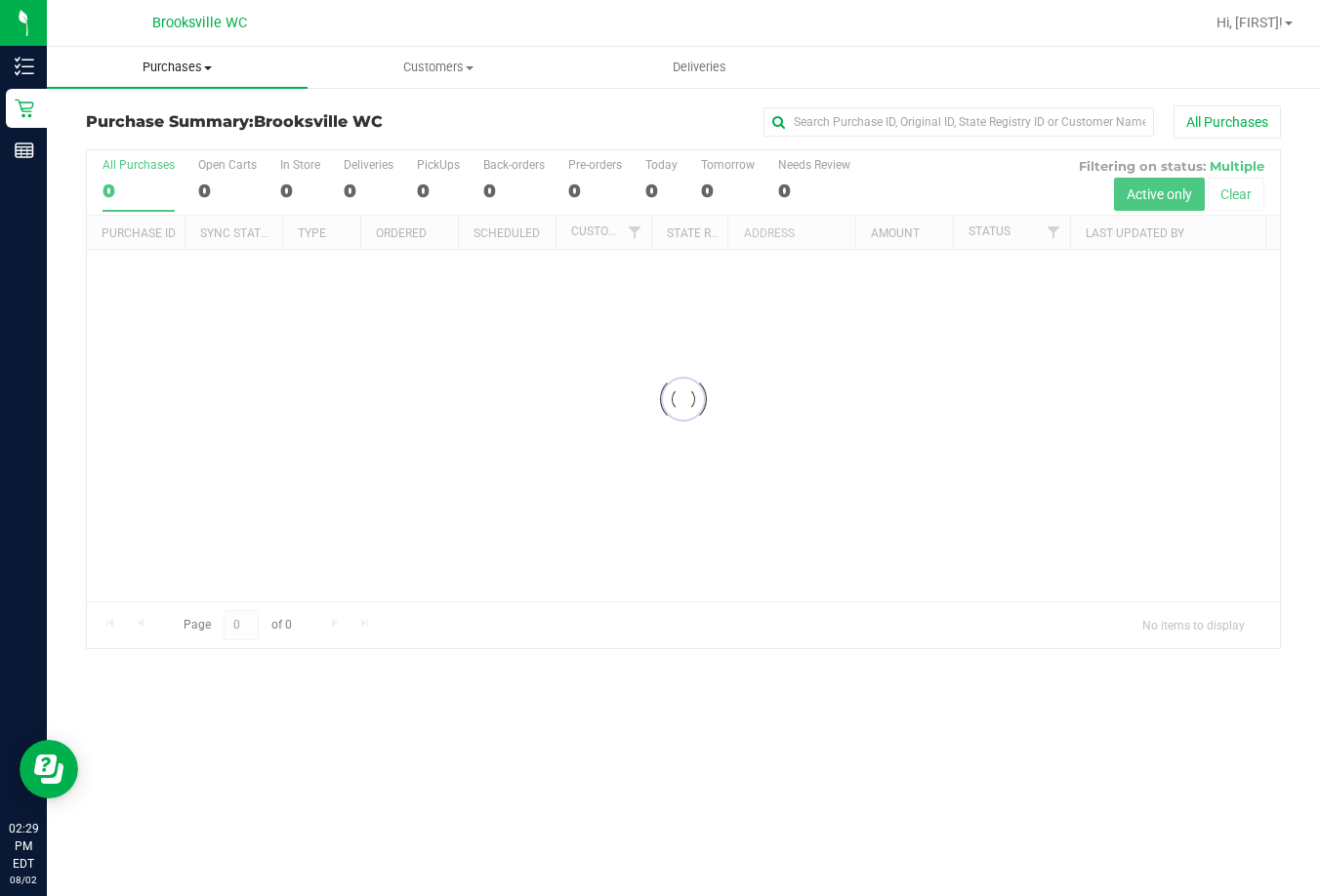 click on "Purchases" at bounding box center [177, 67] 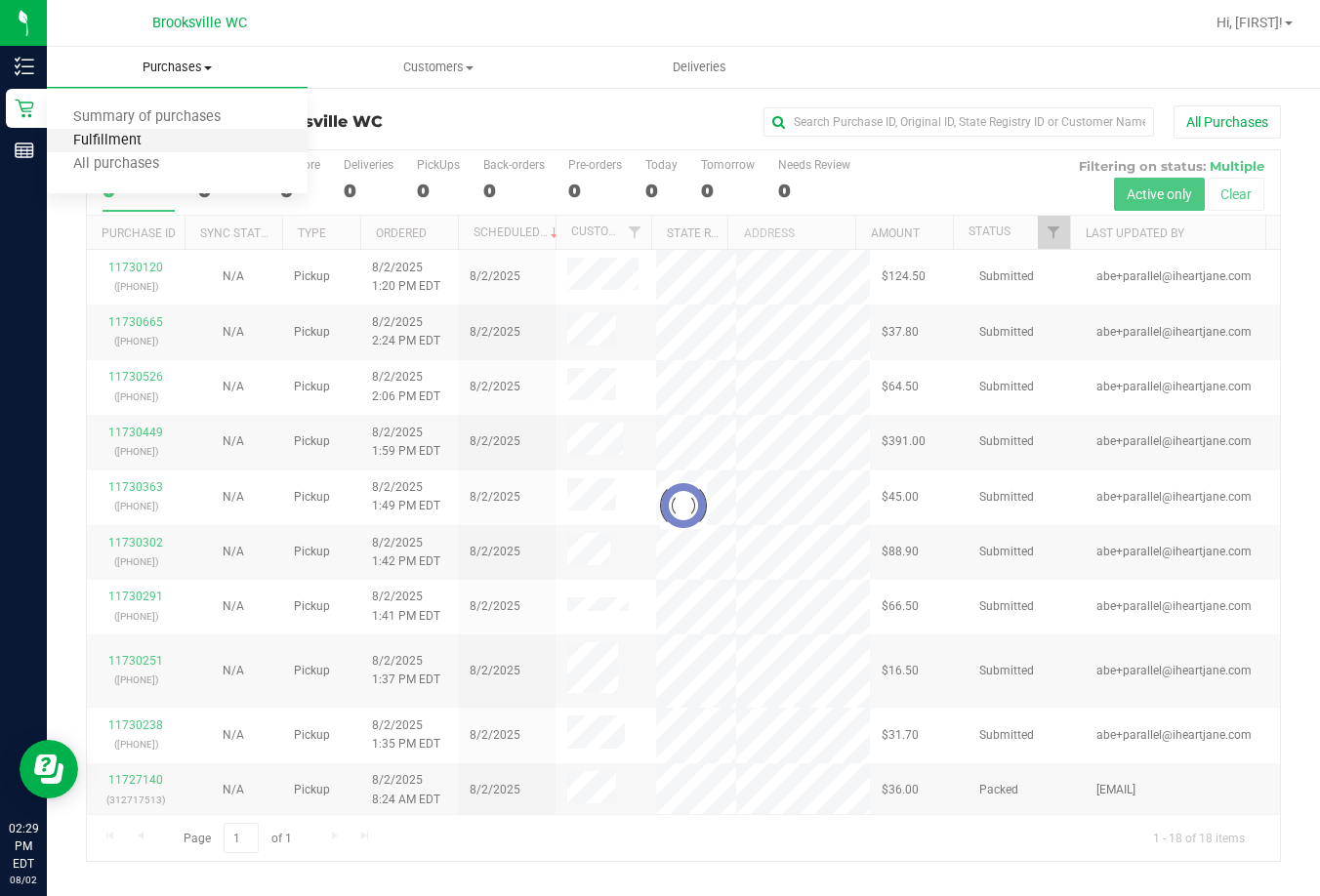 click on "Fulfillment" at bounding box center [107, 141] 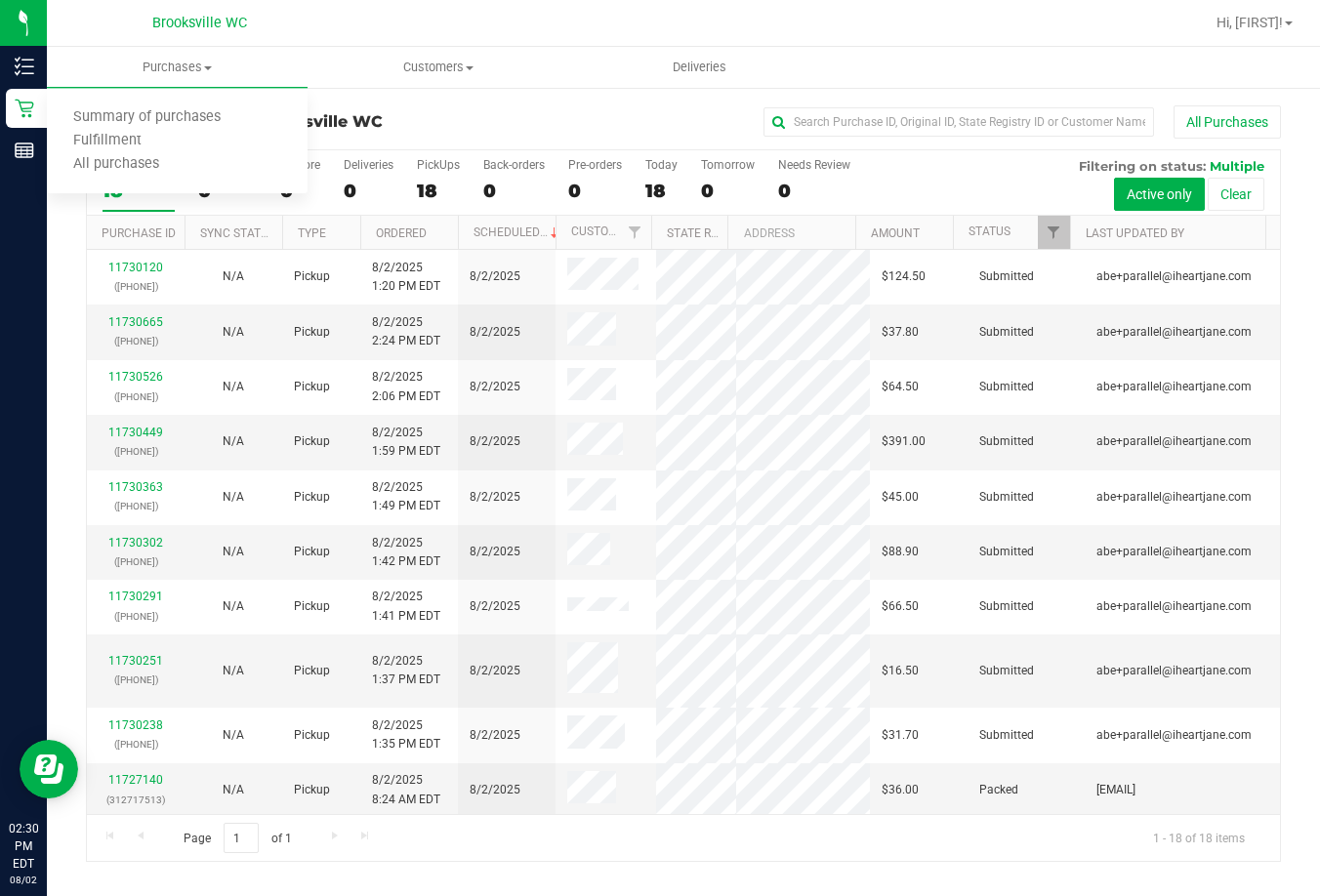 click on "All Purchases" at bounding box center [883, 122] 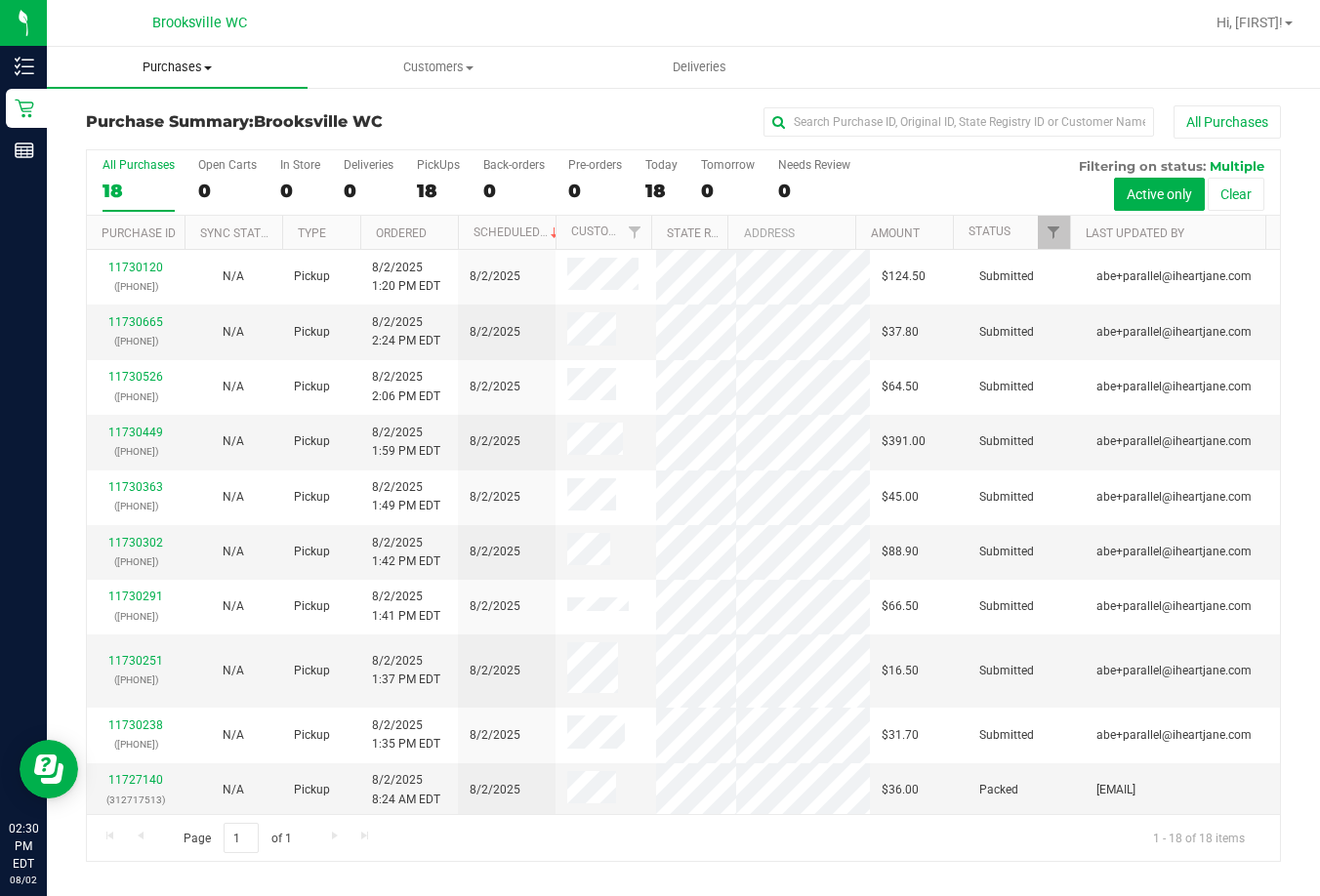 click on "Purchases" at bounding box center (177, 67) 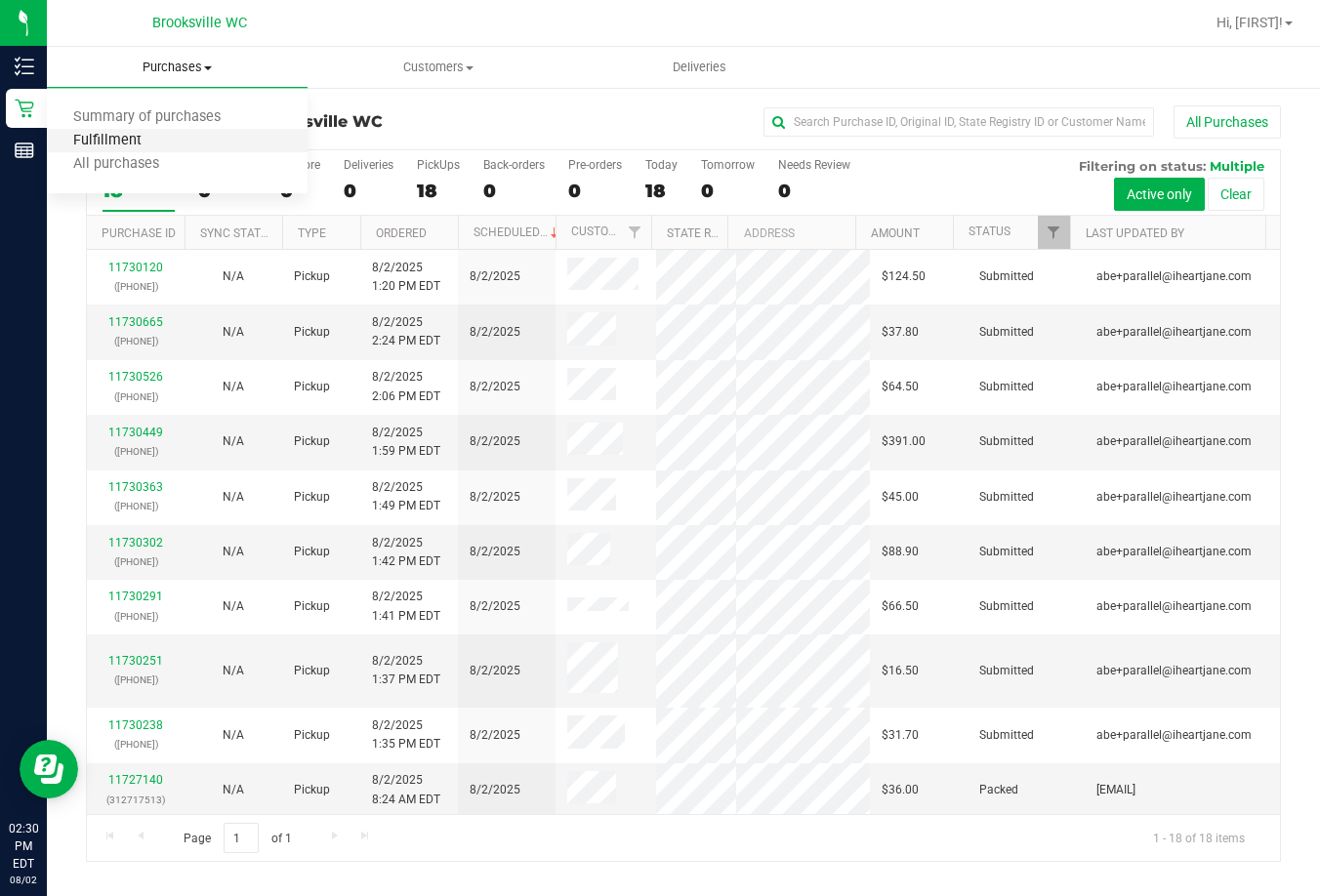 click on "Fulfillment" at bounding box center [107, 141] 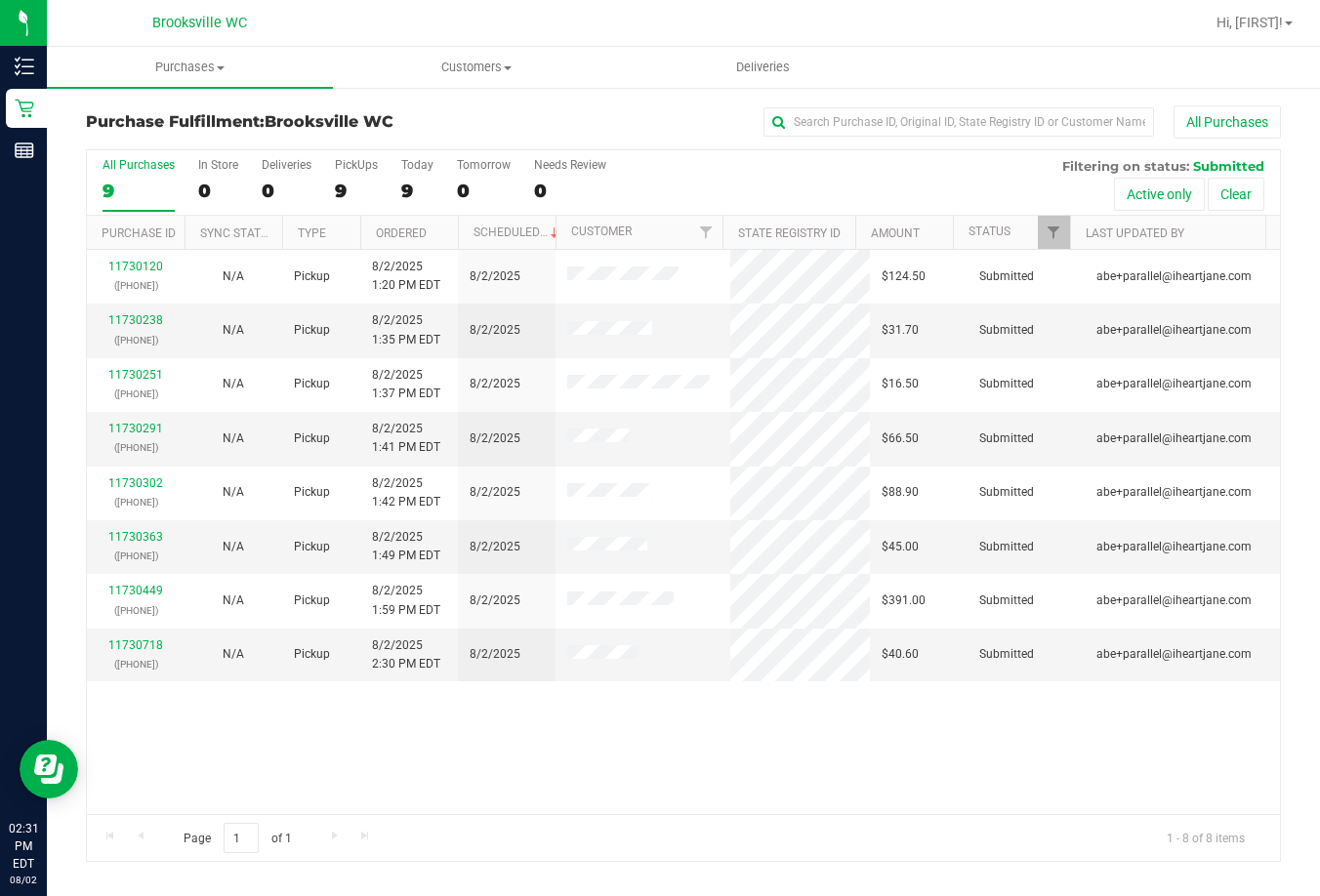 click on "All Purchases
9
In Store
0
Deliveries
0
PickUps
9
Today
9
Tomorrow
0
Needs Review
0
Filtering on status:
Submitted
Active only
Clear" at bounding box center [683, 183] 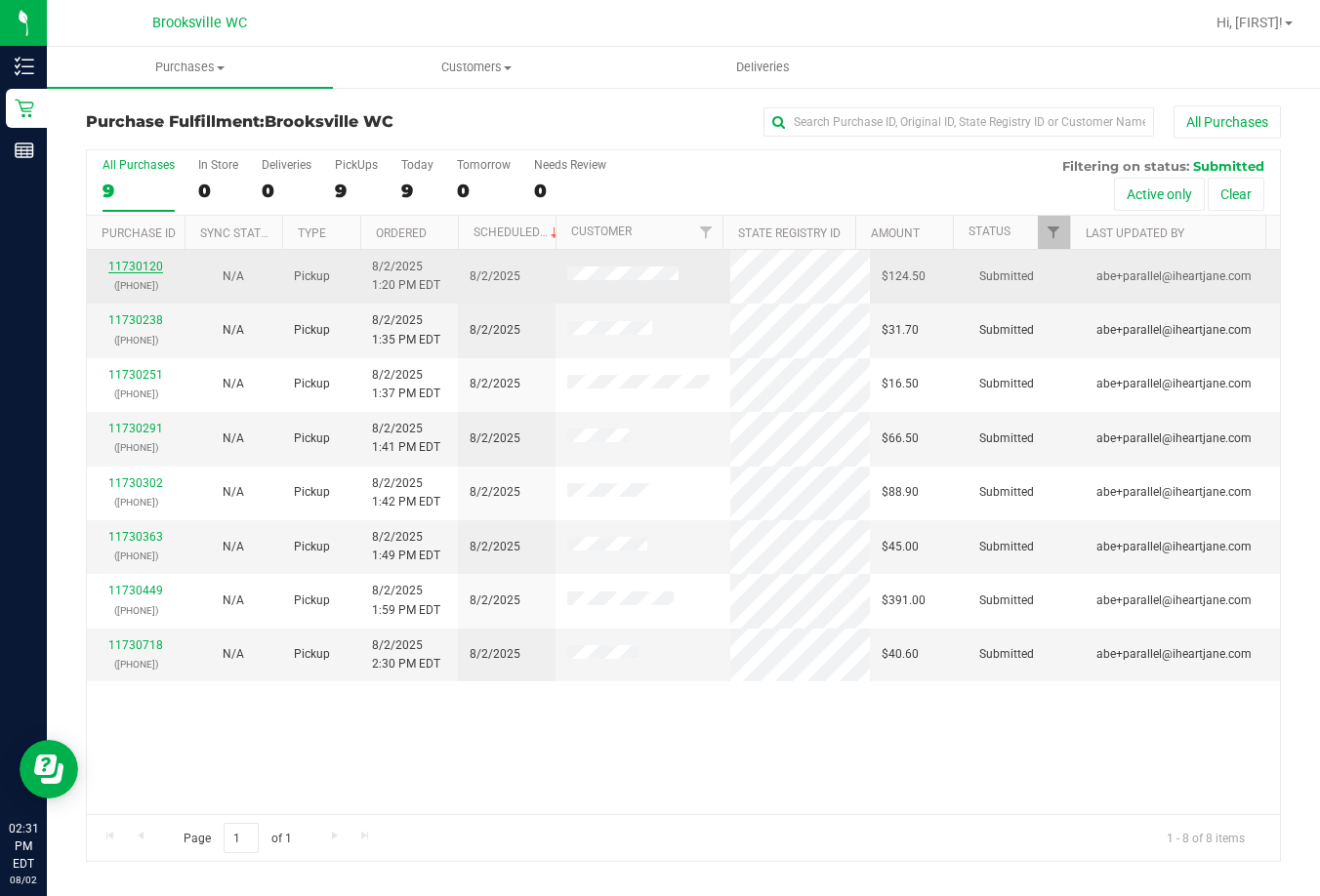 click on "11730120" at bounding box center (136, 266) 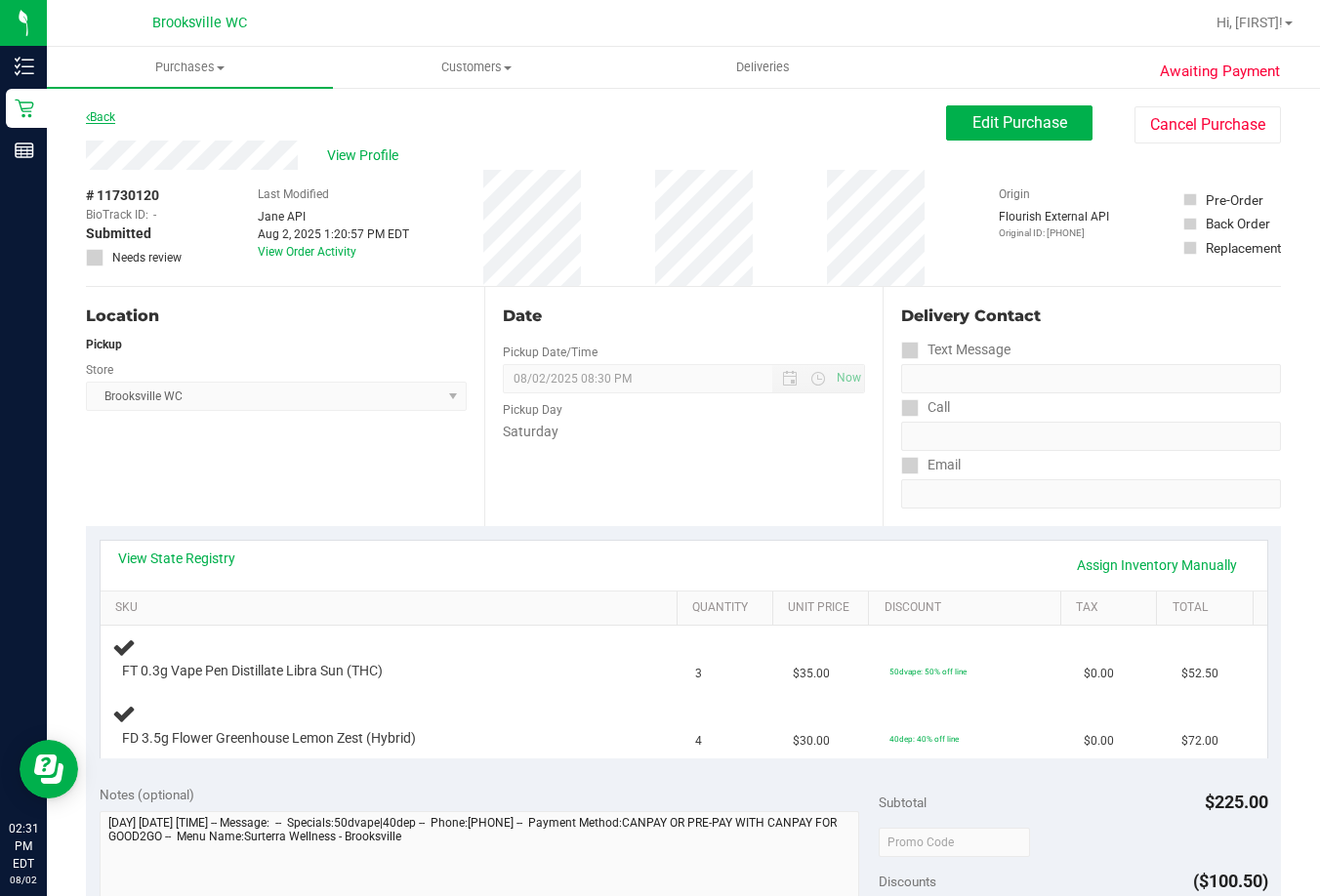 click on "Back" at bounding box center [101, 117] 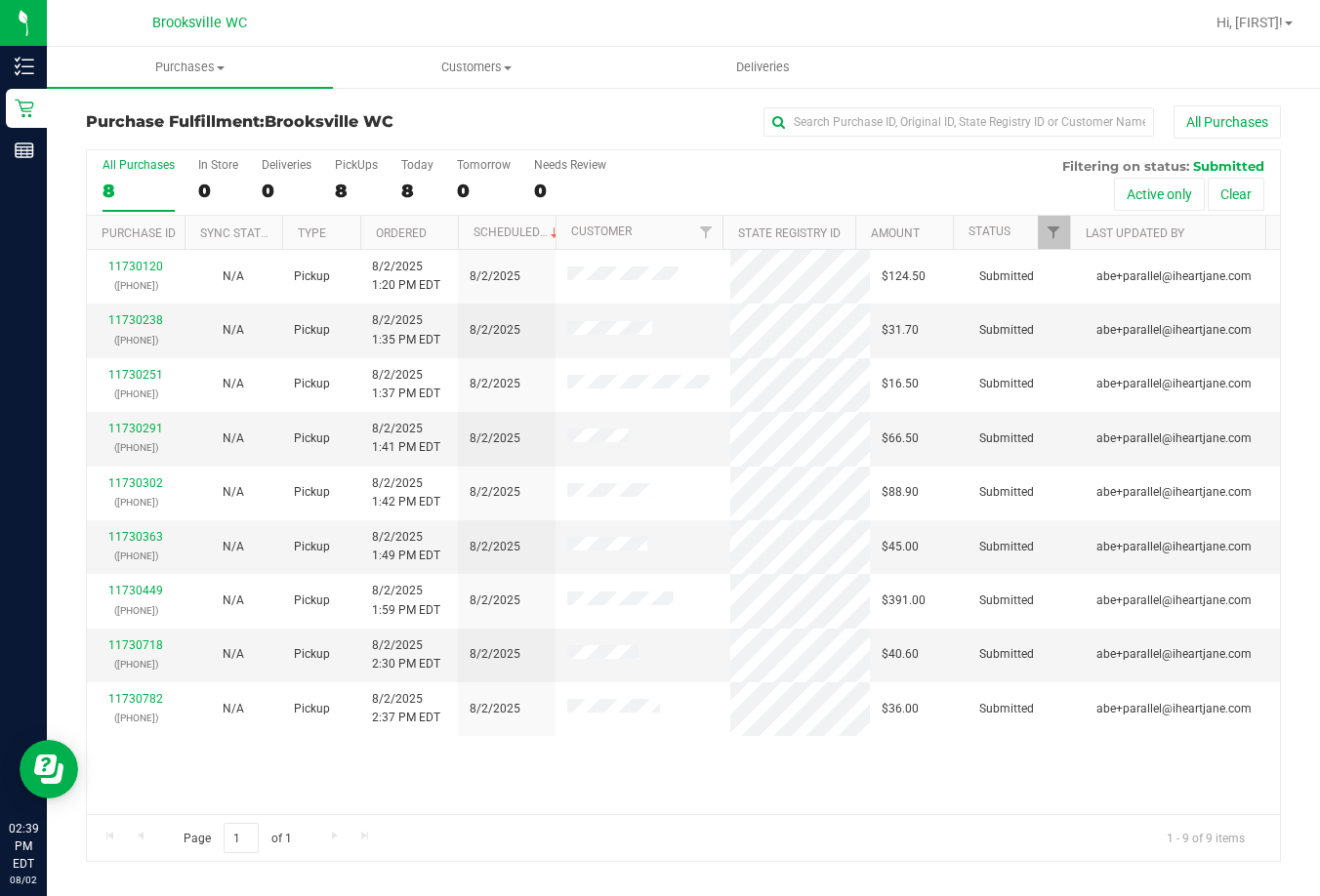 click on "All Purchases" at bounding box center [883, 122] 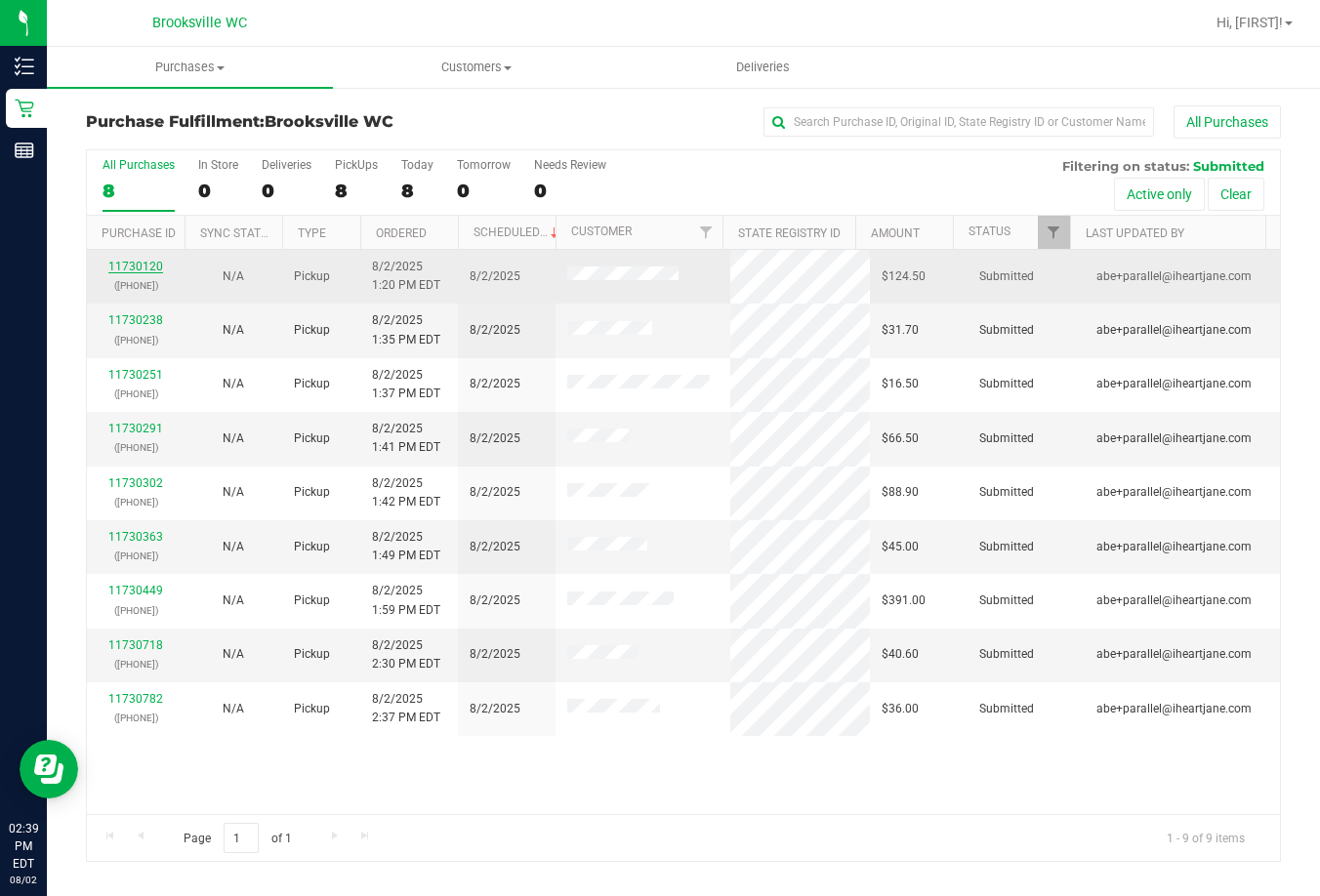 click on "11730120" at bounding box center [136, 266] 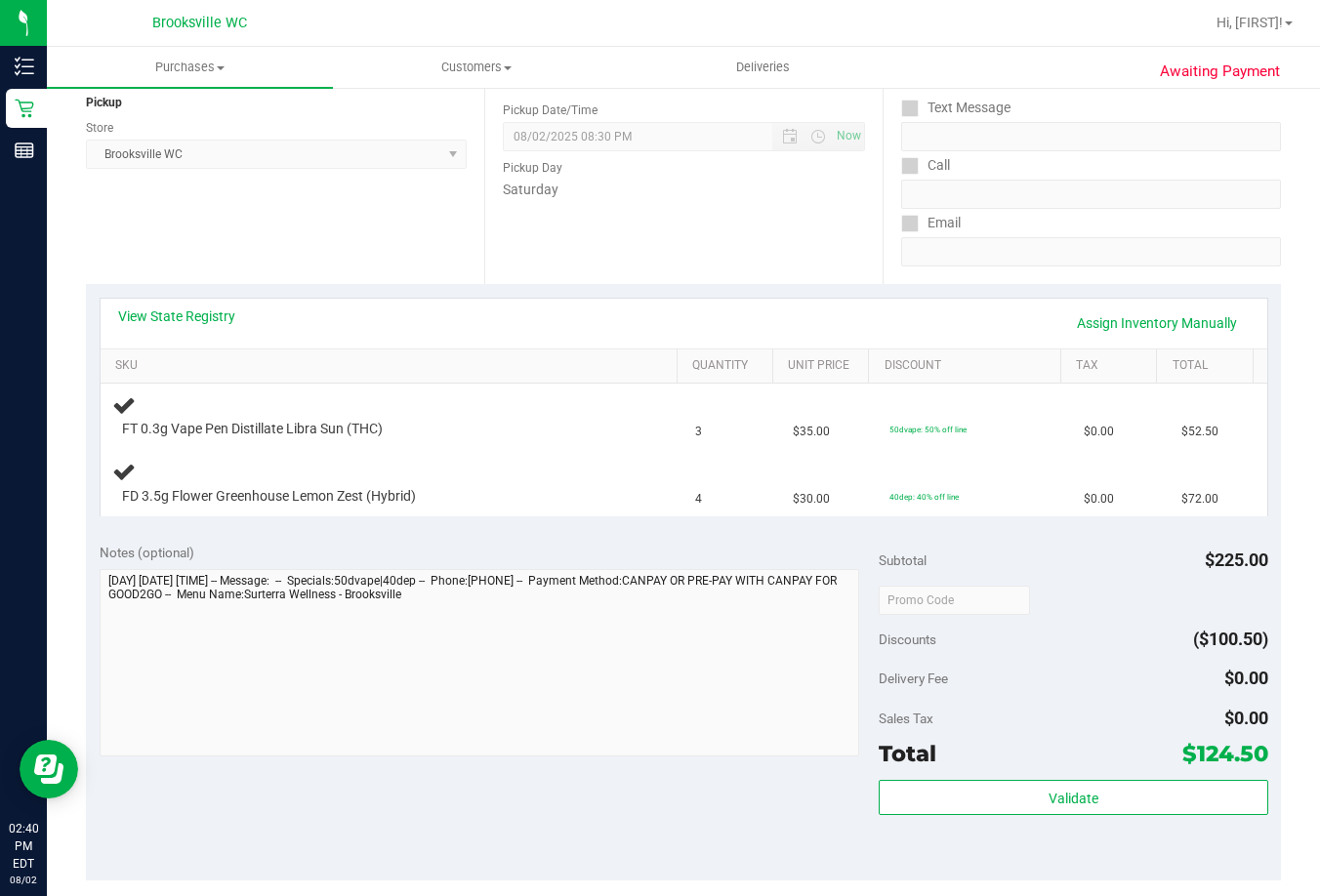 scroll, scrollTop: 488, scrollLeft: 0, axis: vertical 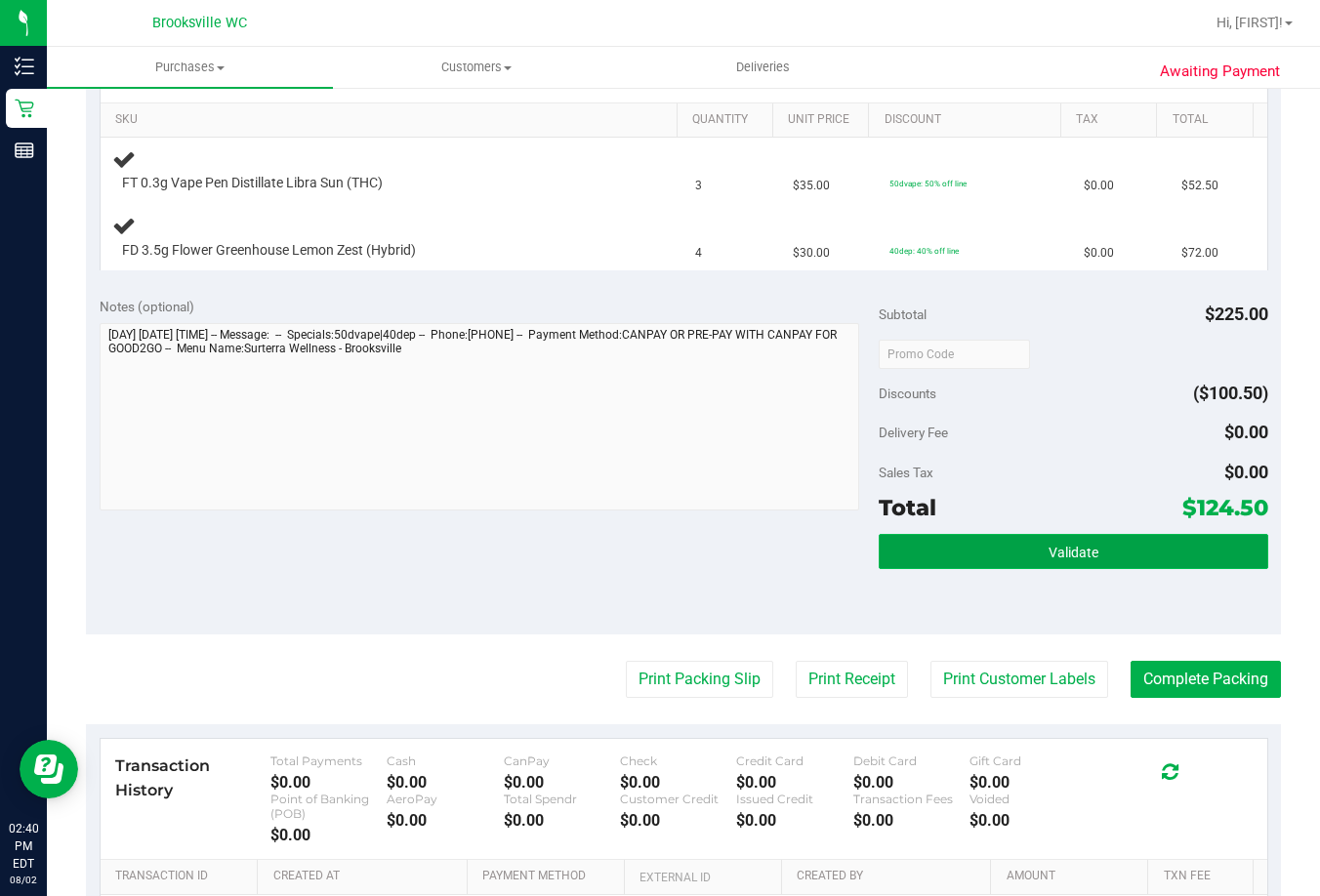click on "Validate" at bounding box center (1073, 551) 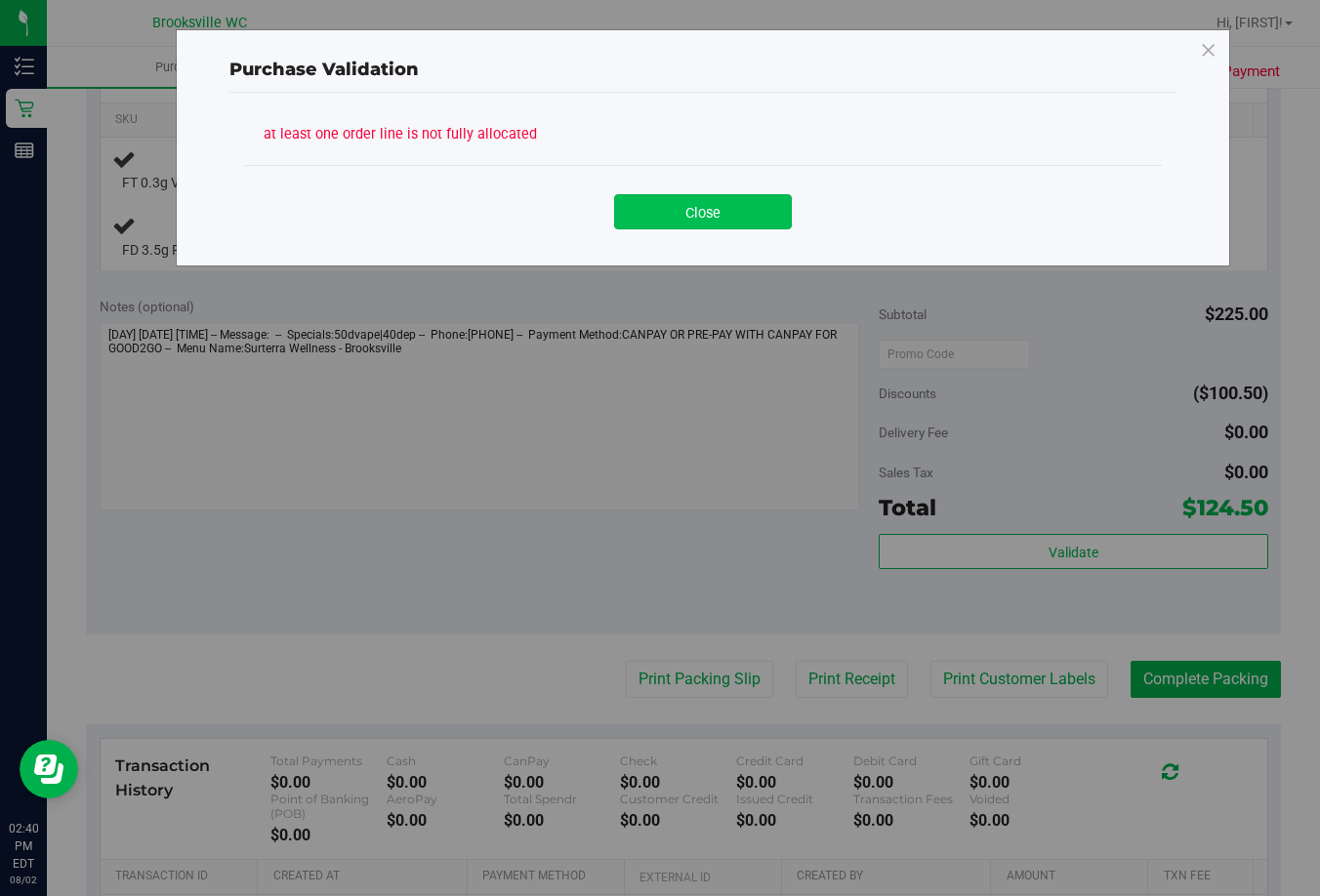 click on "Close" at bounding box center [703, 212] 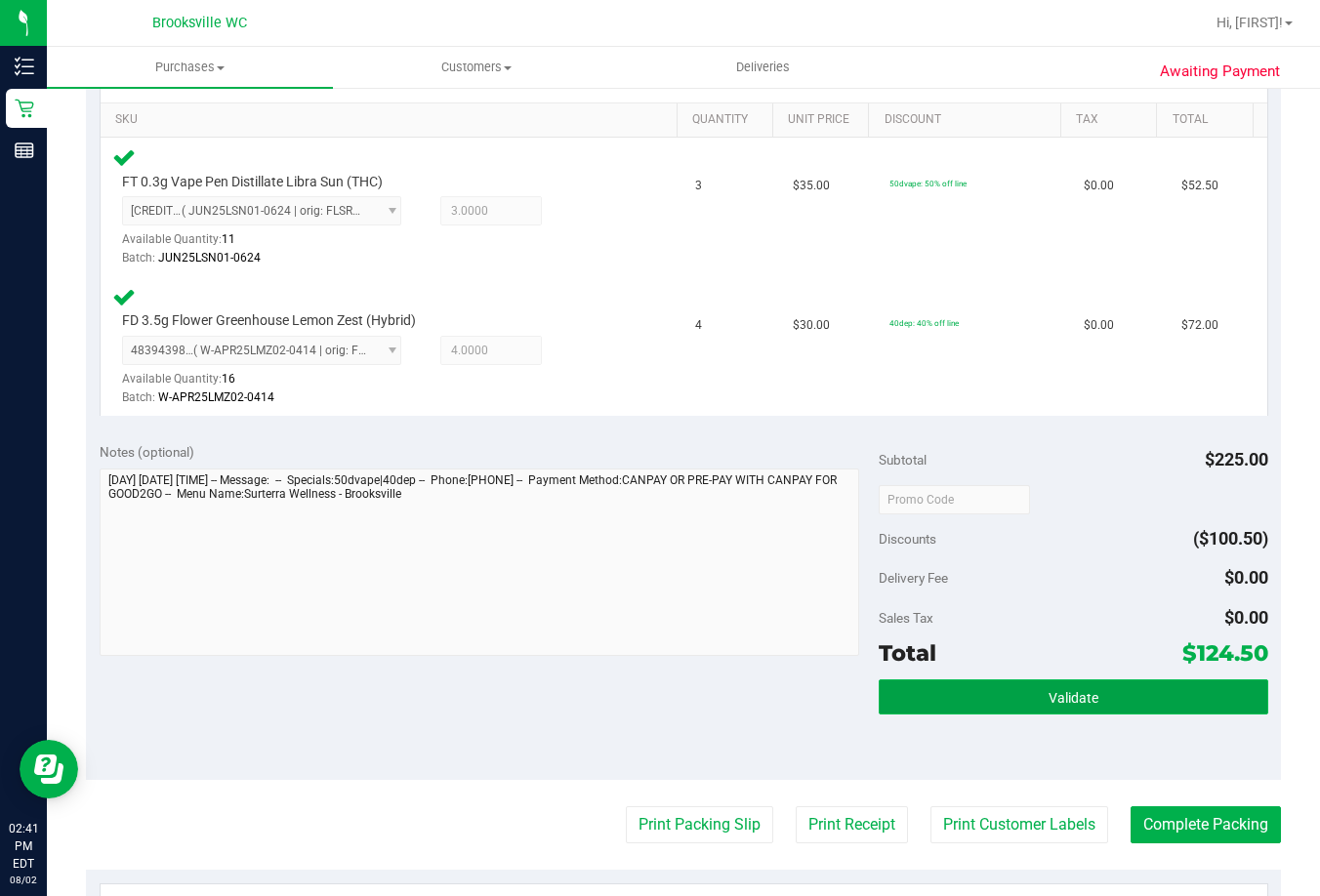 click on "Validate" at bounding box center (1073, 697) 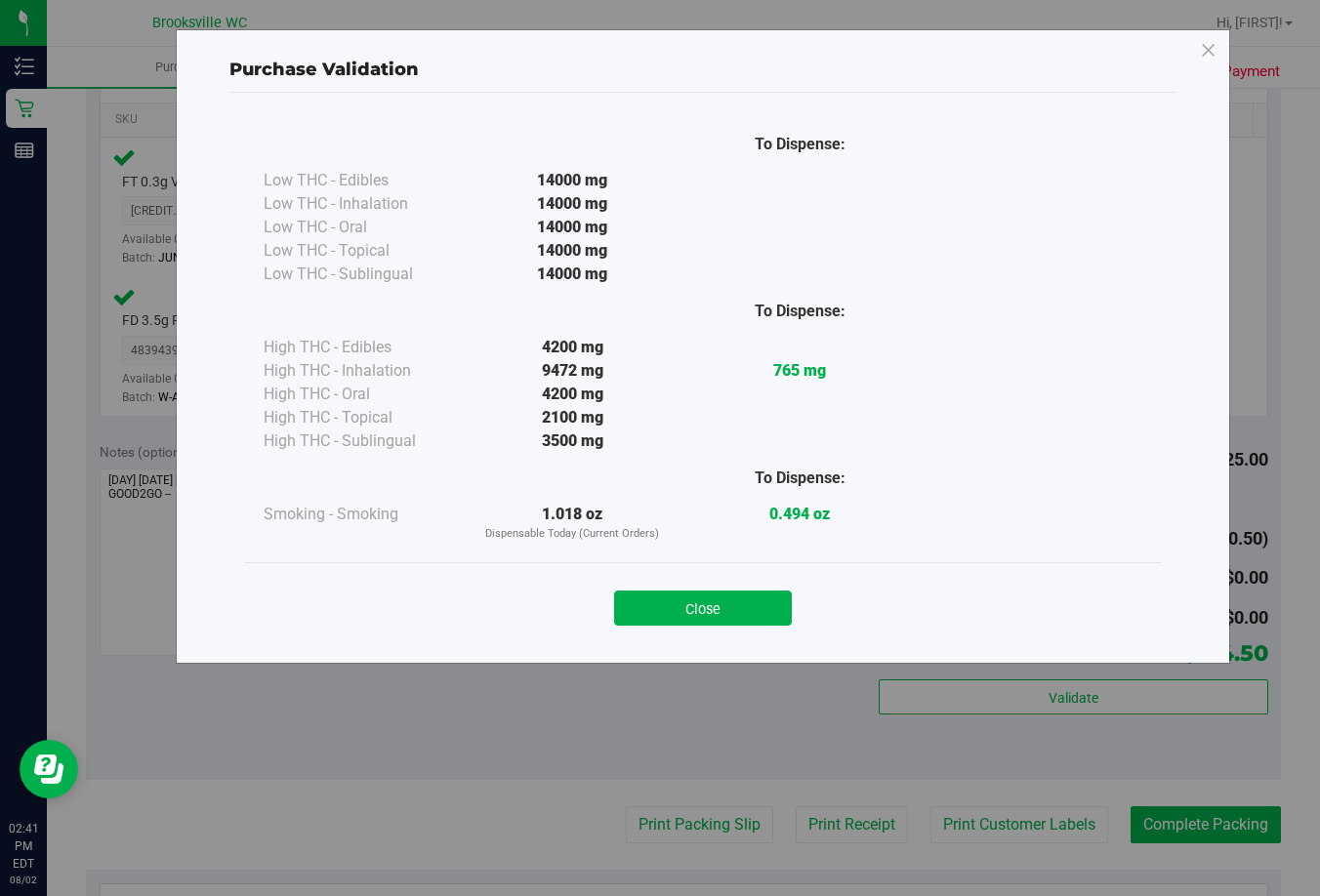 click on "Close" at bounding box center (703, 608) 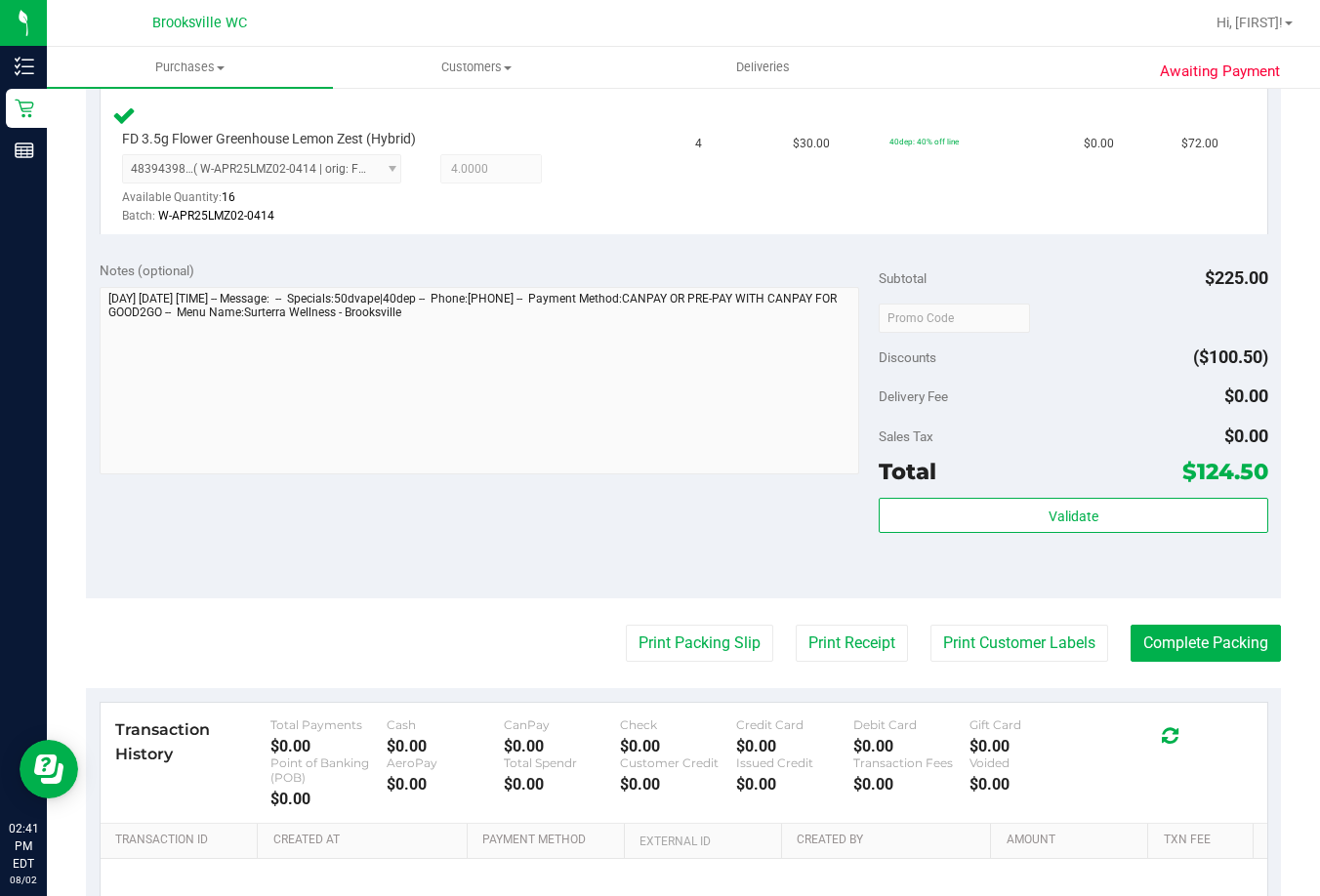 scroll, scrollTop: 683, scrollLeft: 0, axis: vertical 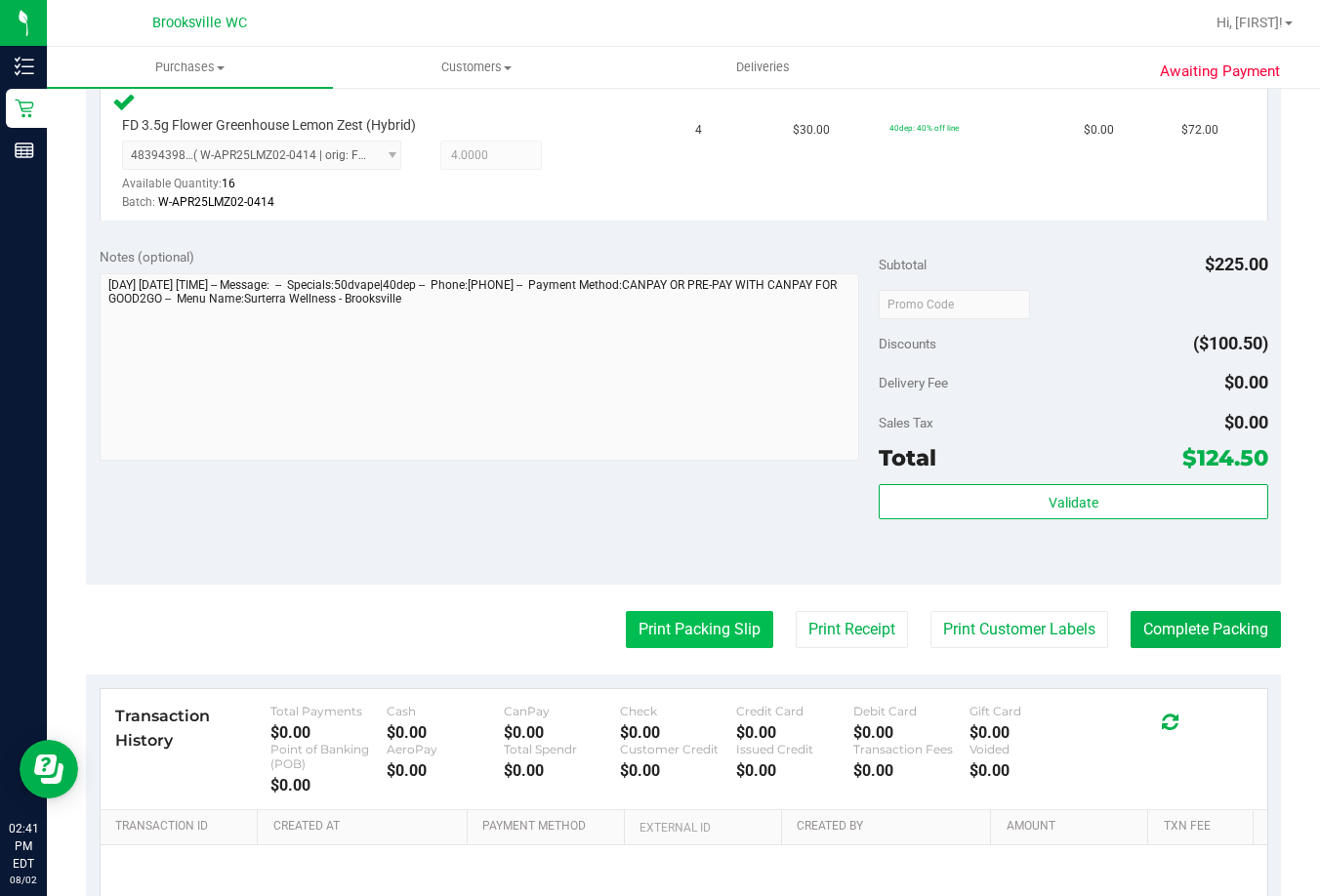 click on "Print Packing Slip" at bounding box center (699, 630) 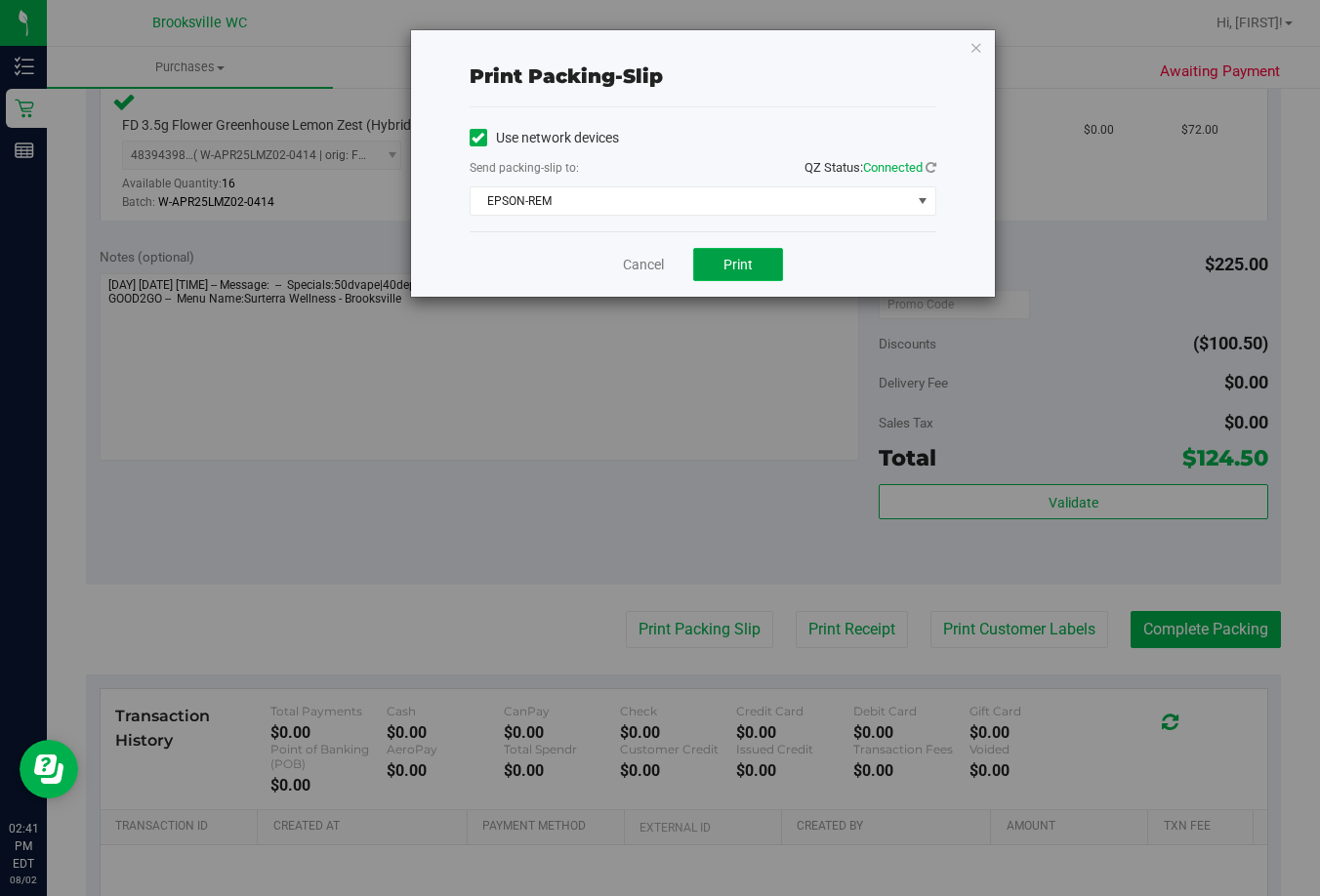 click on "Print" at bounding box center (738, 265) 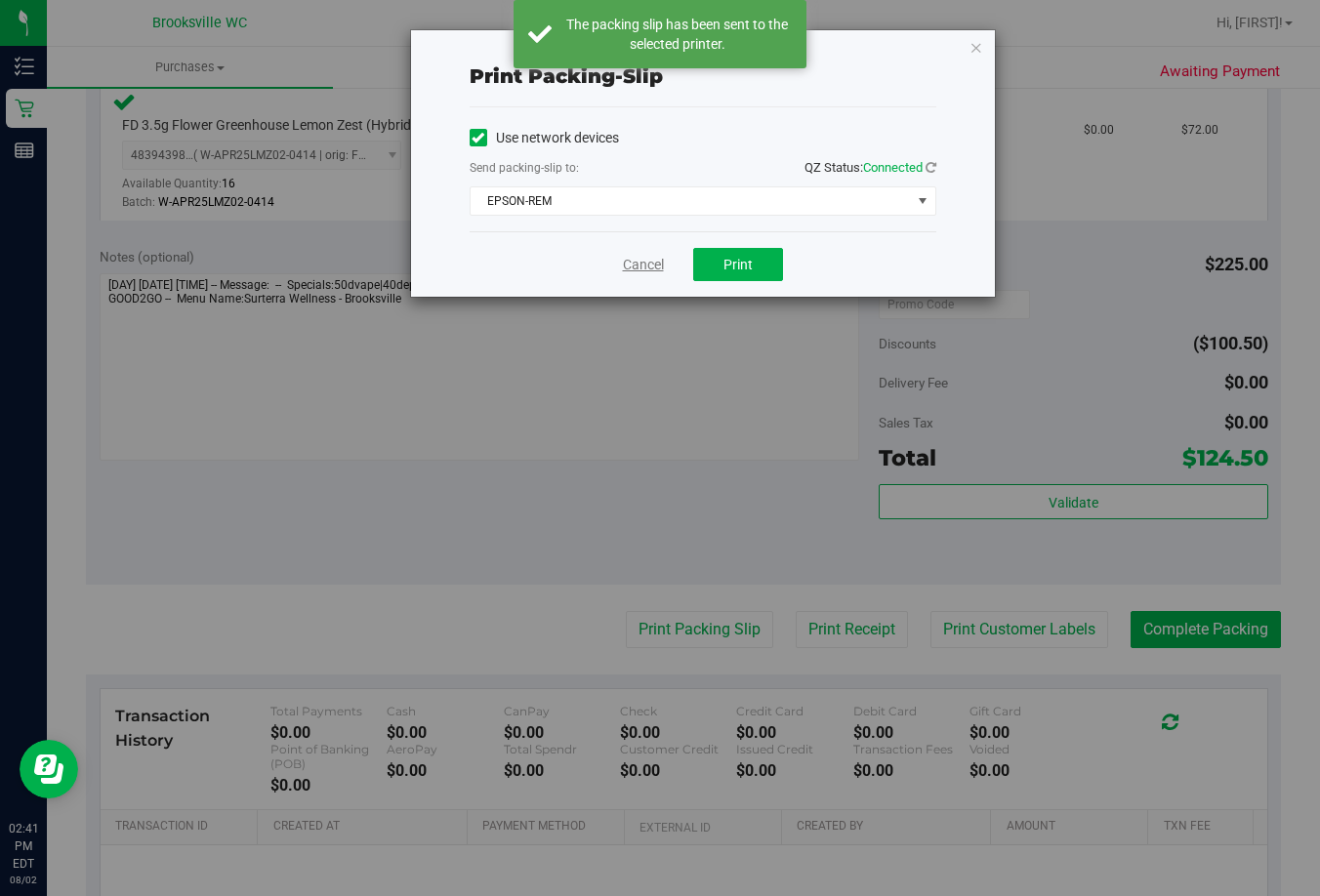 click on "Cancel" at bounding box center (643, 265) 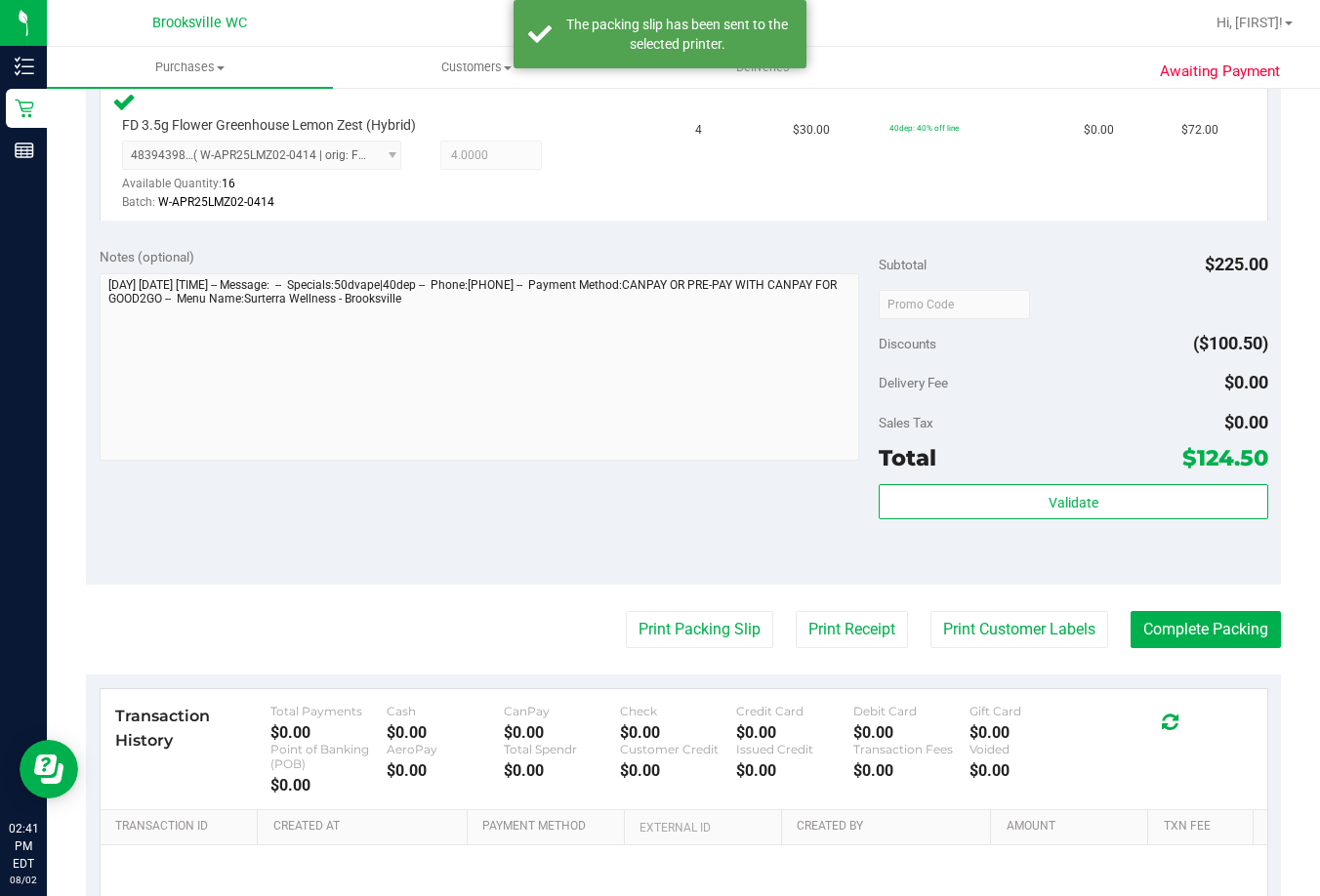 click on "Notes (optional)
Subtotal
$225.00
Discounts
($100.50)
Delivery Fee
$0.00
Sales Tax
$0.00
Total
$124.50" at bounding box center [683, 409] 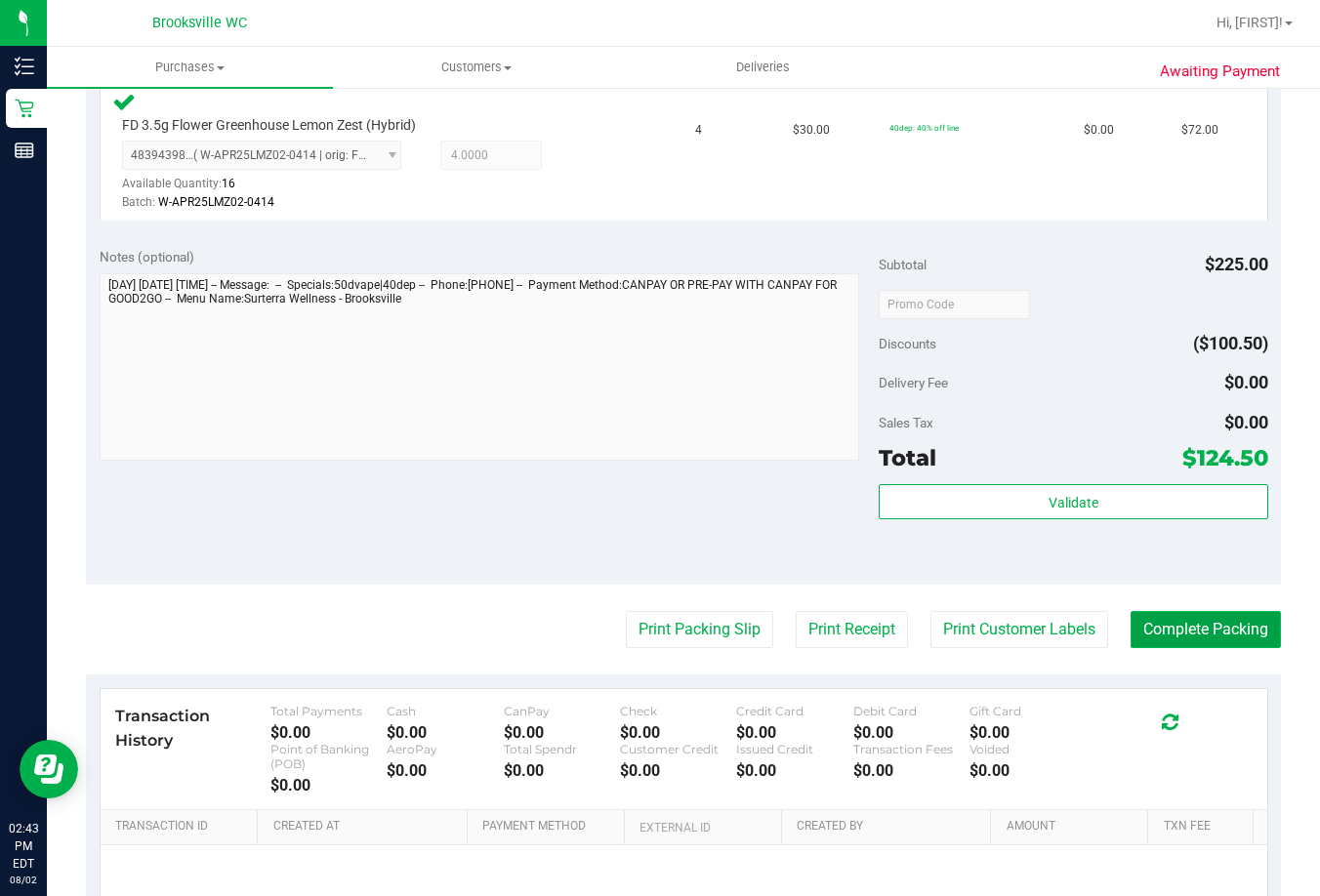 click on "Complete Packing" at bounding box center [1206, 630] 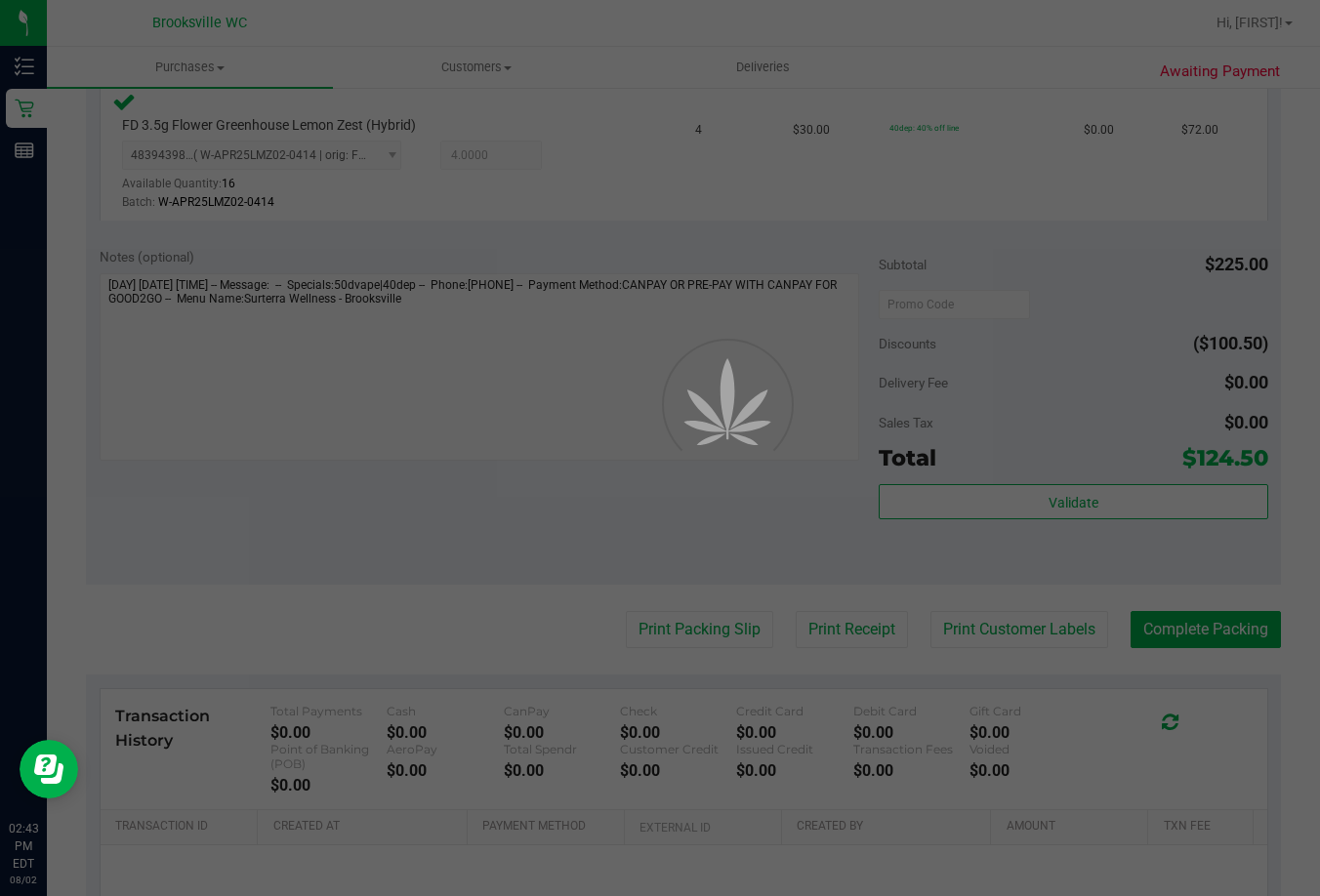 scroll, scrollTop: 0, scrollLeft: 0, axis: both 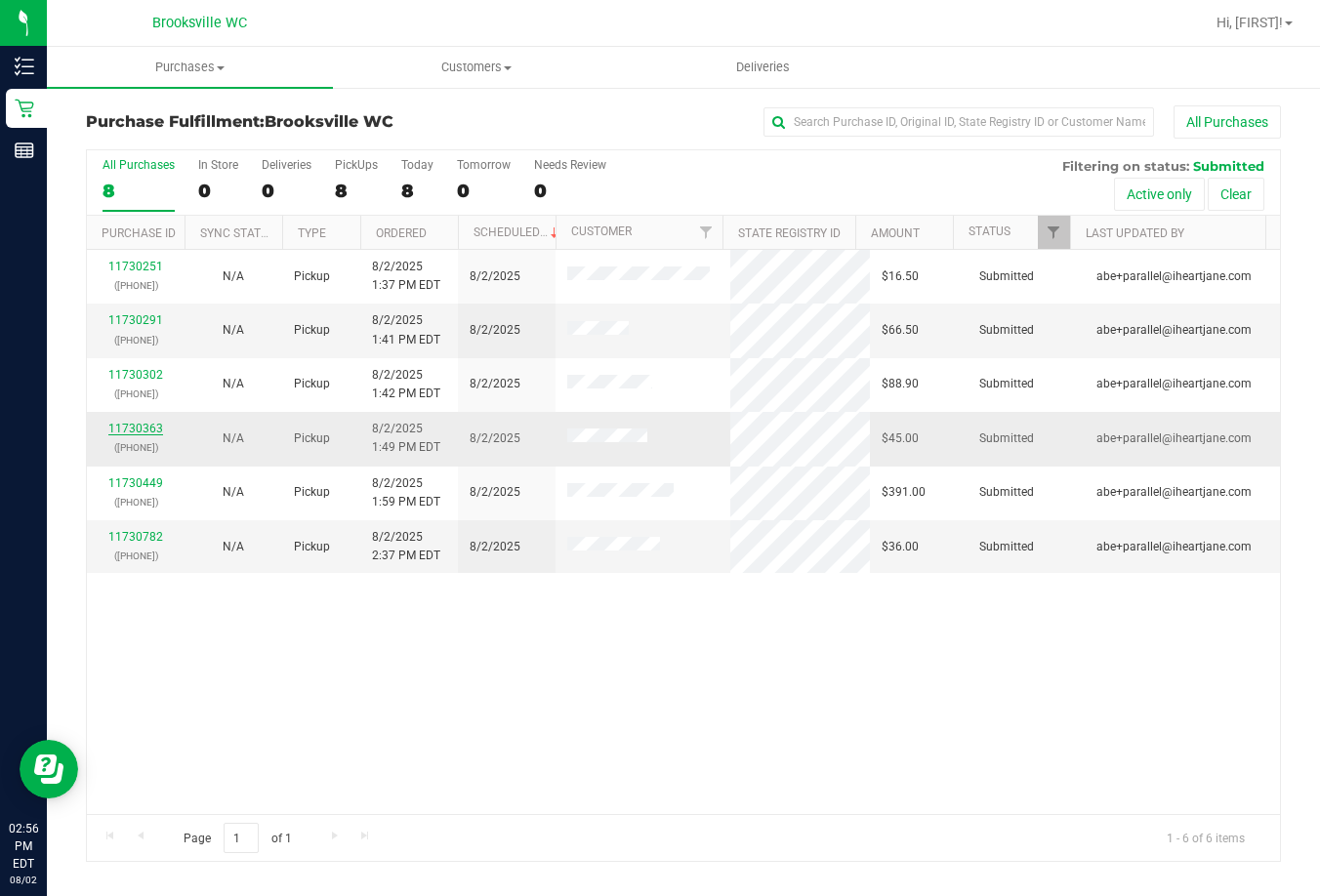 click on "11730363" at bounding box center (136, 428) 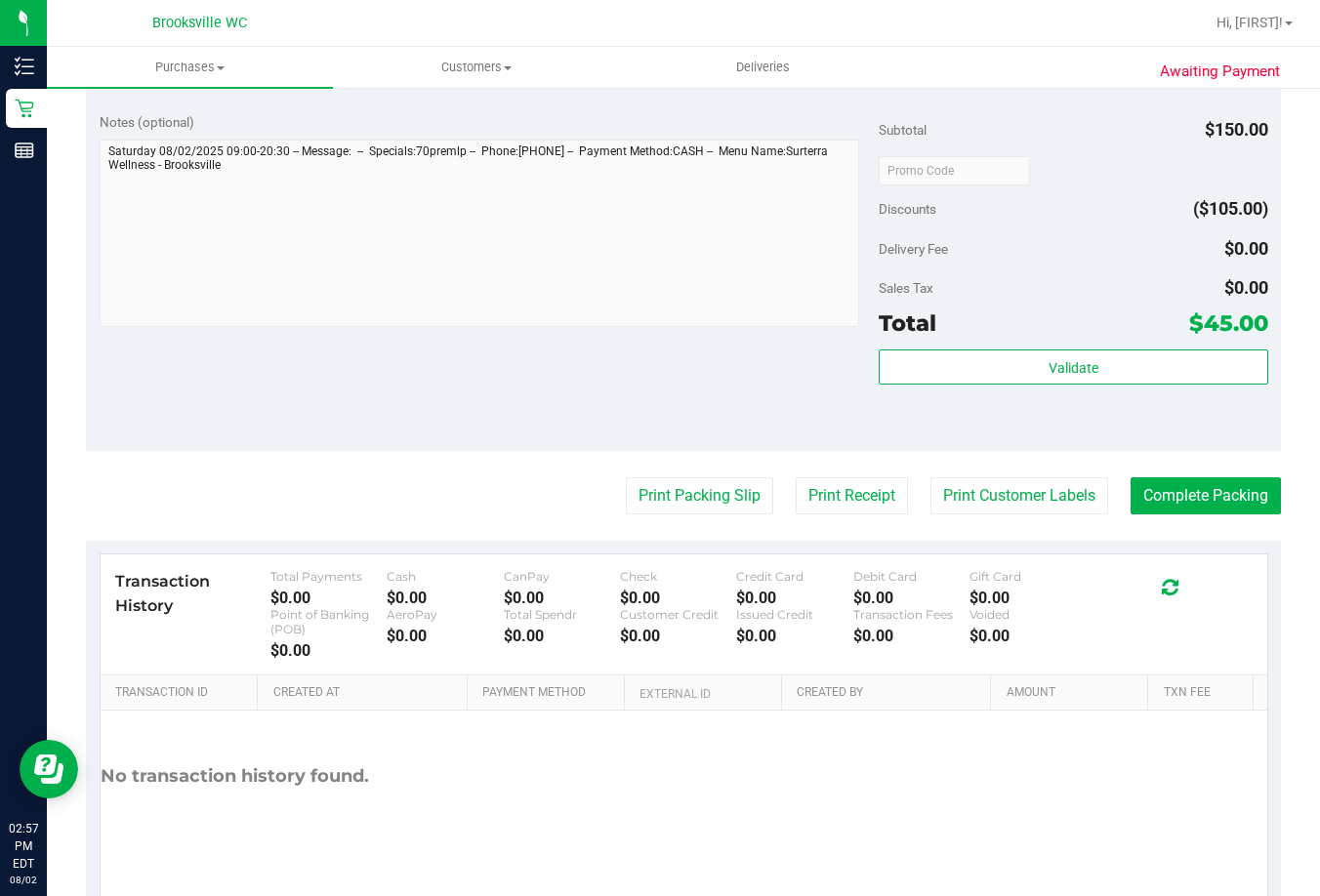 scroll, scrollTop: 683, scrollLeft: 0, axis: vertical 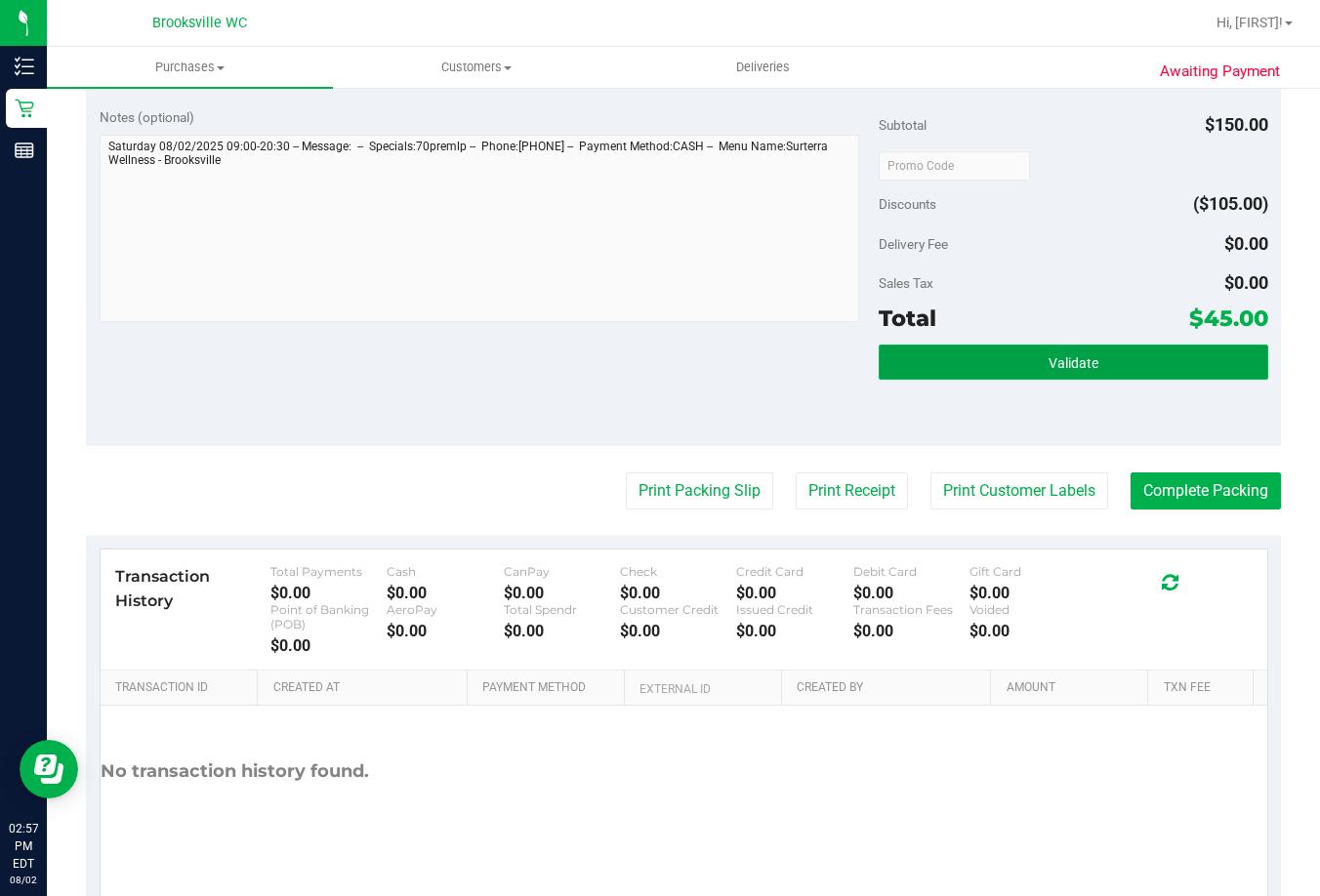 click on "Validate" at bounding box center [1073, 362] 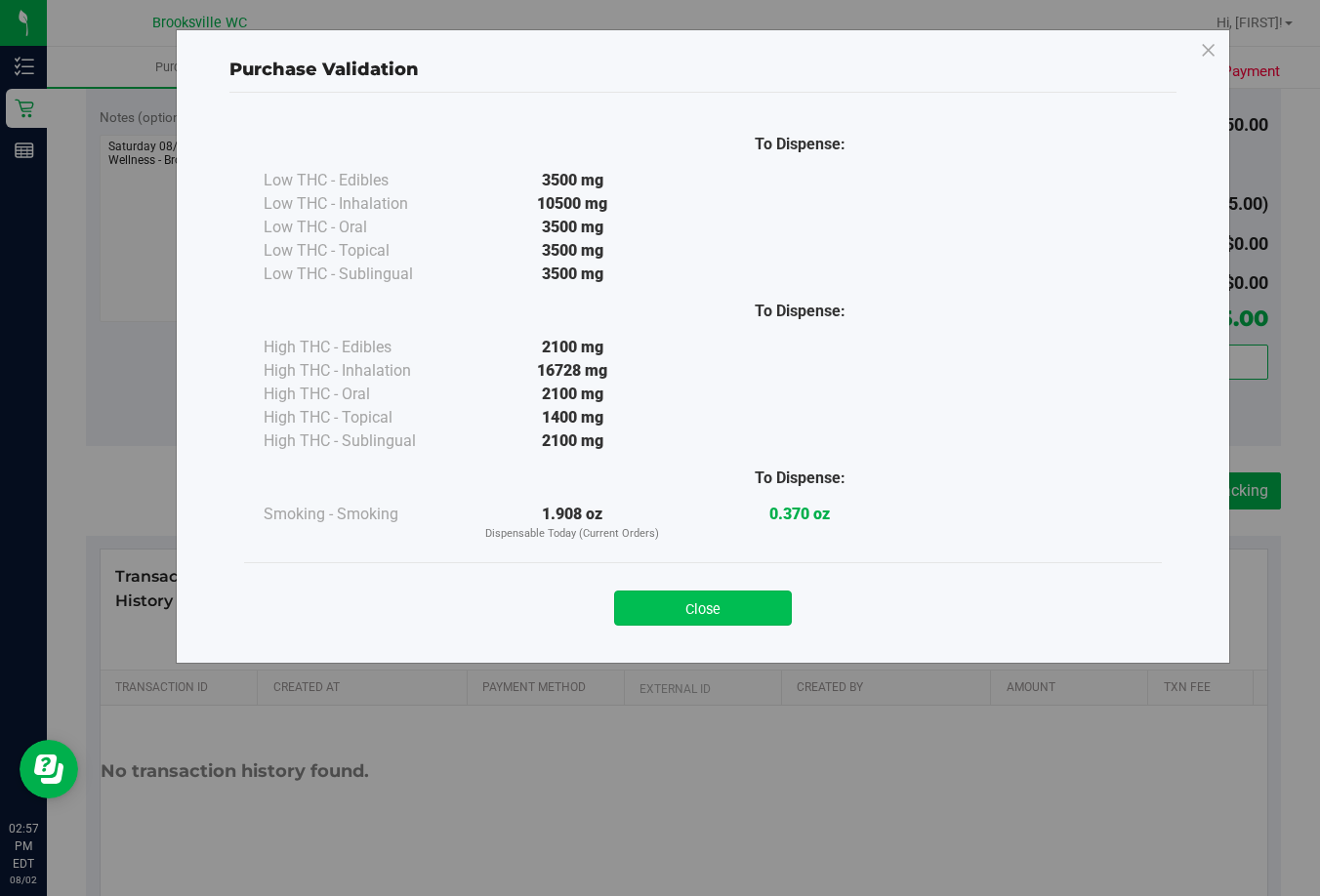 click on "Close" at bounding box center [703, 608] 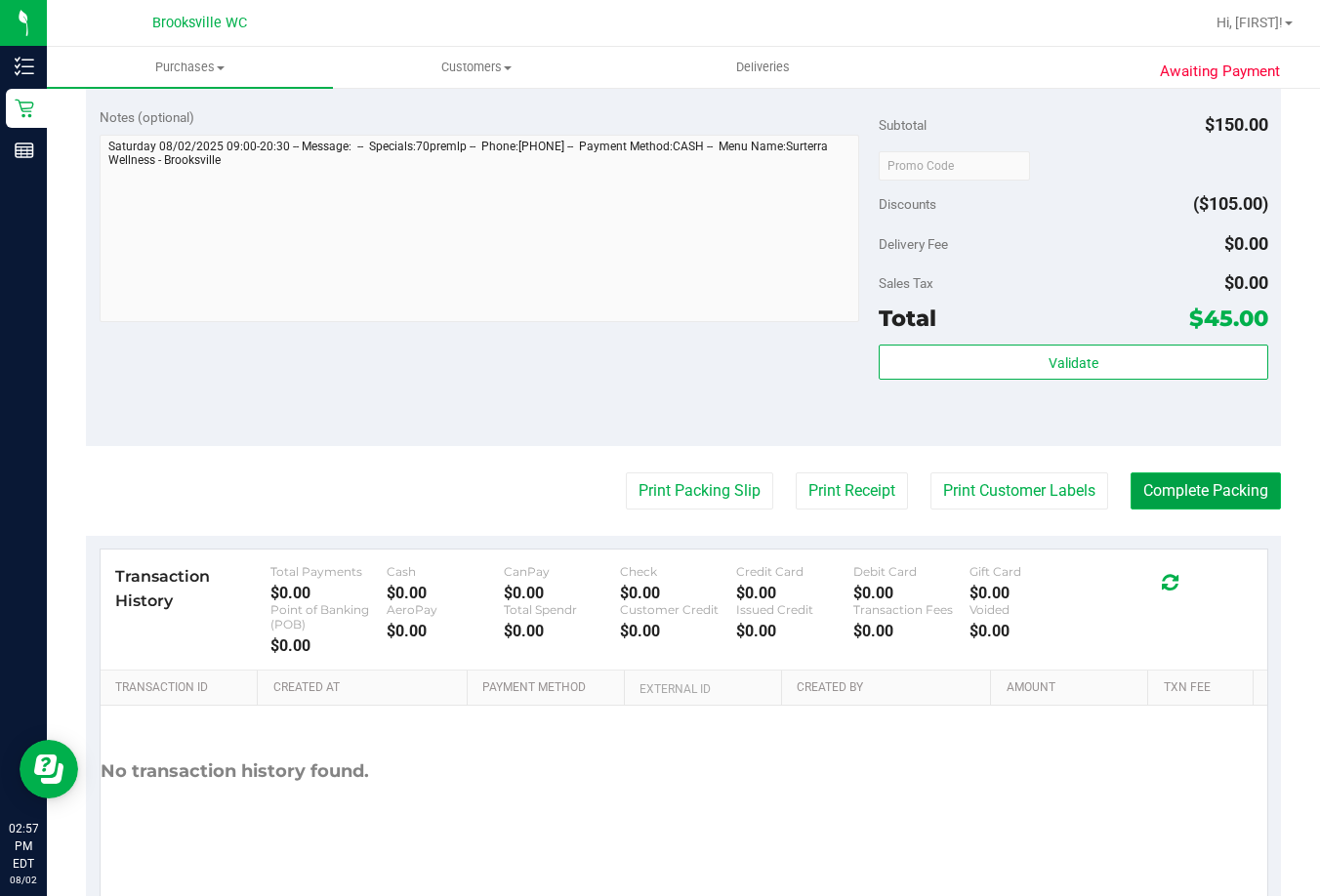 click on "Complete Packing" at bounding box center (1206, 491) 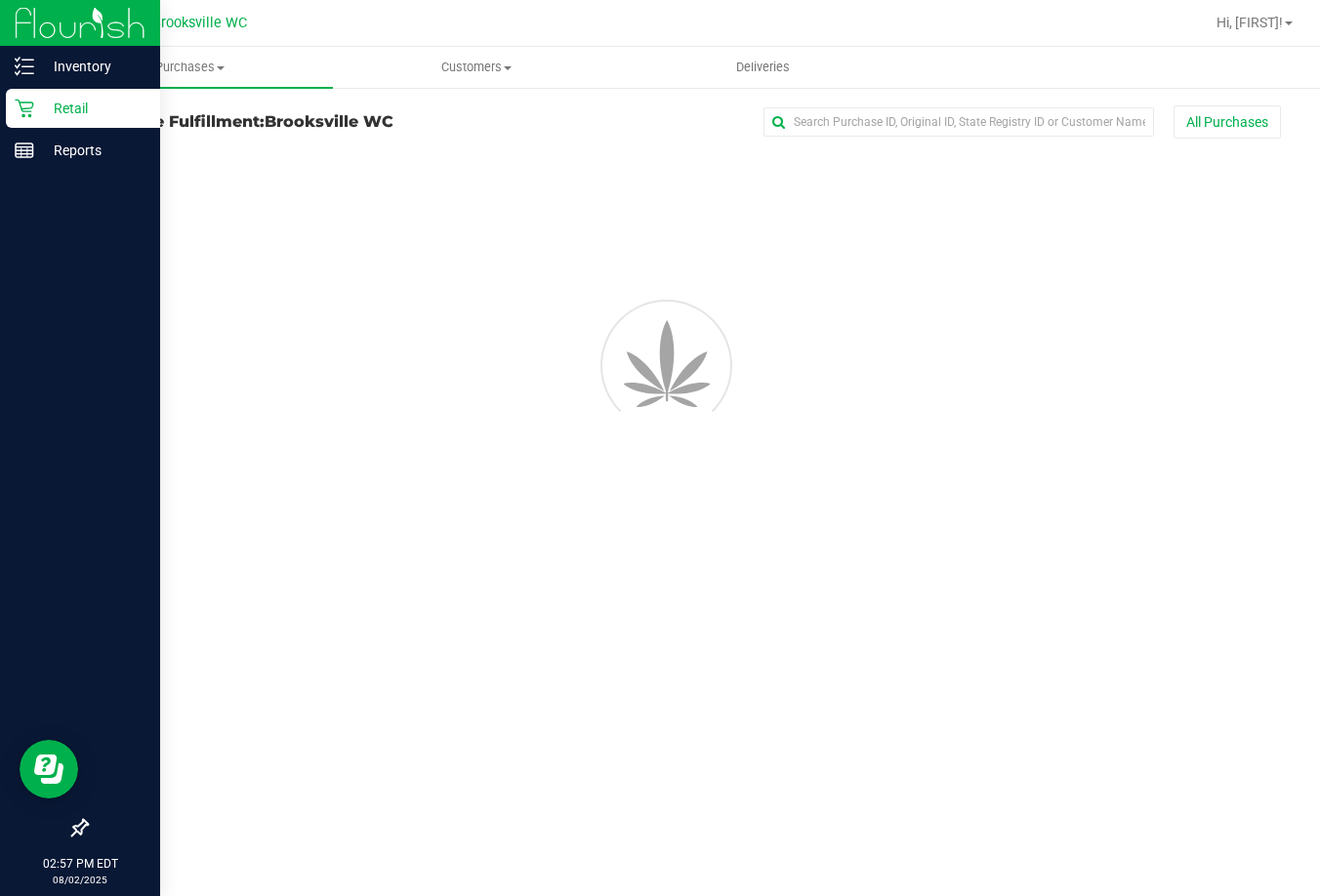scroll, scrollTop: 0, scrollLeft: 0, axis: both 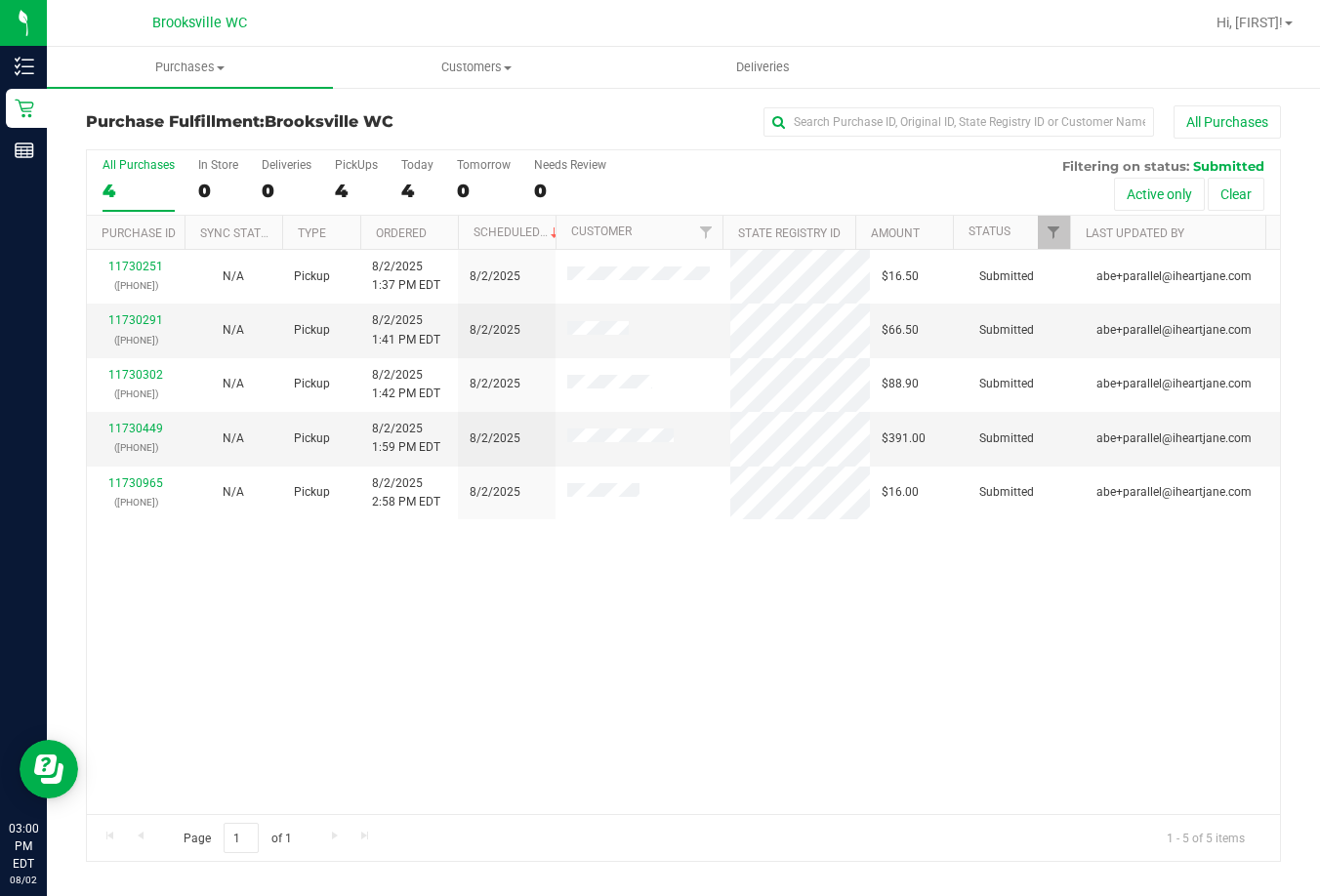 click on "[NUMBER]
([PHONE])
N/A
Pickup [DATE] [TIME] [DATE]
[CURRENCY]
Submitted [EMAIL]
[NUMBER]
([PHONE])
N/A
Pickup [DATE] [TIME] [DATE]
[CURRENCY]
Submitted [EMAIL]
[NUMBER]
([PHONE])
N/A
Pickup [DATE] [TIME] [DATE]
[CURRENCY]
Submitted [EMAIL]" at bounding box center (683, 532) 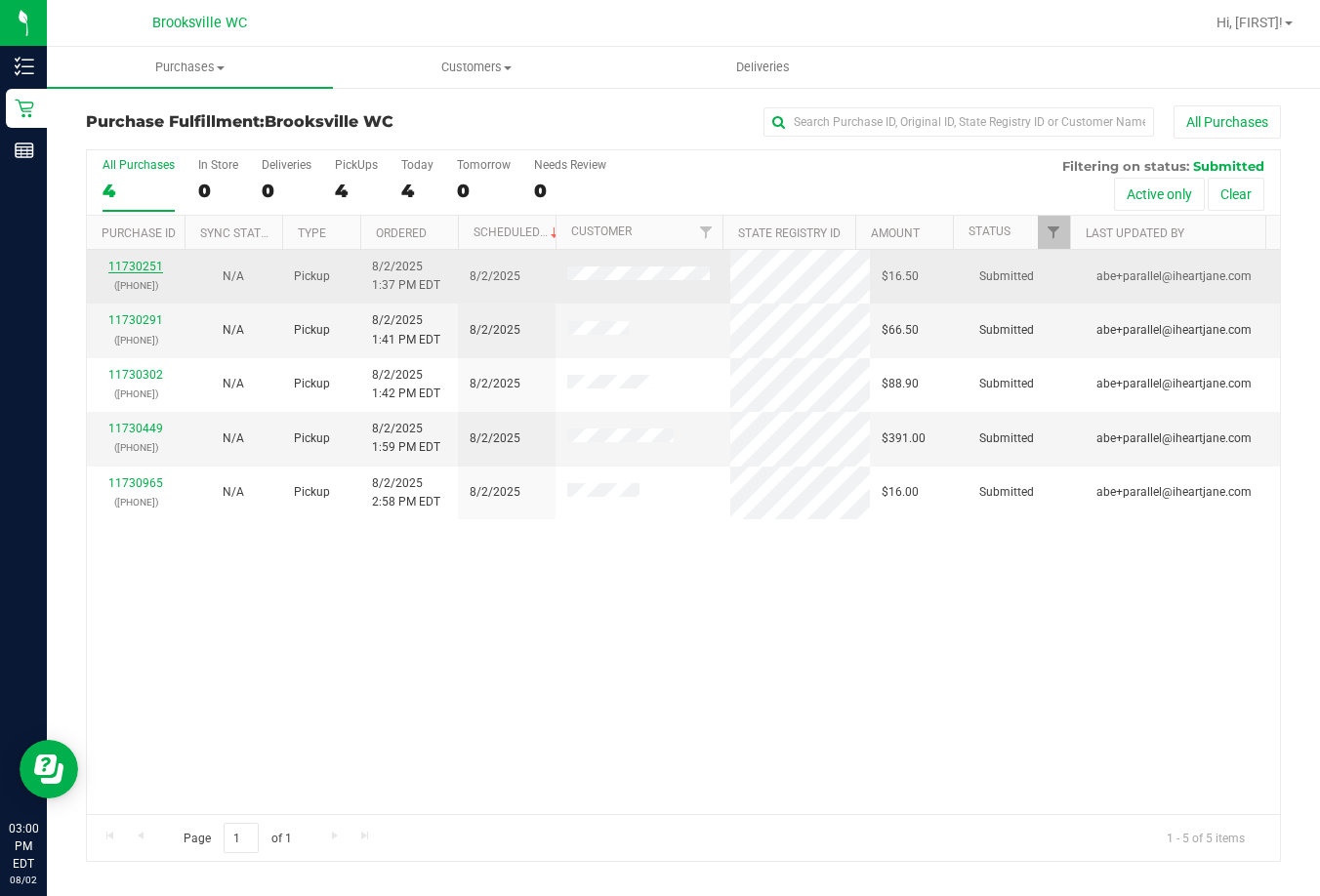 click on "11730251" at bounding box center [136, 266] 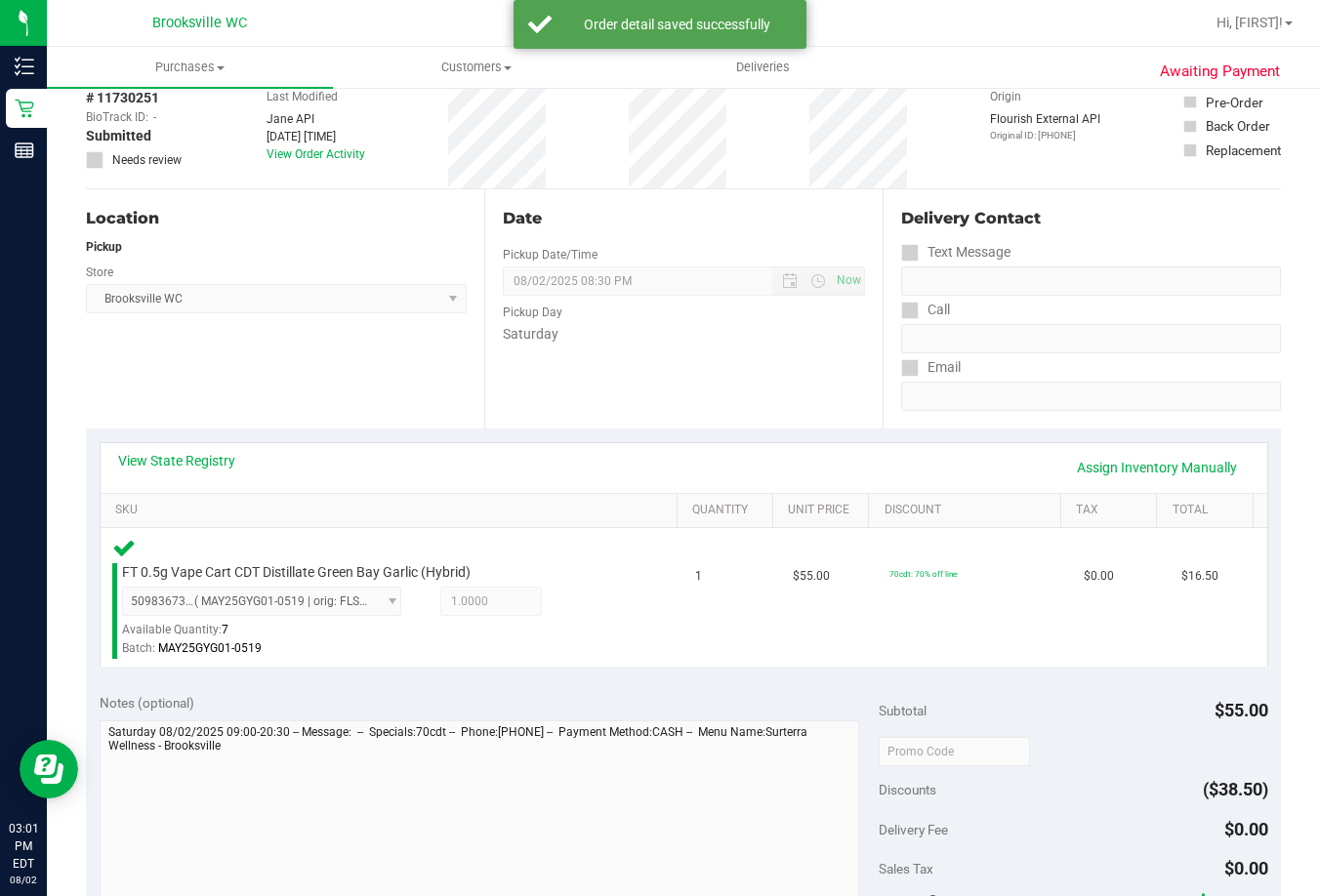 scroll, scrollTop: 683, scrollLeft: 0, axis: vertical 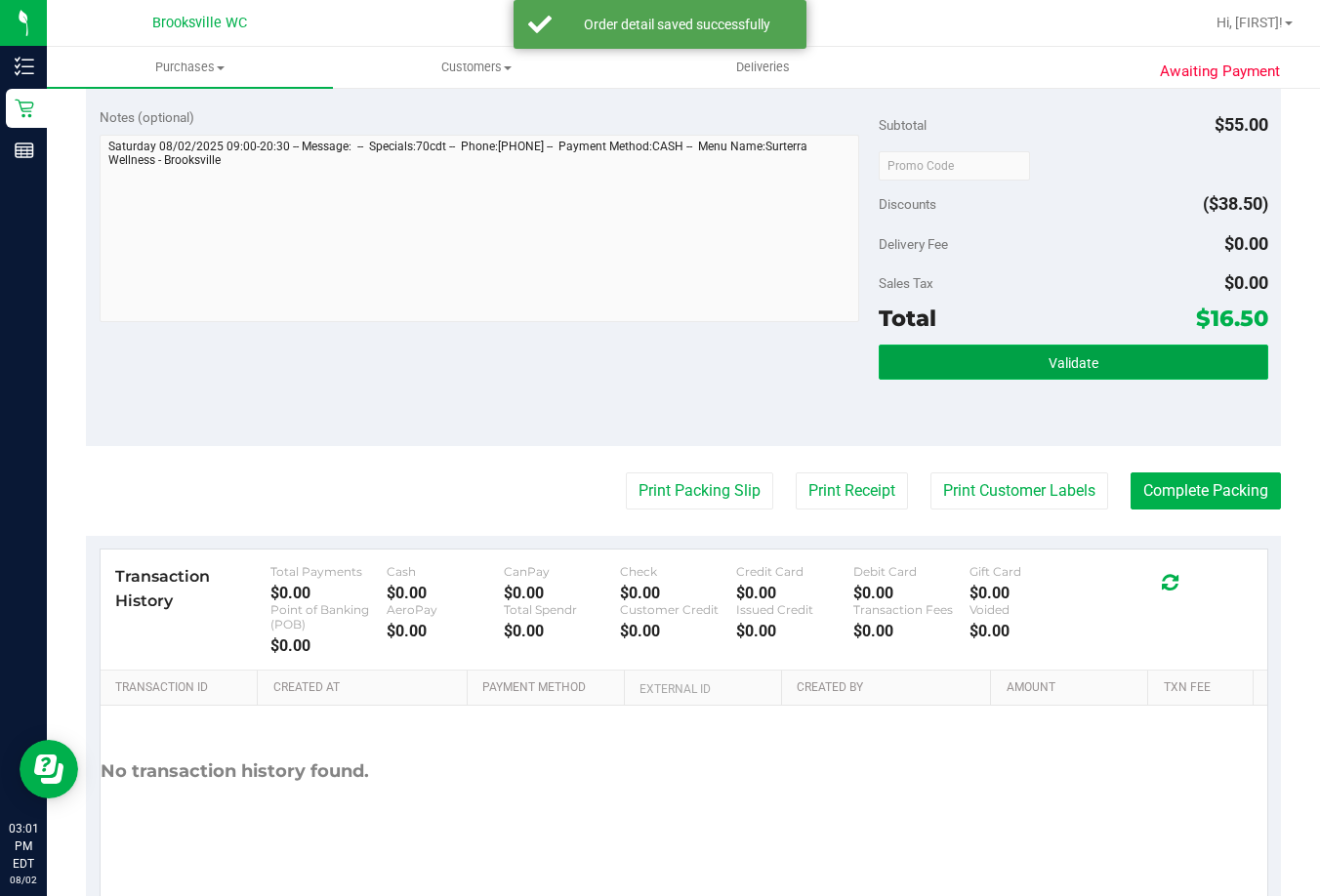 click on "Validate" at bounding box center [1073, 363] 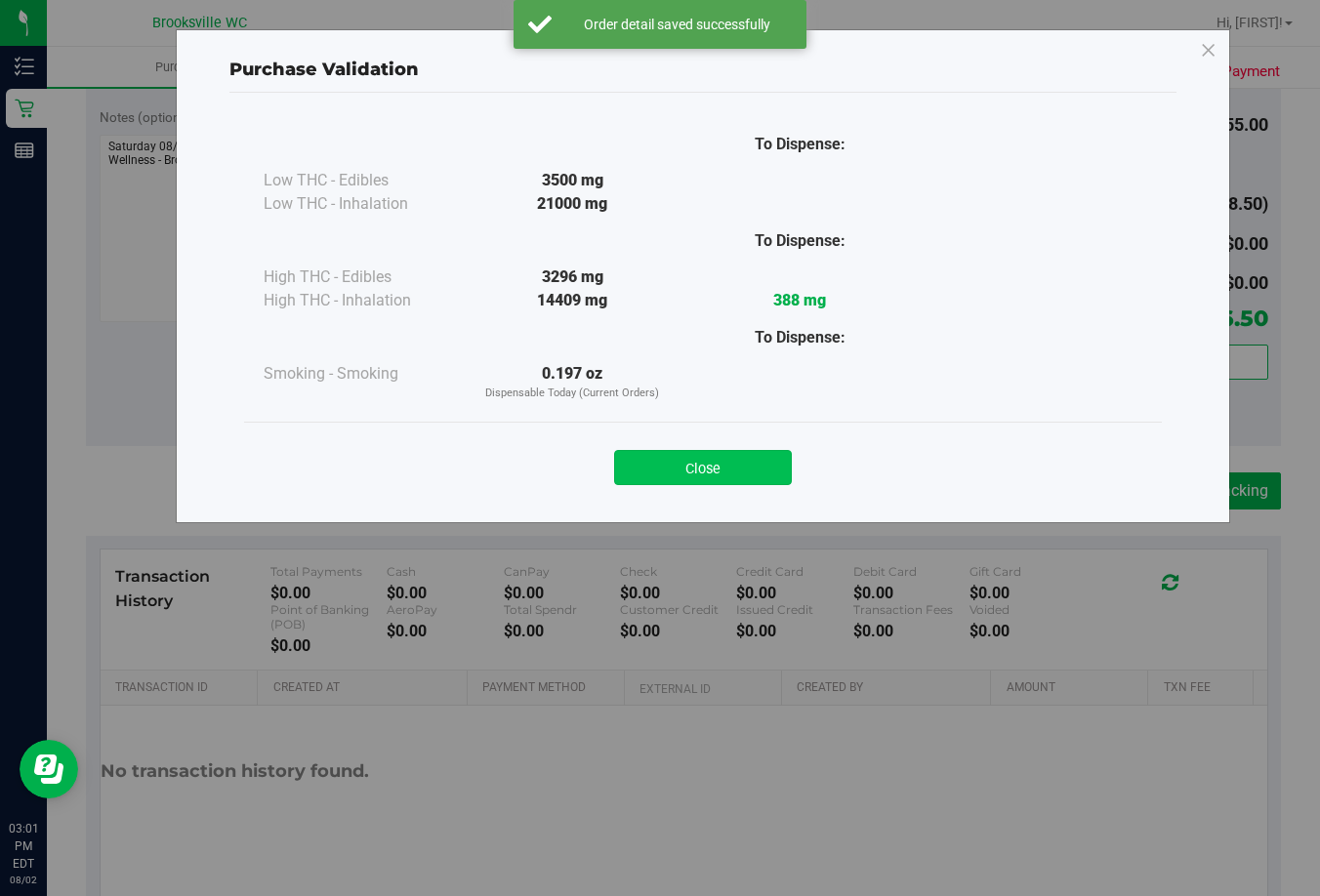 click on "Close" at bounding box center [703, 468] 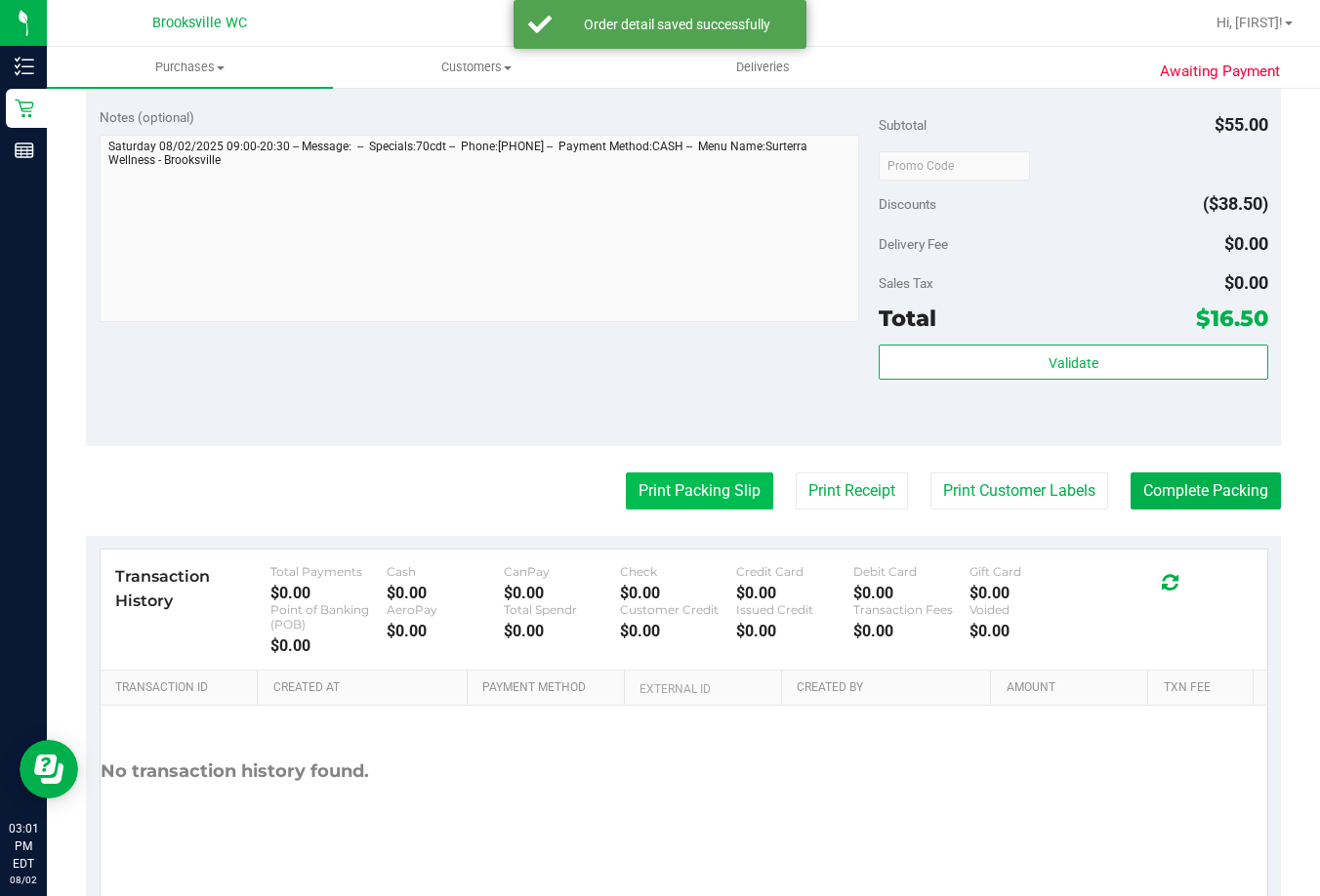 click on "Print Packing Slip" at bounding box center (699, 491) 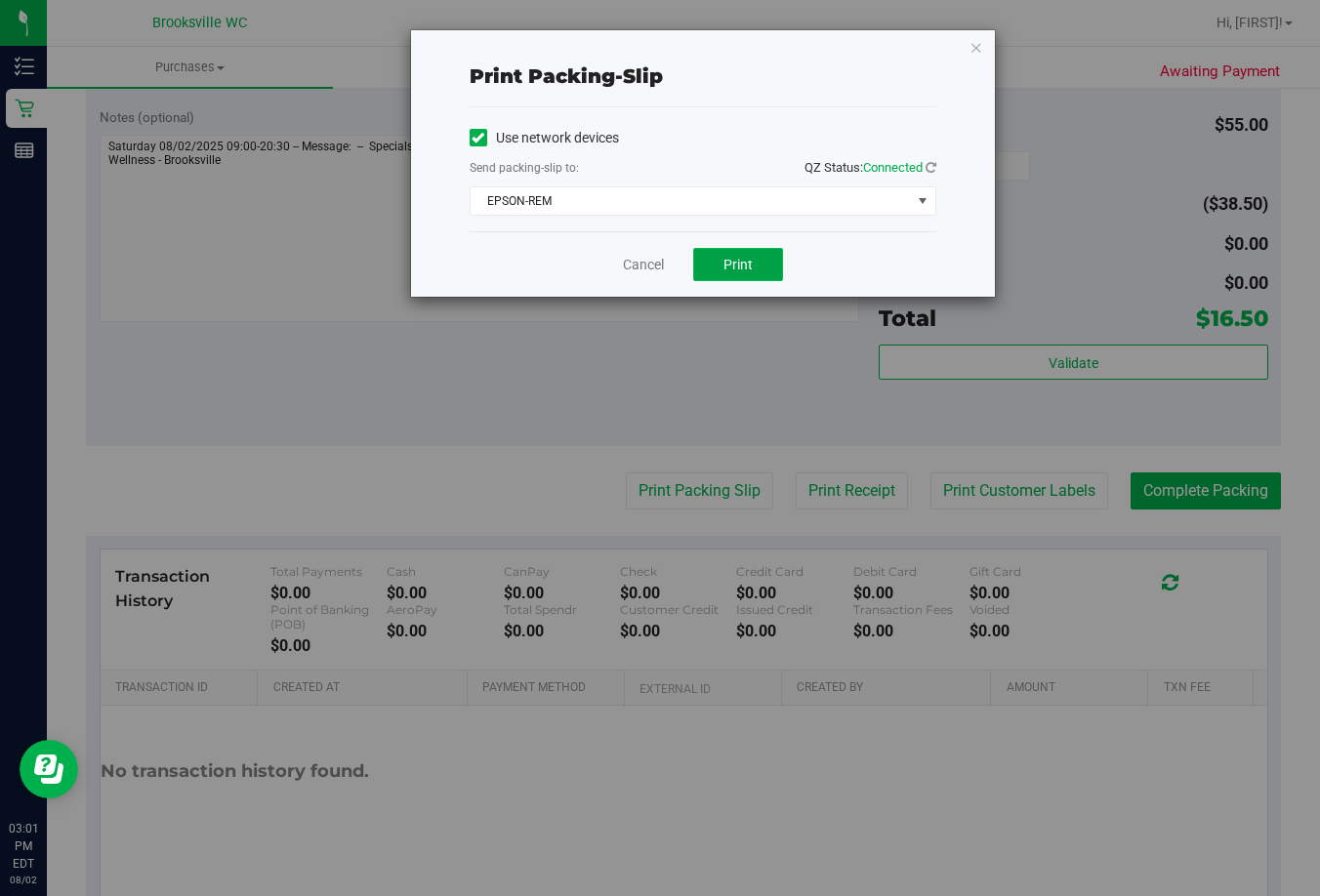 click on "Print" at bounding box center (738, 265) 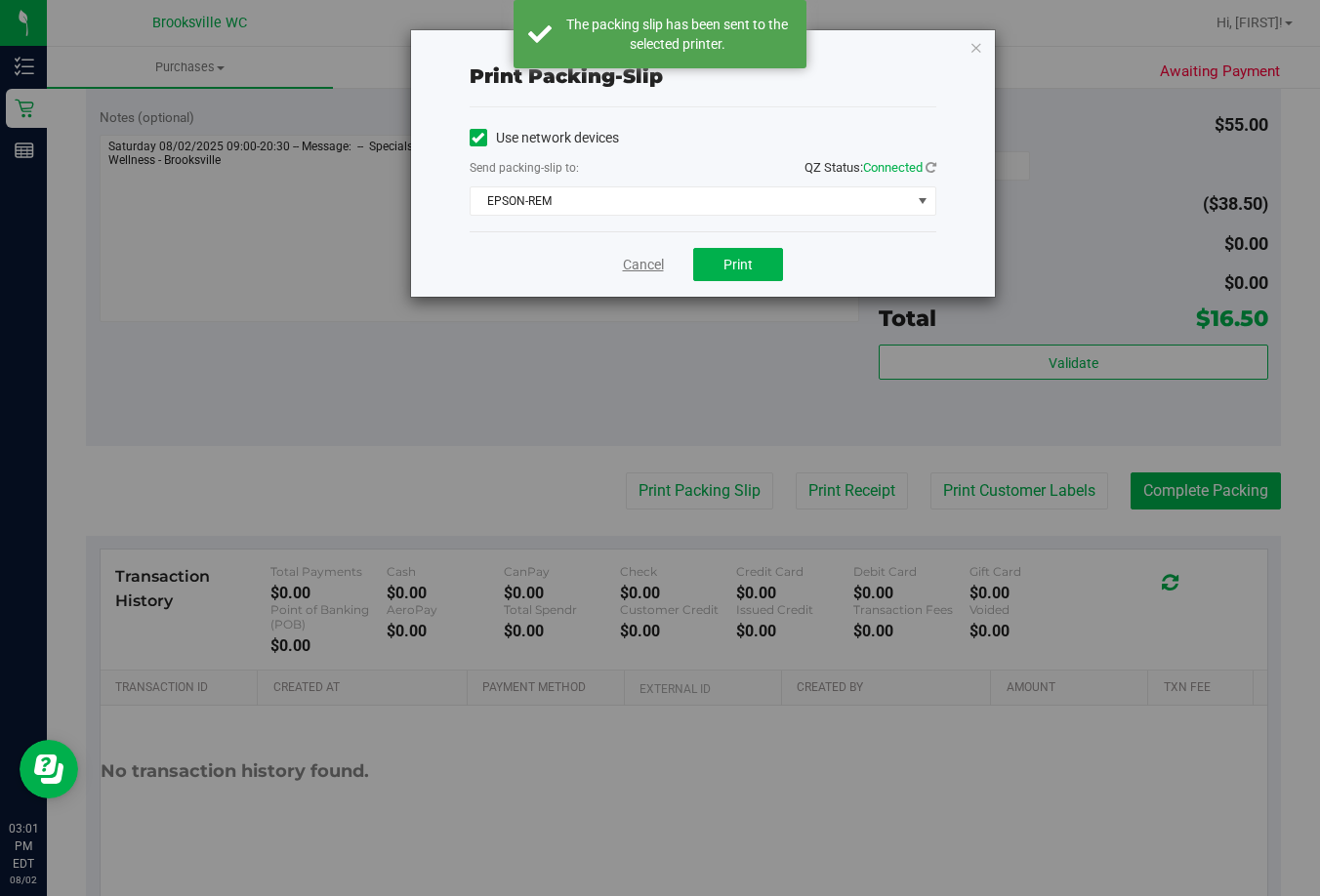 click on "Cancel" at bounding box center (643, 265) 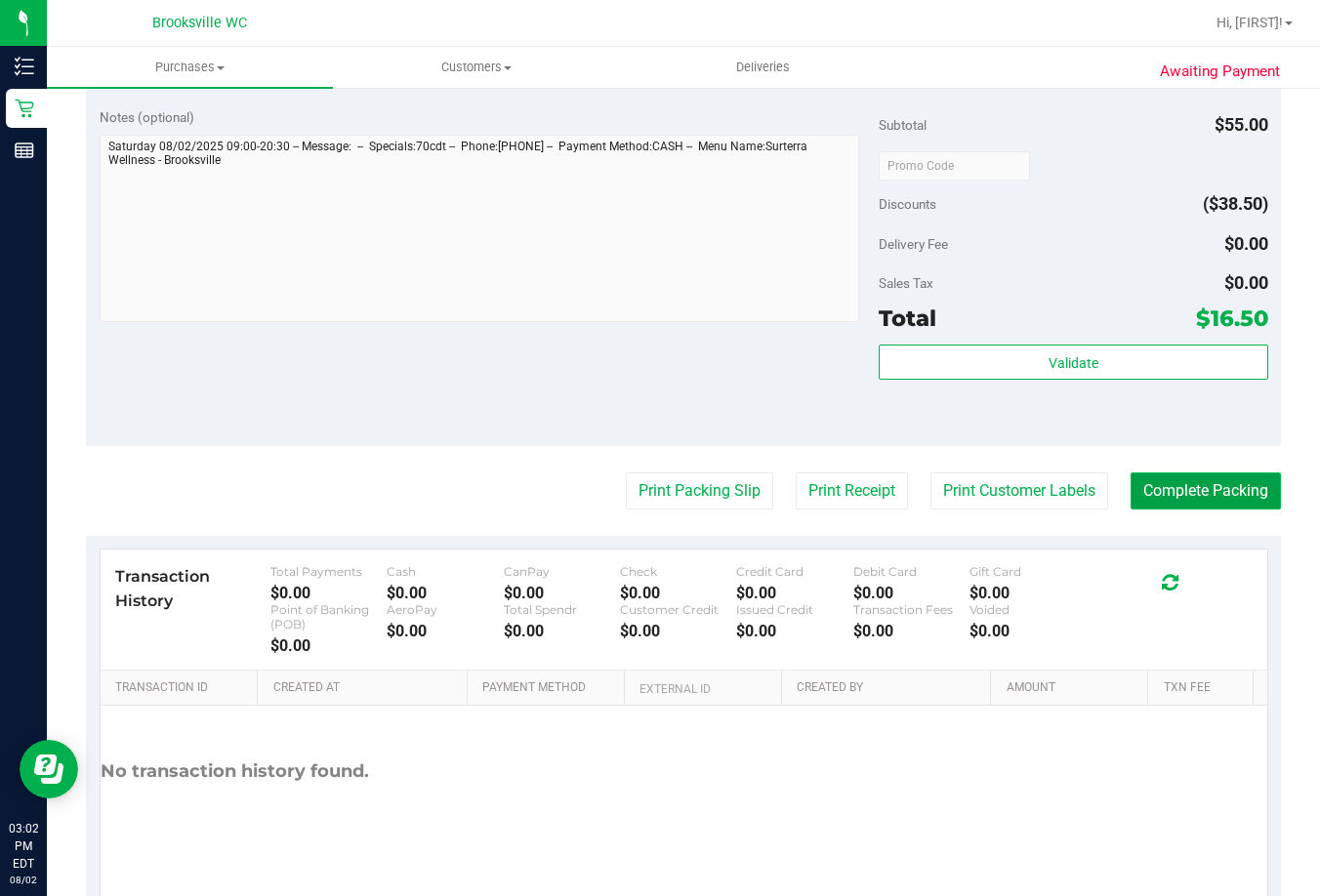 click on "Complete Packing" at bounding box center [1206, 491] 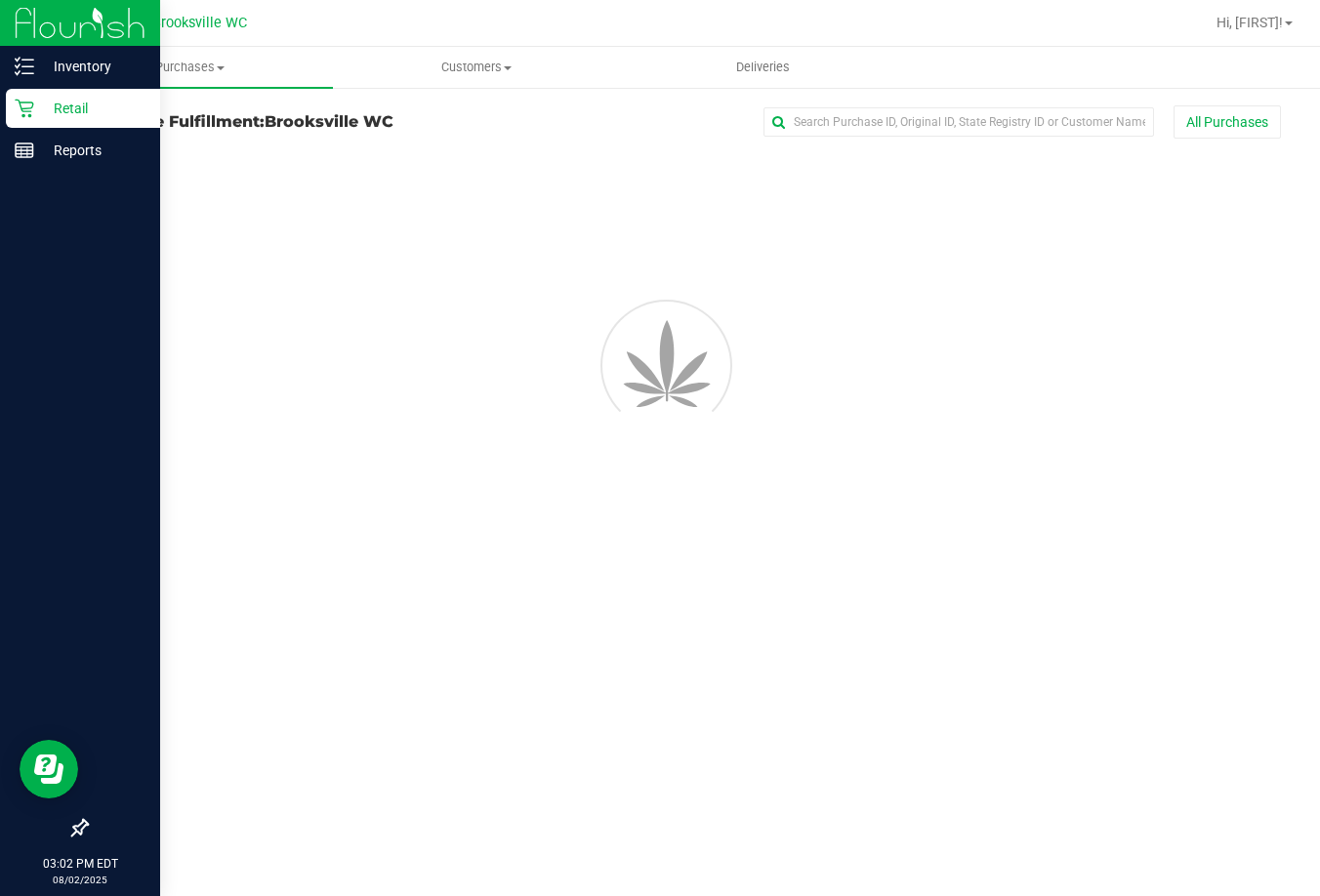 scroll, scrollTop: 0, scrollLeft: 0, axis: both 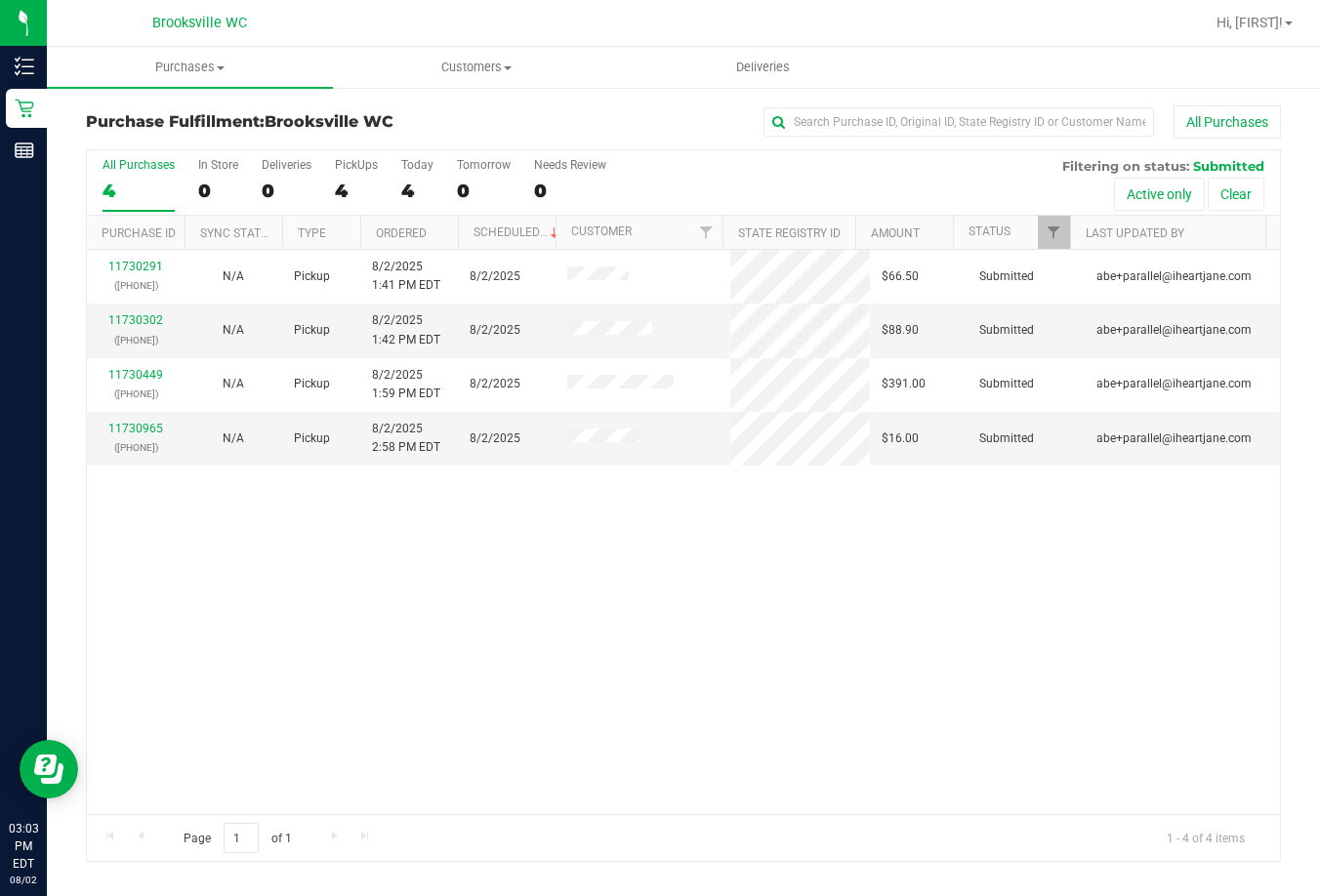 click on "All Purchases" at bounding box center (883, 122) 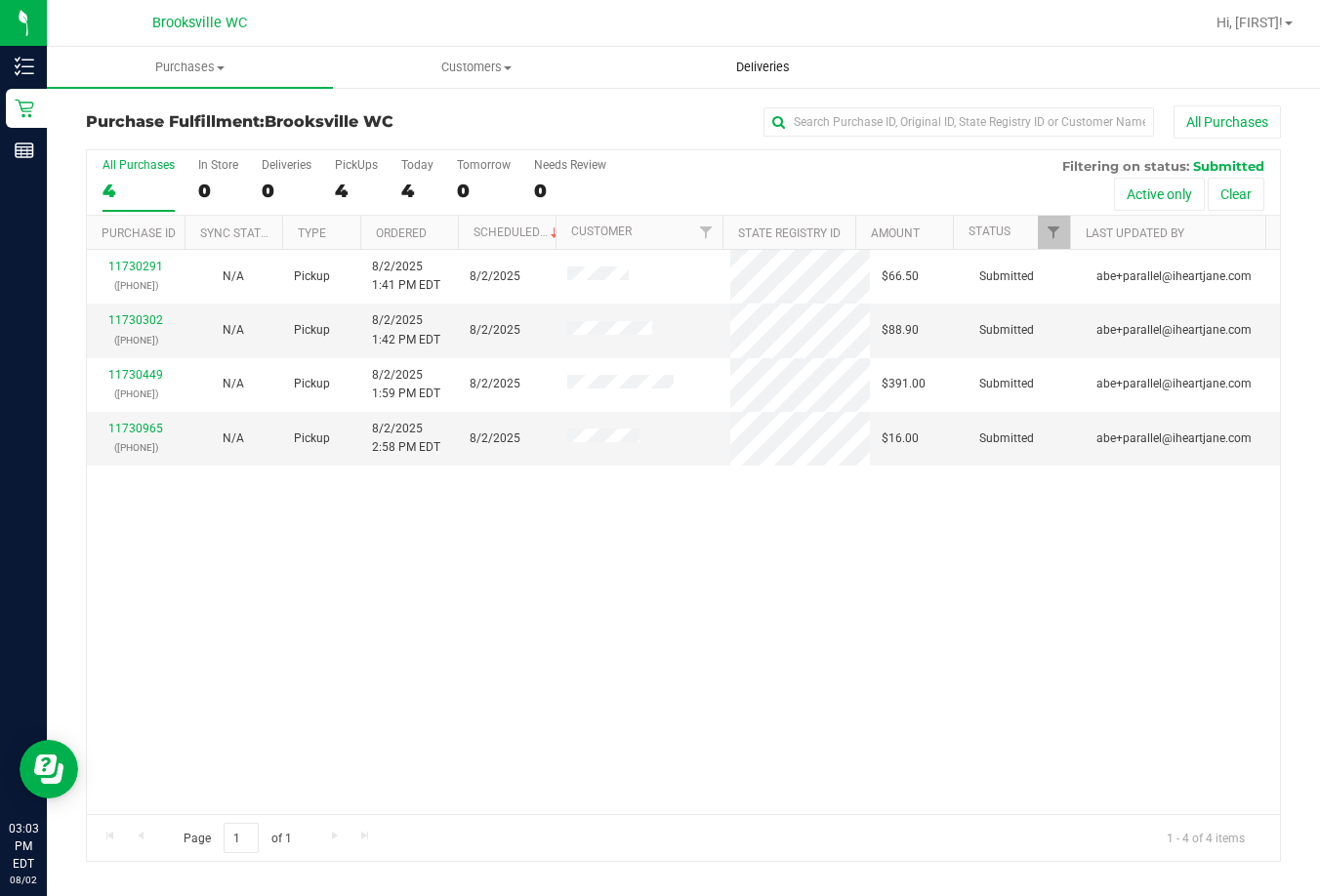 click on "Deliveries" at bounding box center (763, 67) 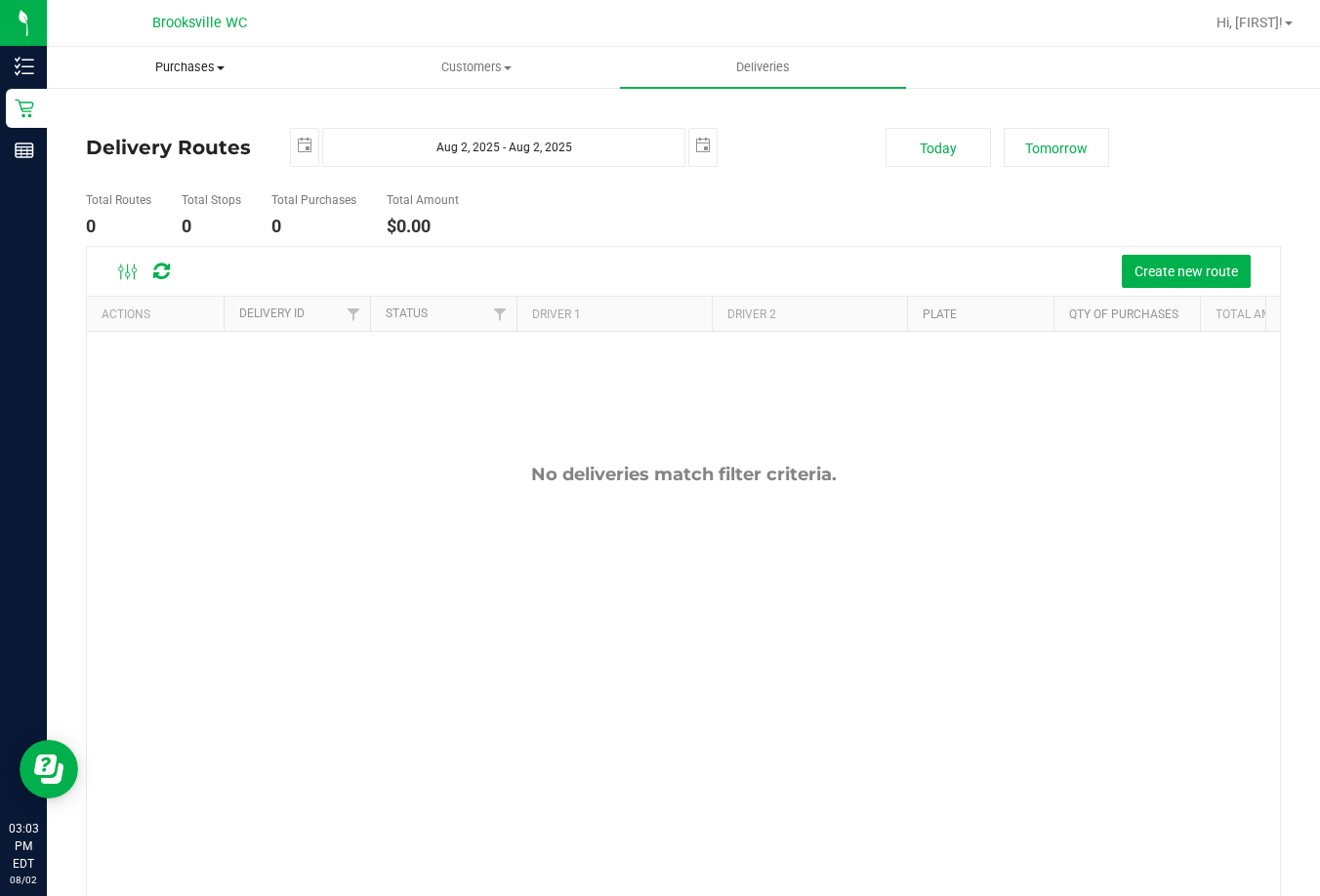click on "Purchases" at bounding box center [189, 67] 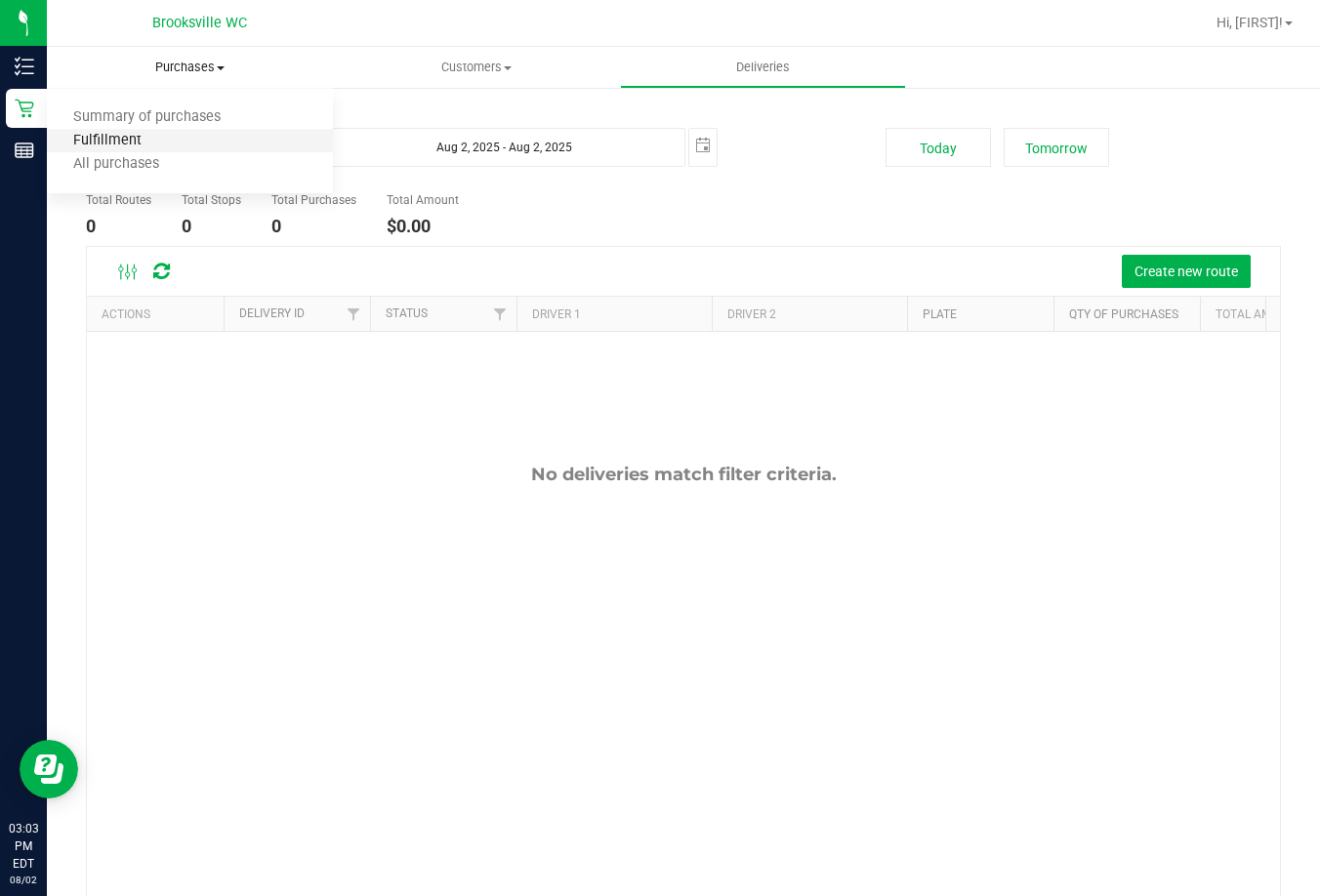 click on "Fulfillment" at bounding box center (107, 141) 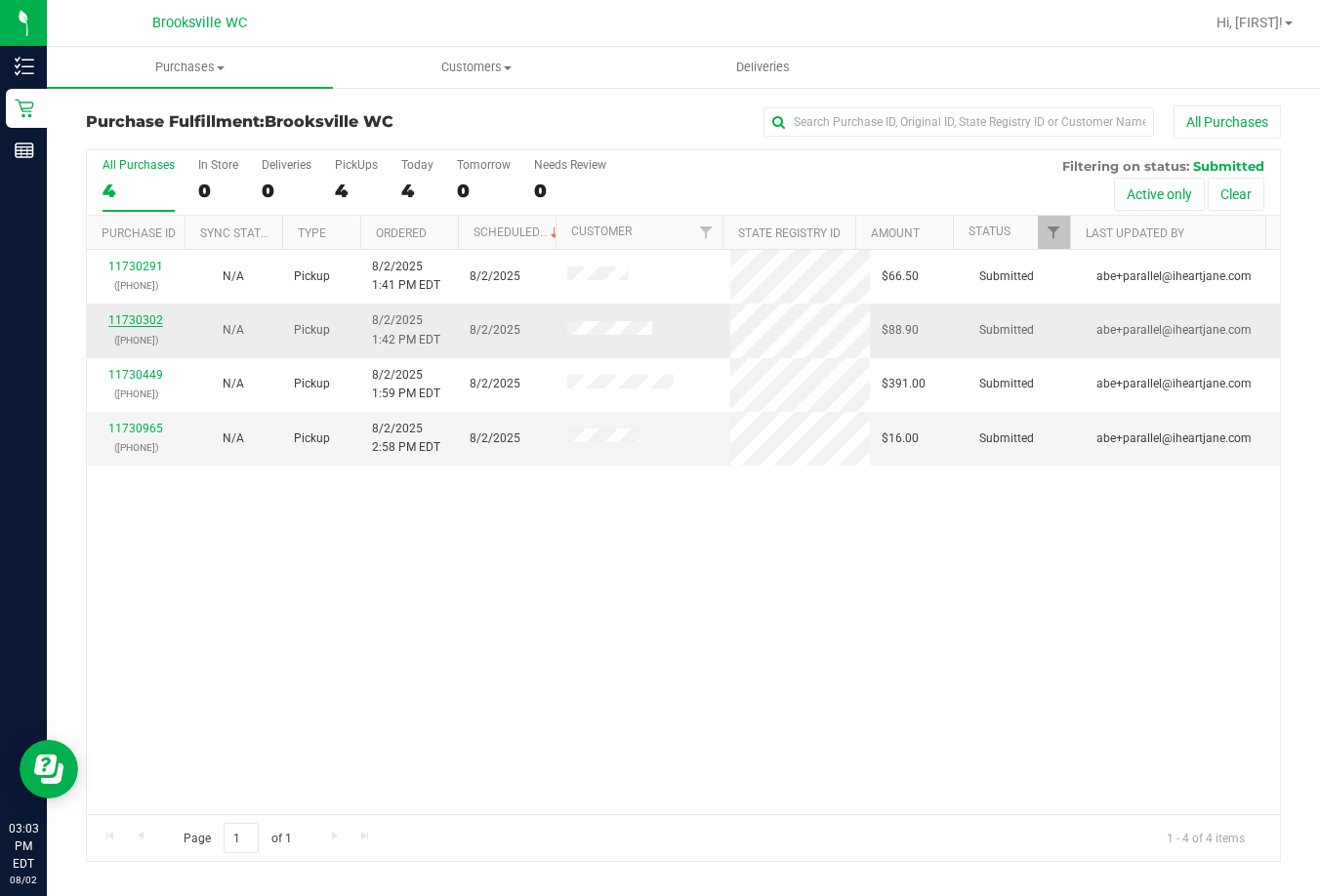 click on "11730302" at bounding box center [136, 320] 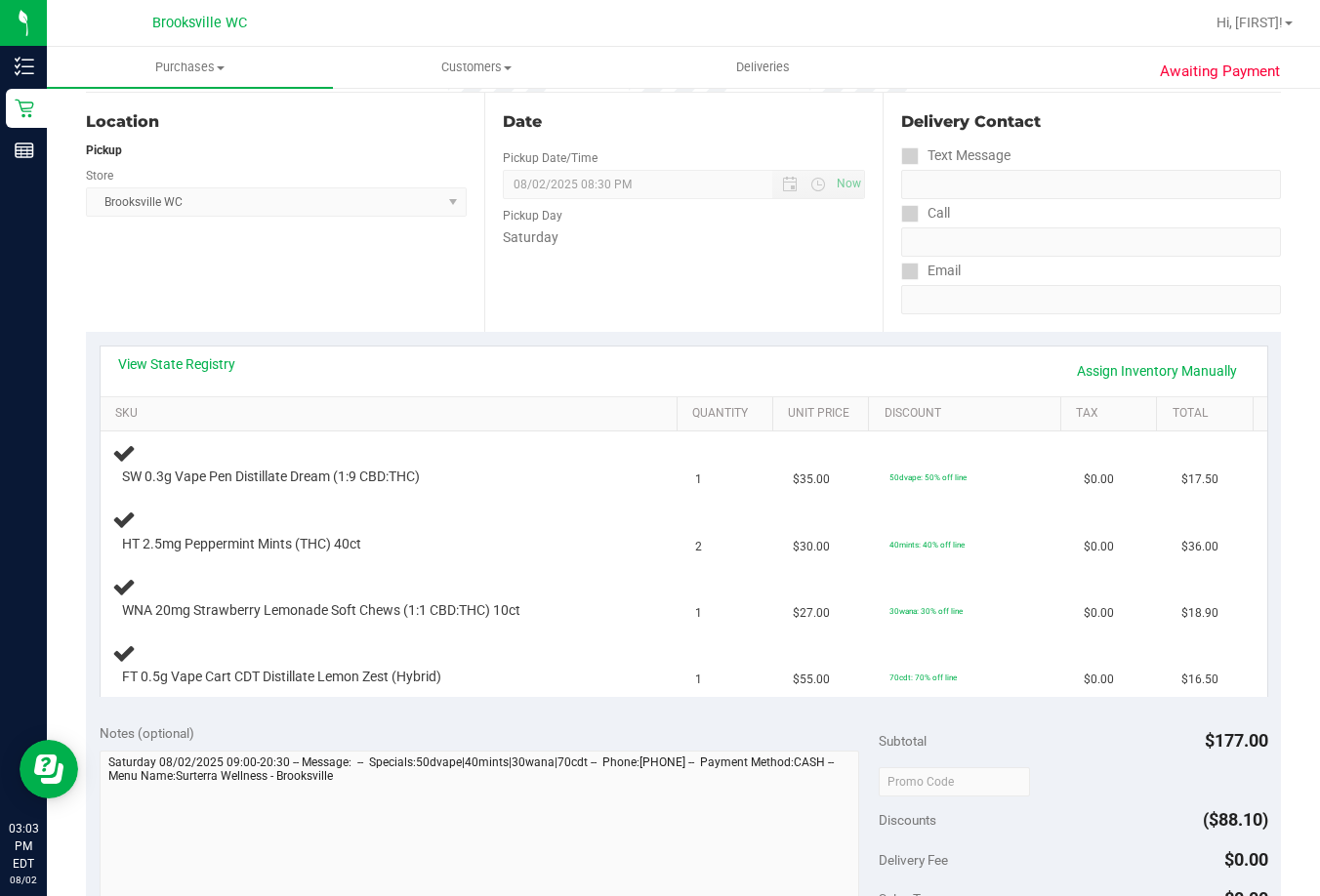 scroll, scrollTop: 195, scrollLeft: 0, axis: vertical 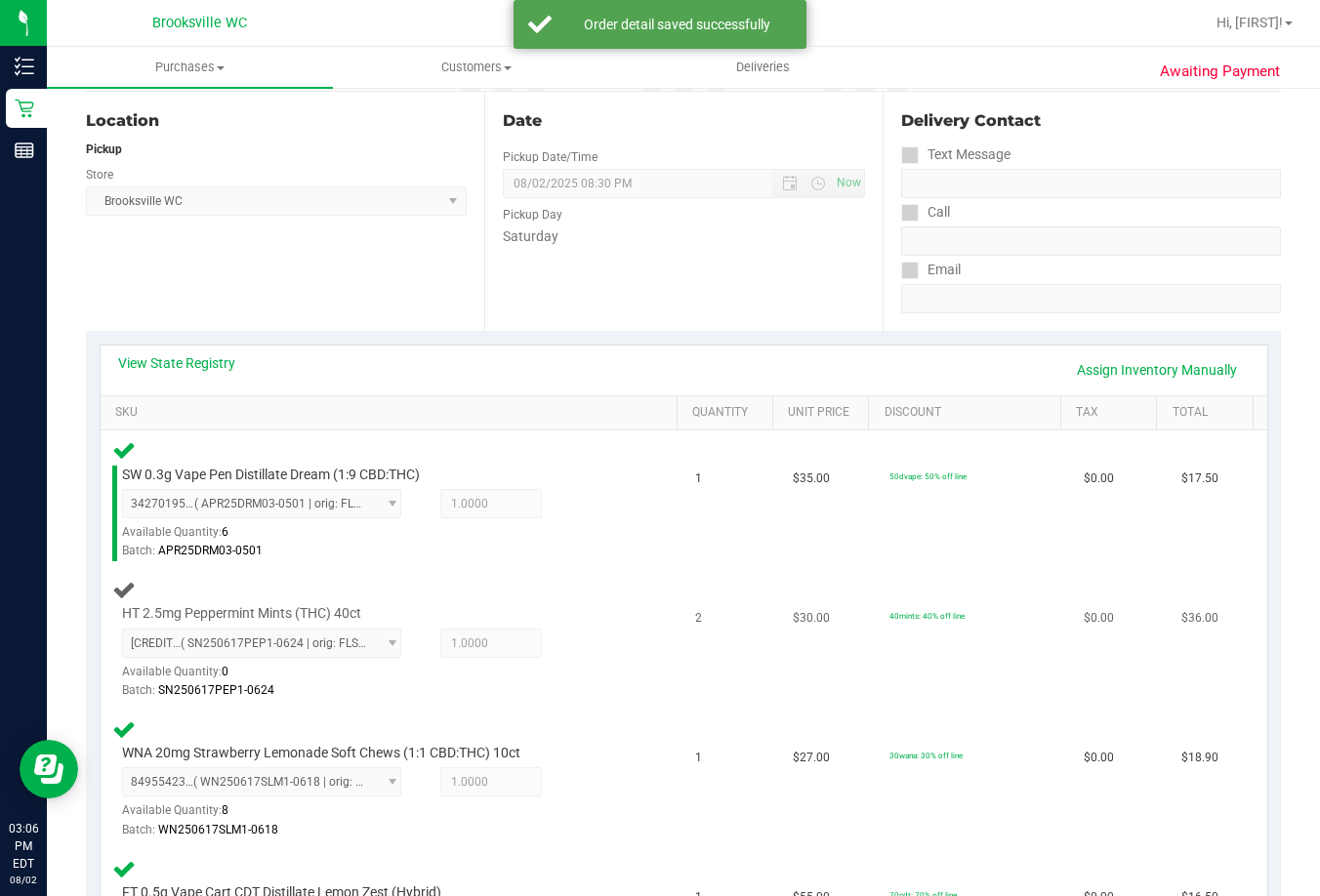 click on "HT 2.5mg Peppermint Mints (THC) 40ct
4924269246470064
(
SN250617PEP1-0624 | orig: FLSRWGM-20250630-521
)
4924269246470064
Available Quantity:  0
1.0000 1
Batch:  SN250617PEP1-0624" at bounding box center (392, 639) 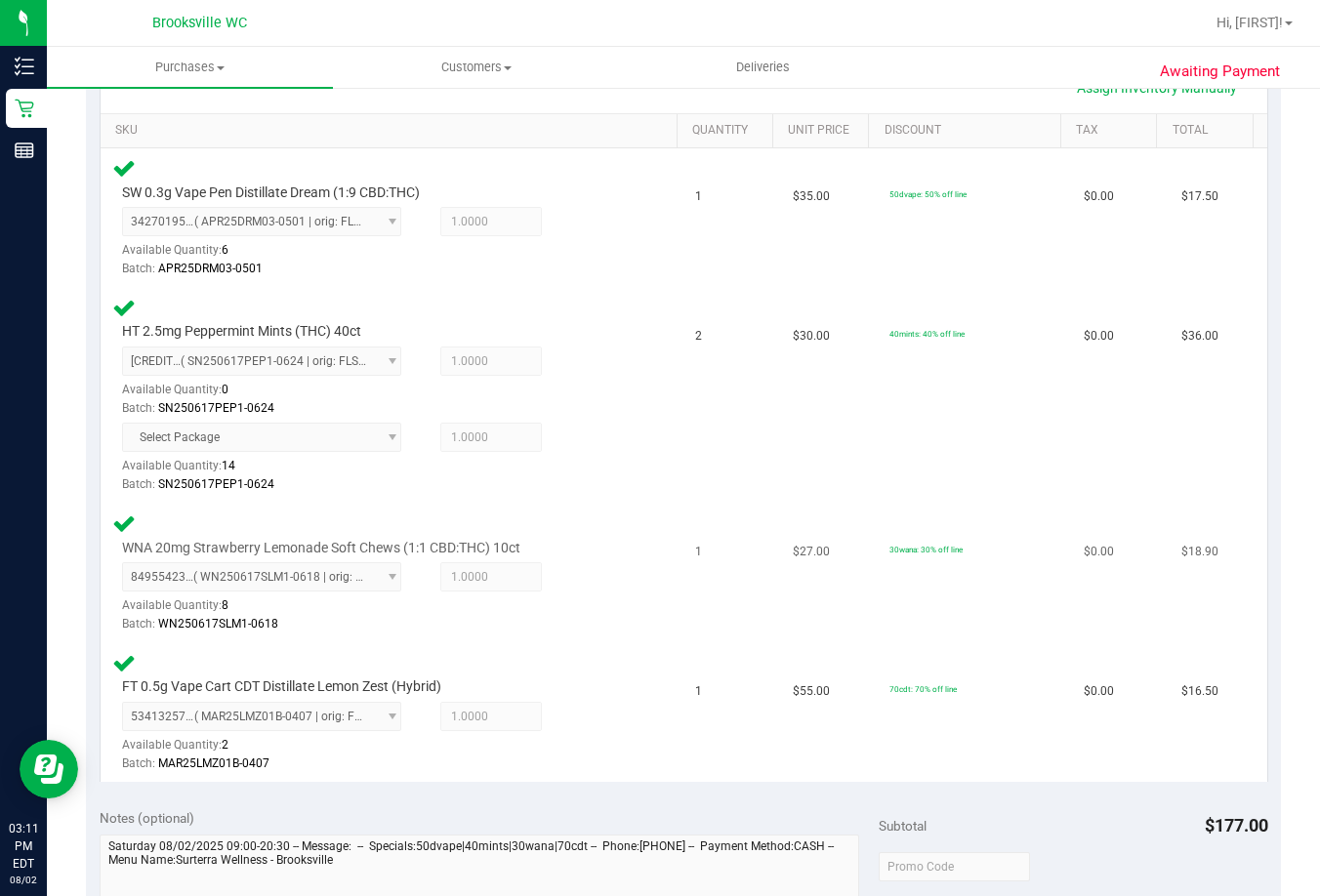 scroll, scrollTop: 781, scrollLeft: 0, axis: vertical 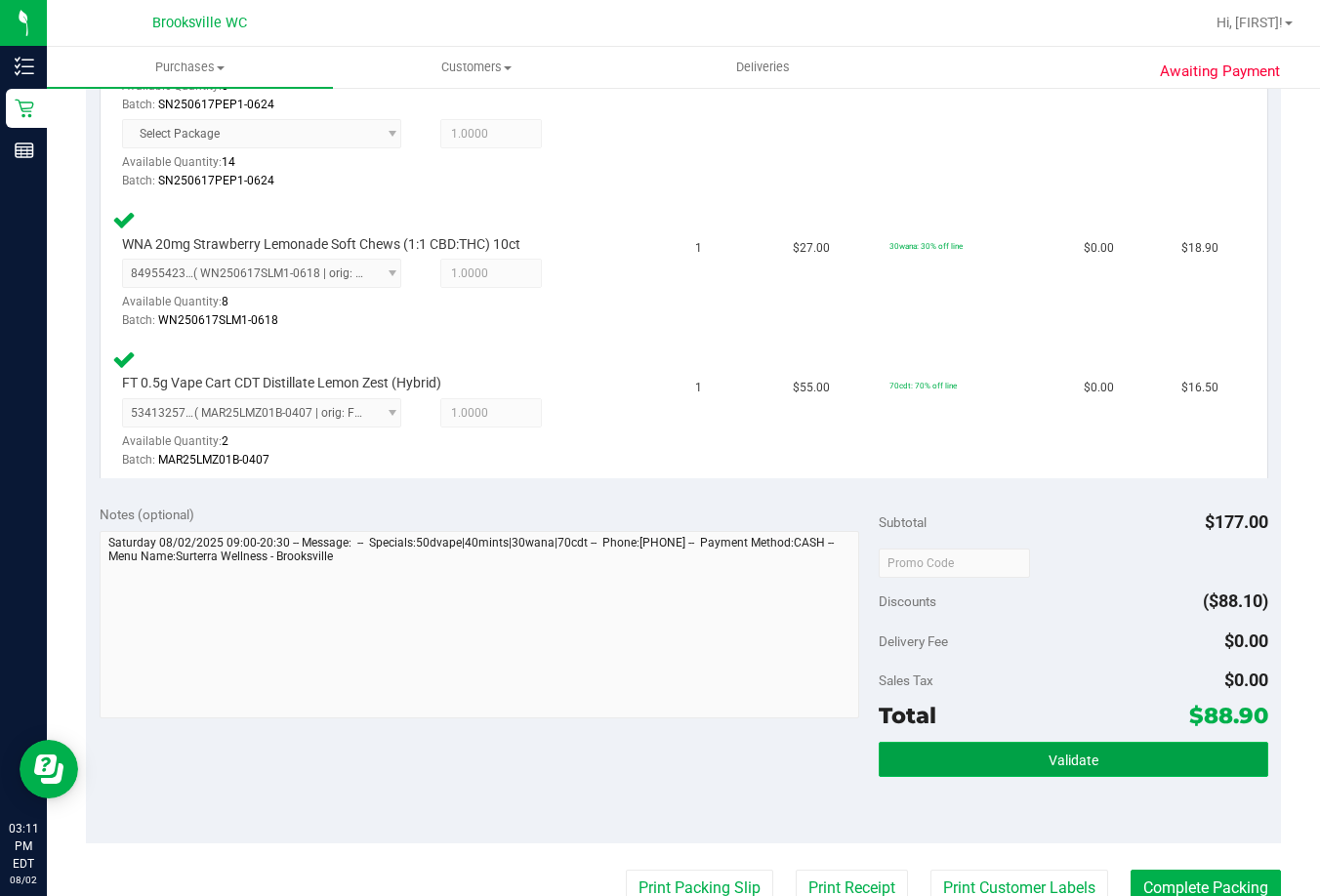 click on "Validate" at bounding box center (1073, 759) 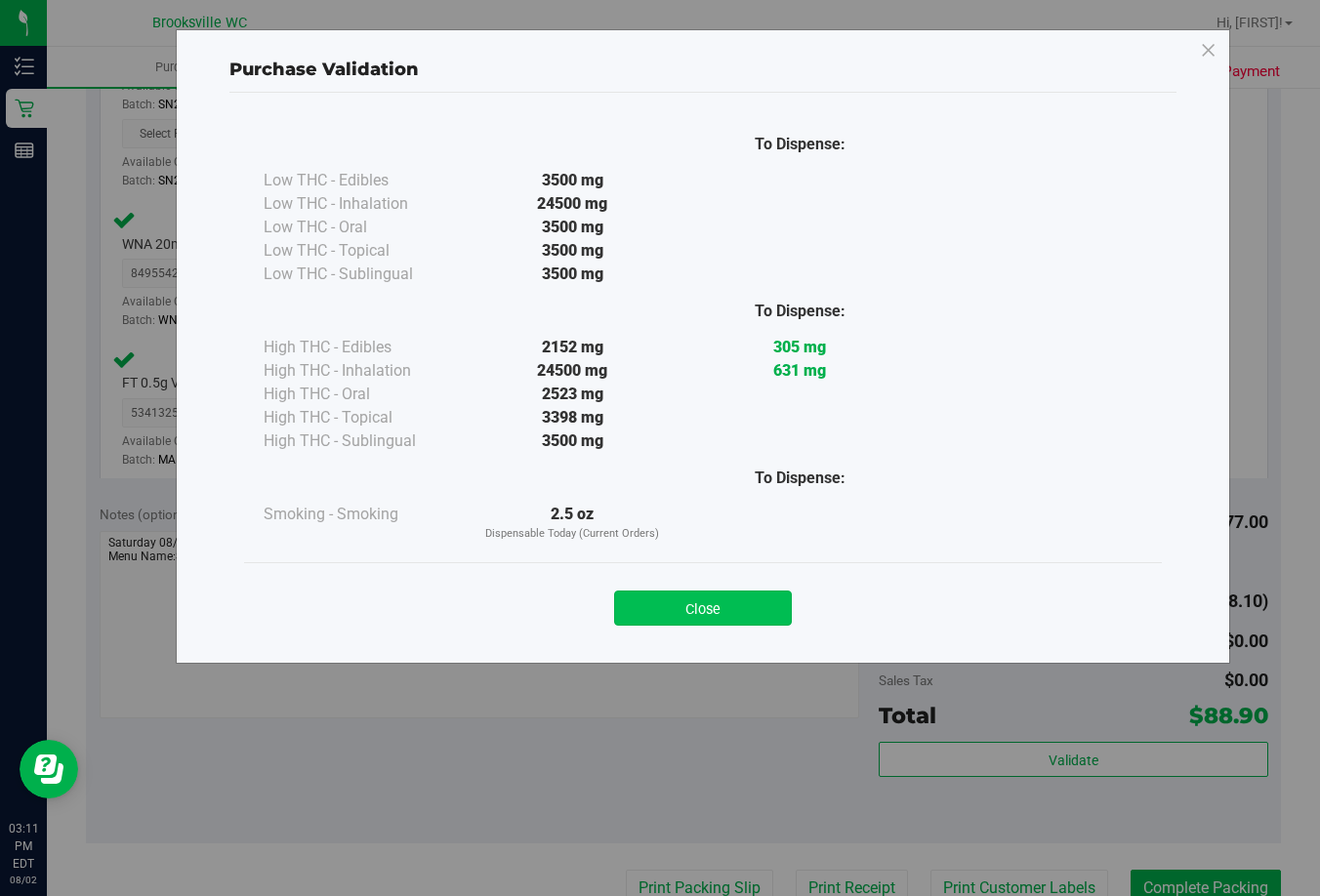 click on "Close" at bounding box center (703, 608) 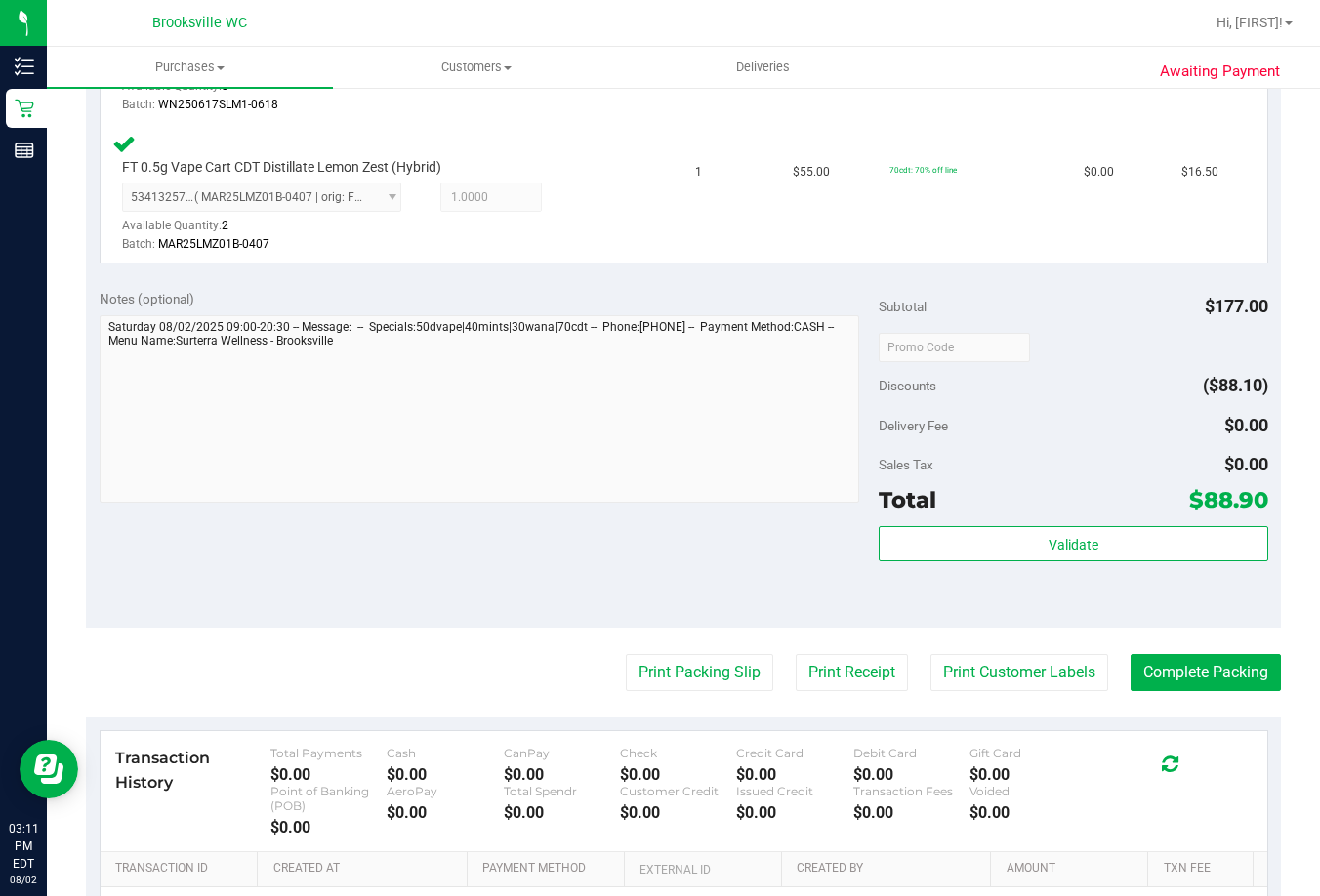 scroll, scrollTop: 1236, scrollLeft: 0, axis: vertical 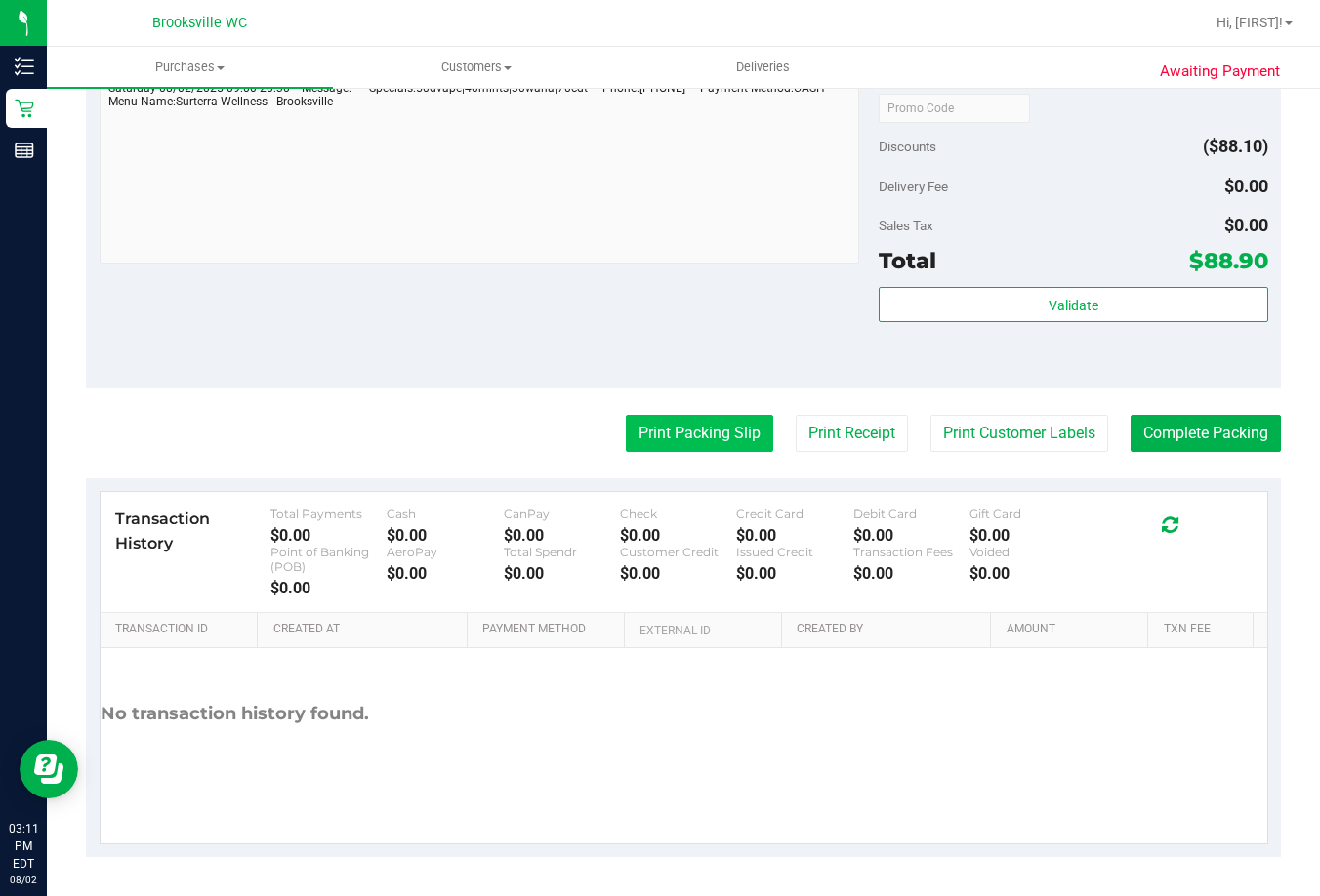 click on "Print Packing Slip" at bounding box center (699, 433) 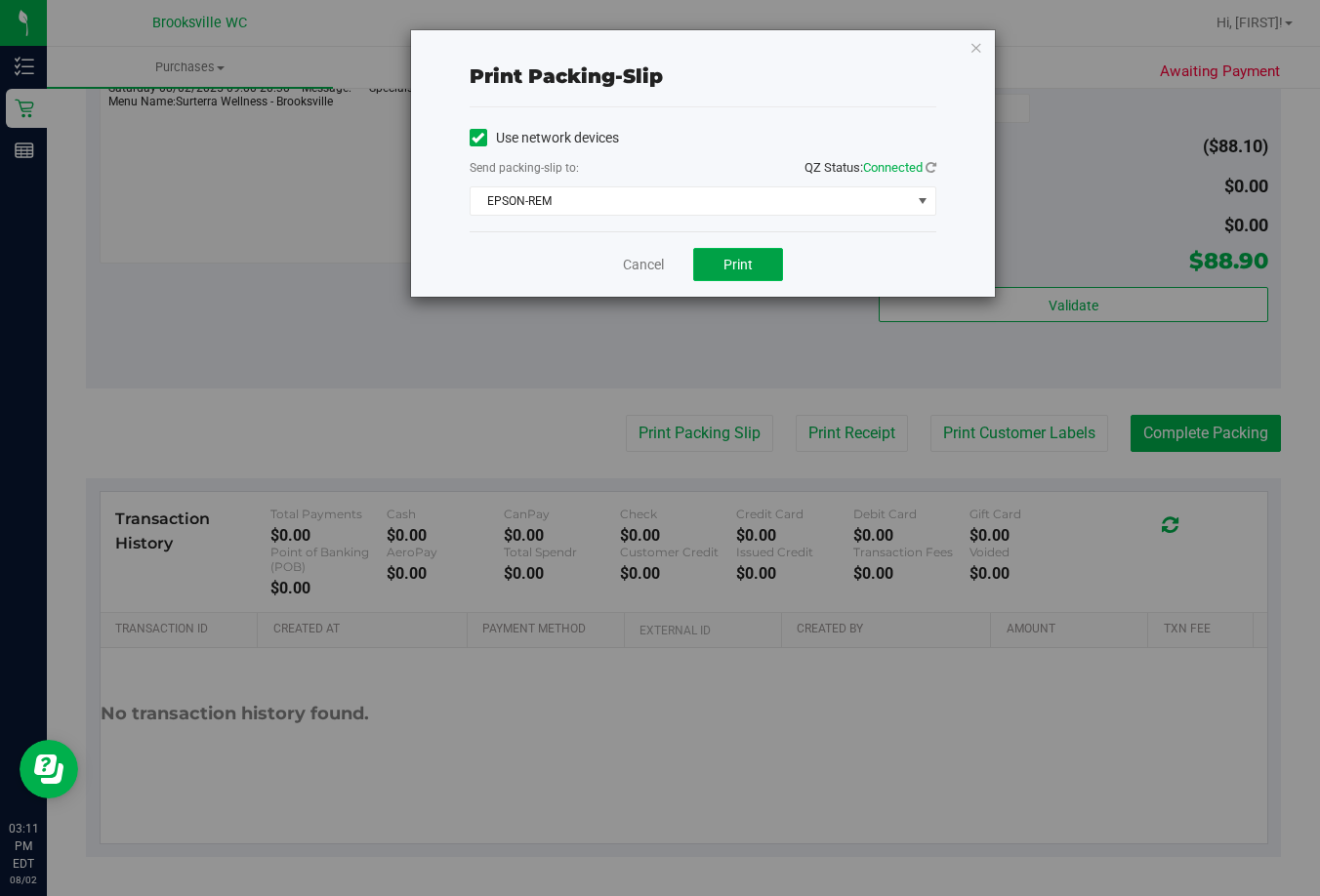click on "Print" at bounding box center (738, 265) 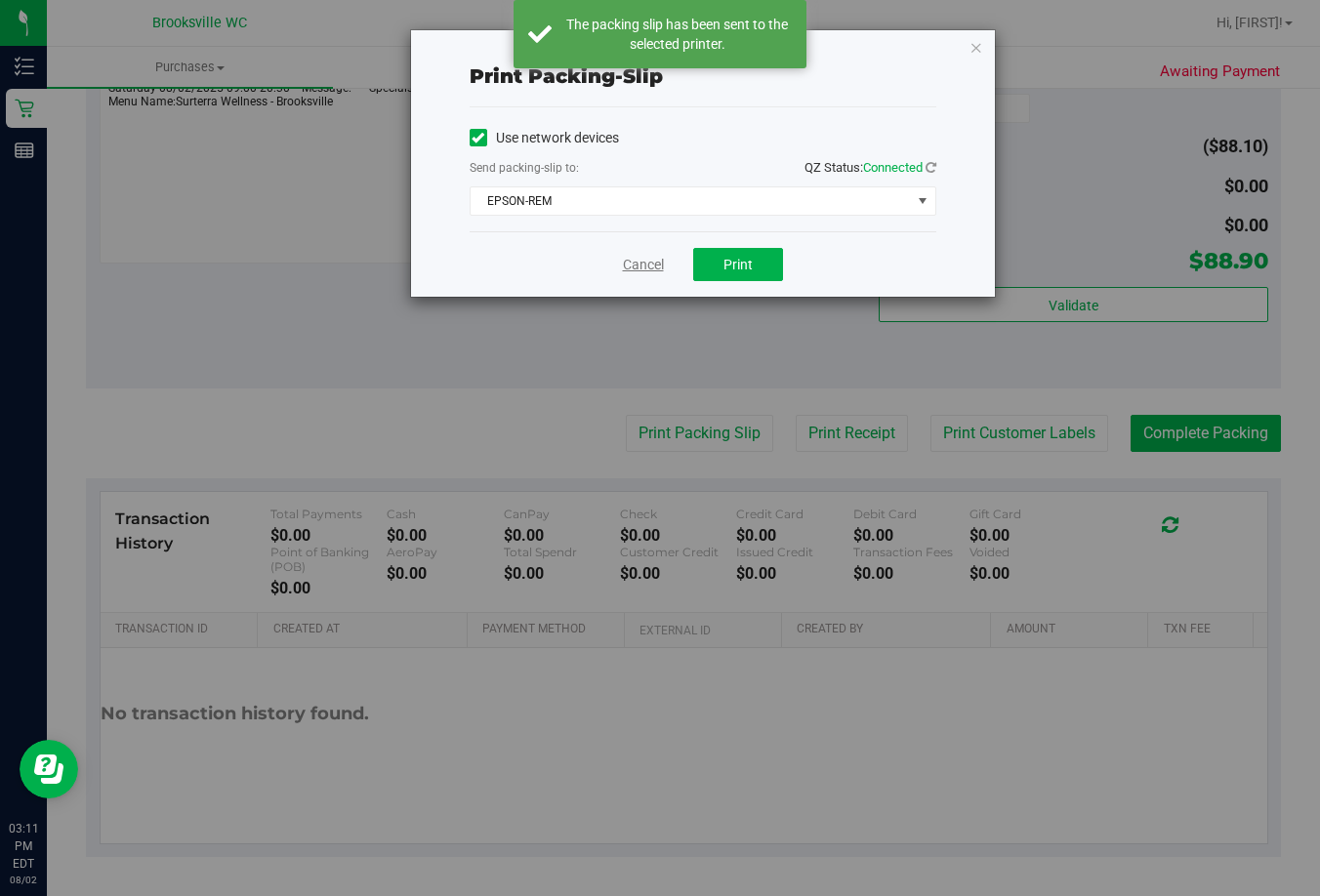 click on "Cancel" at bounding box center [643, 265] 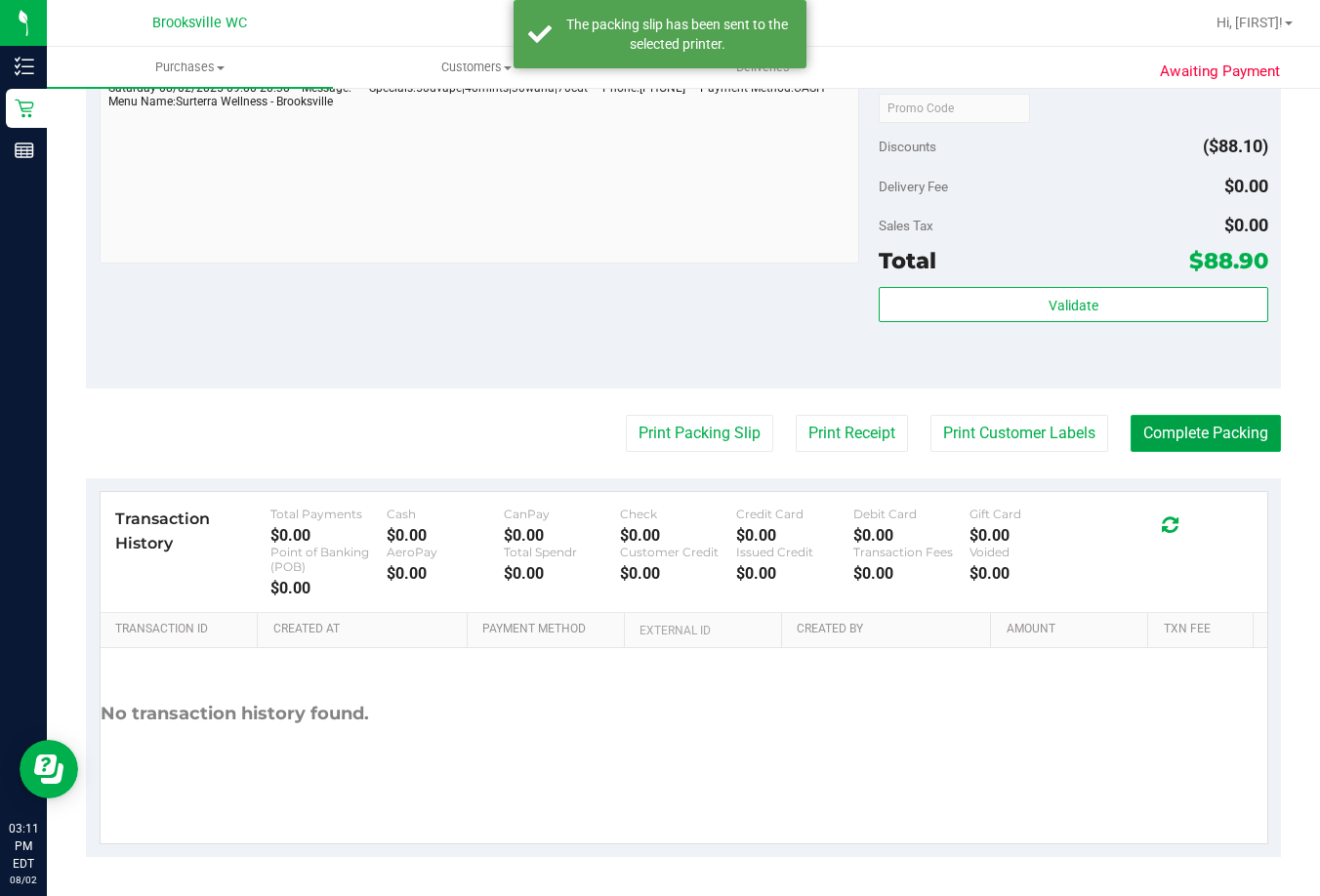 click on "Complete Packing" at bounding box center (1206, 433) 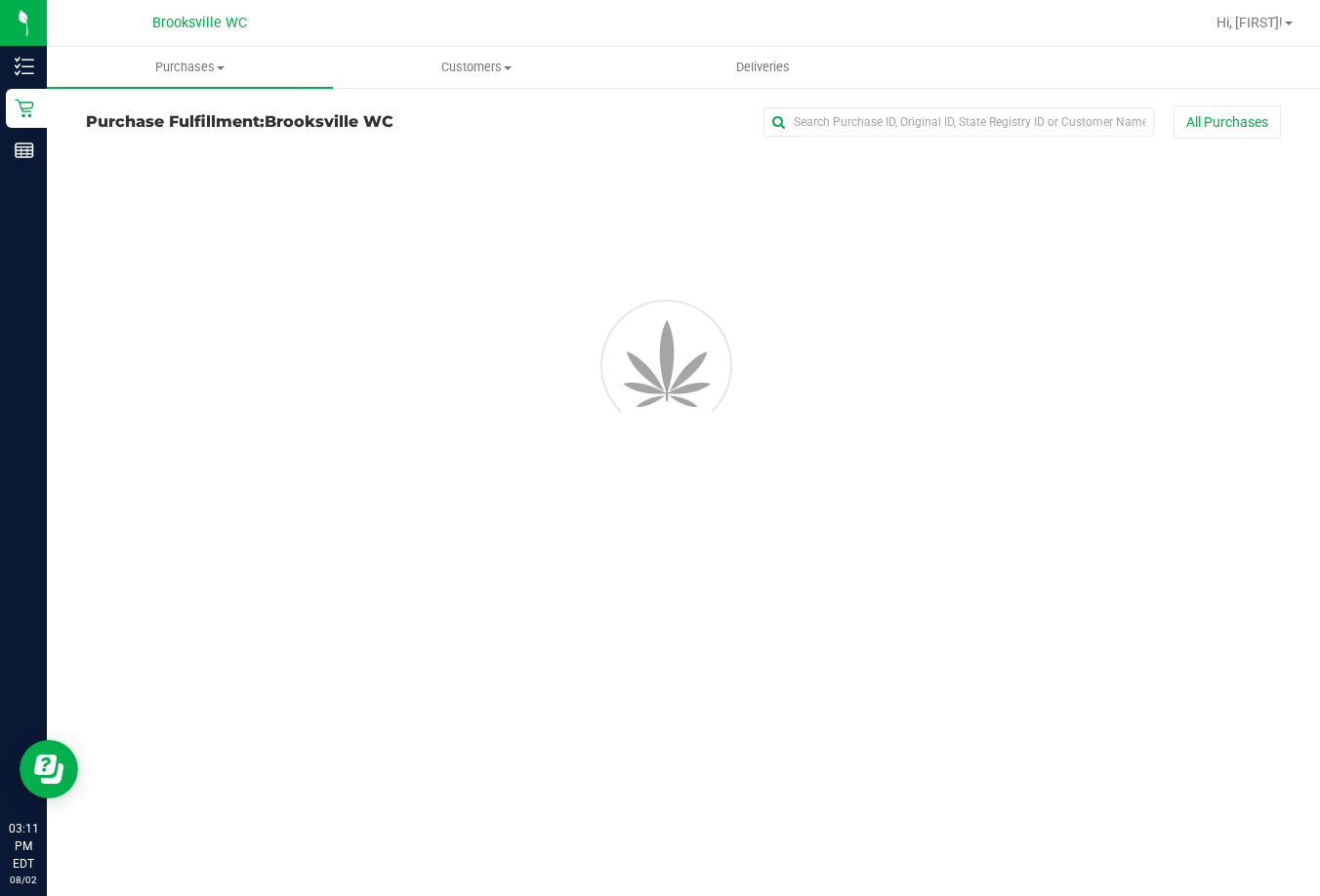 scroll, scrollTop: 0, scrollLeft: 0, axis: both 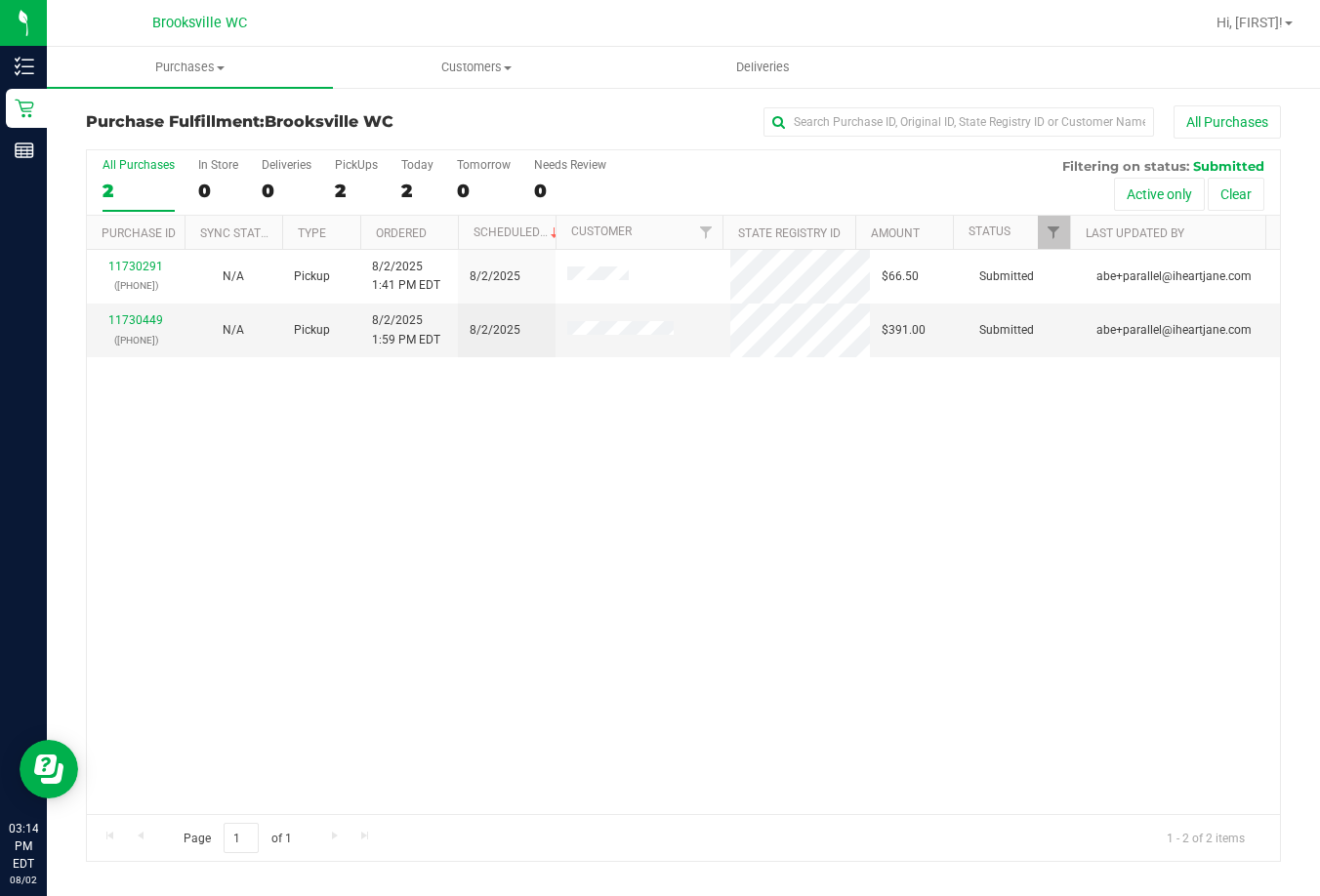 click on "All Purchases" at bounding box center [883, 122] 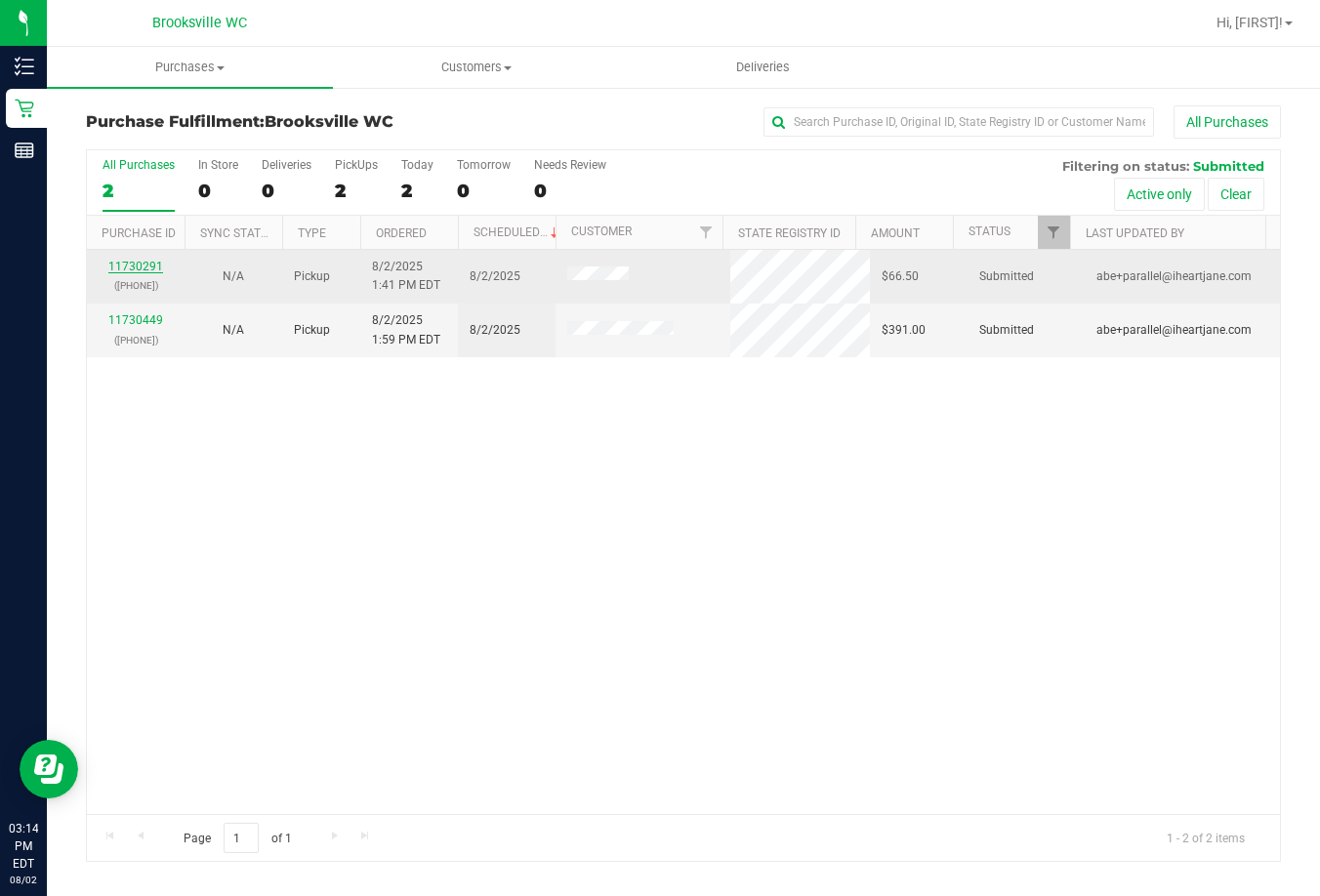 click on "11730291" at bounding box center [136, 266] 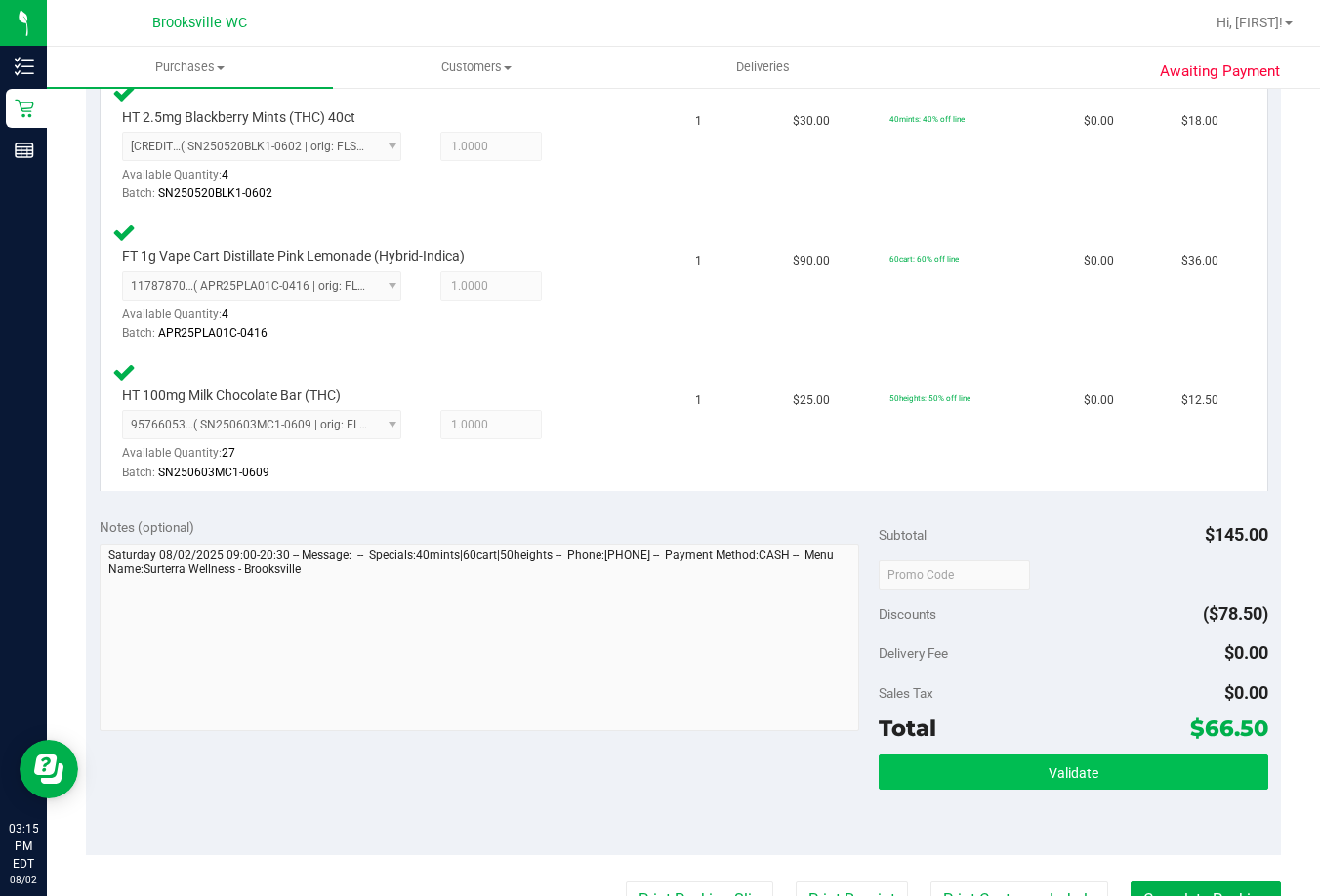 scroll, scrollTop: 586, scrollLeft: 0, axis: vertical 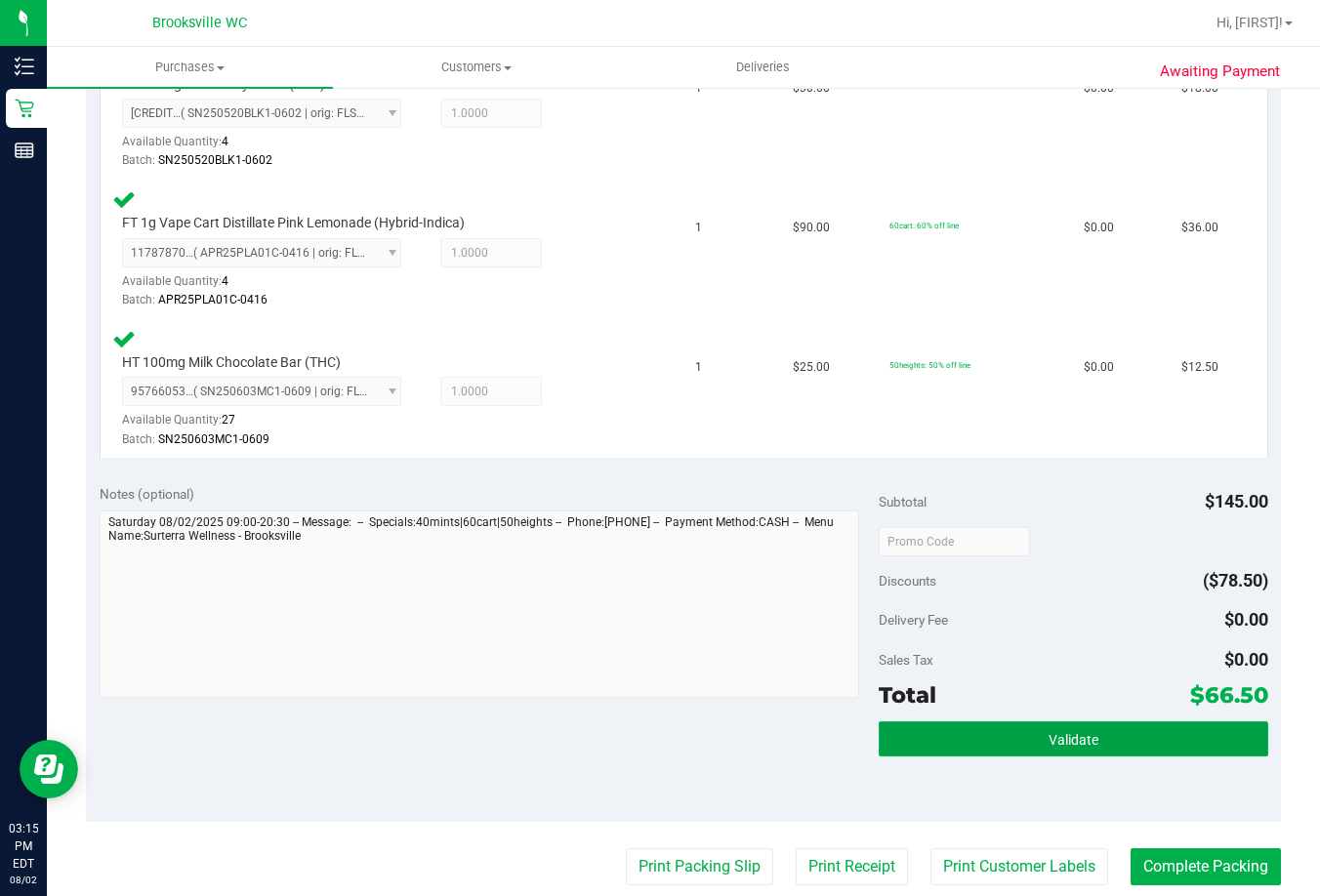 click on "Validate" at bounding box center [1073, 739] 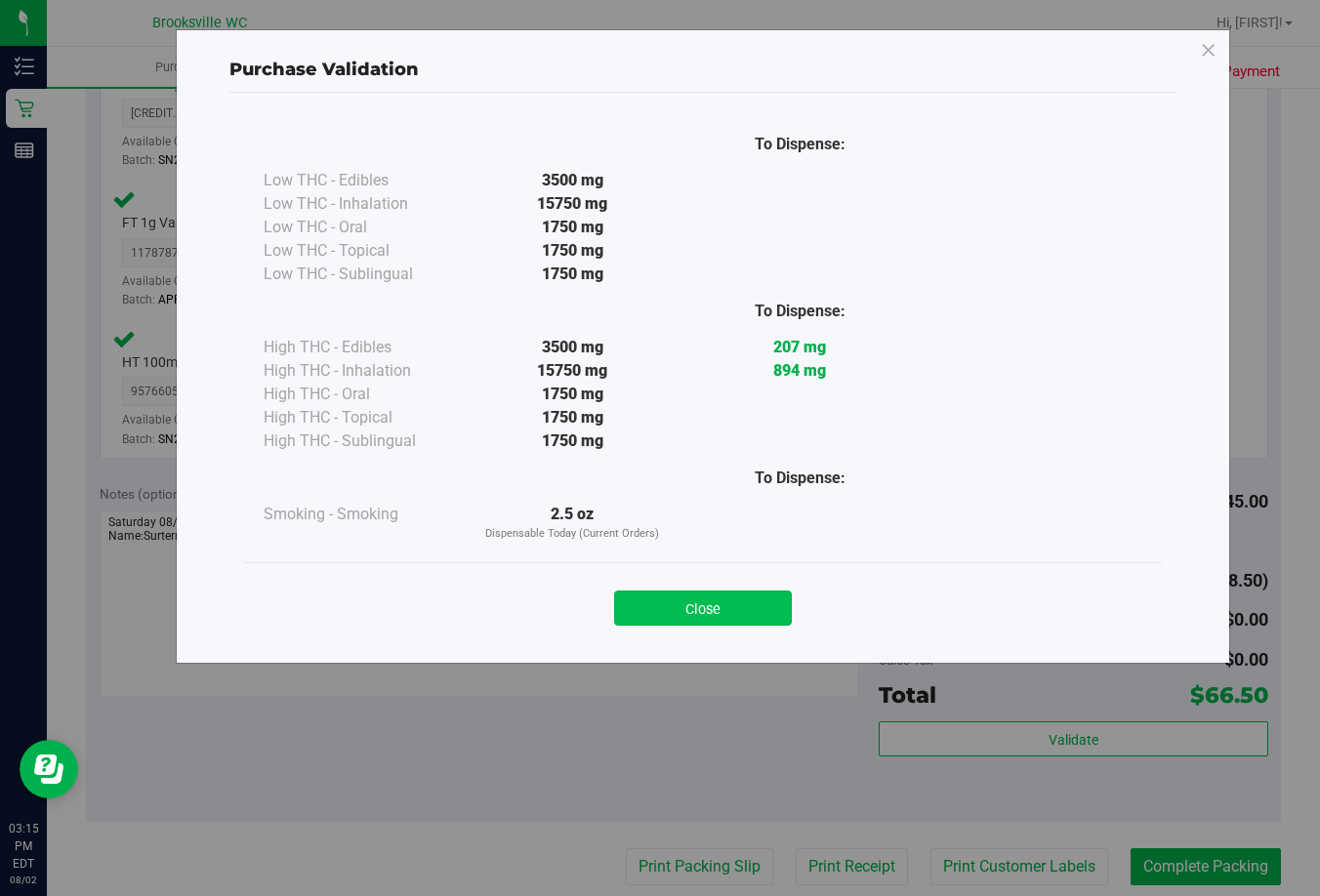 click on "Close" at bounding box center (703, 608) 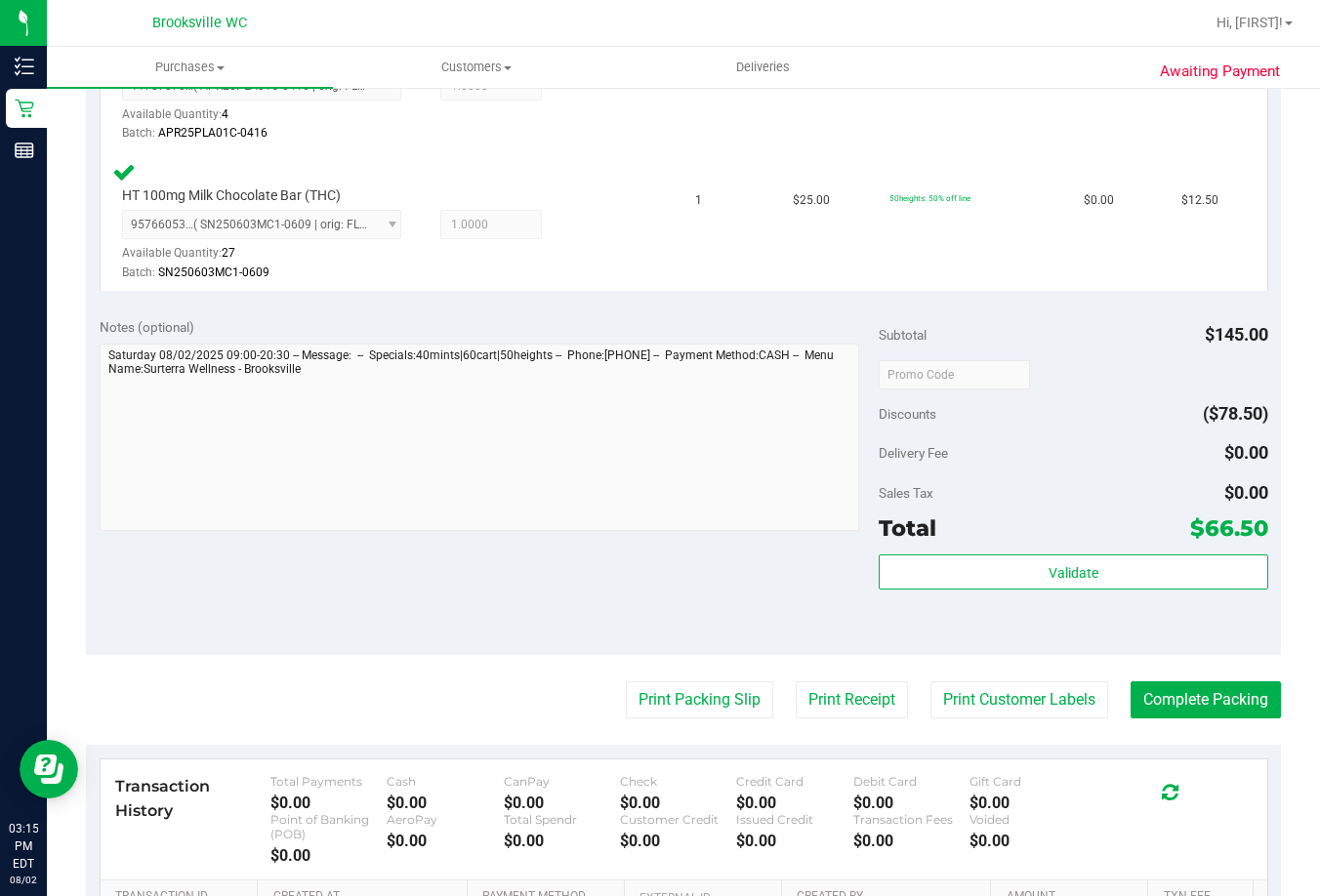 scroll, scrollTop: 976, scrollLeft: 0, axis: vertical 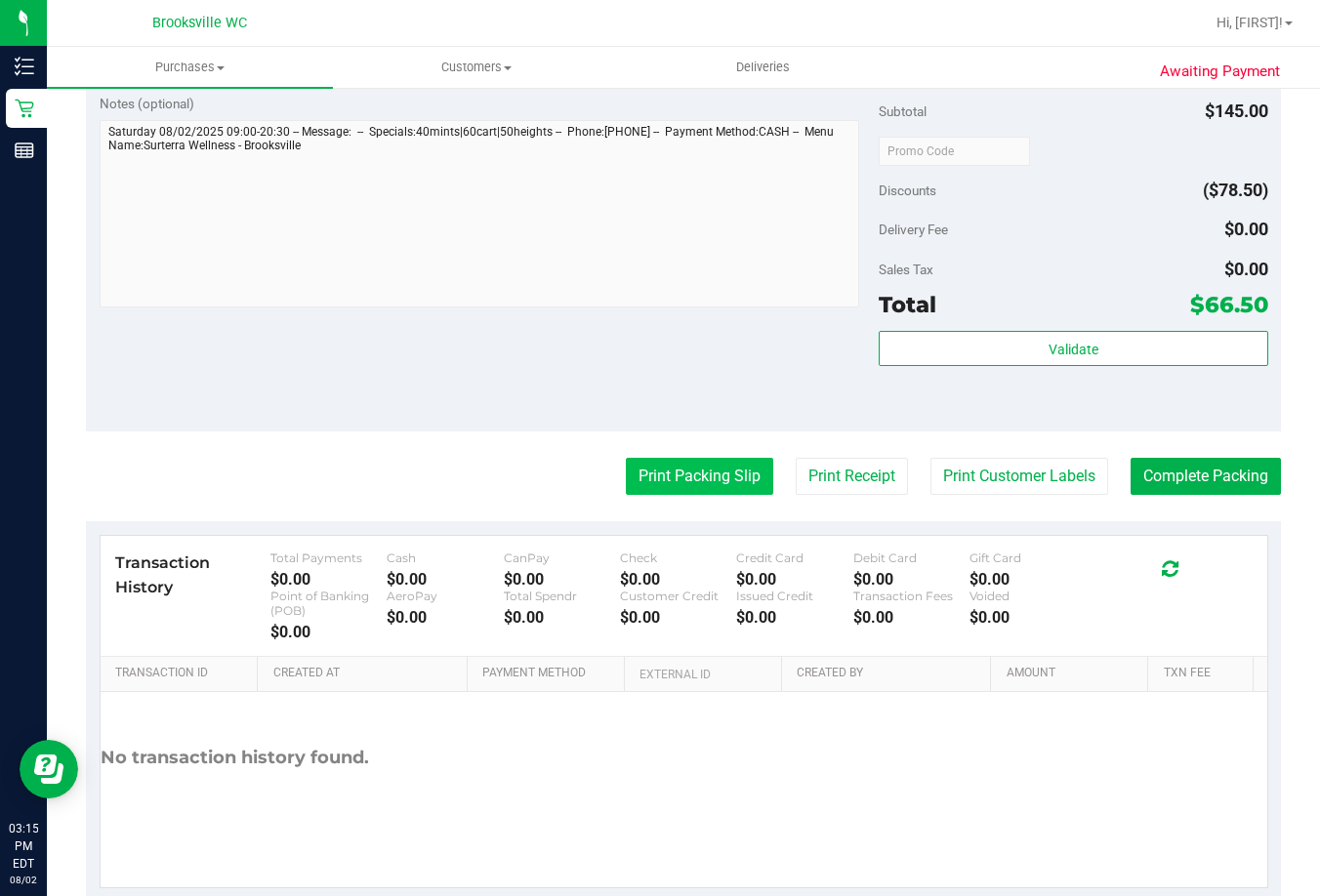click on "Print Packing Slip" at bounding box center (699, 476) 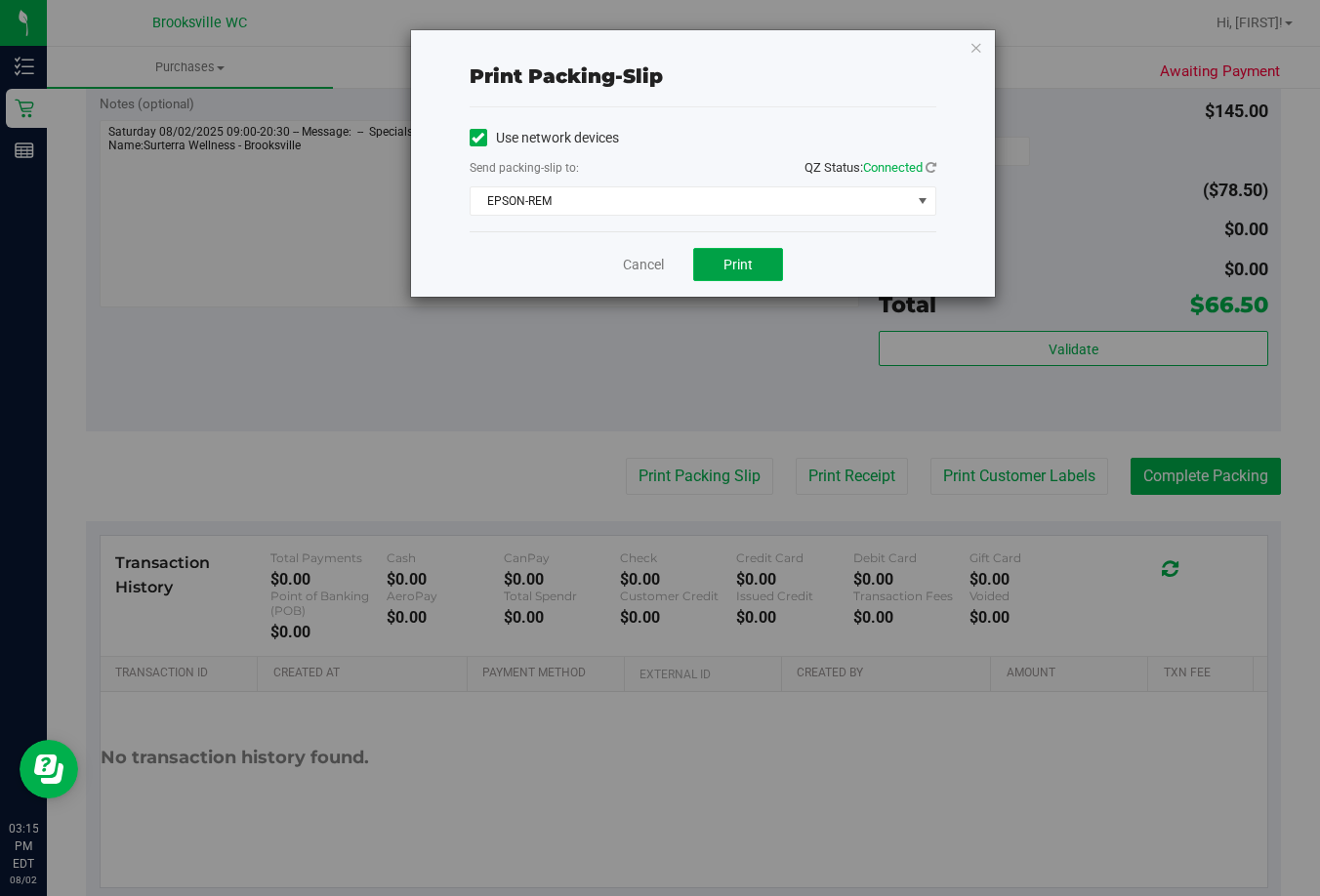 click on "Print" at bounding box center [738, 265] 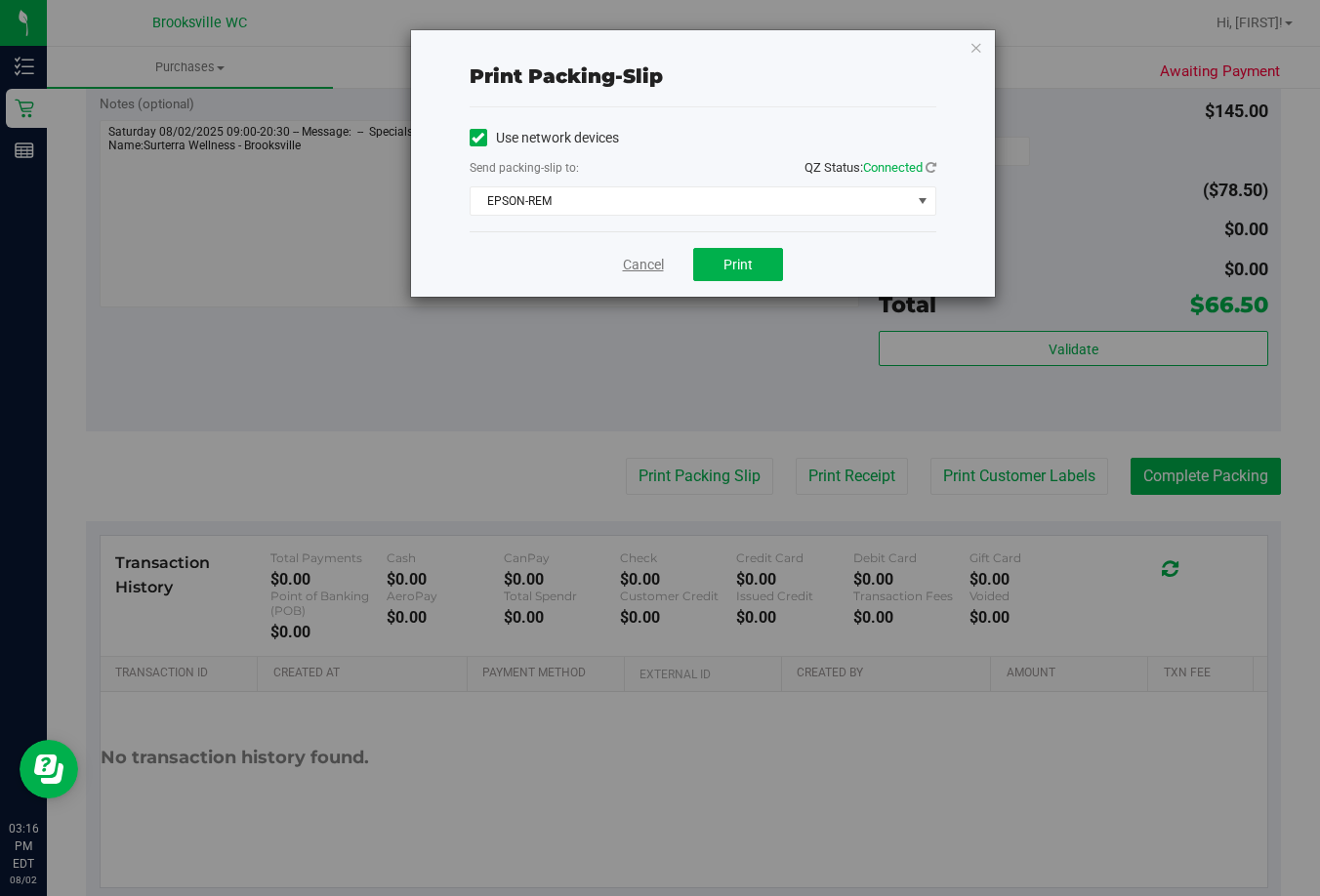 click on "Cancel" at bounding box center (643, 265) 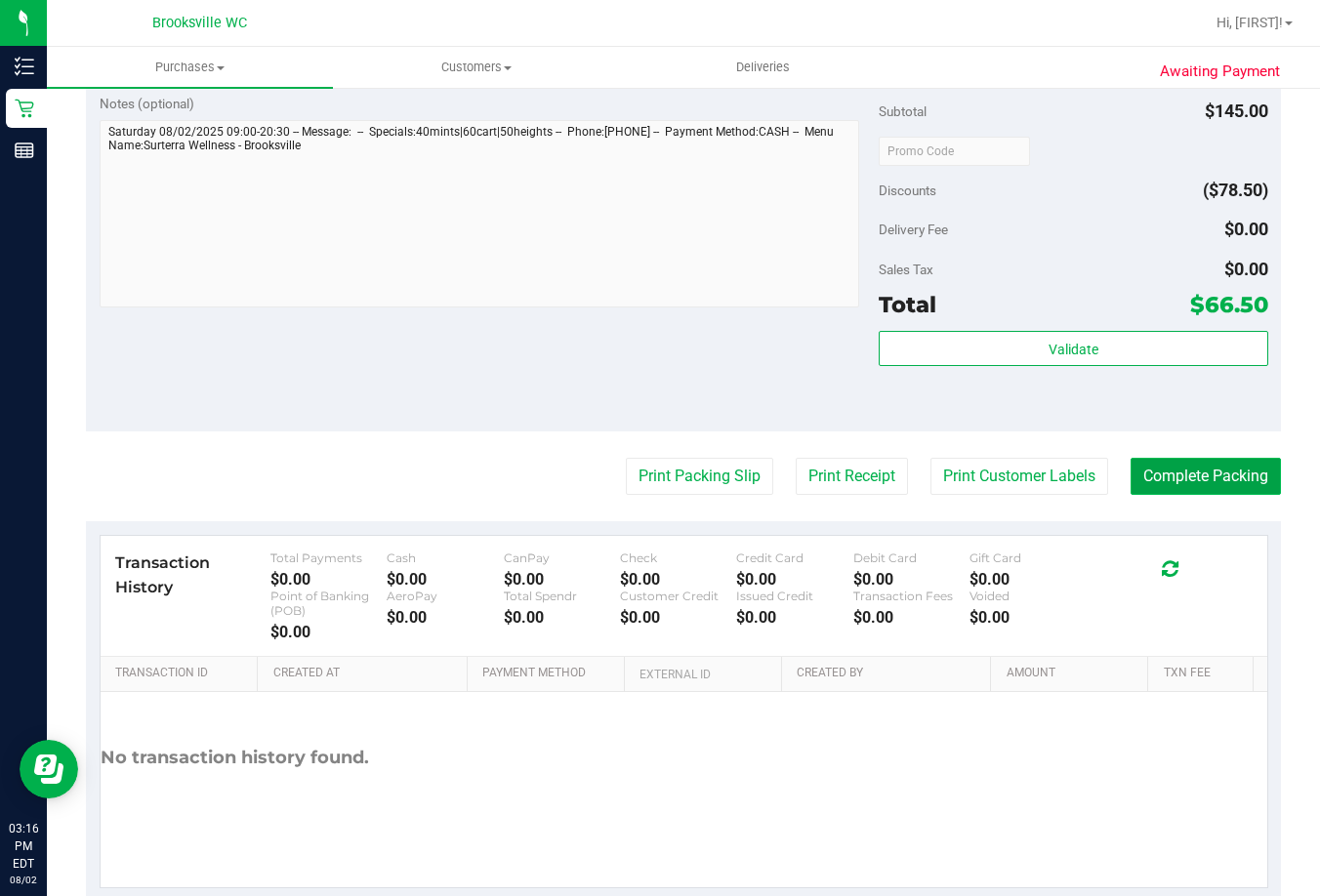 click on "Complete Packing" at bounding box center (1206, 476) 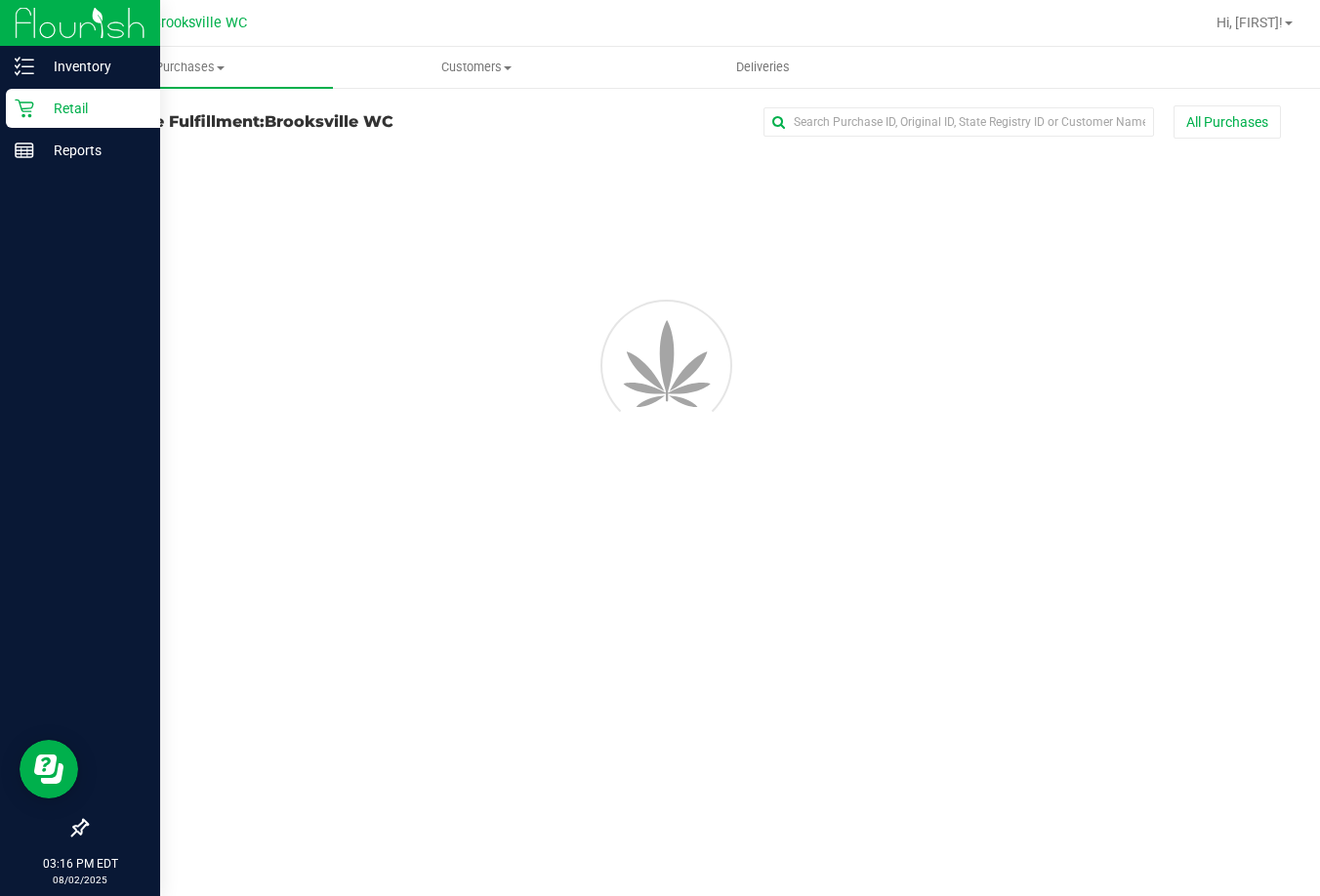 scroll, scrollTop: 0, scrollLeft: 0, axis: both 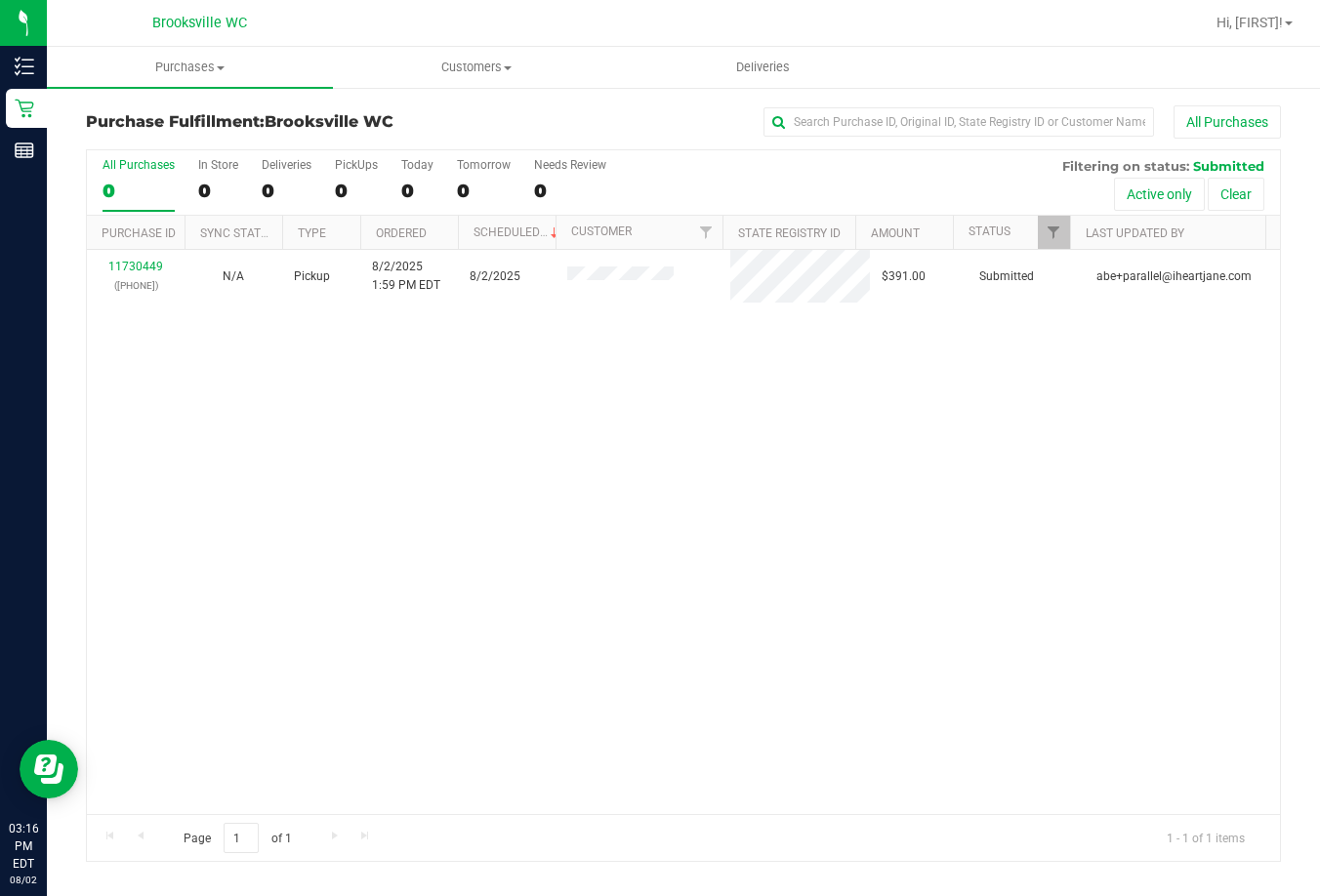 click on "11730449
([PHONE])
N/A
Pickup 8/2/2025 1:59 PM EDT 8/2/2025
$391.00
Submitted [EMAIL]" at bounding box center (683, 532) 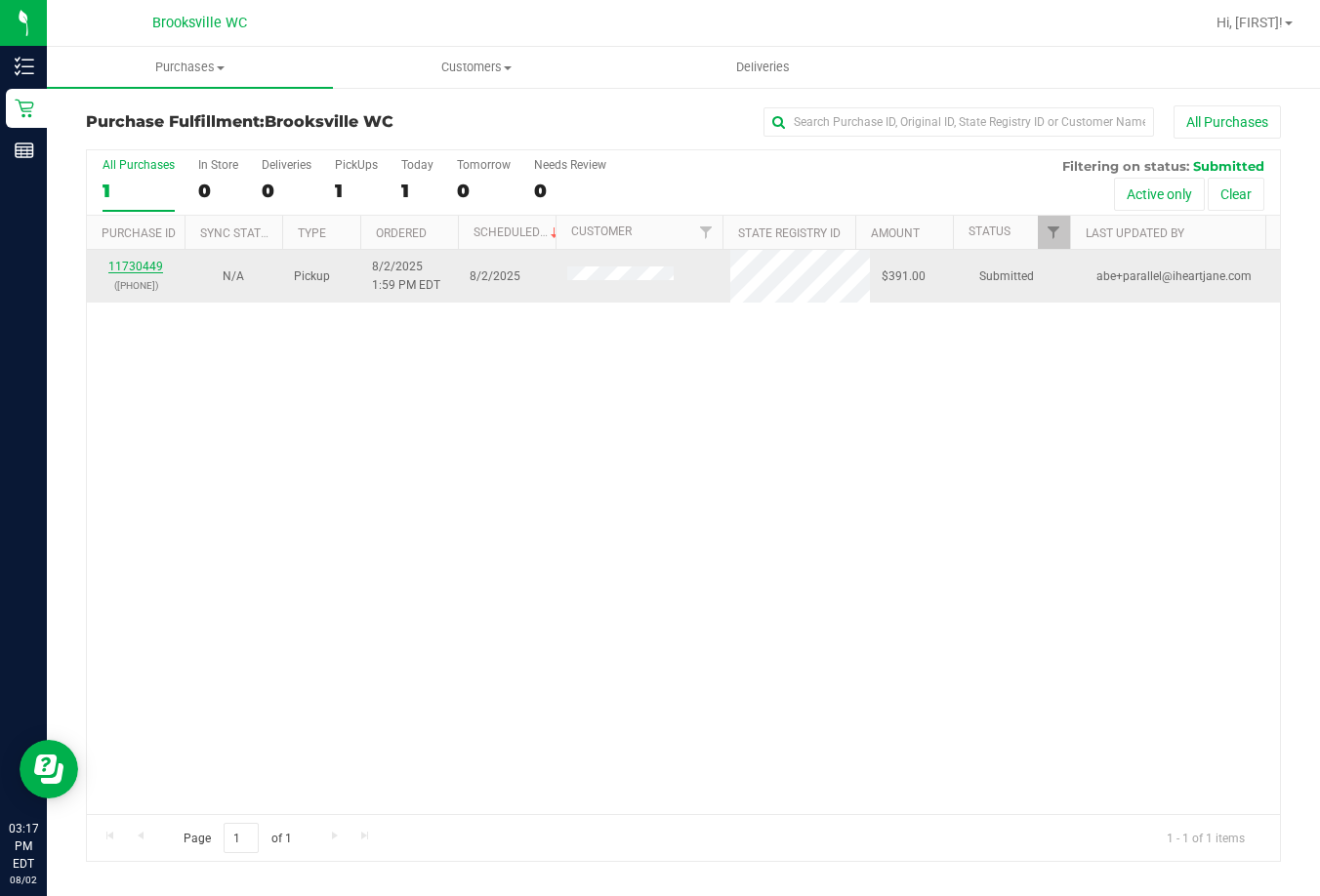 click on "11730449" at bounding box center [136, 266] 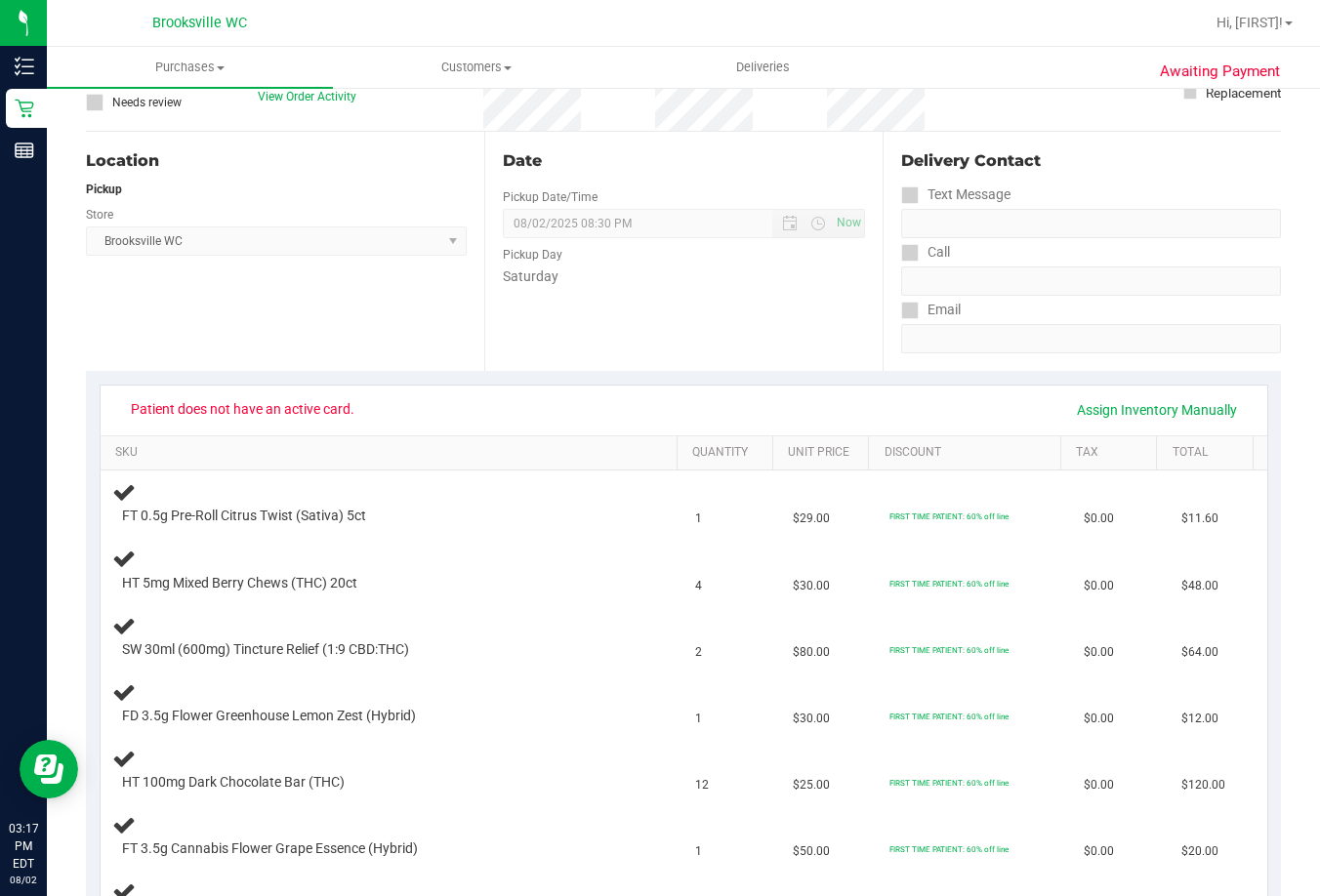 scroll, scrollTop: 0, scrollLeft: 0, axis: both 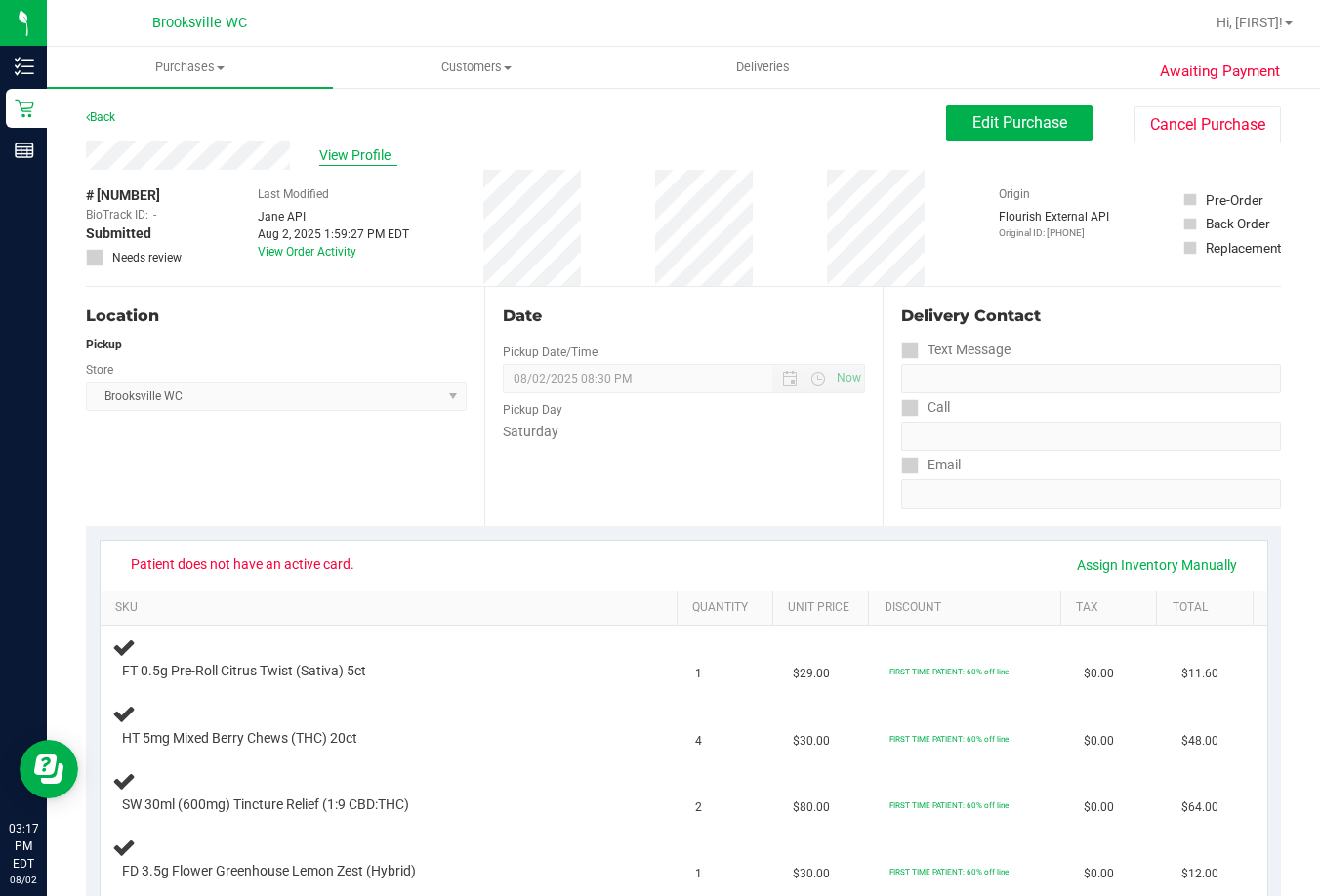 click on "View Profile" at bounding box center [358, 155] 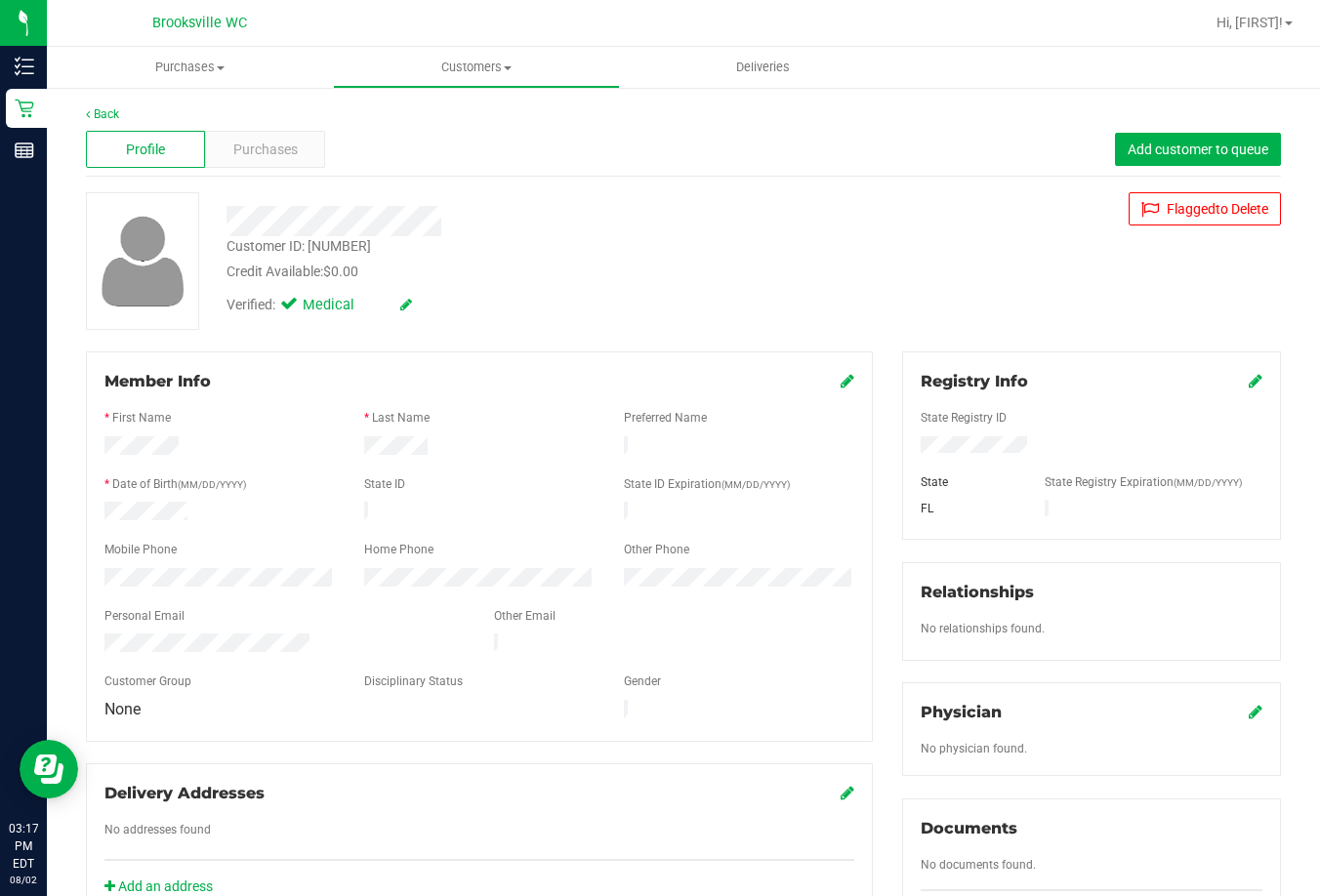 click on "Profile
Purchases
Add customer to queue" at bounding box center [683, 149] 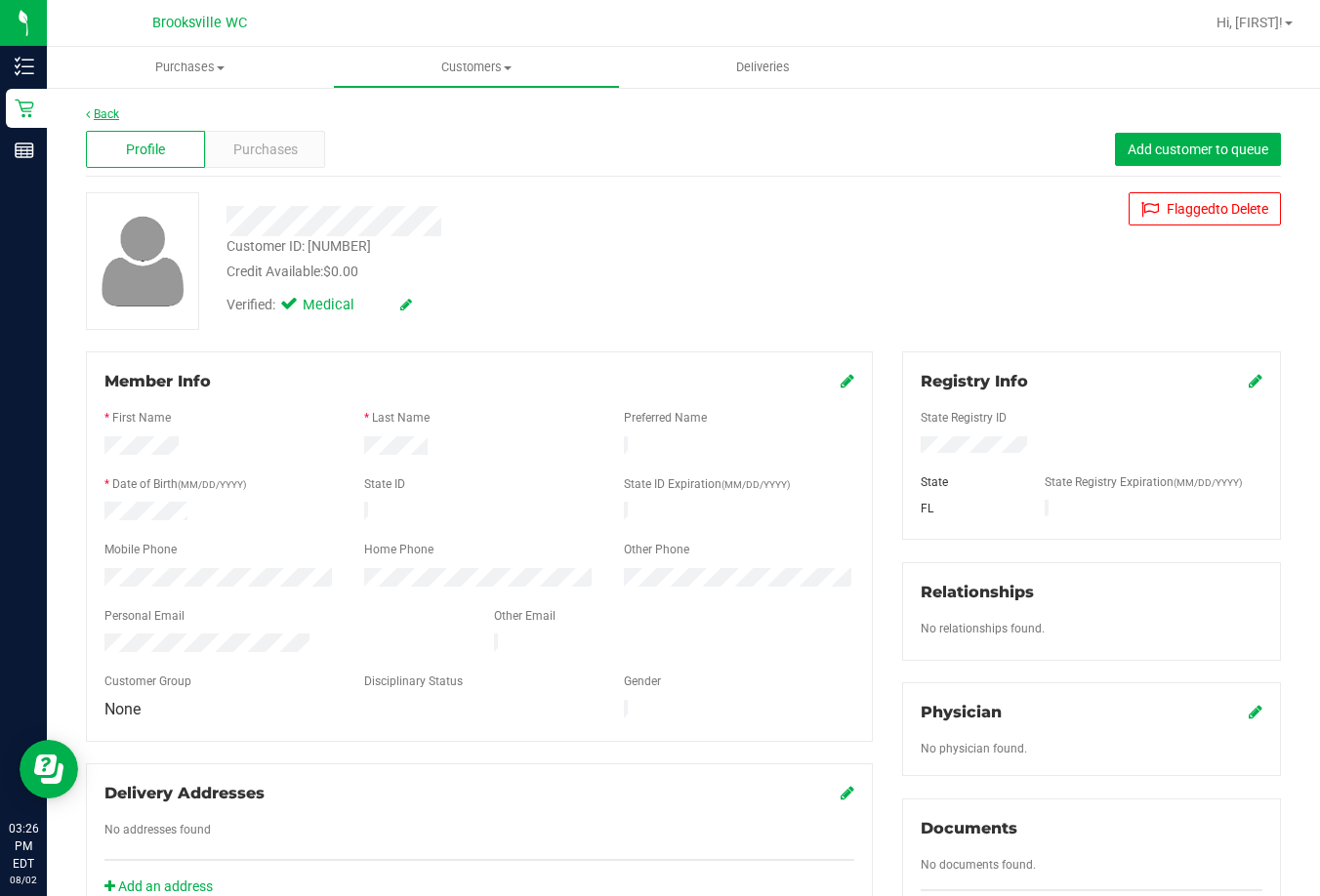 click on "Back" at bounding box center (103, 114) 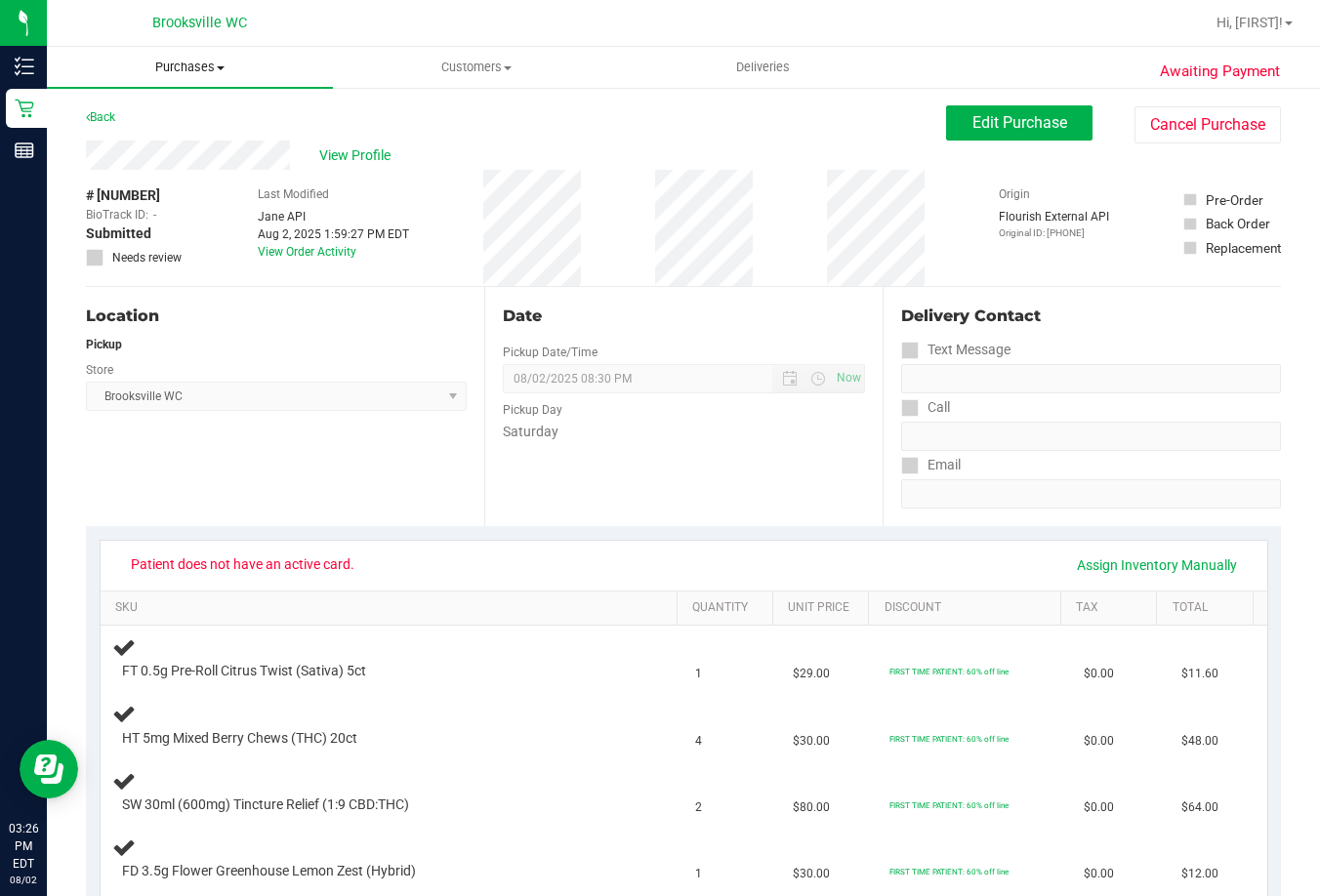 click on "Purchases" at bounding box center (189, 67) 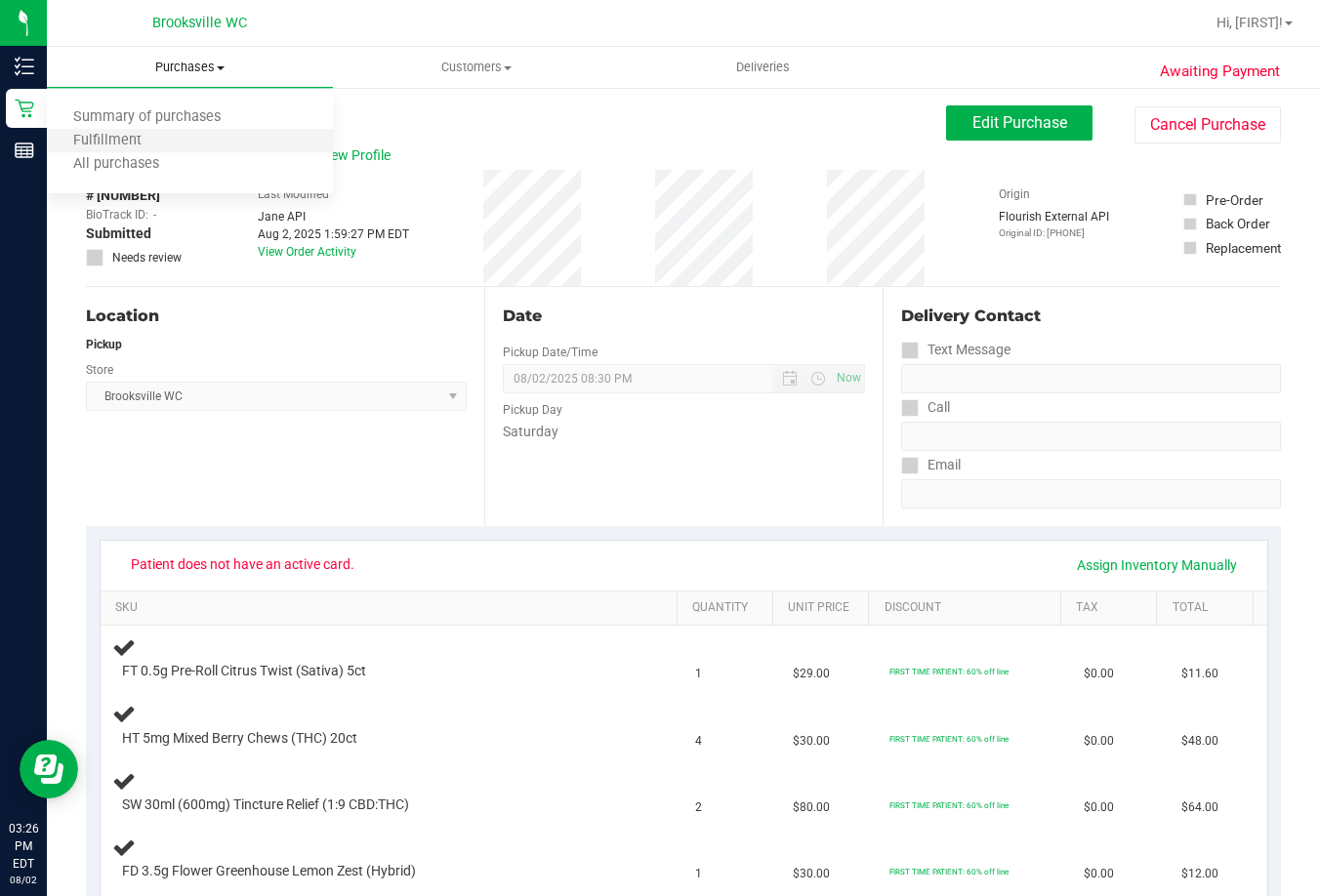 click on "Fulfillment" at bounding box center (189, 142) 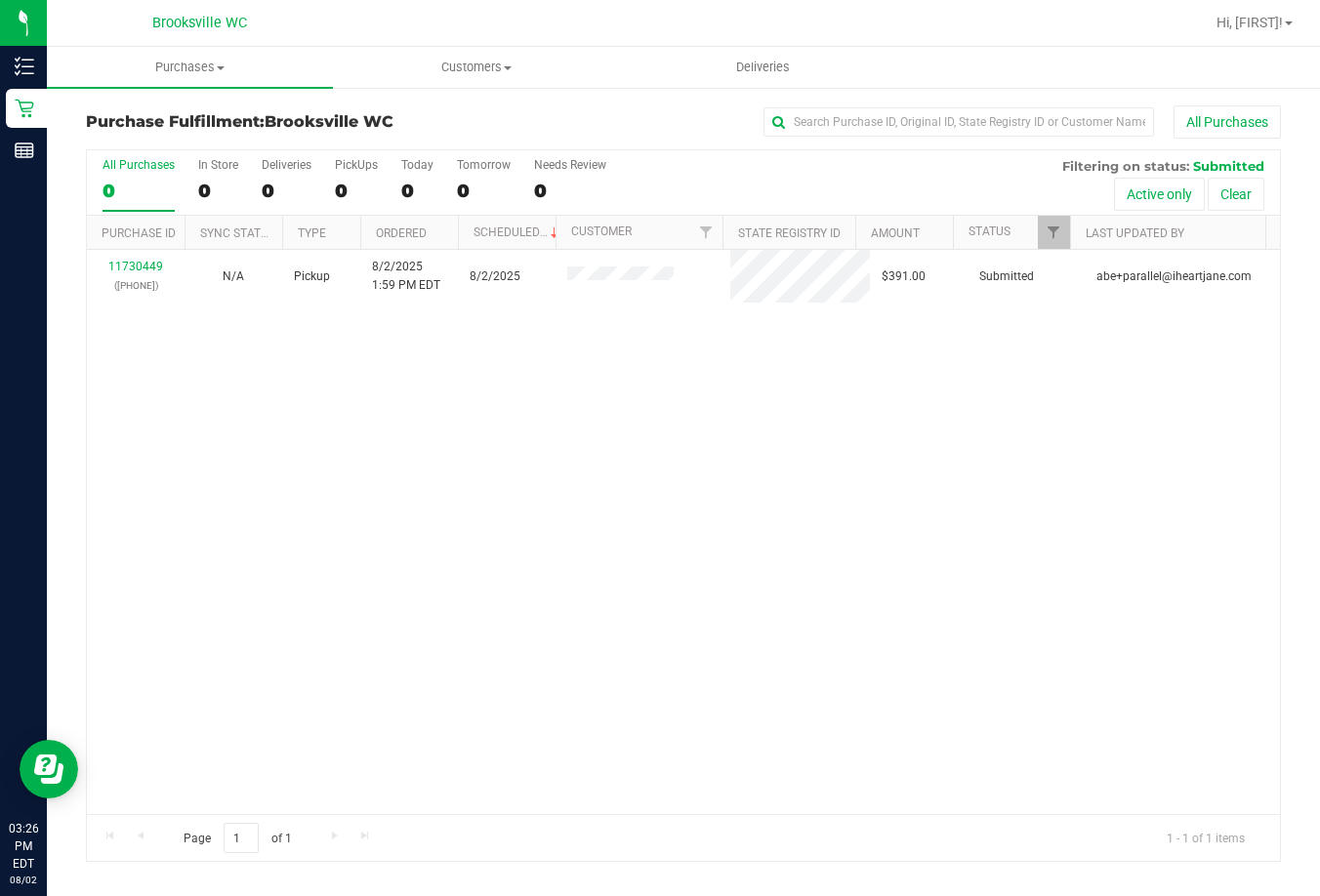 click on "11730449
([PHONE])
N/A
Pickup 8/2/2025 1:59 PM EDT 8/2/2025
$391.00
Submitted [EMAIL]" at bounding box center (683, 532) 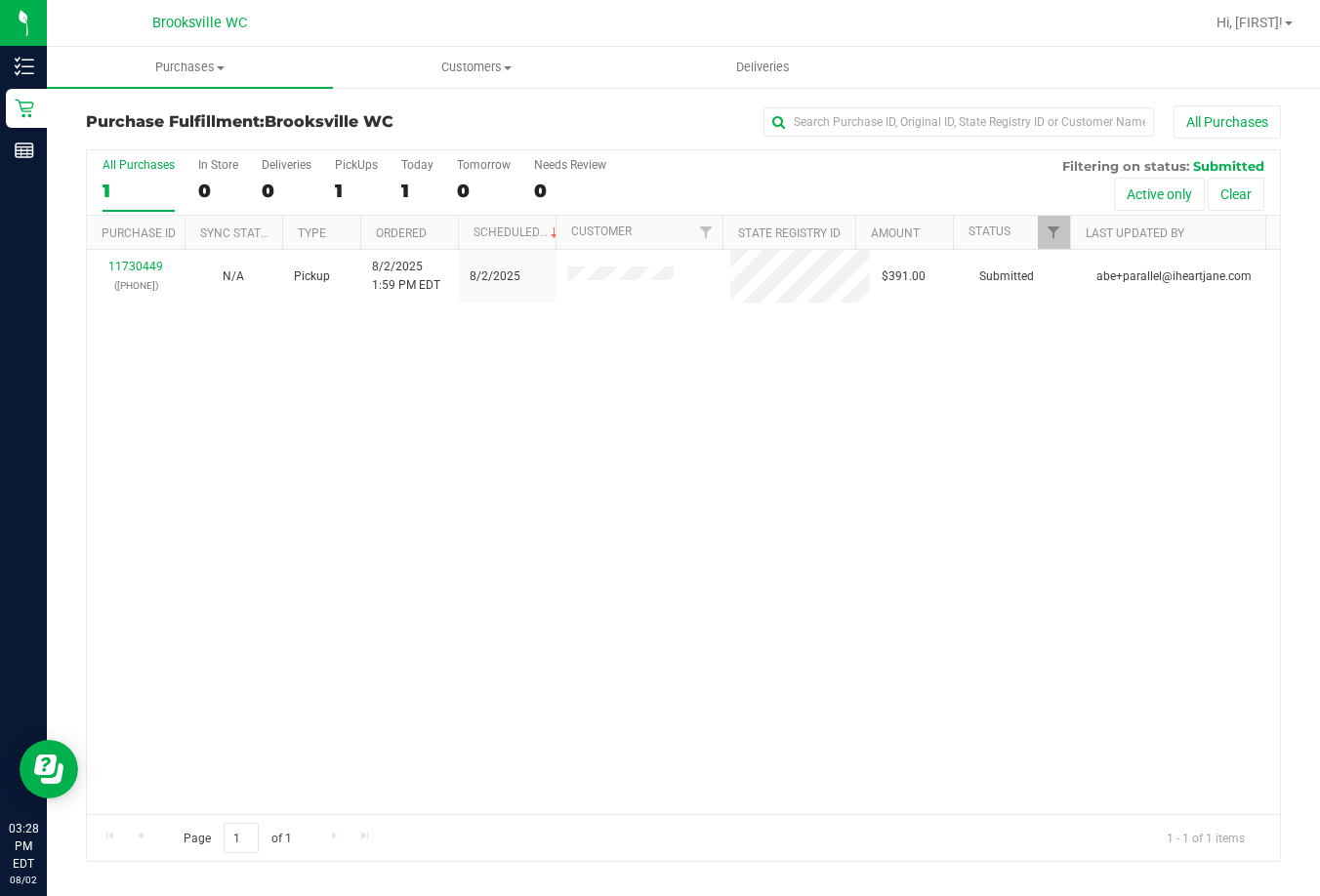 click on "11730449
([PHONE])
N/A
Pickup 8/2/2025 1:59 PM EDT 8/2/2025
$391.00
Submitted [EMAIL]" at bounding box center [683, 532] 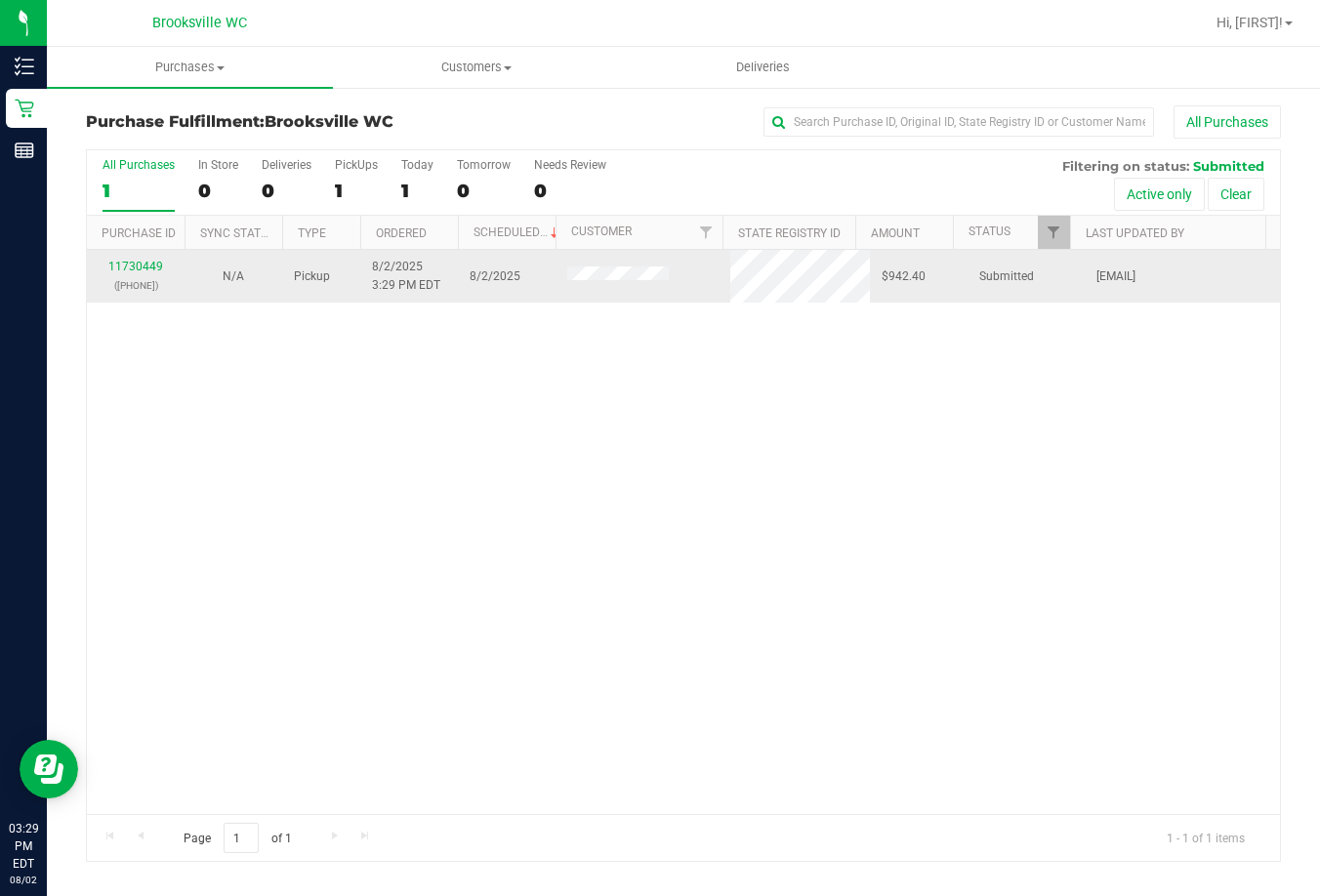click on "11730449
([PHONE])" at bounding box center (136, 276) 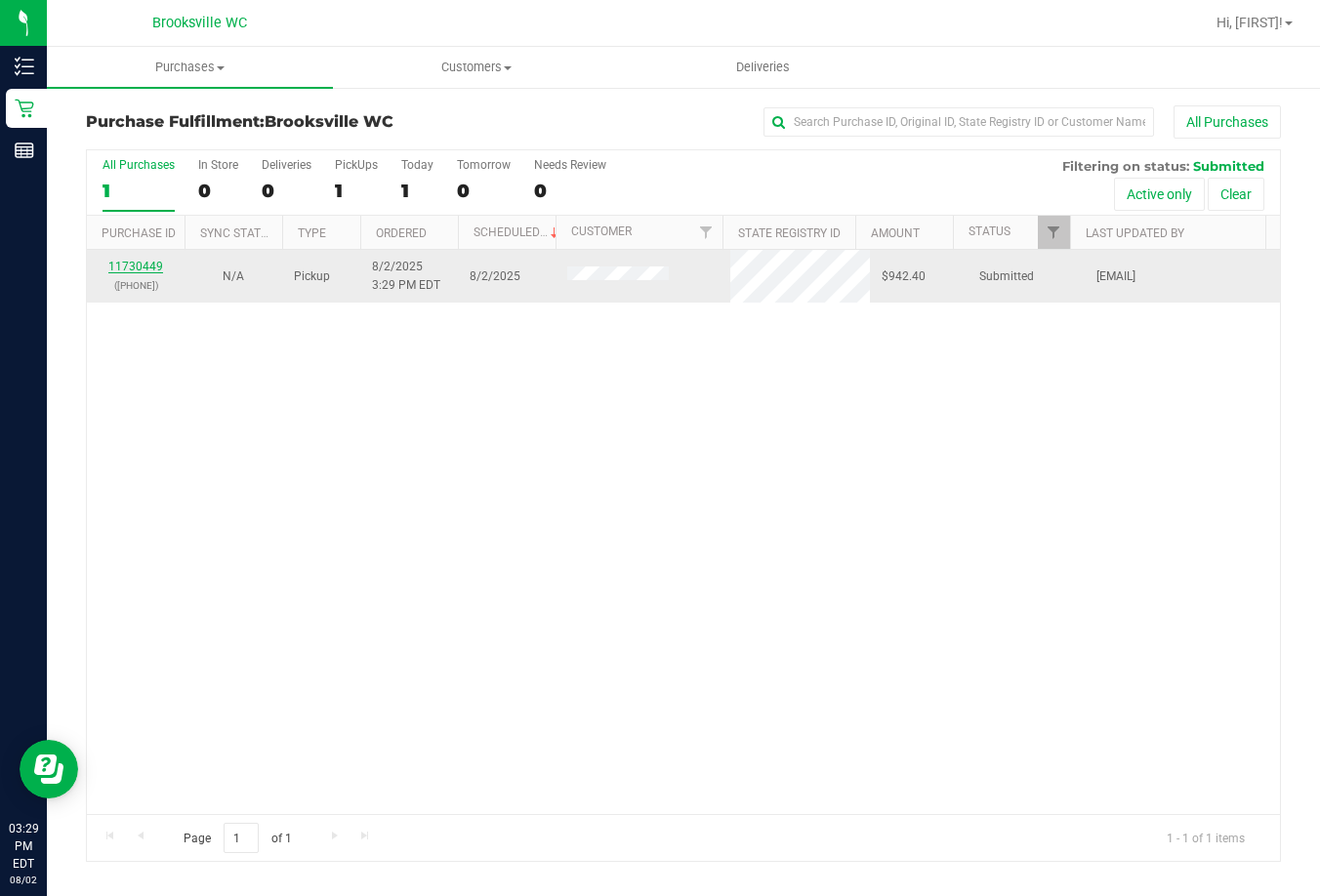 click on "11730449" at bounding box center [136, 266] 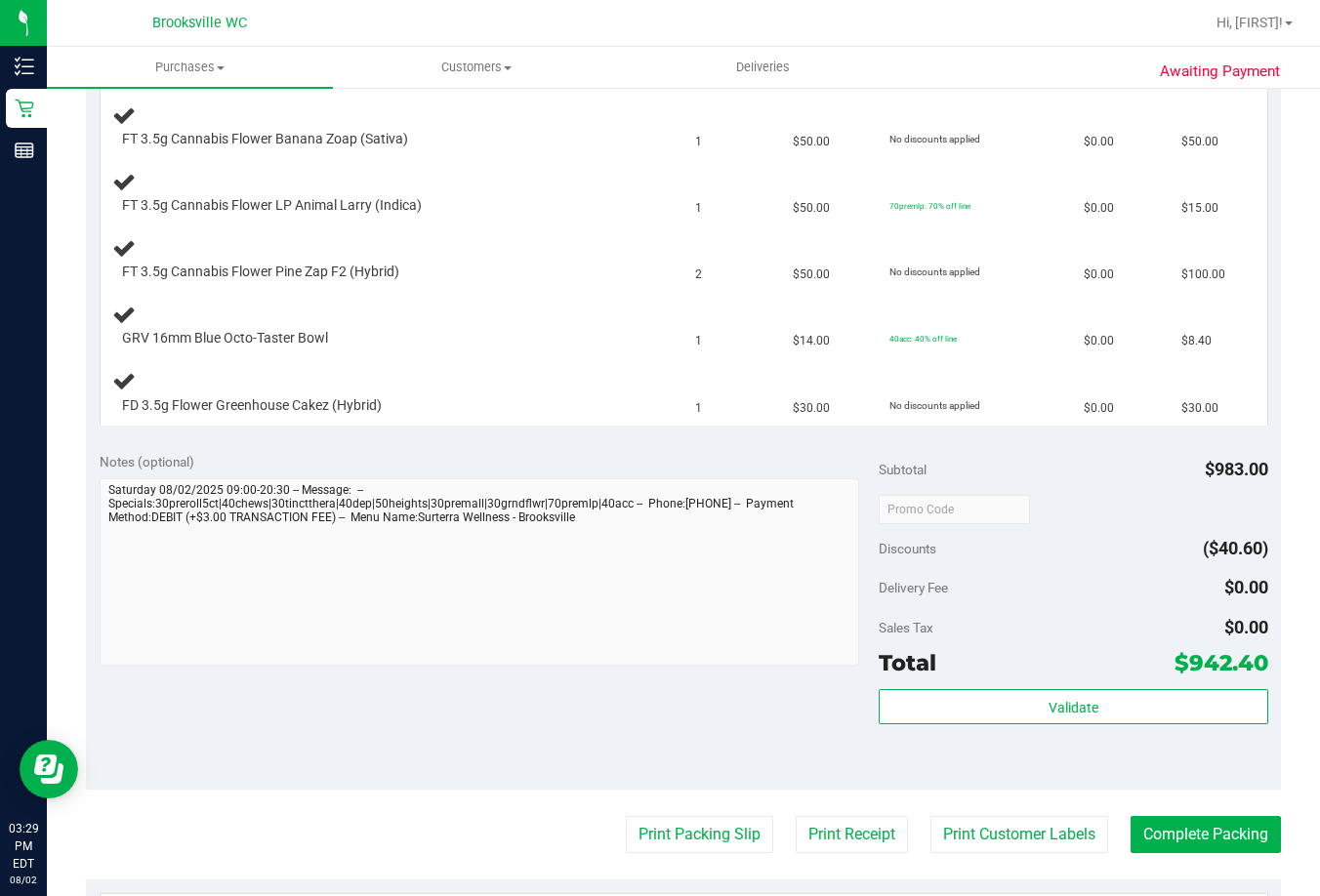 scroll, scrollTop: 1171, scrollLeft: 0, axis: vertical 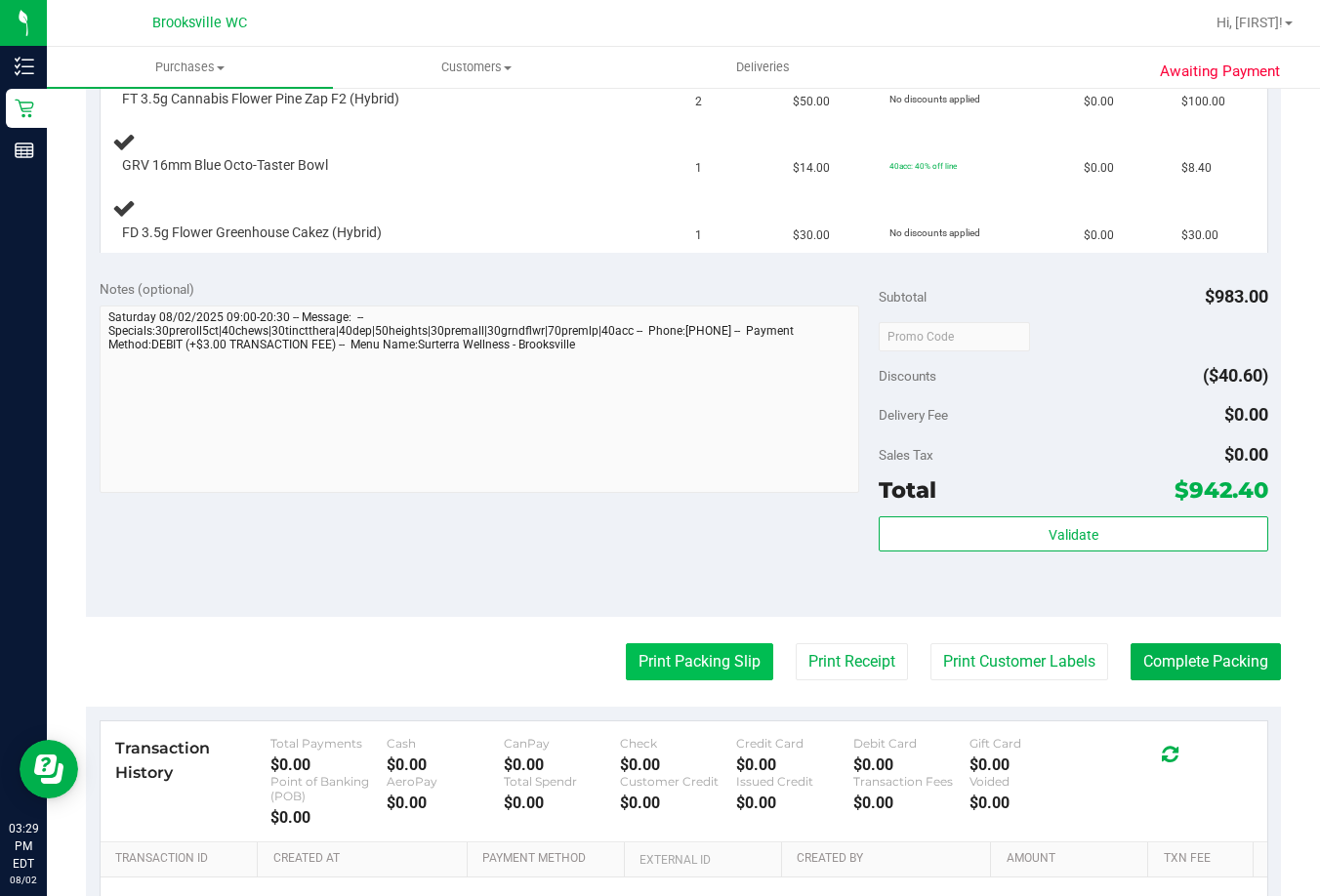 click on "Print Packing Slip" at bounding box center [699, 662] 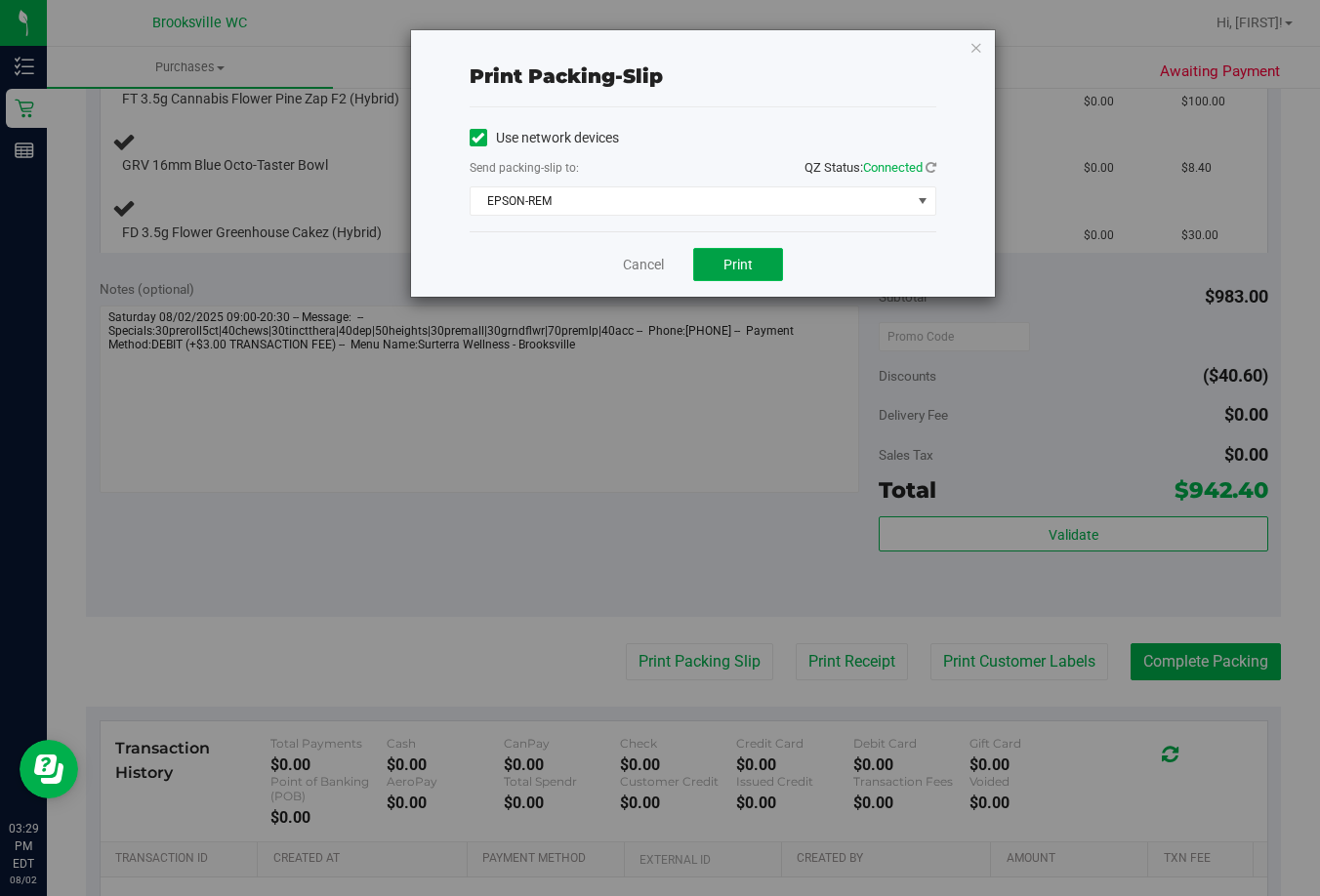 click on "Print" at bounding box center [738, 265] 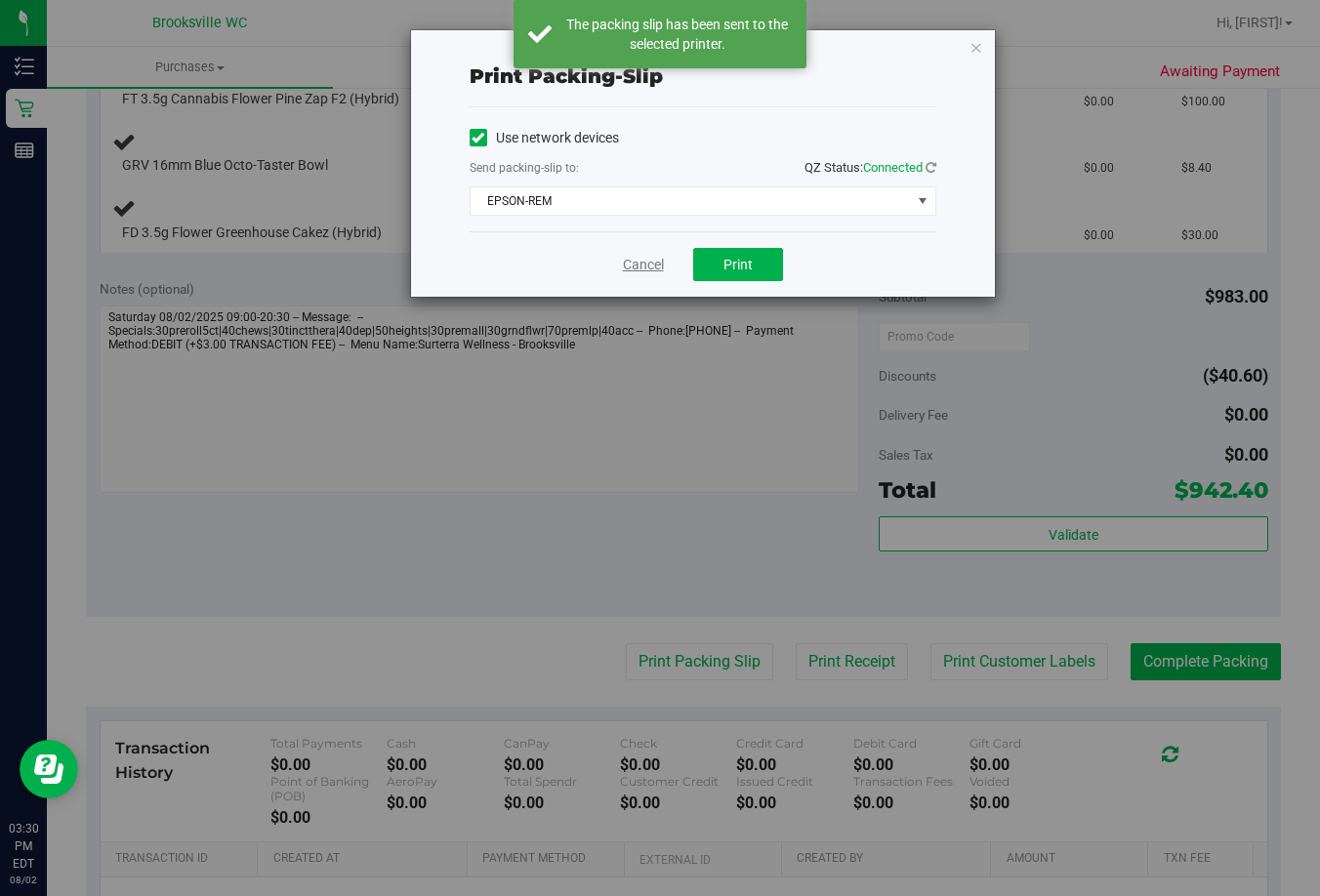 click on "Cancel" at bounding box center [643, 265] 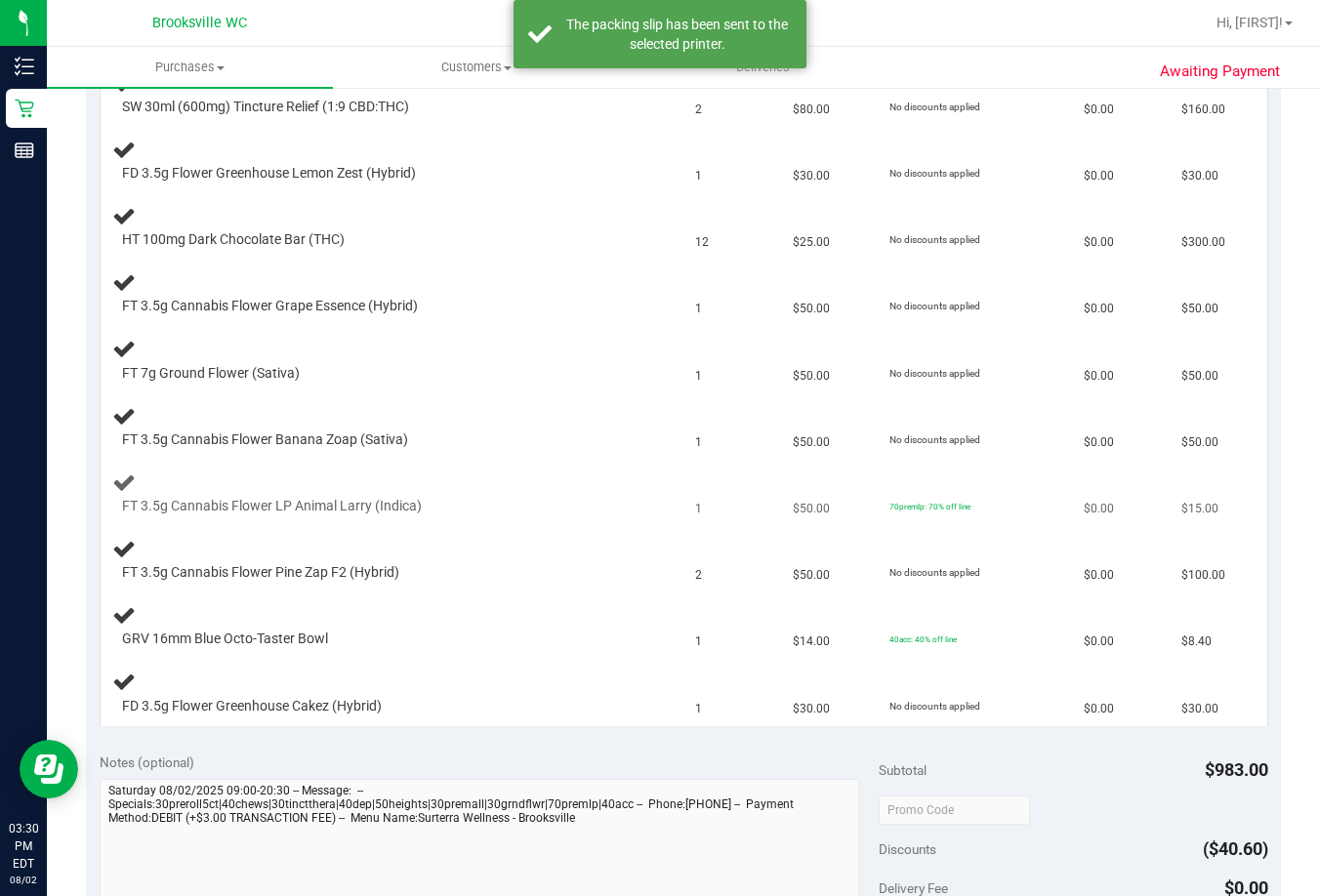 scroll, scrollTop: 586, scrollLeft: 0, axis: vertical 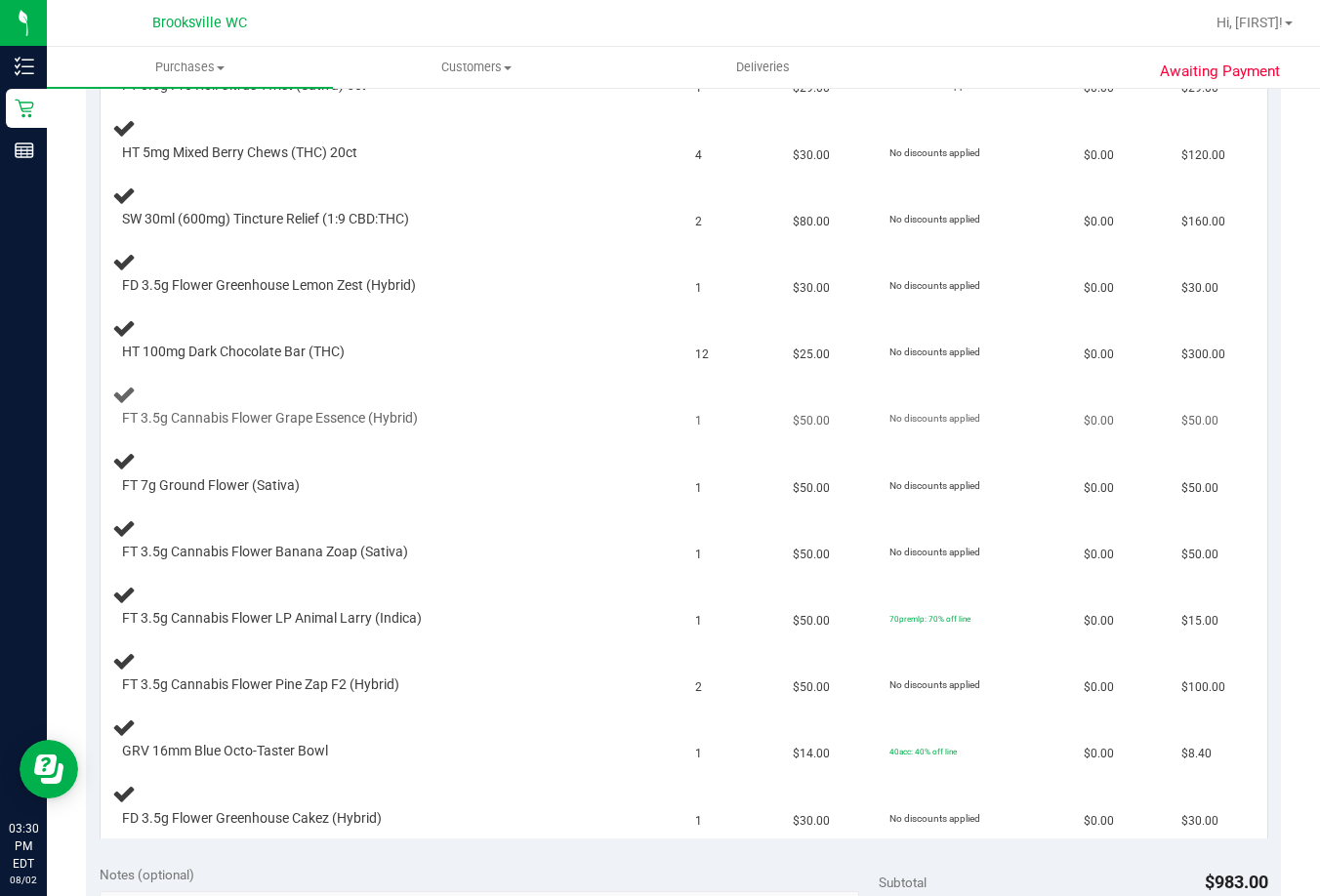 click on "FT 3.5g Cannabis Flower Grape Essence (Hybrid)" at bounding box center [392, 405] 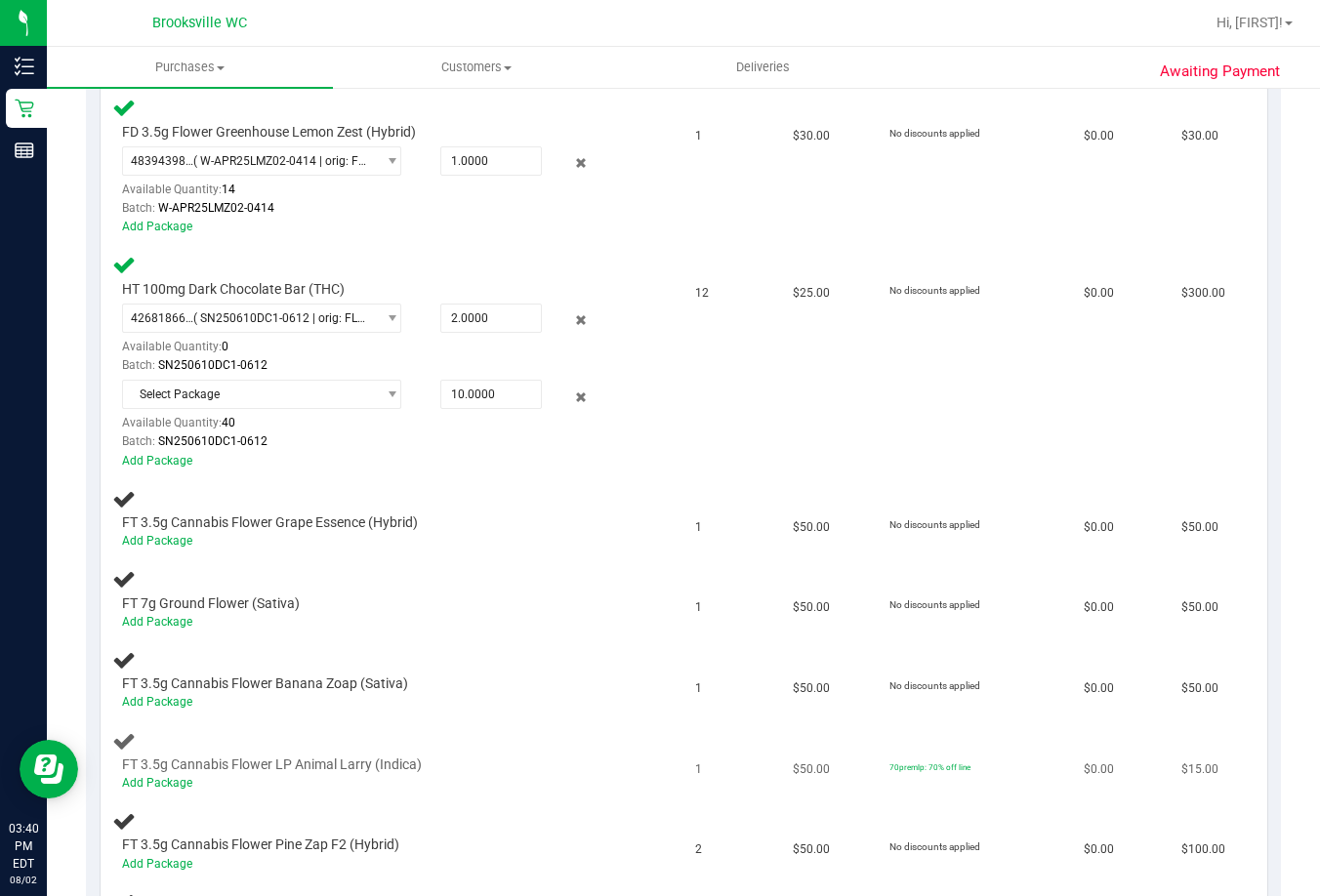 scroll, scrollTop: 878, scrollLeft: 0, axis: vertical 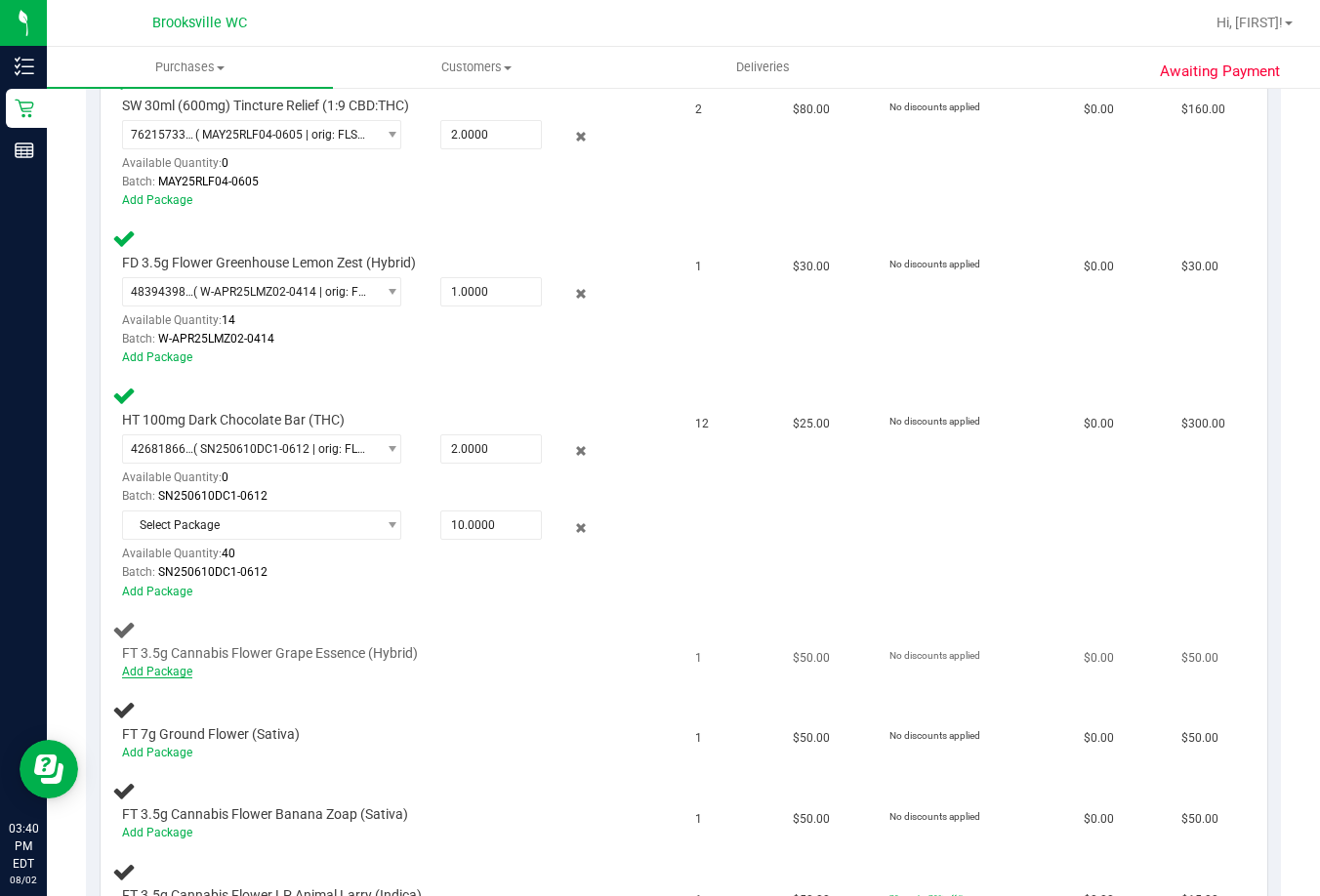 click on "Add Package" at bounding box center (157, 672) 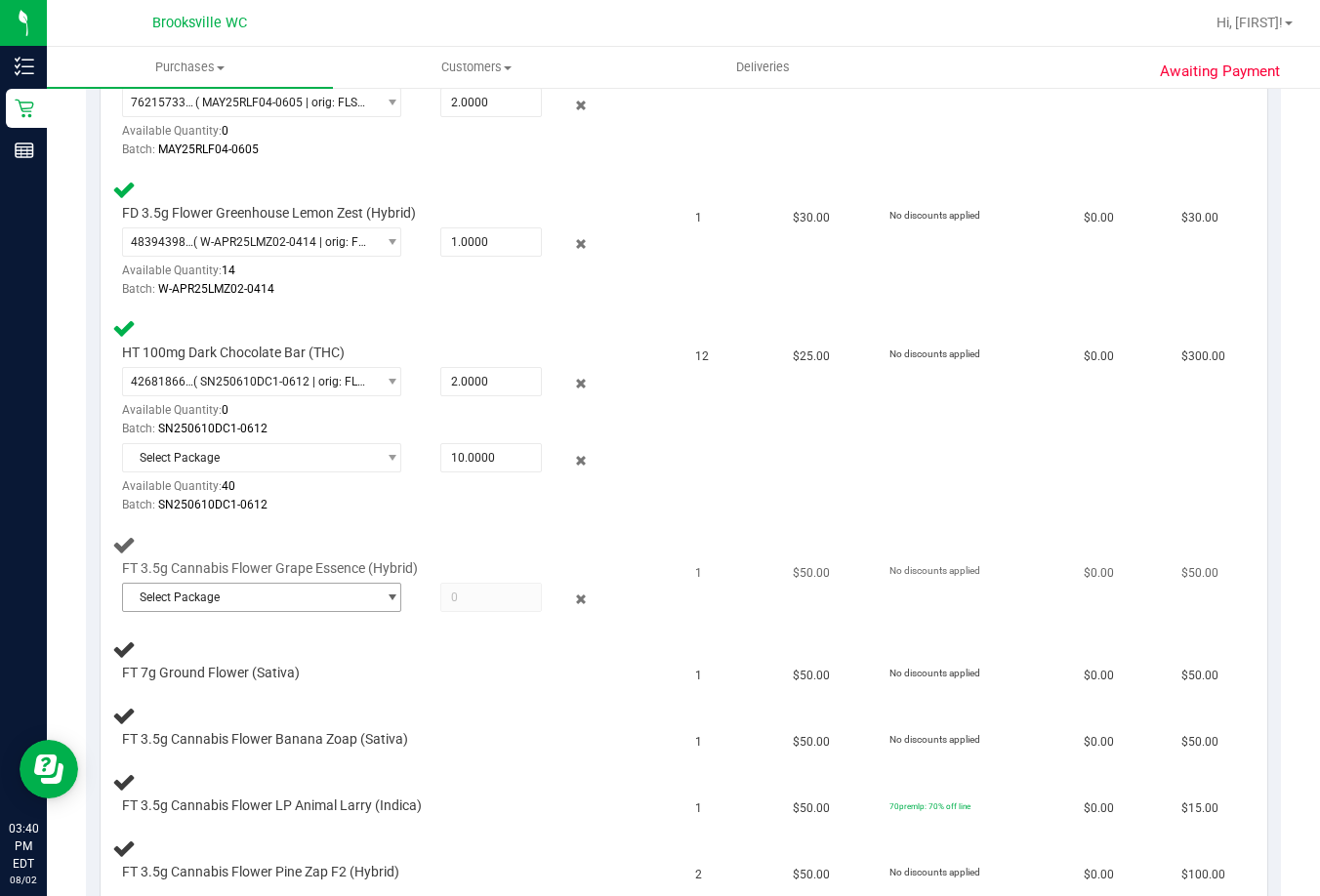click on "Select Package" at bounding box center [249, 597] 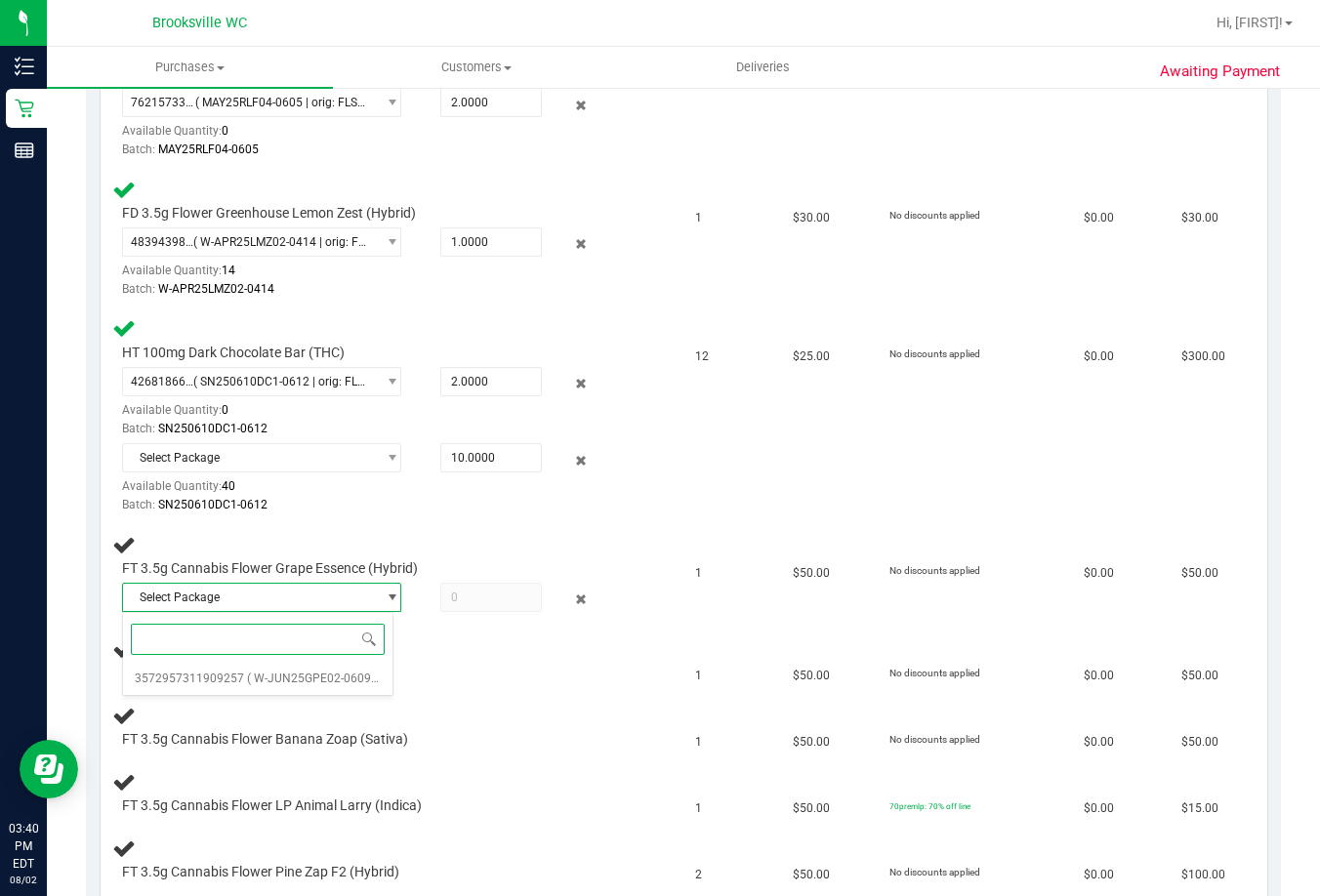 click on "Select Package [CREDIT_CARD]
(
W-JUN25GPE02-0609 | orig: FLSRWGM-20250613-161
)
No data found." at bounding box center (258, 654) 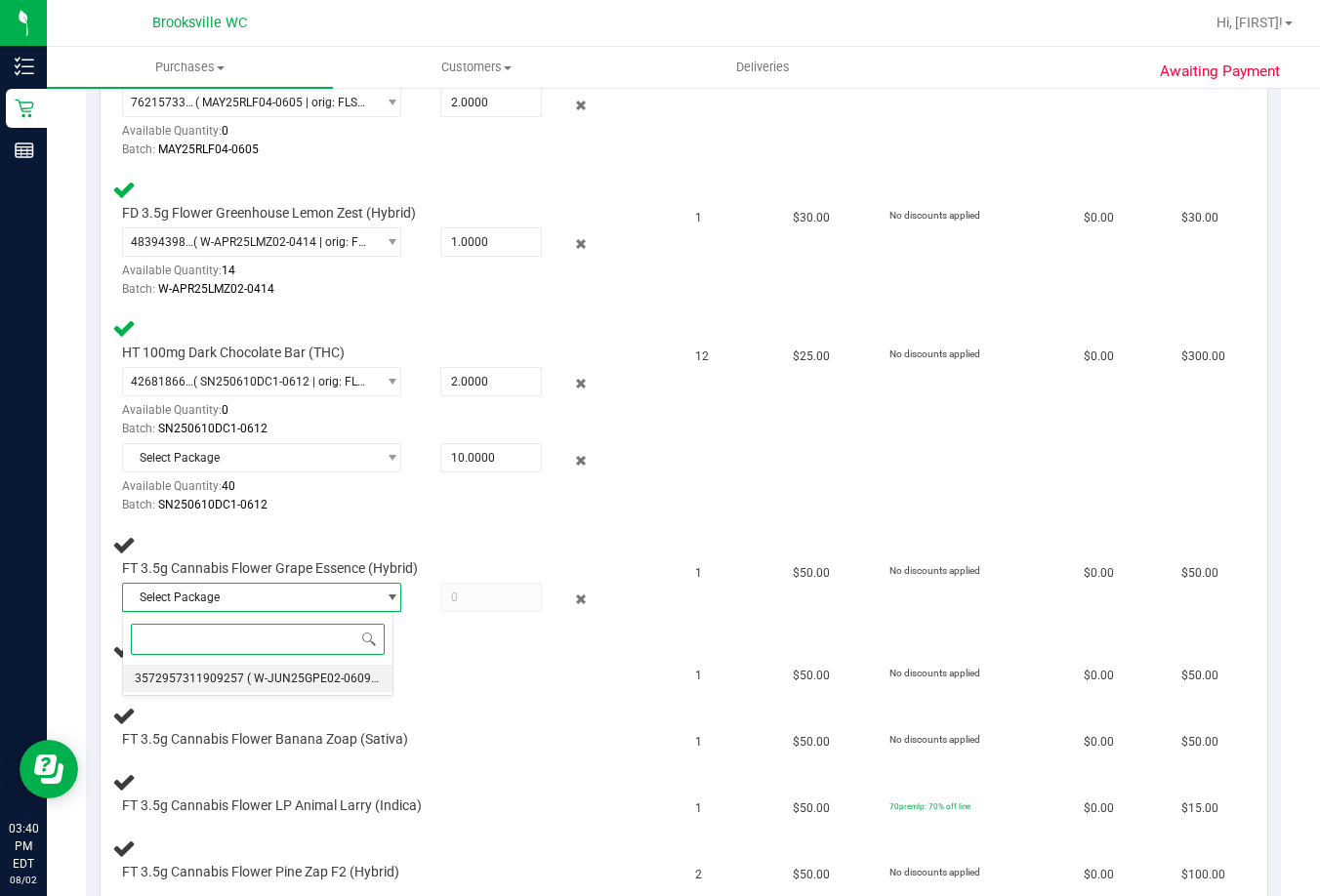click on "(
W-JUN25GPE02-0609 | orig: FLSRWGM-20250613-161
)" at bounding box center [397, 678] 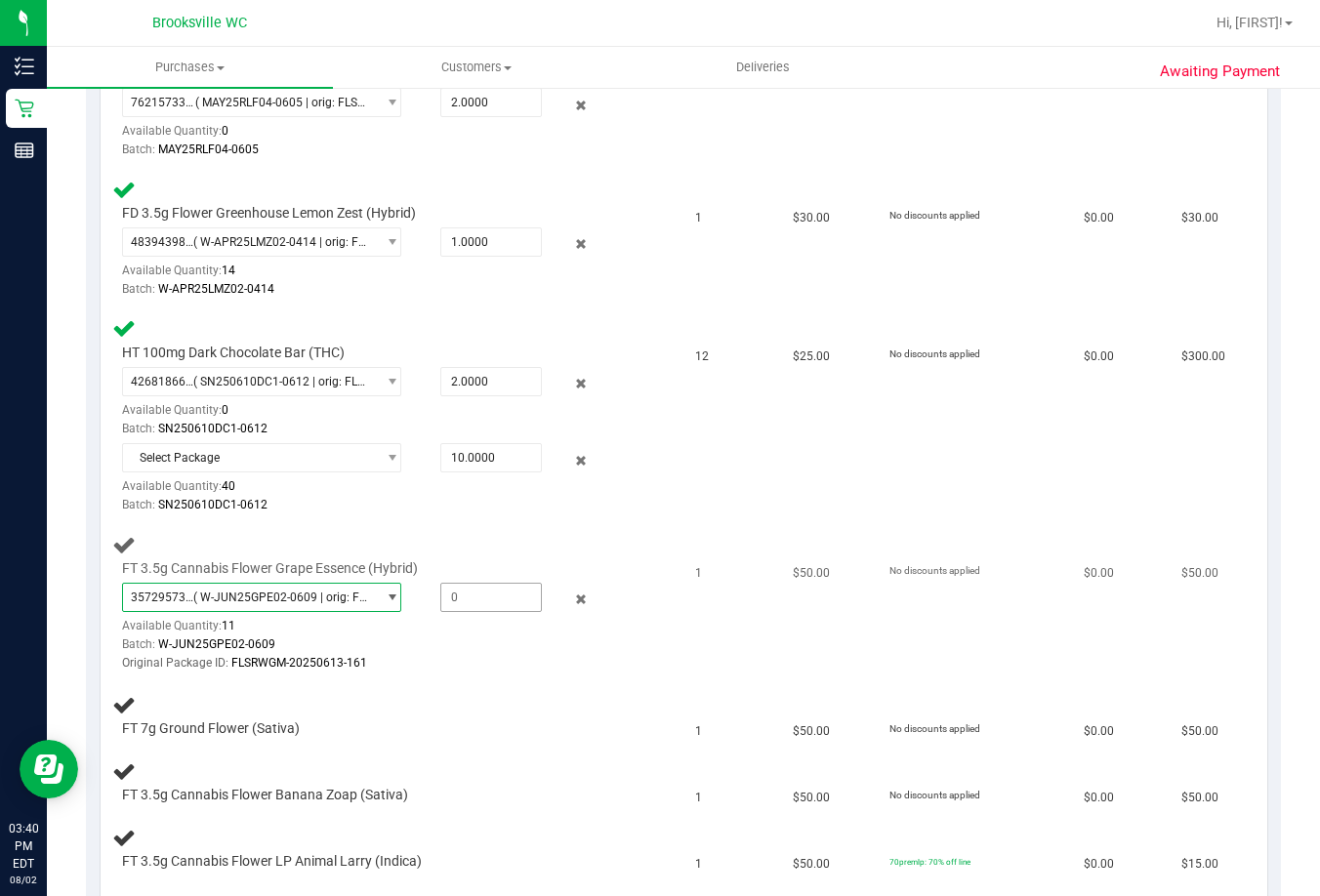 click at bounding box center [490, 597] 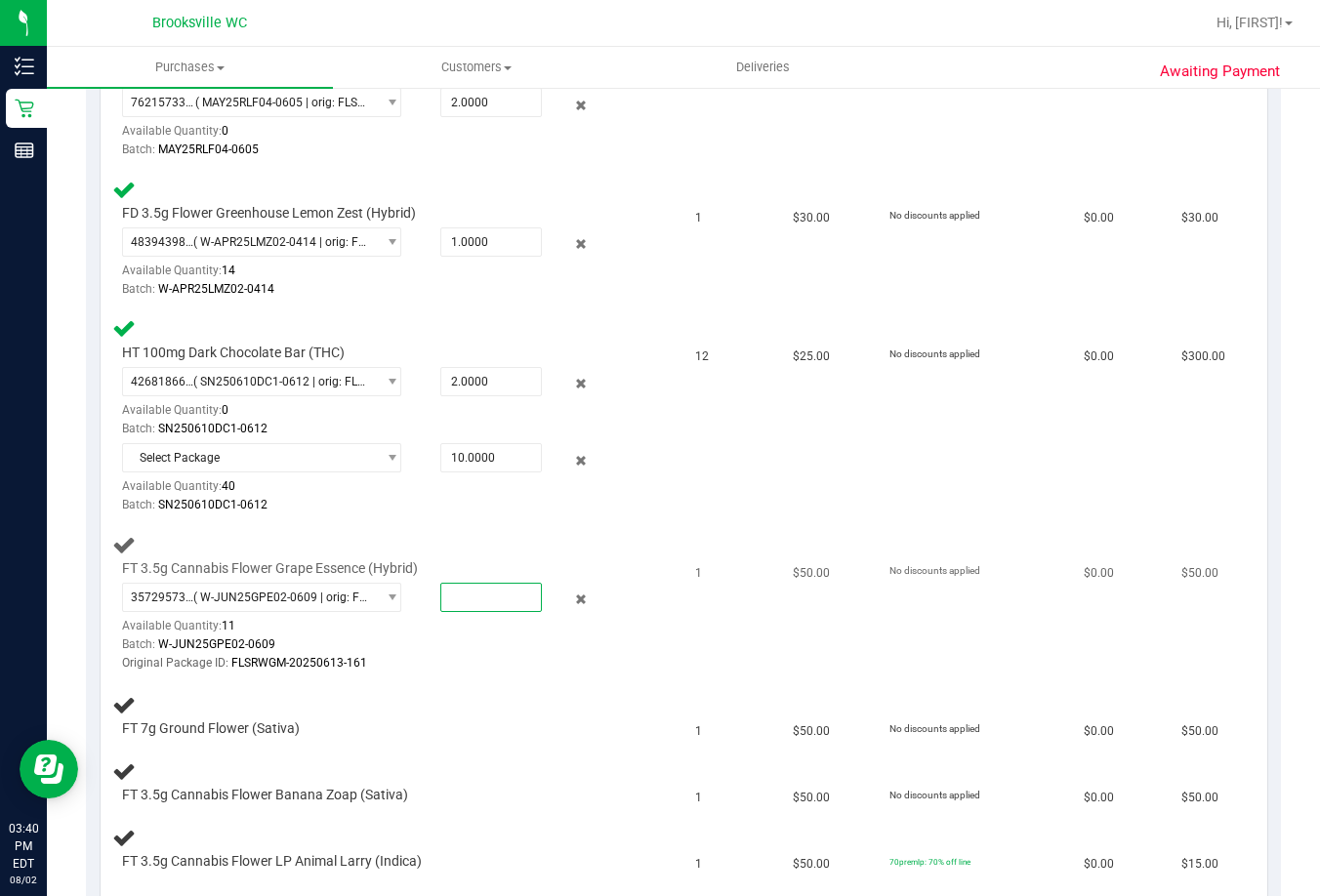 type on "1" 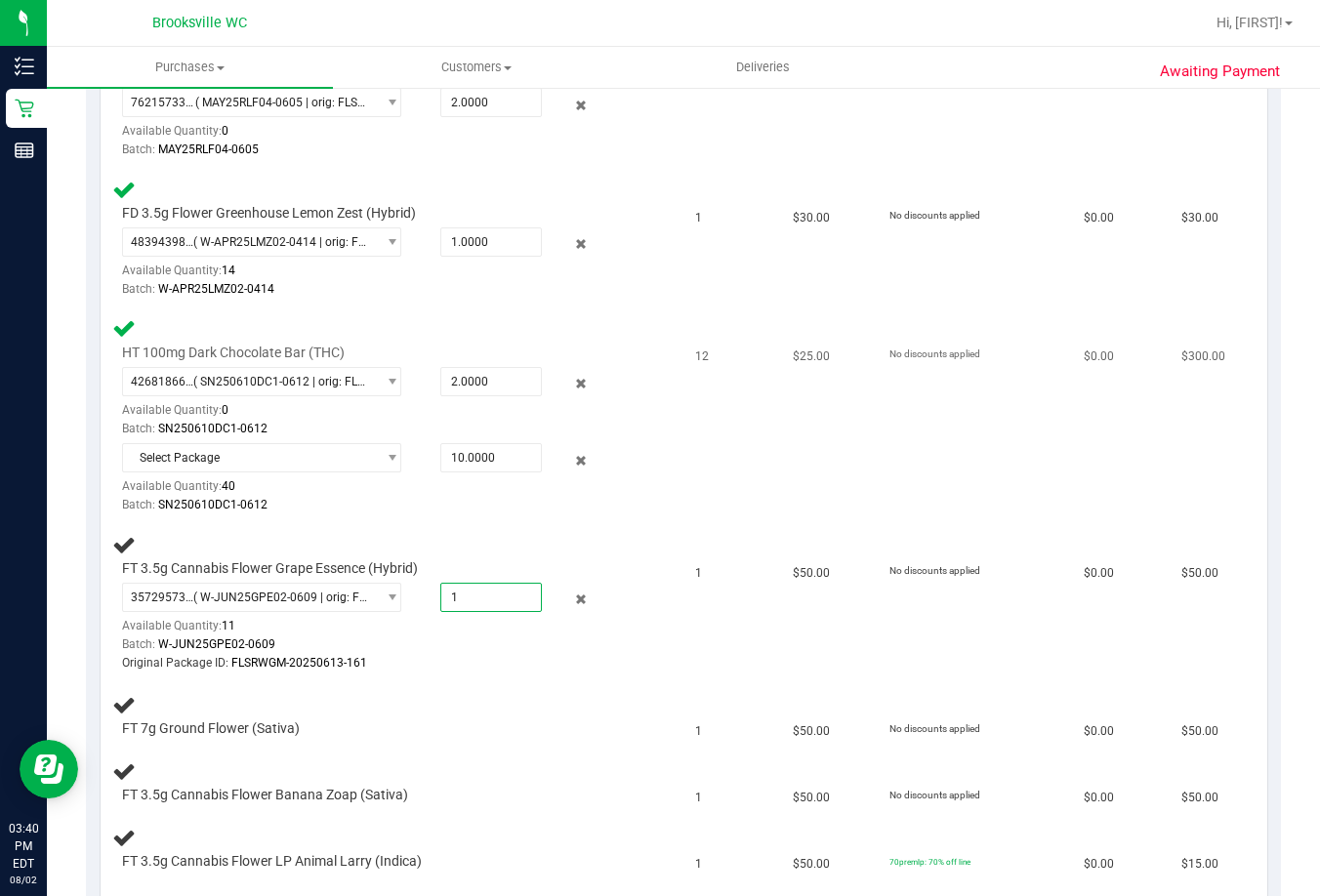 type on "1.0000" 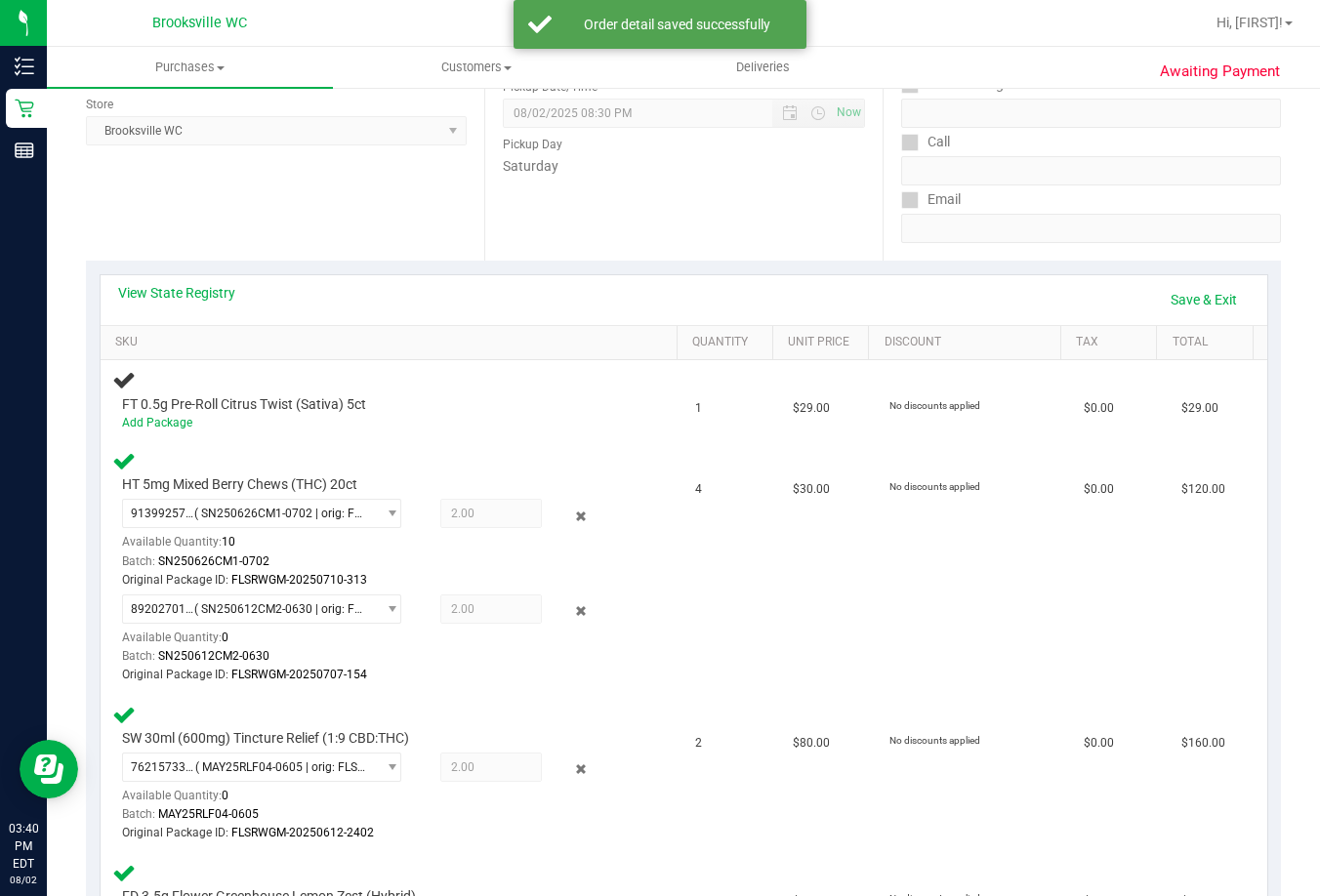 scroll, scrollTop: 98, scrollLeft: 0, axis: vertical 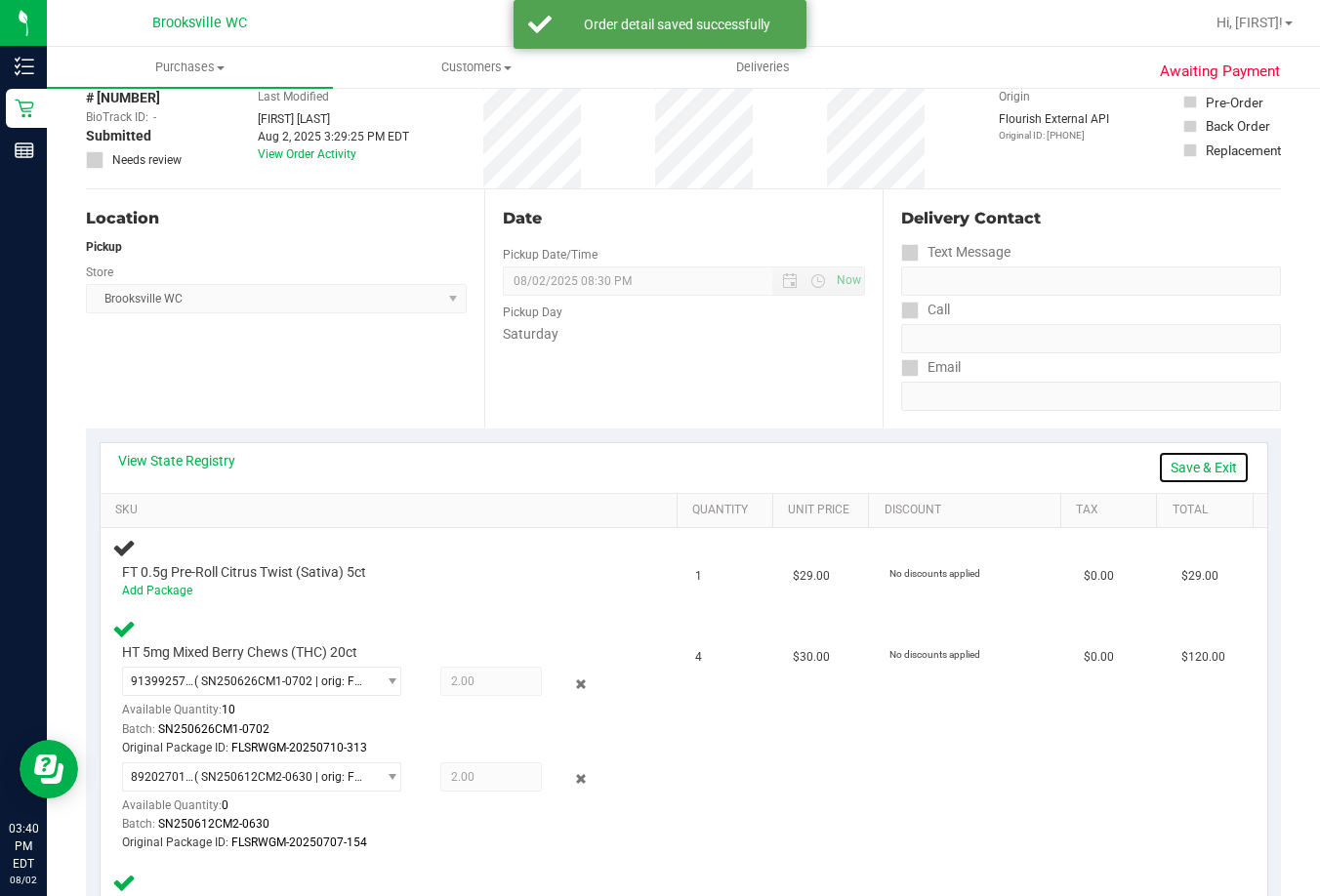 click on "Save & Exit" at bounding box center [1204, 468] 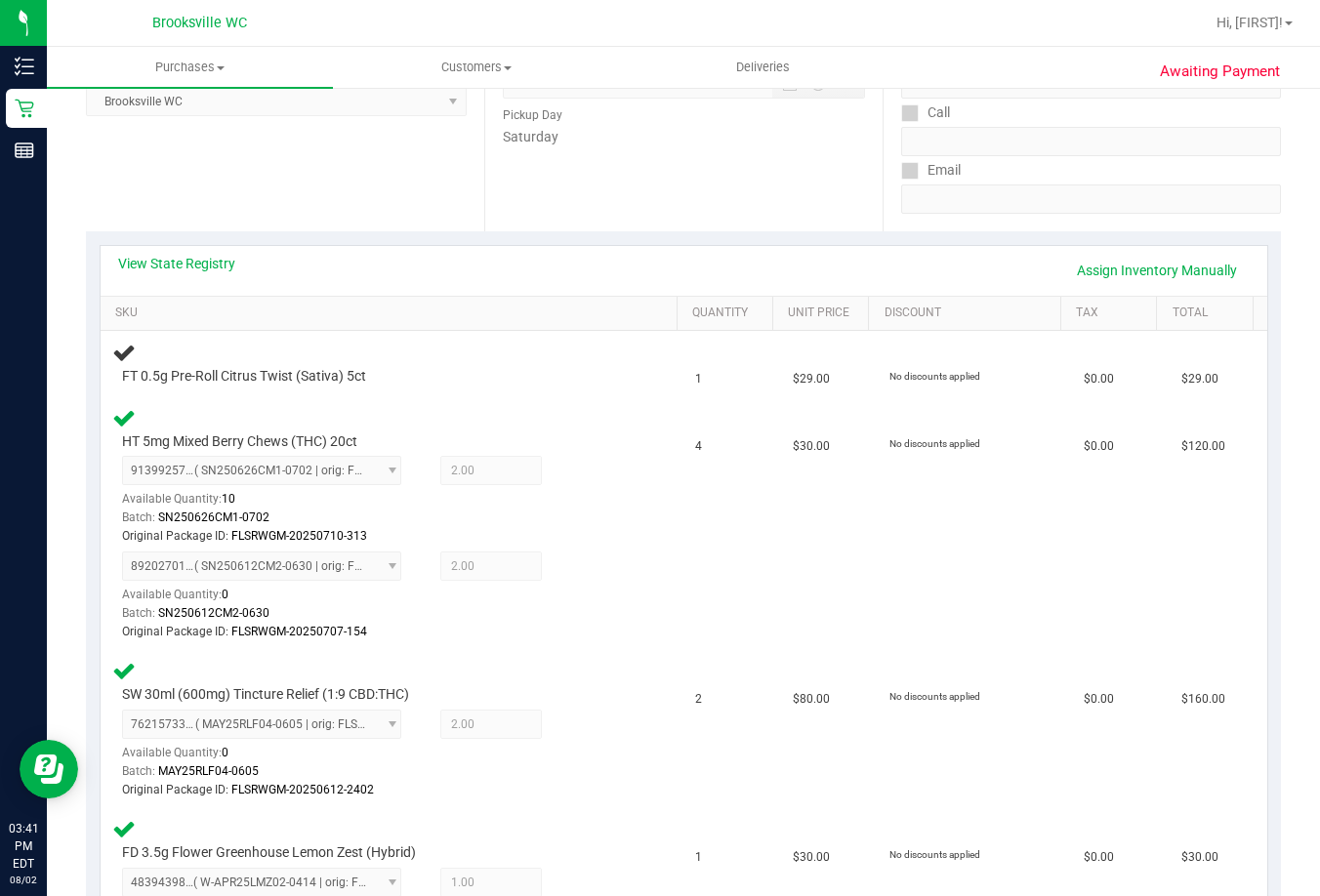 scroll, scrollTop: 293, scrollLeft: 0, axis: vertical 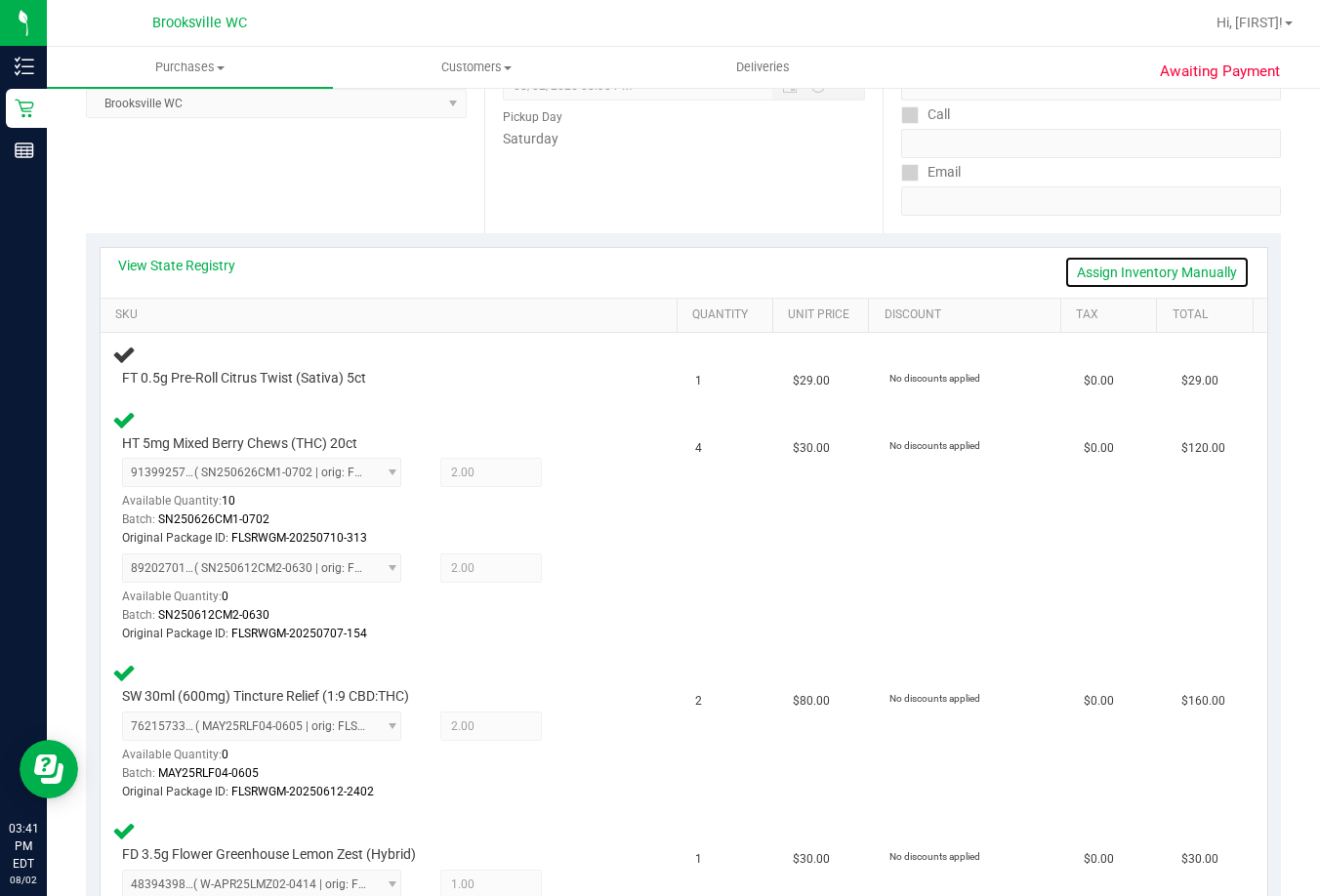 click on "Assign Inventory Manually" at bounding box center (1157, 272) 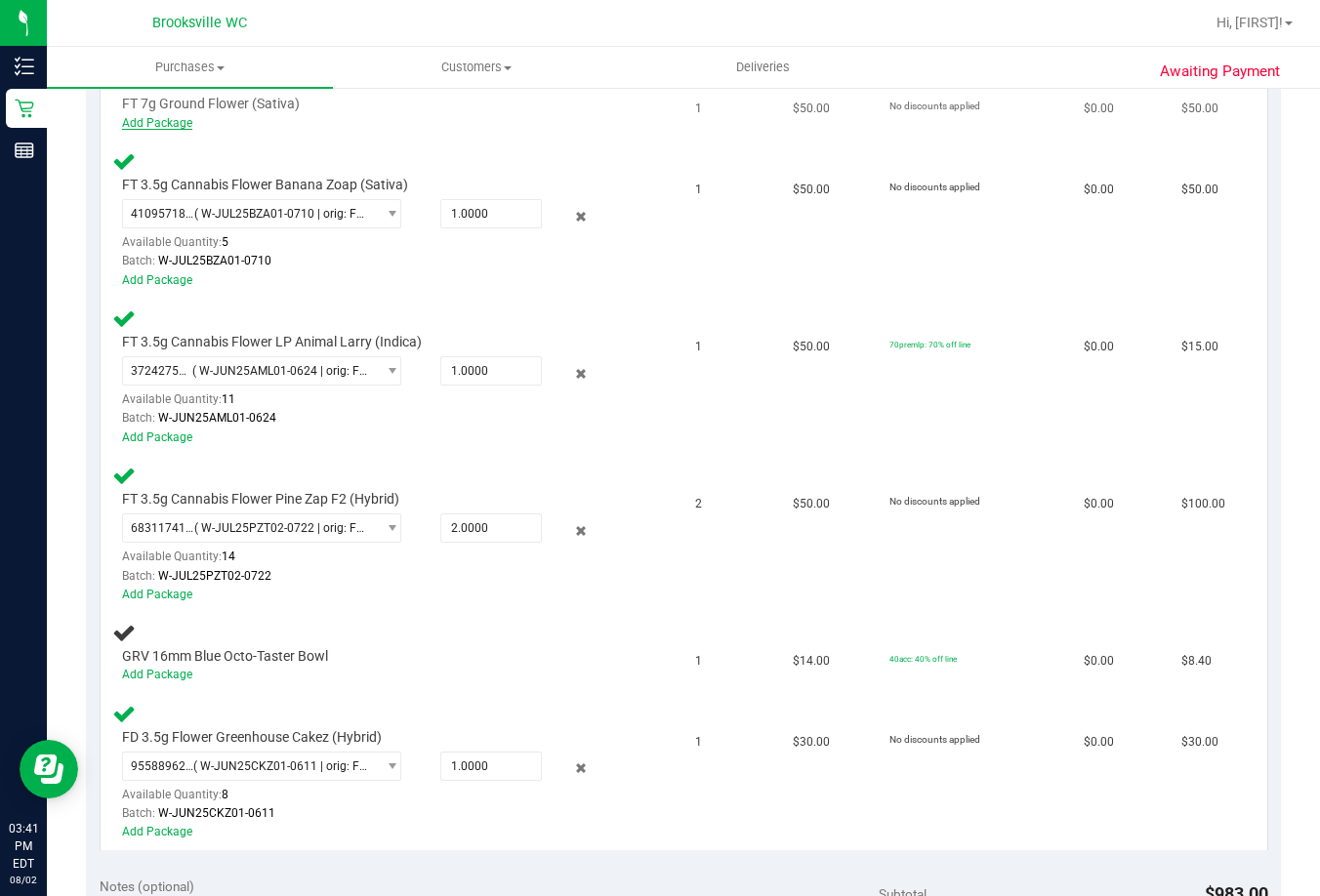 scroll, scrollTop: 1659, scrollLeft: 0, axis: vertical 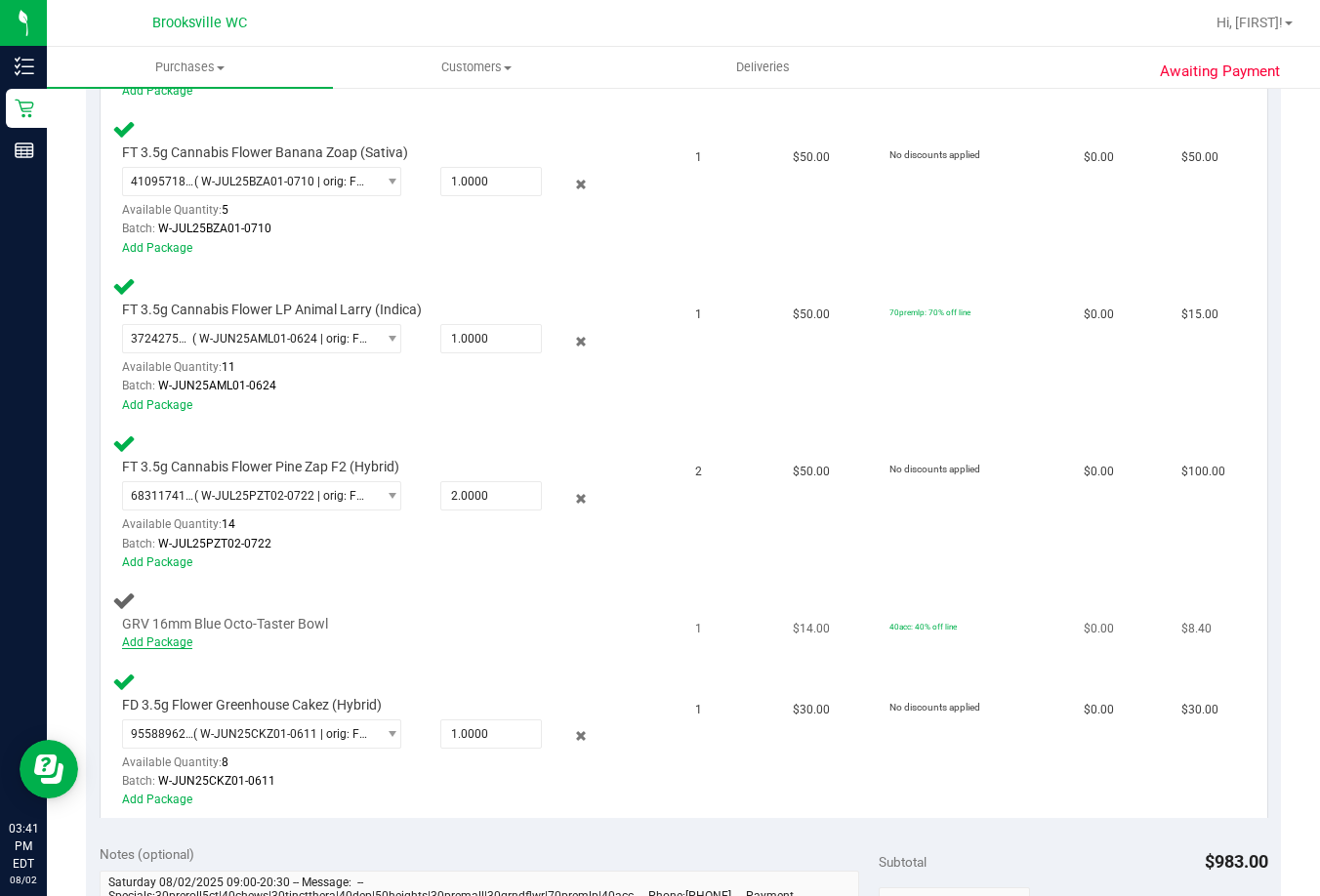 click on "Add Package" at bounding box center [157, 642] 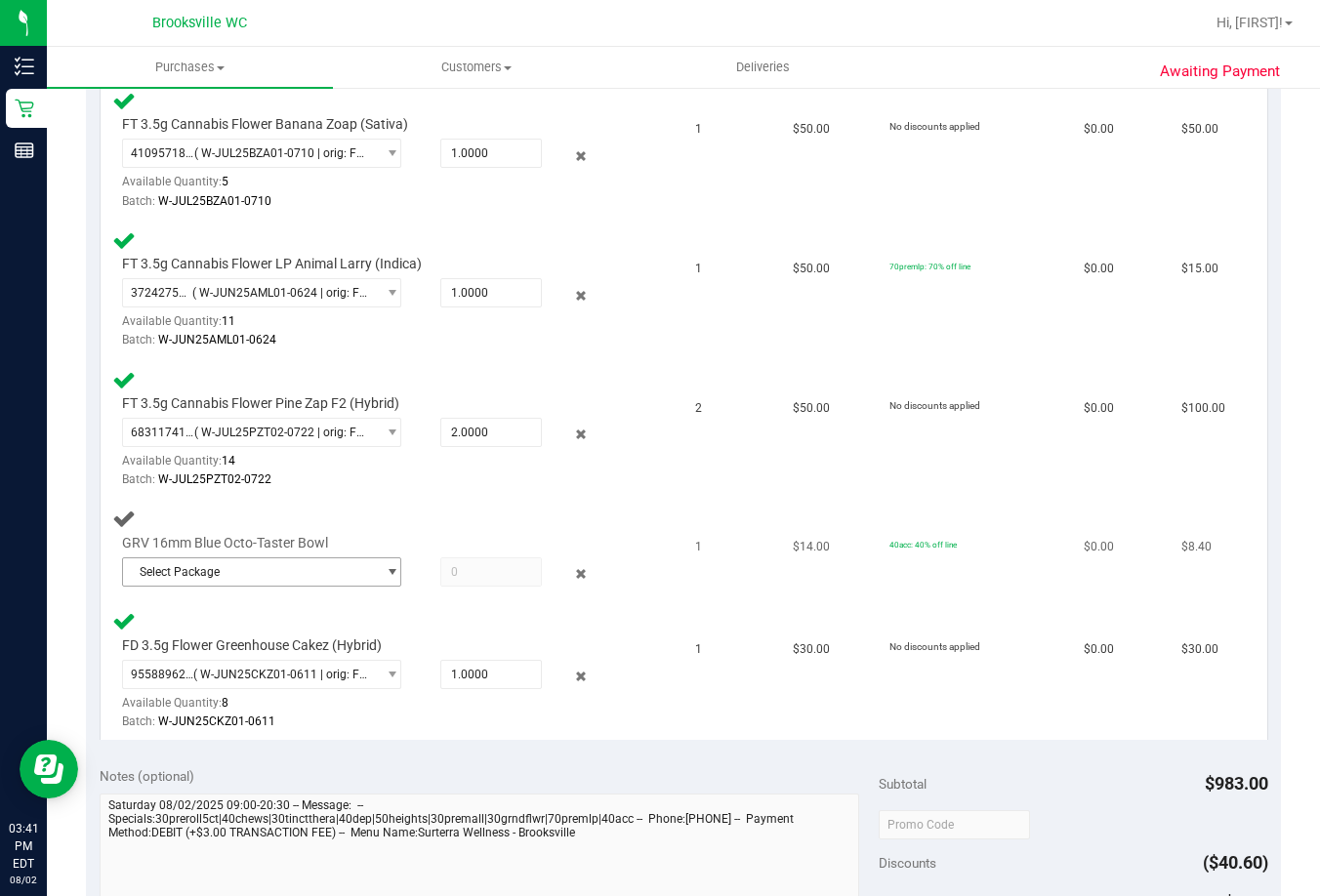 click on "Select Package" at bounding box center [249, 572] 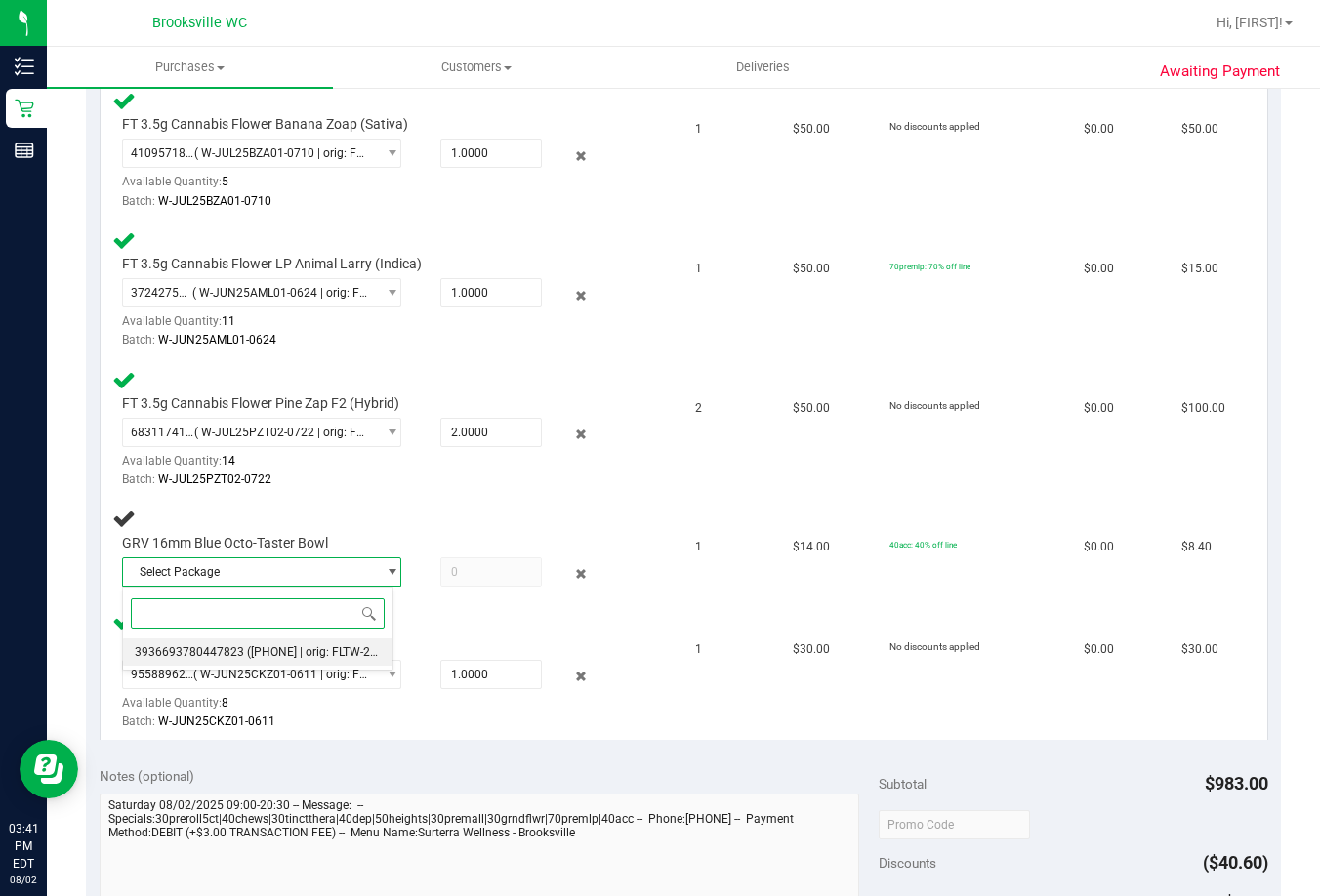 click on "[CREDIT_CARD]
([PHONE] | orig: FLTW-20250723-061)" at bounding box center (258, 652) 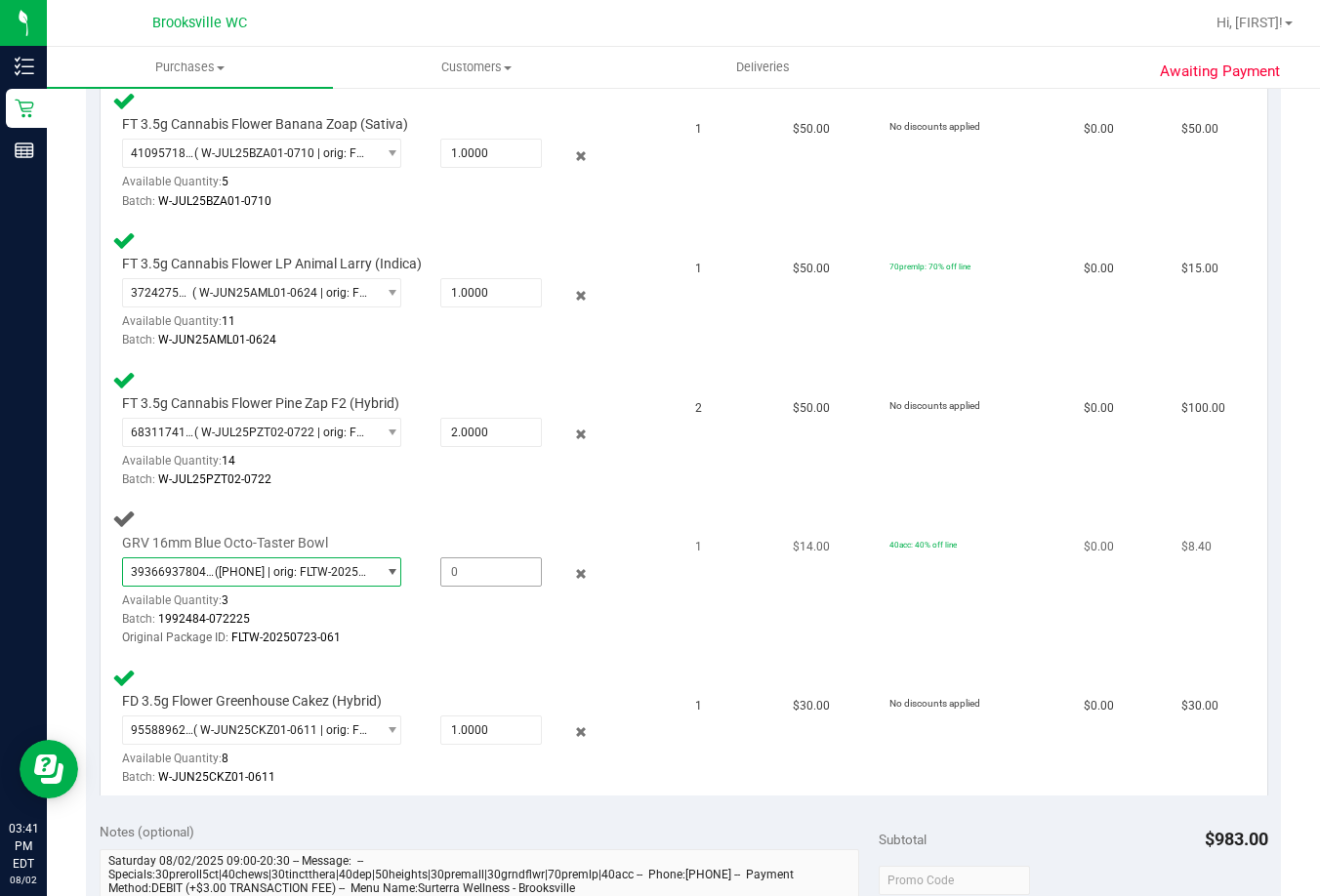 click at bounding box center (490, 572) 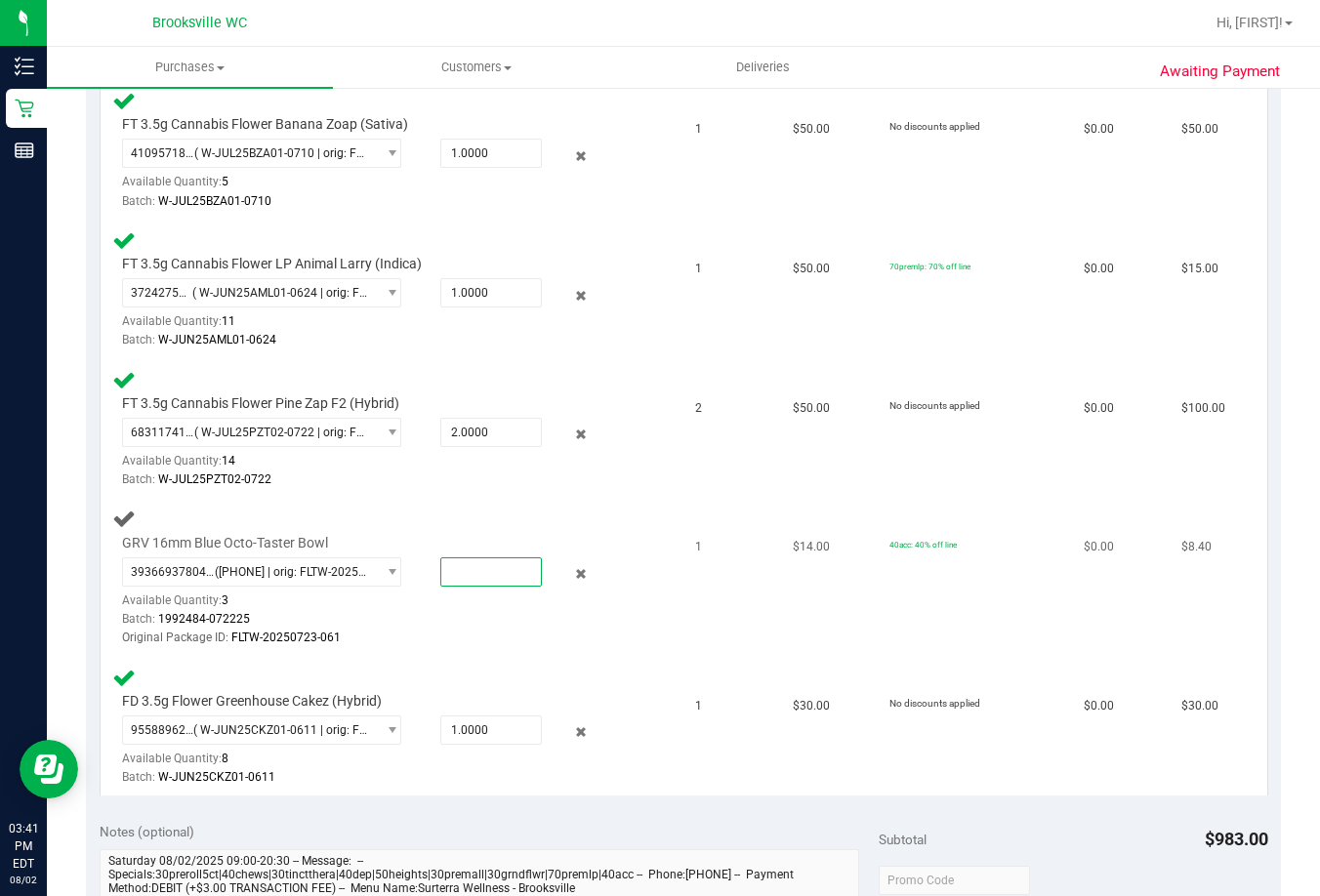type on "1" 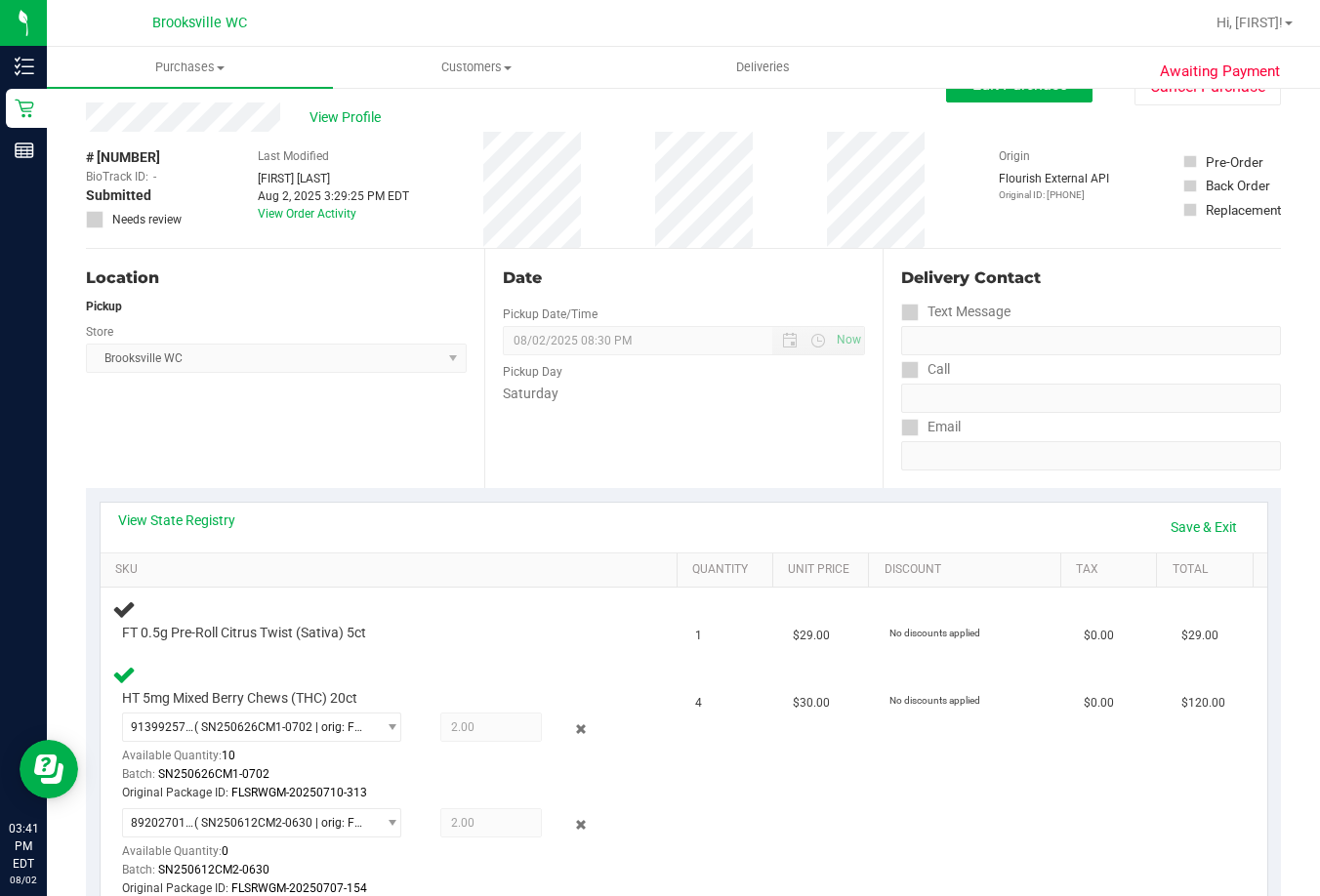 scroll, scrollTop: 0, scrollLeft: 0, axis: both 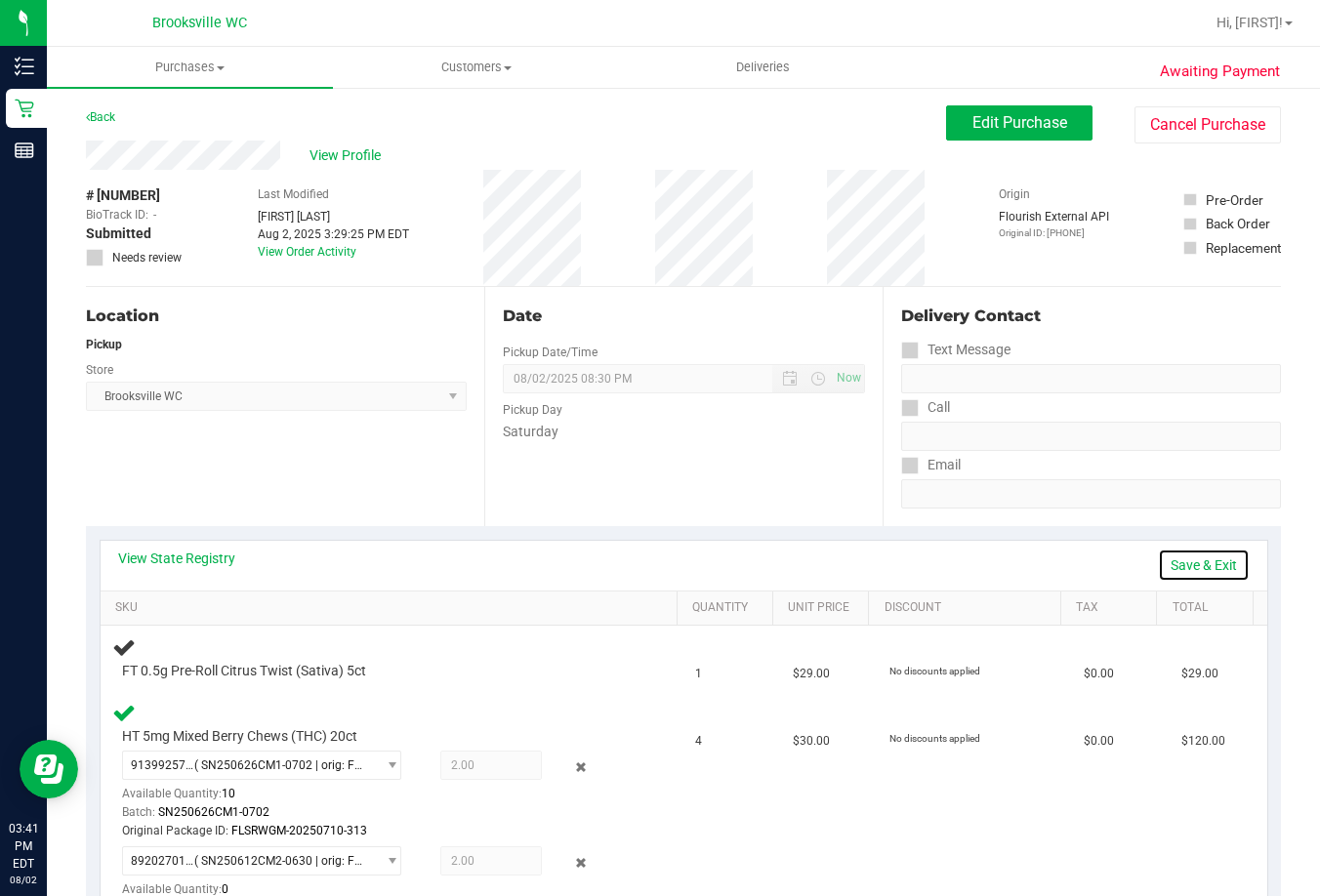 type on "1.0000" 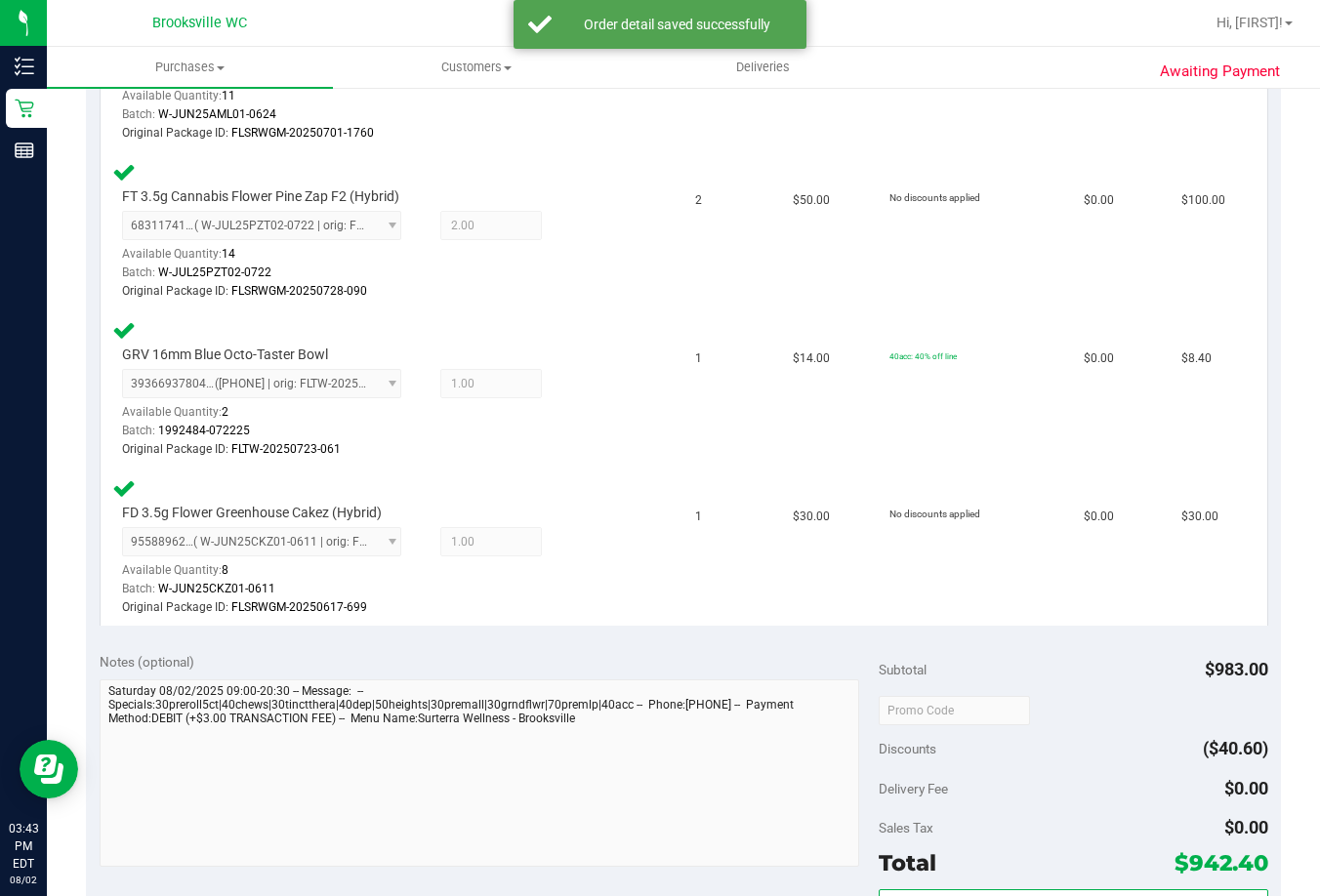 scroll, scrollTop: 2440, scrollLeft: 0, axis: vertical 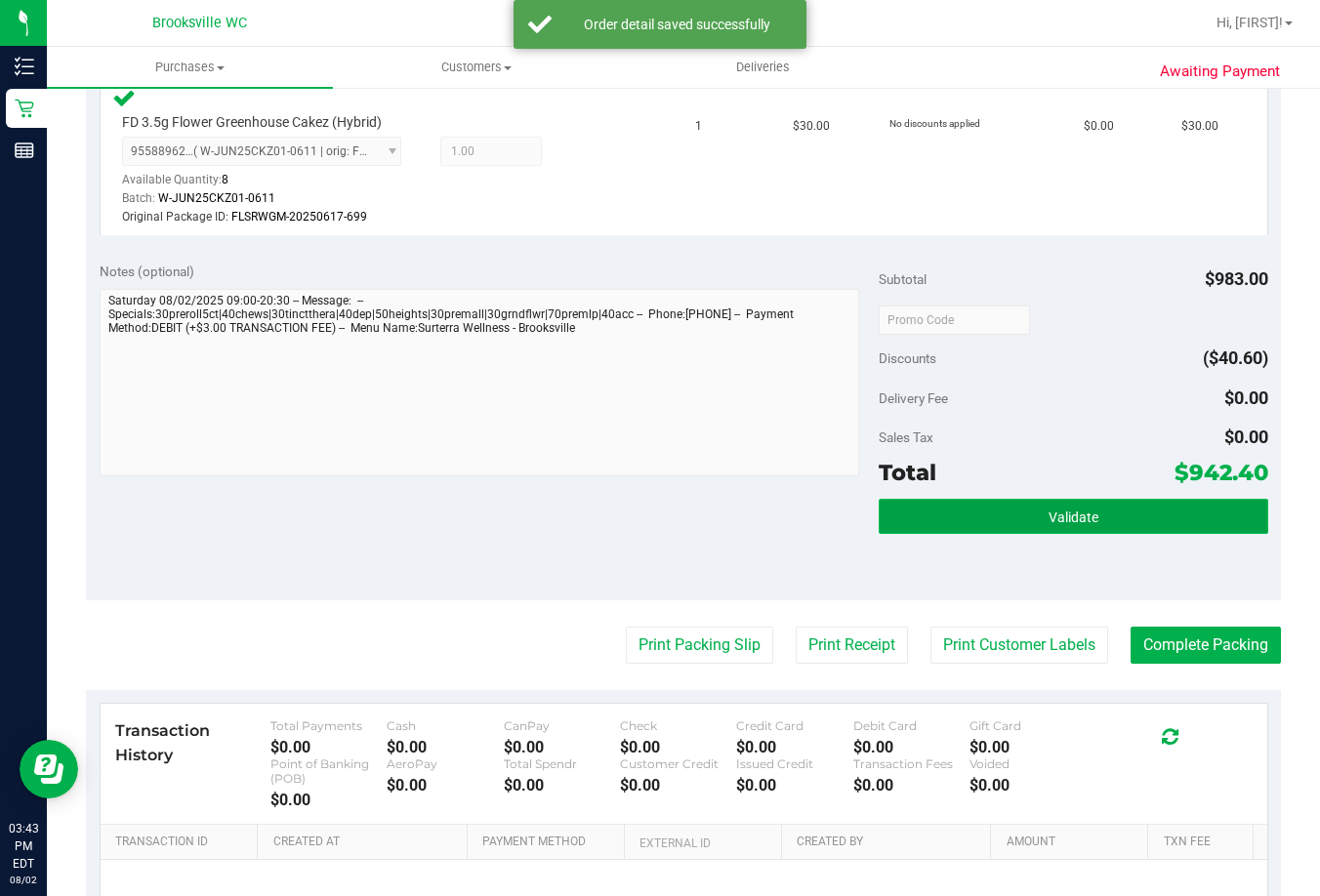 click on "Validate" at bounding box center (1073, 516) 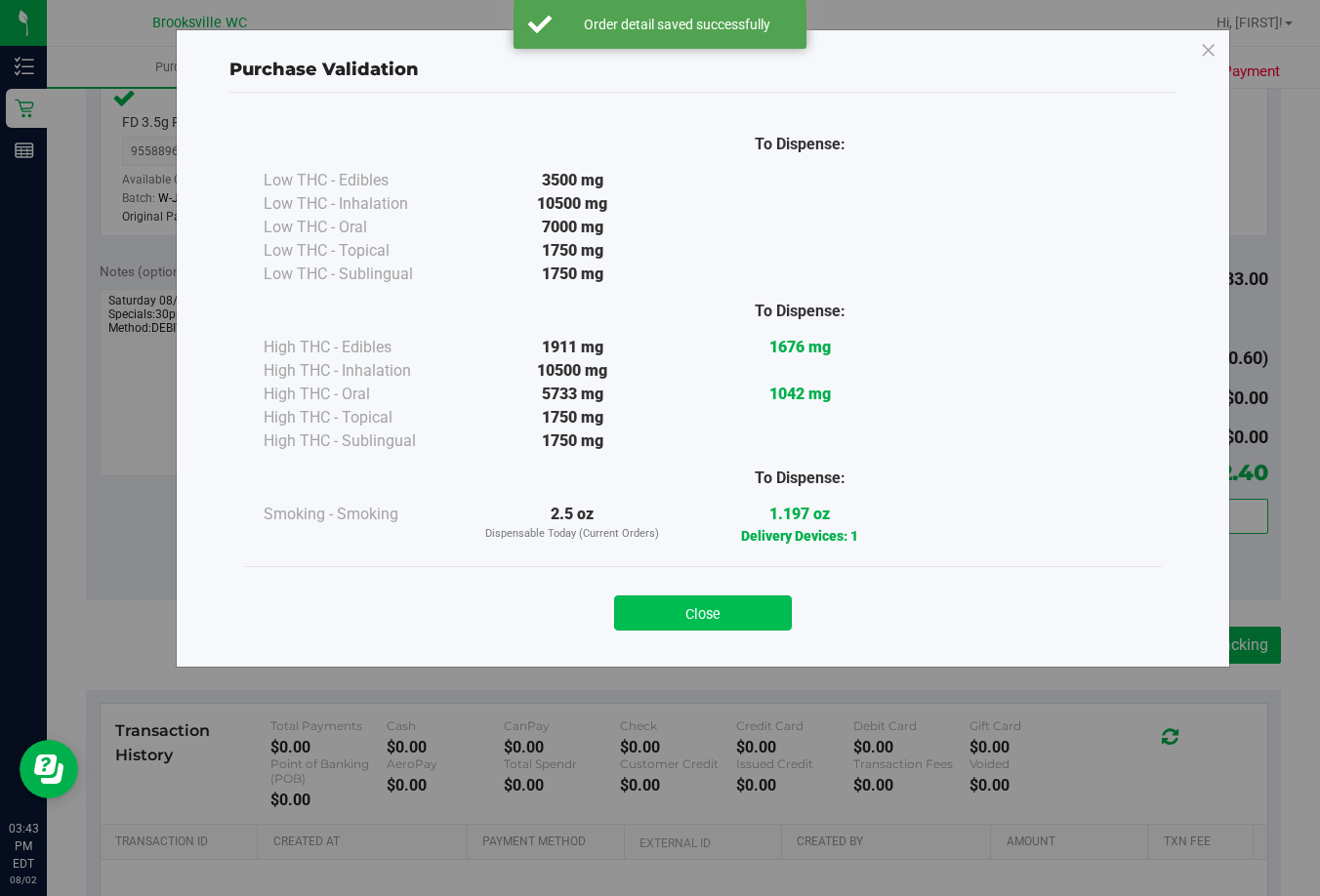 click on "Close" at bounding box center (703, 613) 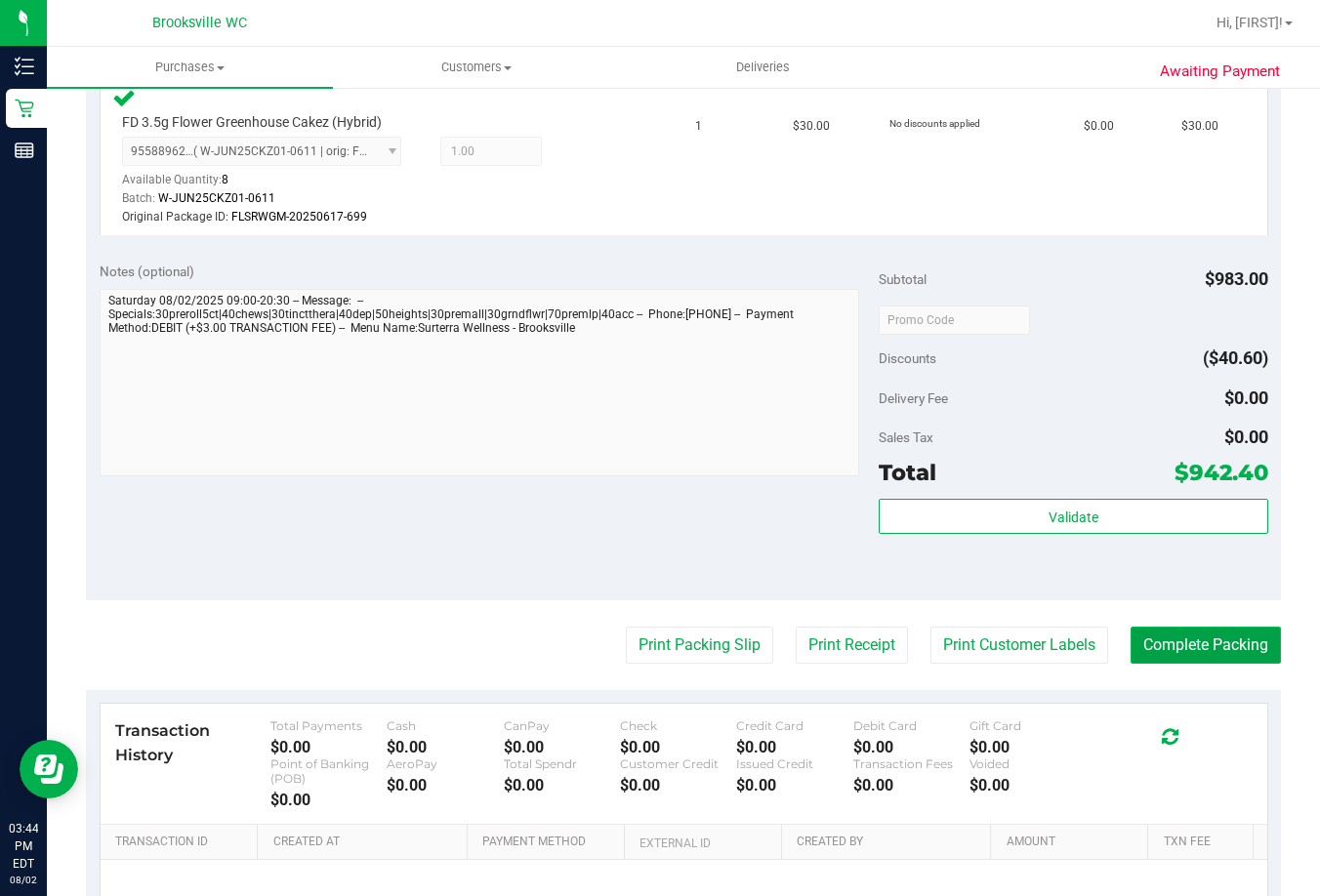 click on "Complete Packing" at bounding box center [1206, 645] 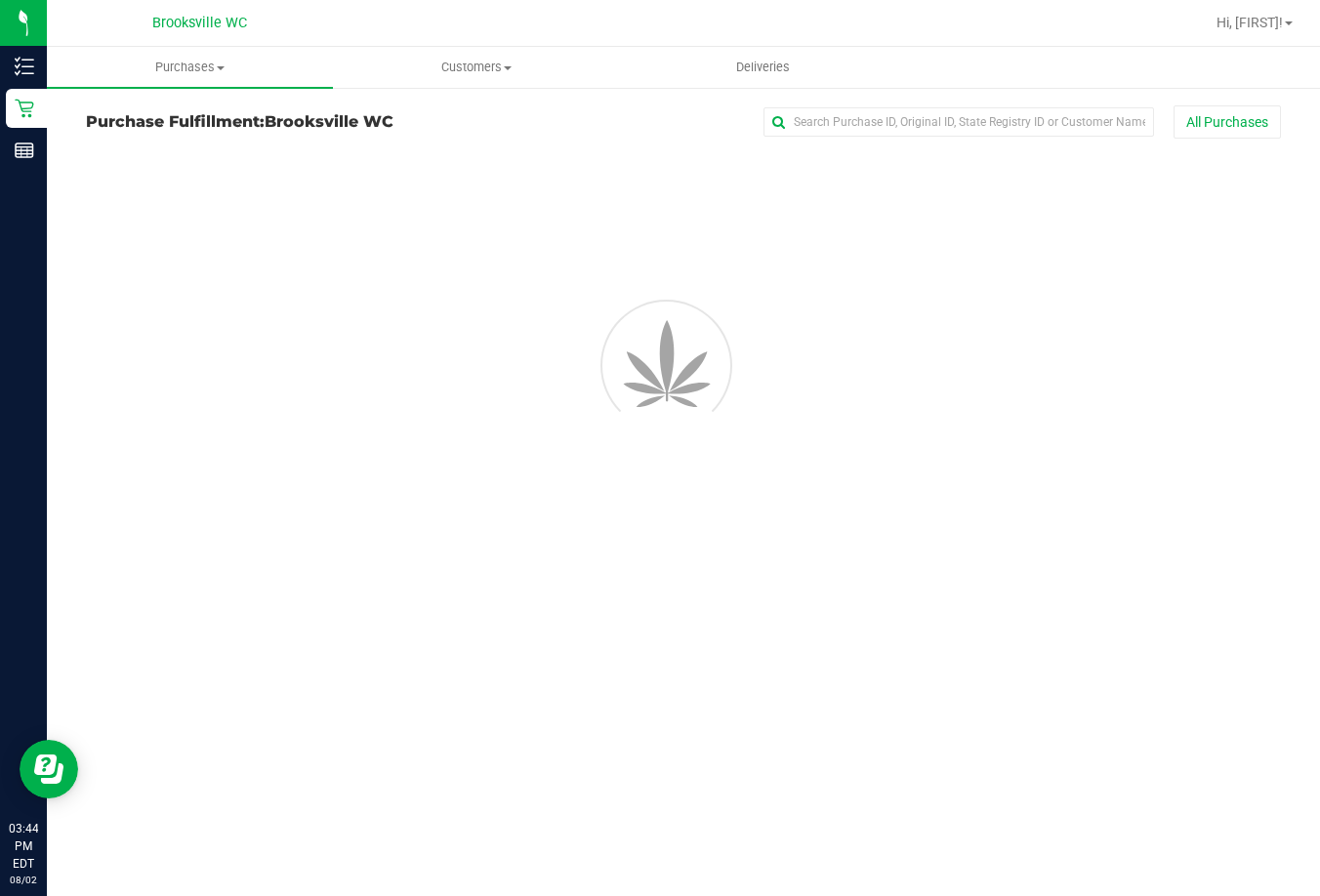 scroll, scrollTop: 0, scrollLeft: 0, axis: both 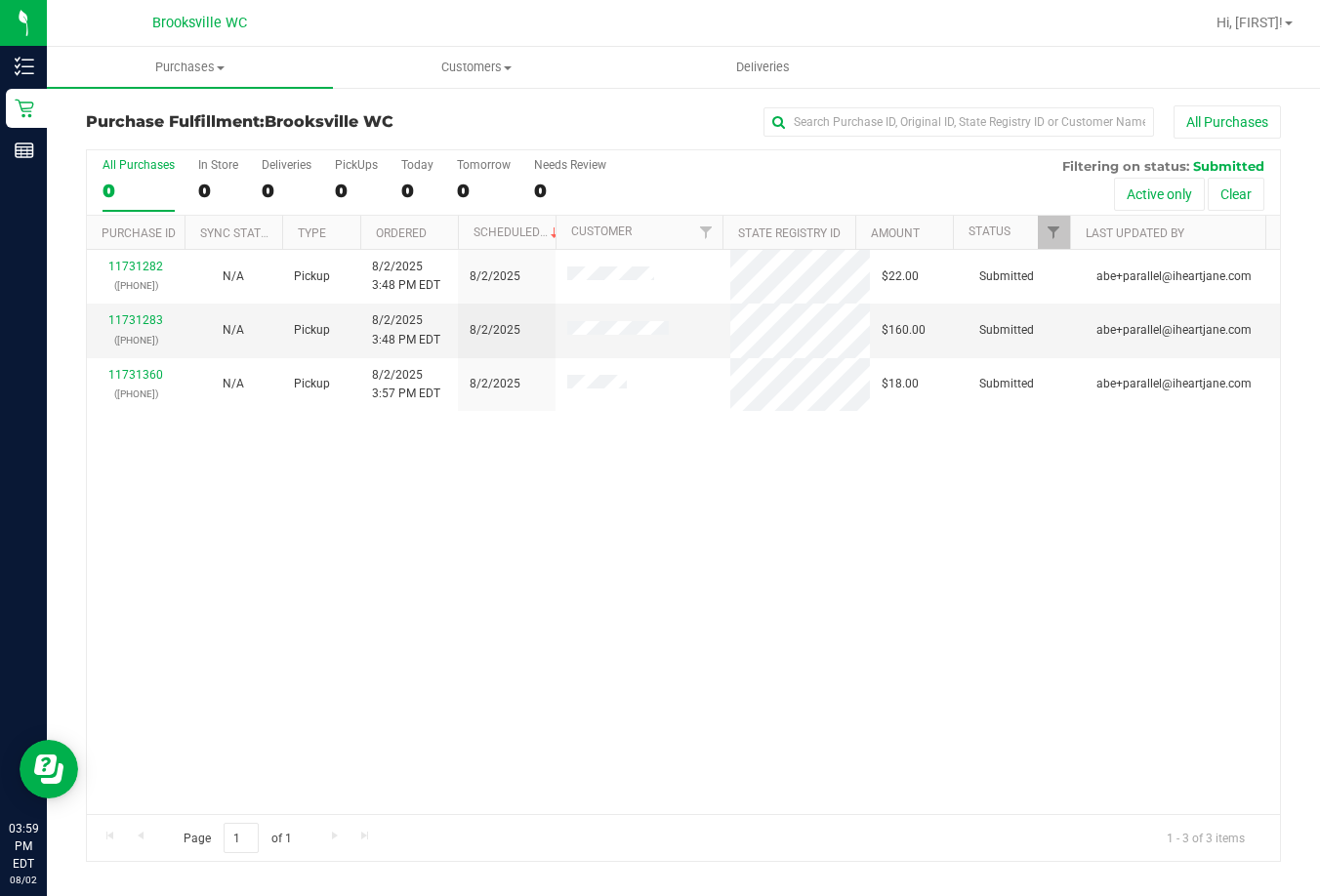 click on "Purchases
Summary of purchases
Fulfillment
All purchases
Customers
All customers
Add a new customer
All physicians" at bounding box center [707, 67] 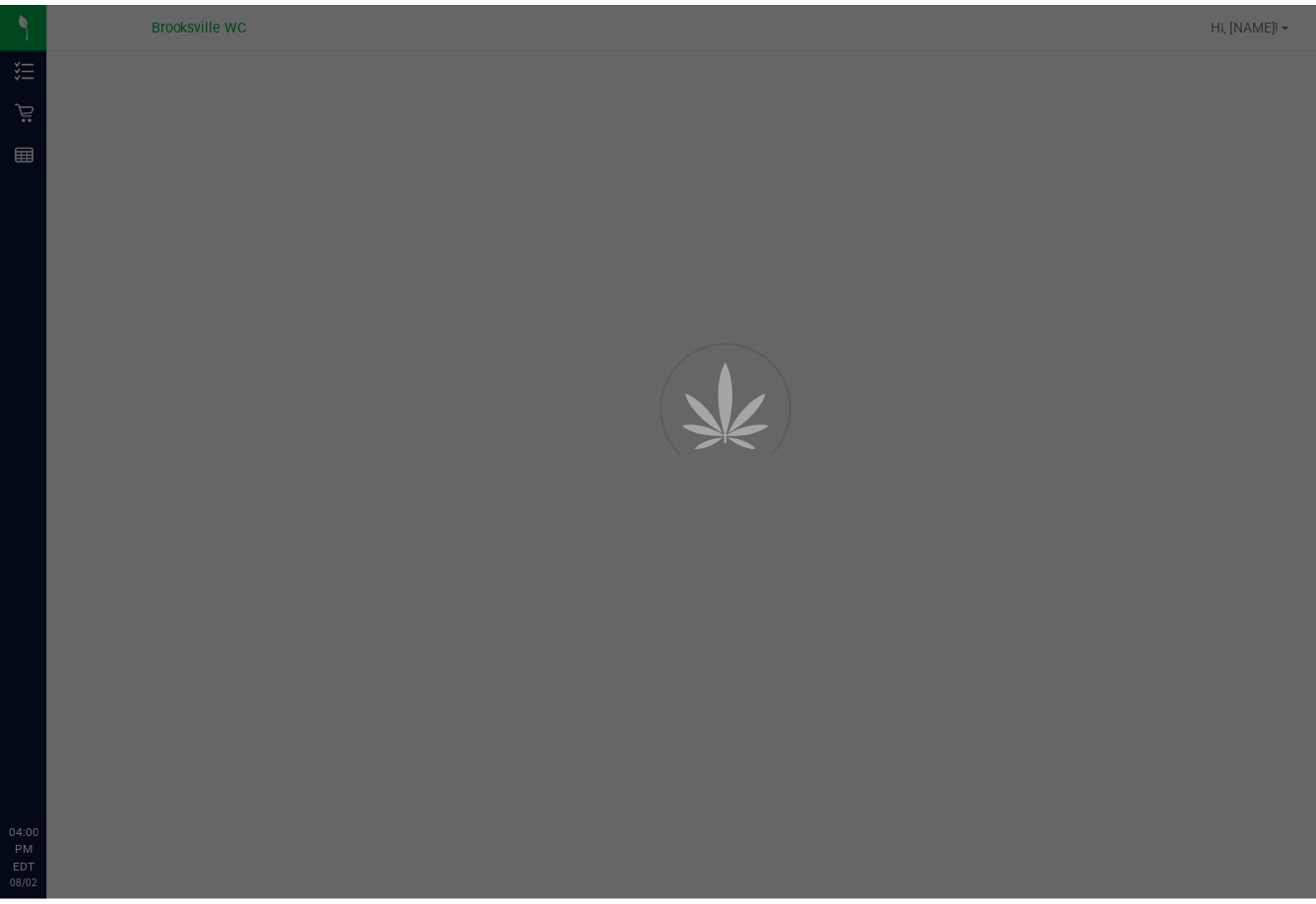 scroll, scrollTop: 0, scrollLeft: 0, axis: both 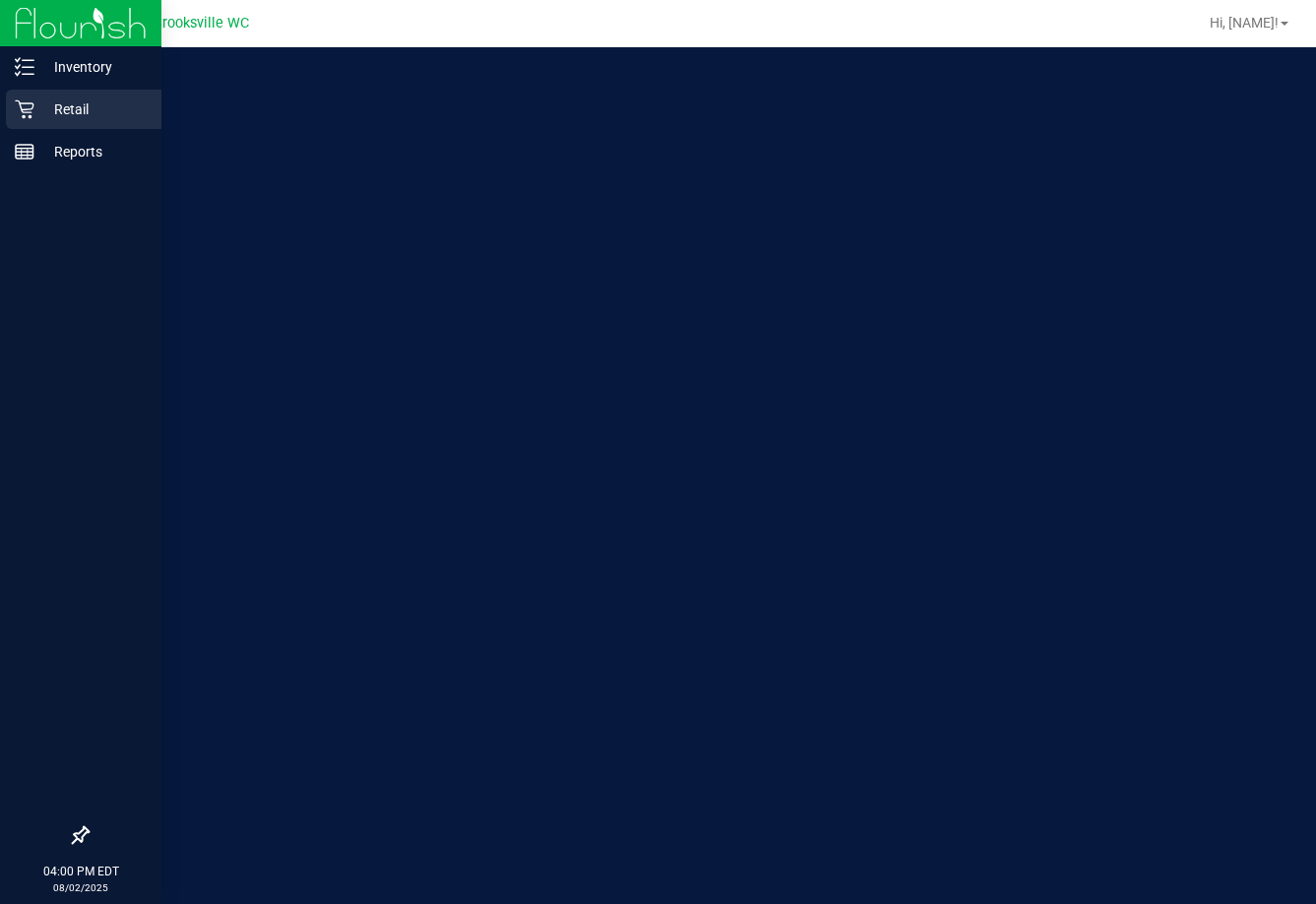 click on "Retail" at bounding box center [94, 109] 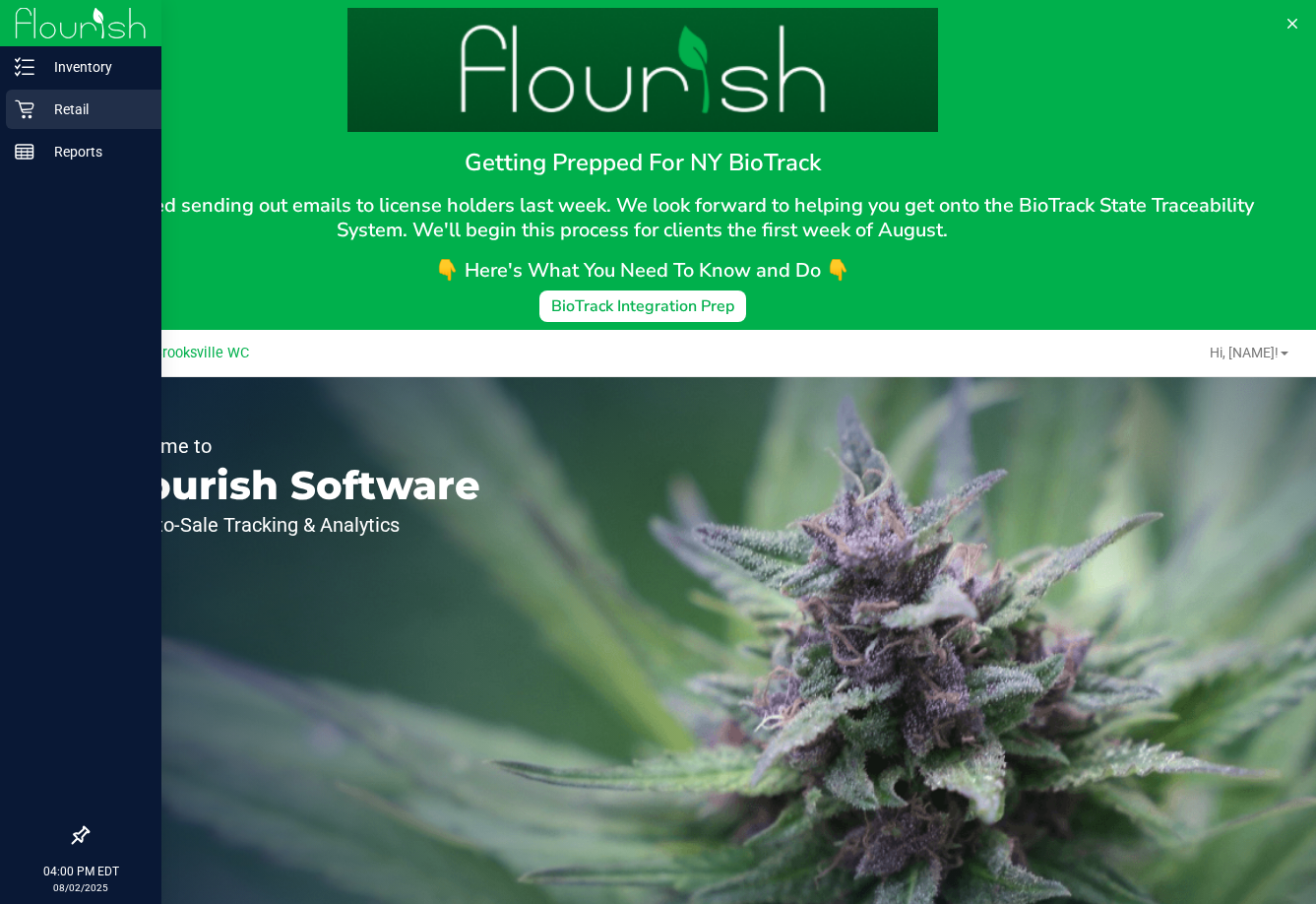scroll, scrollTop: 0, scrollLeft: 0, axis: both 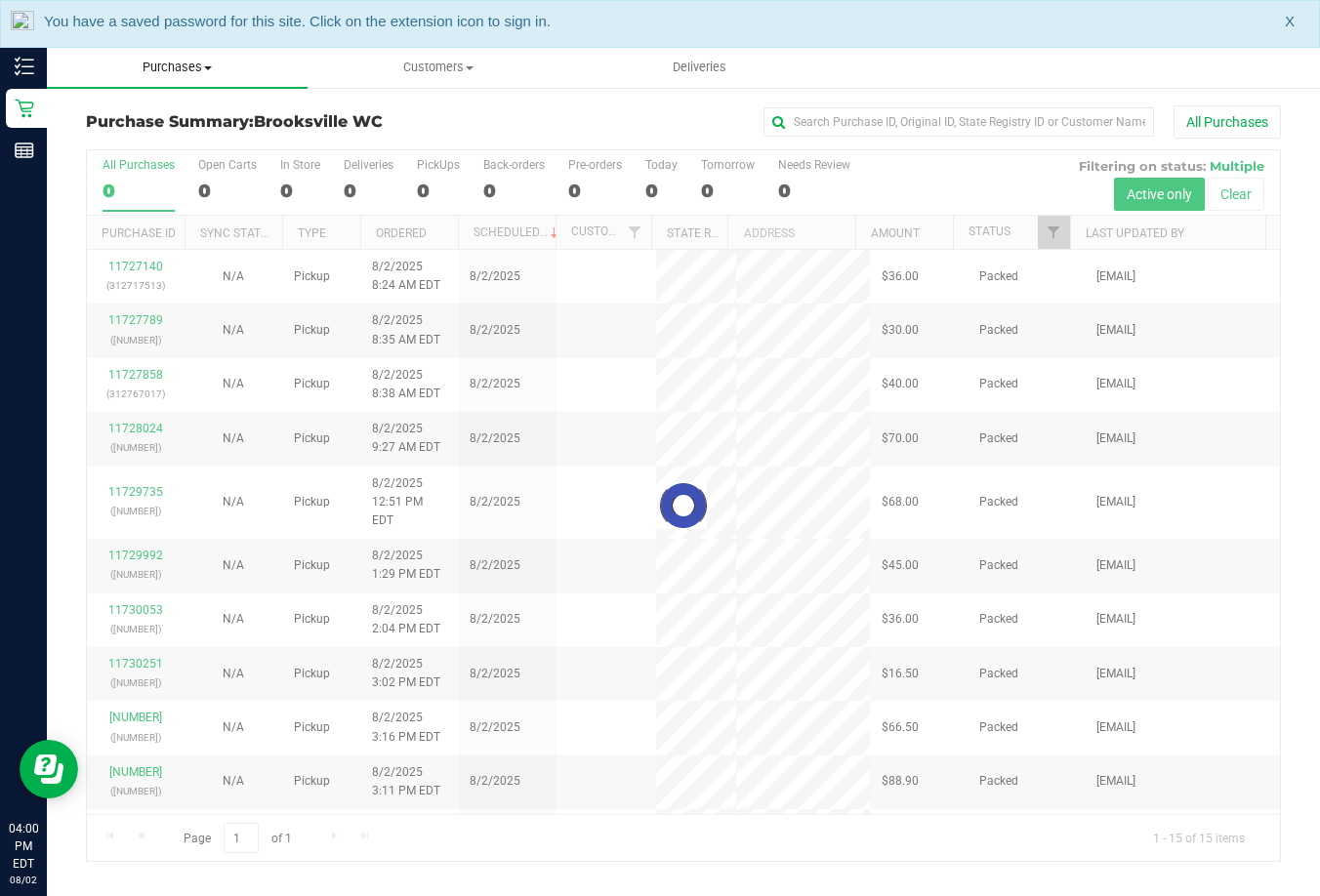 click on "Purchases
Summary of purchases
Fulfillment
All purchases" at bounding box center [177, 67] 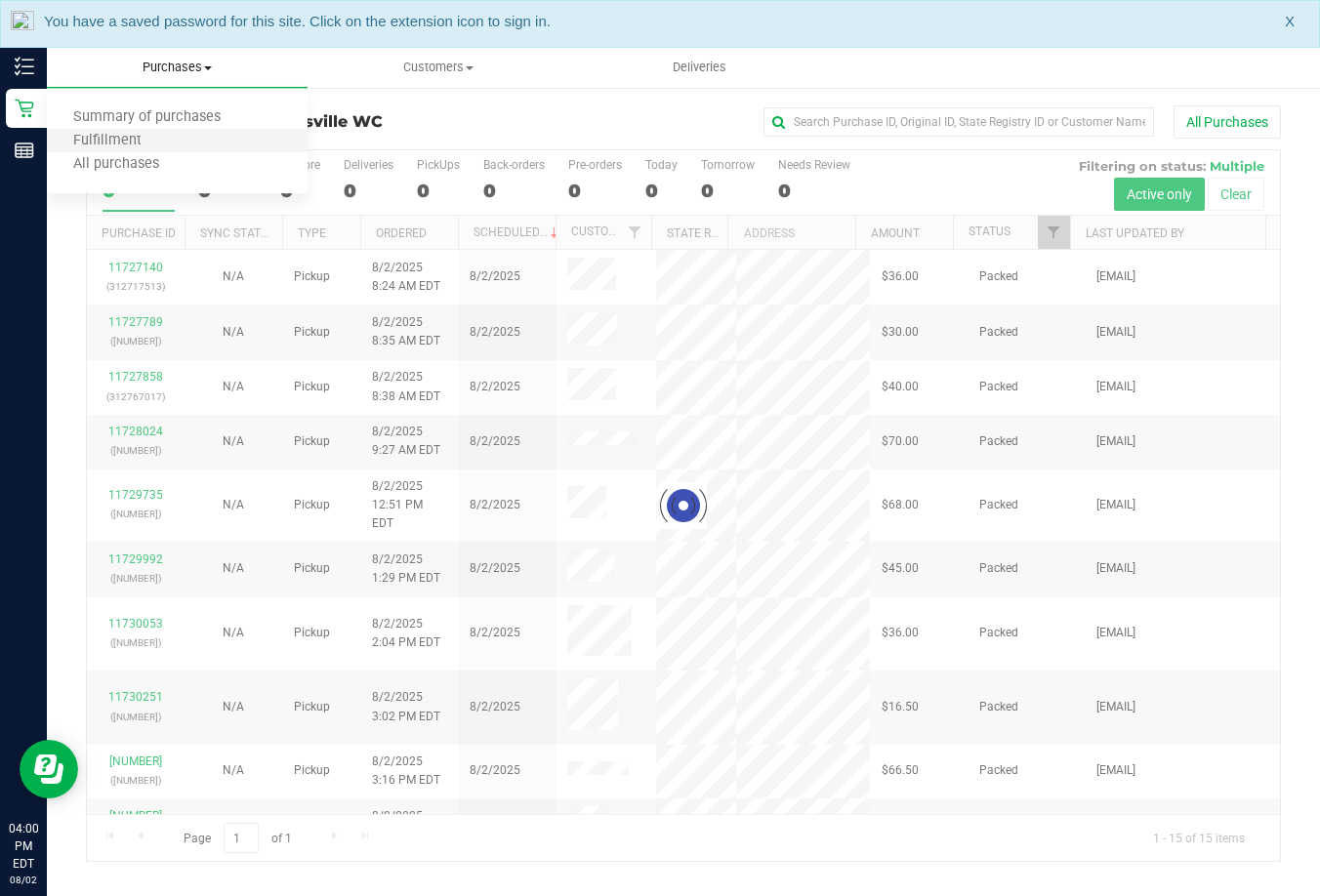 click on "Fulfillment" at bounding box center (177, 142) 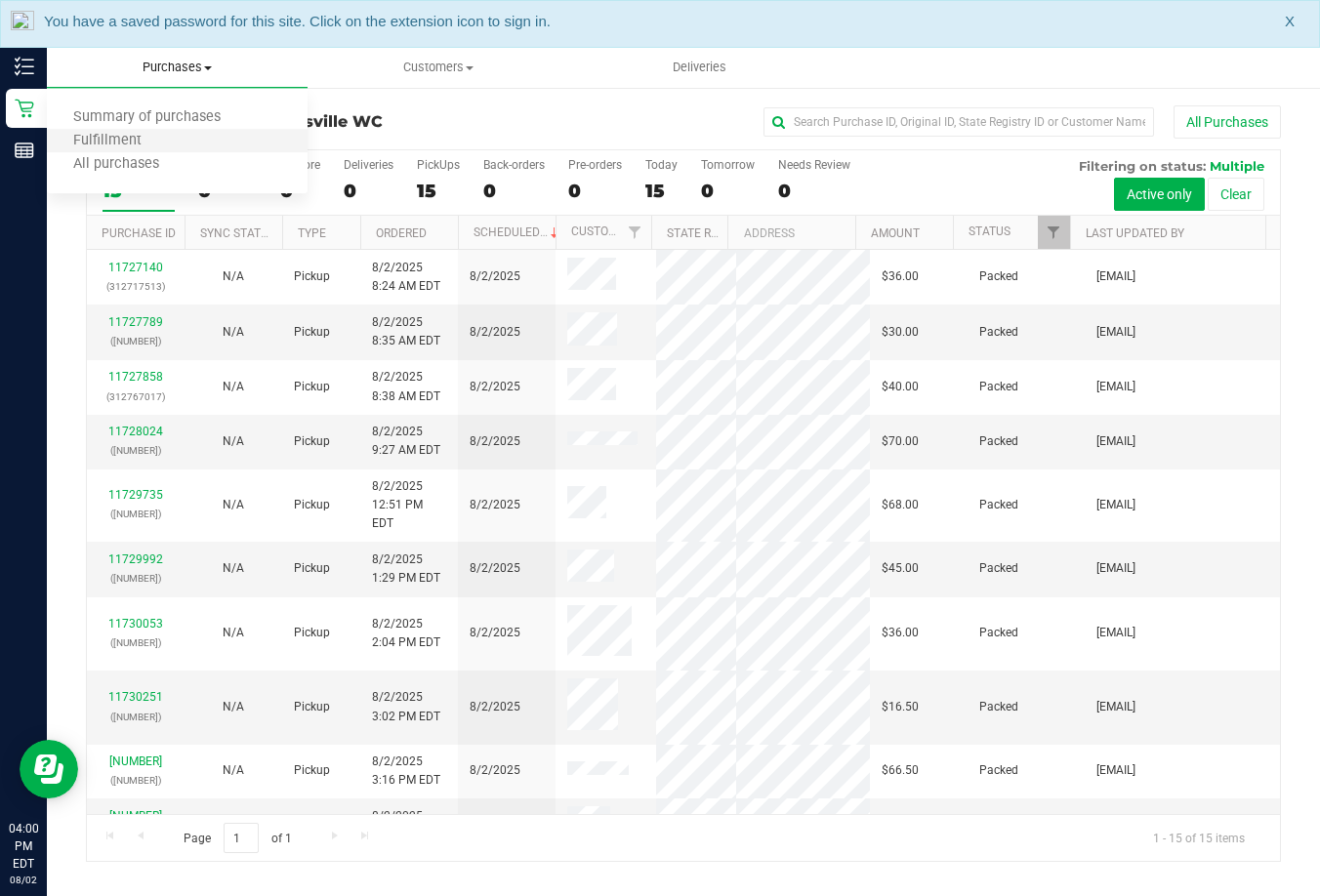 click on "Fulfillment" at bounding box center [177, 142] 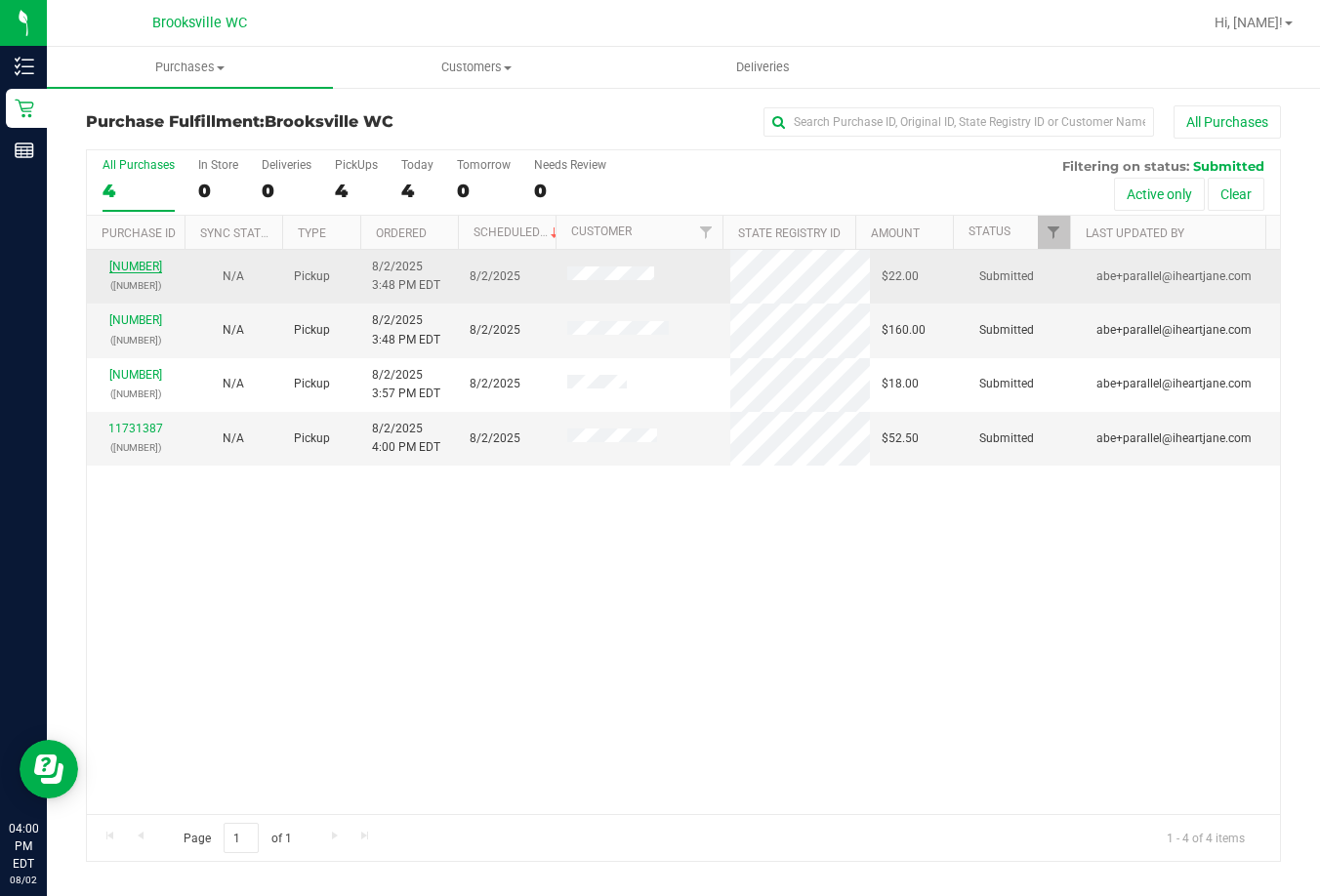 click on "11731282" at bounding box center (136, 266) 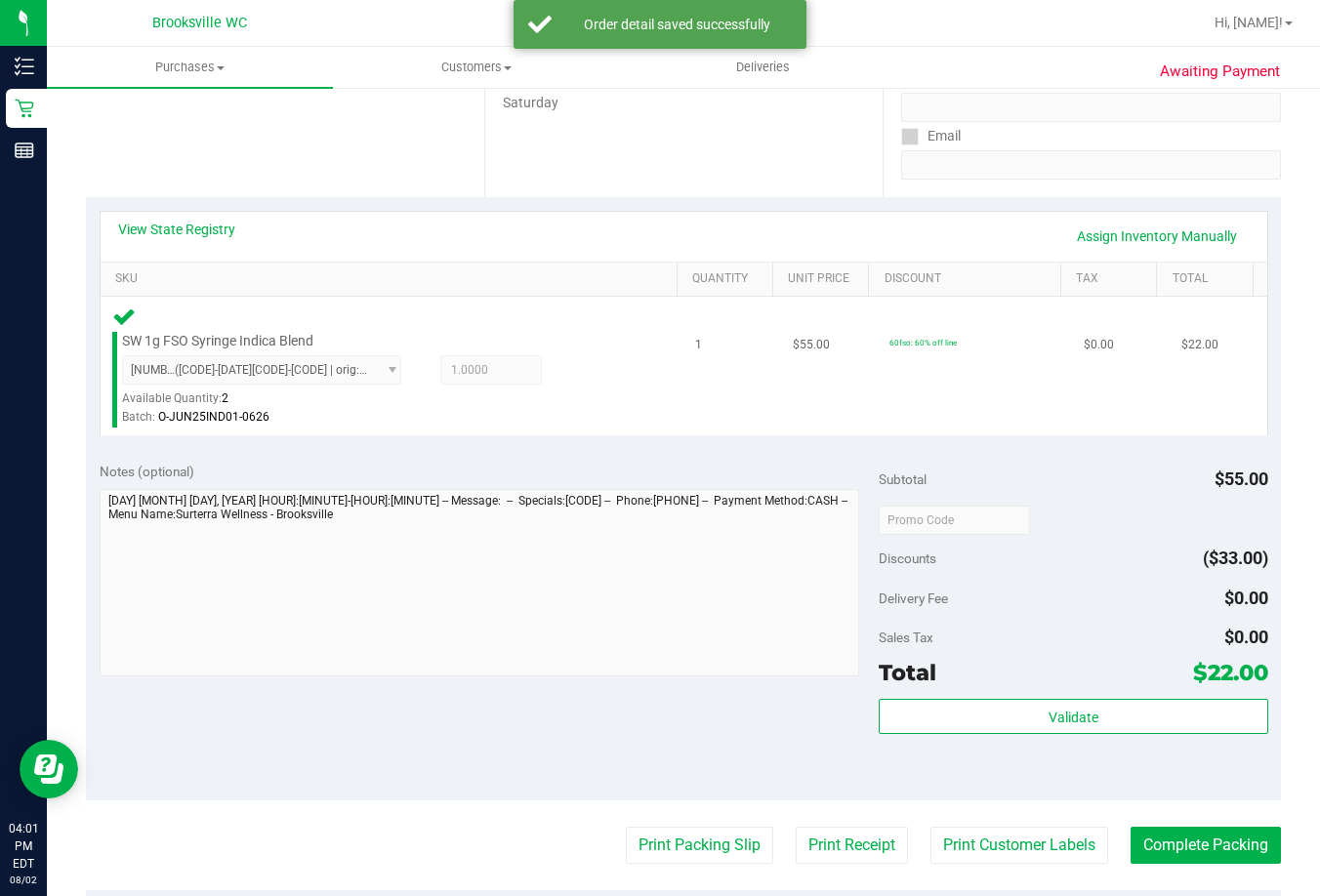 scroll, scrollTop: 390, scrollLeft: 0, axis: vertical 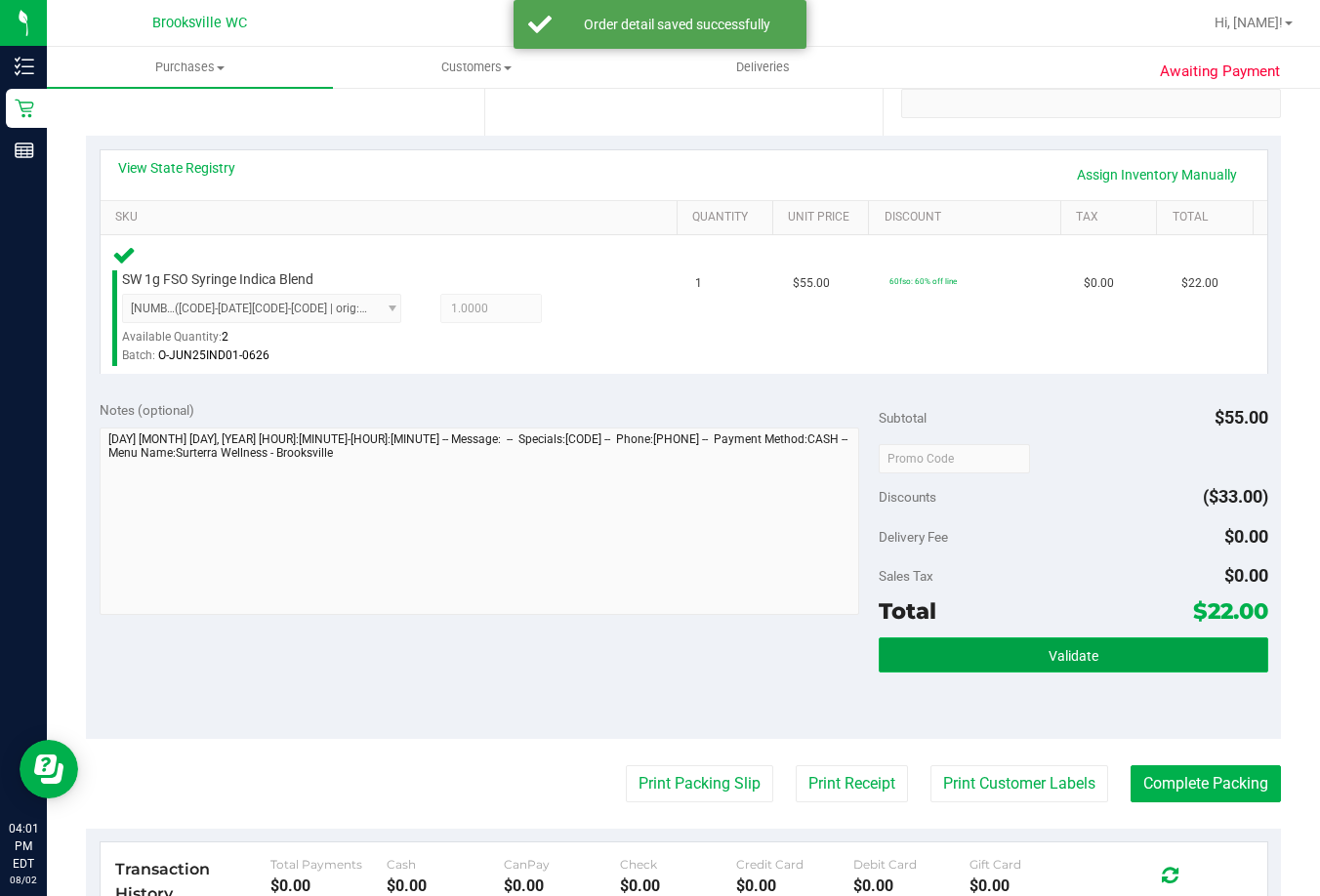 click on "Validate" at bounding box center [1073, 655] 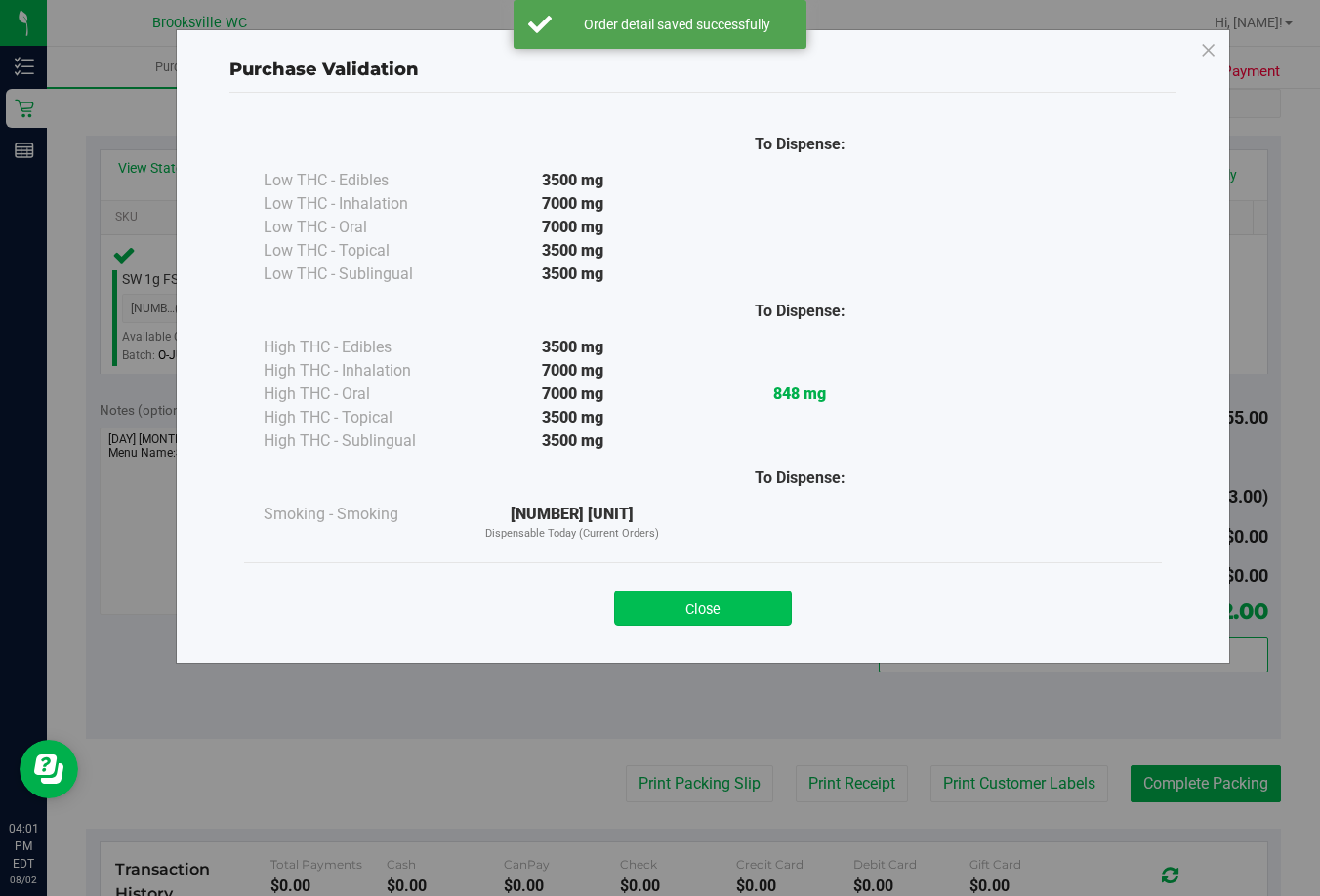 click on "Close" at bounding box center [703, 608] 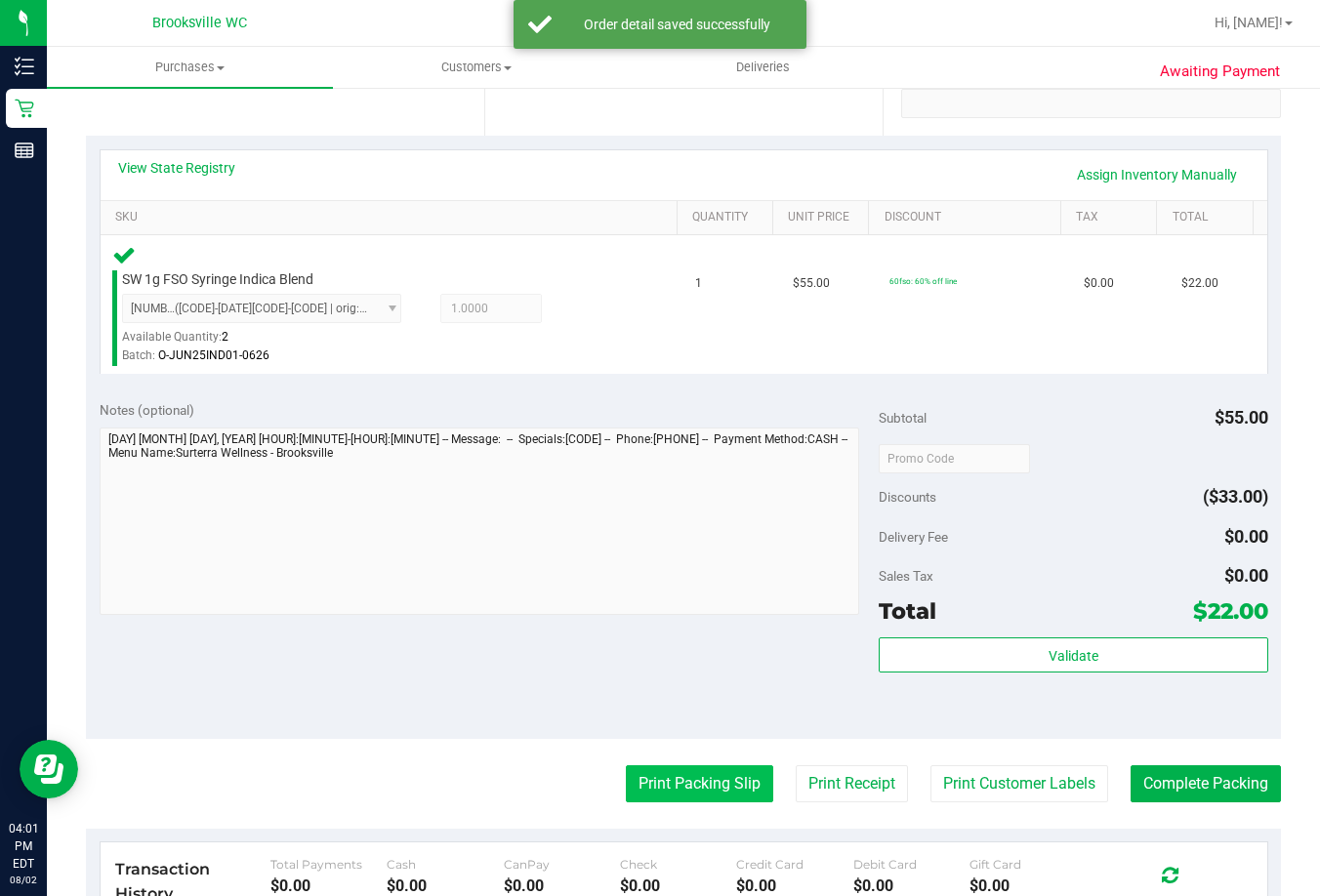 click on "Print Packing Slip" at bounding box center [699, 784] 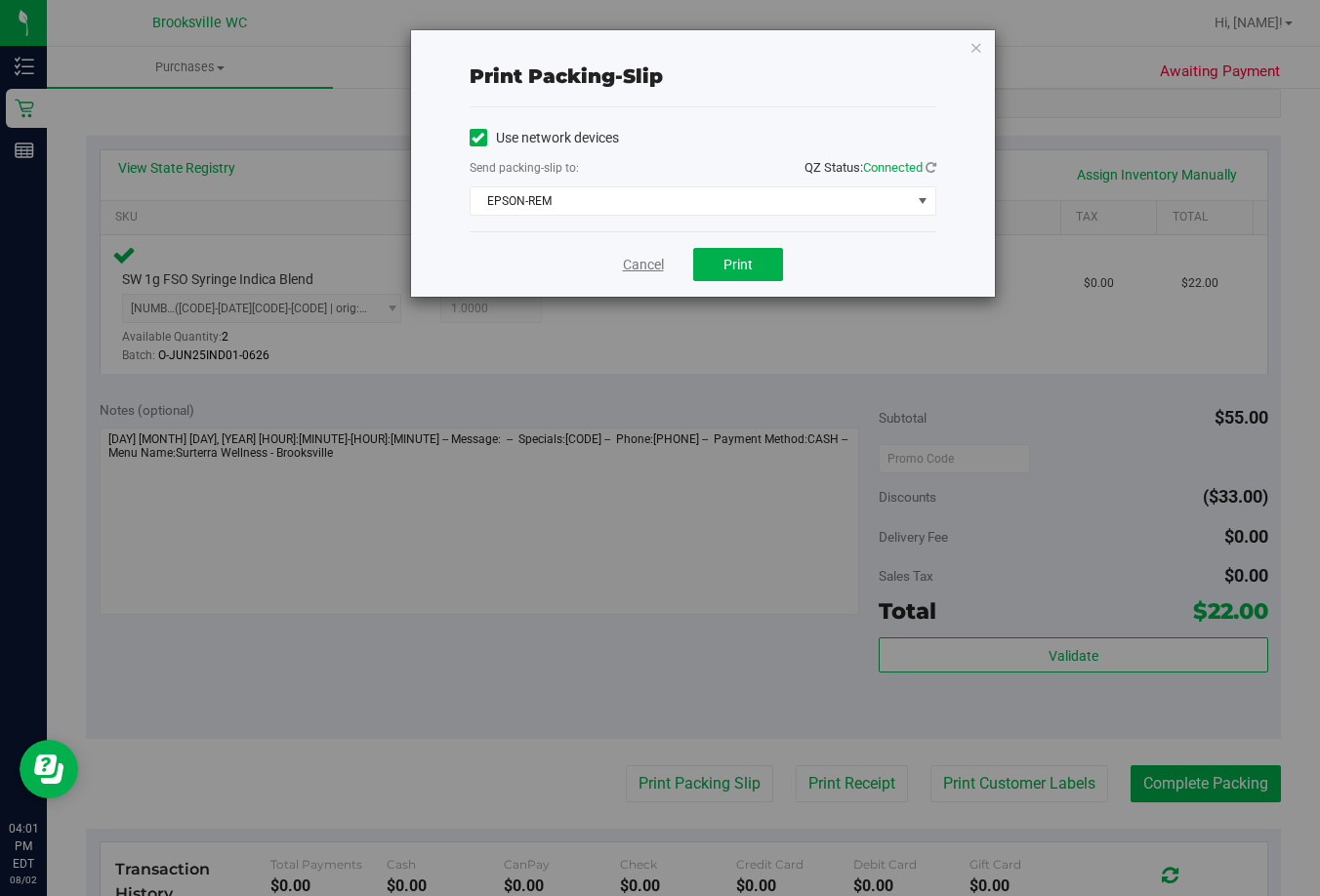 click on "Cancel" at bounding box center [643, 265] 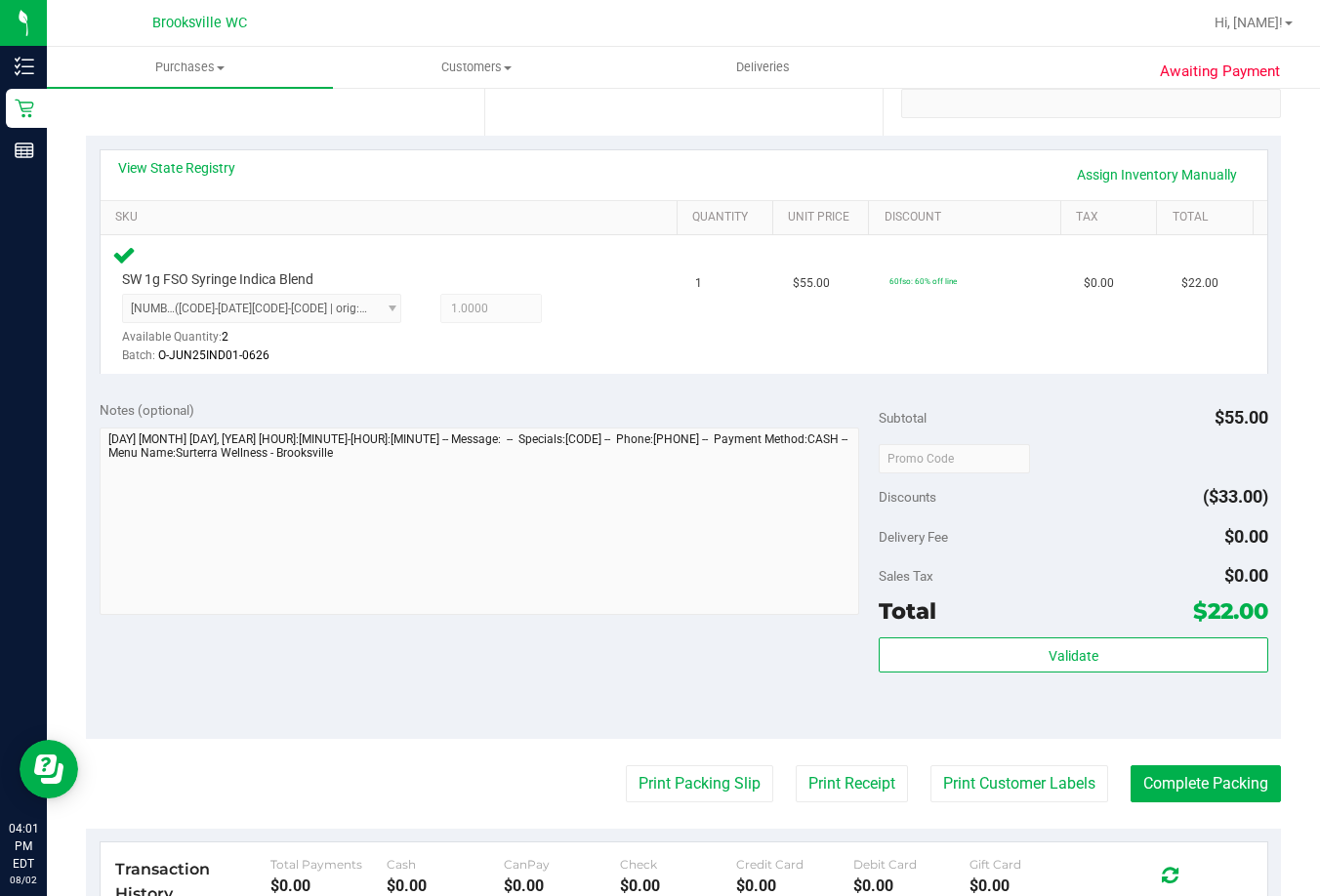 click on "Back
Edit Purchase
Cancel Purchase
View Profile
# 11731282
BioTrack ID:
-
Submitted
Needs review
Last Modified
Jane API
Aug 2, 2025 3:48:12 PM EDT" at bounding box center (683, 462) 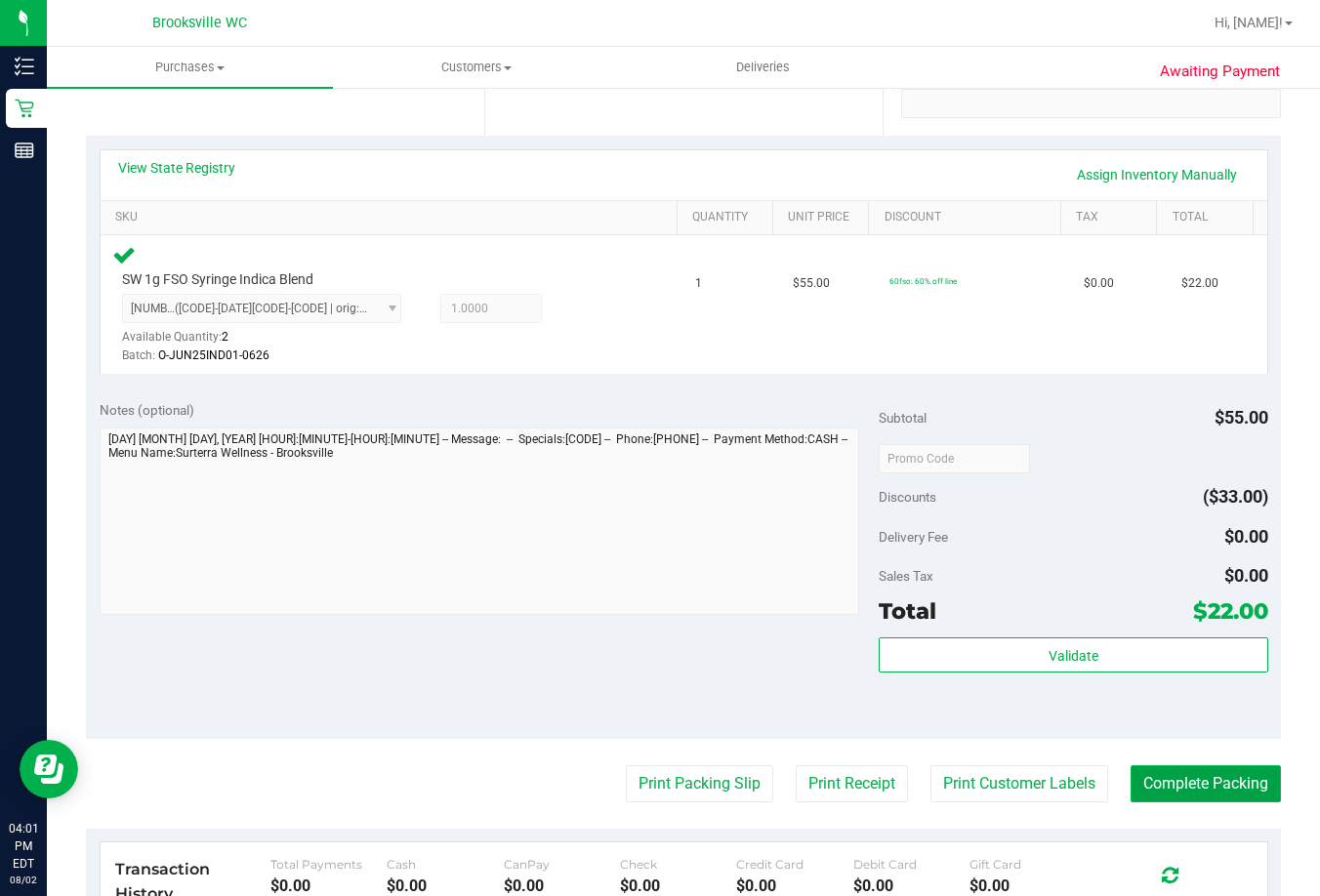 click on "Complete Packing" at bounding box center [1206, 784] 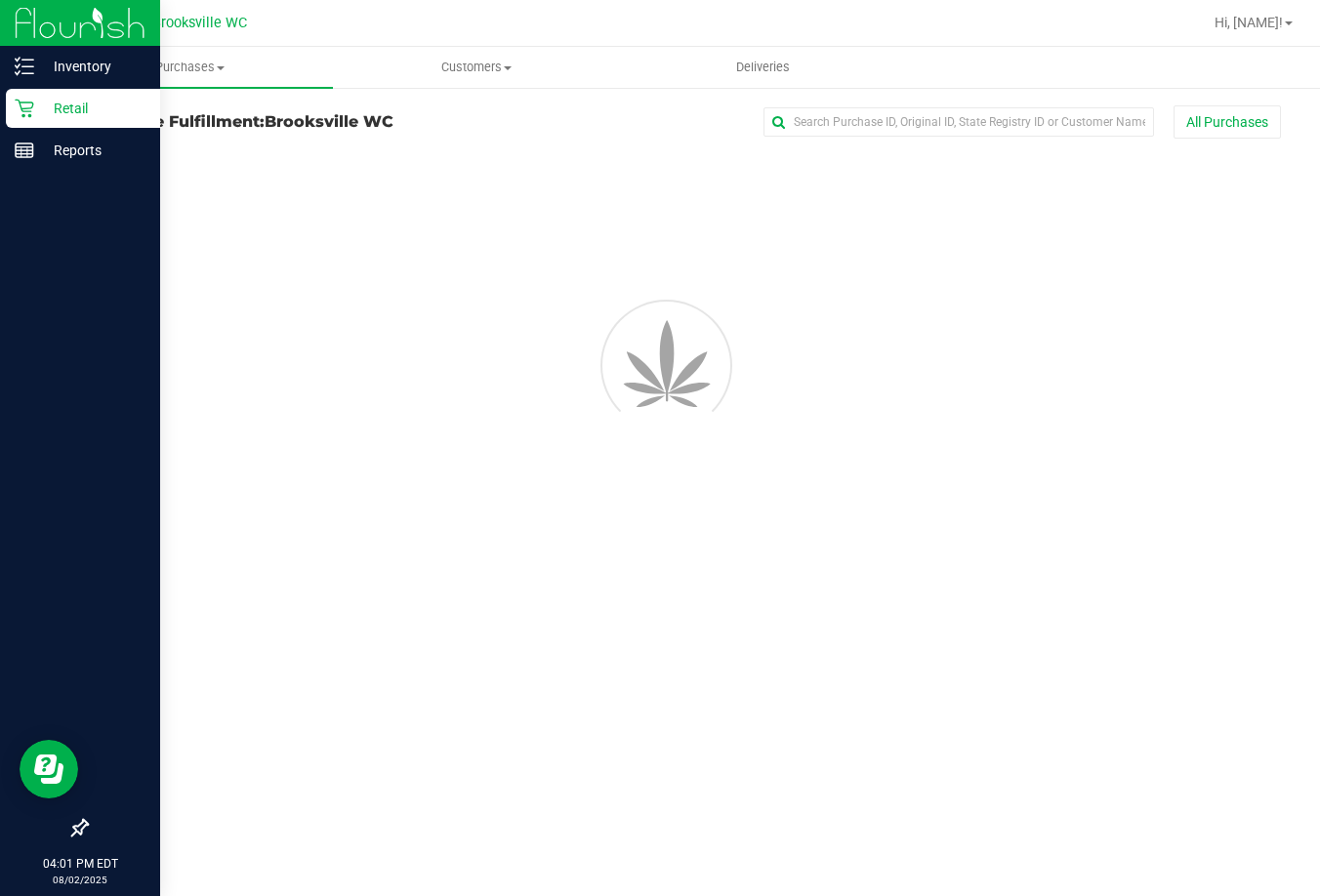 scroll, scrollTop: 0, scrollLeft: 0, axis: both 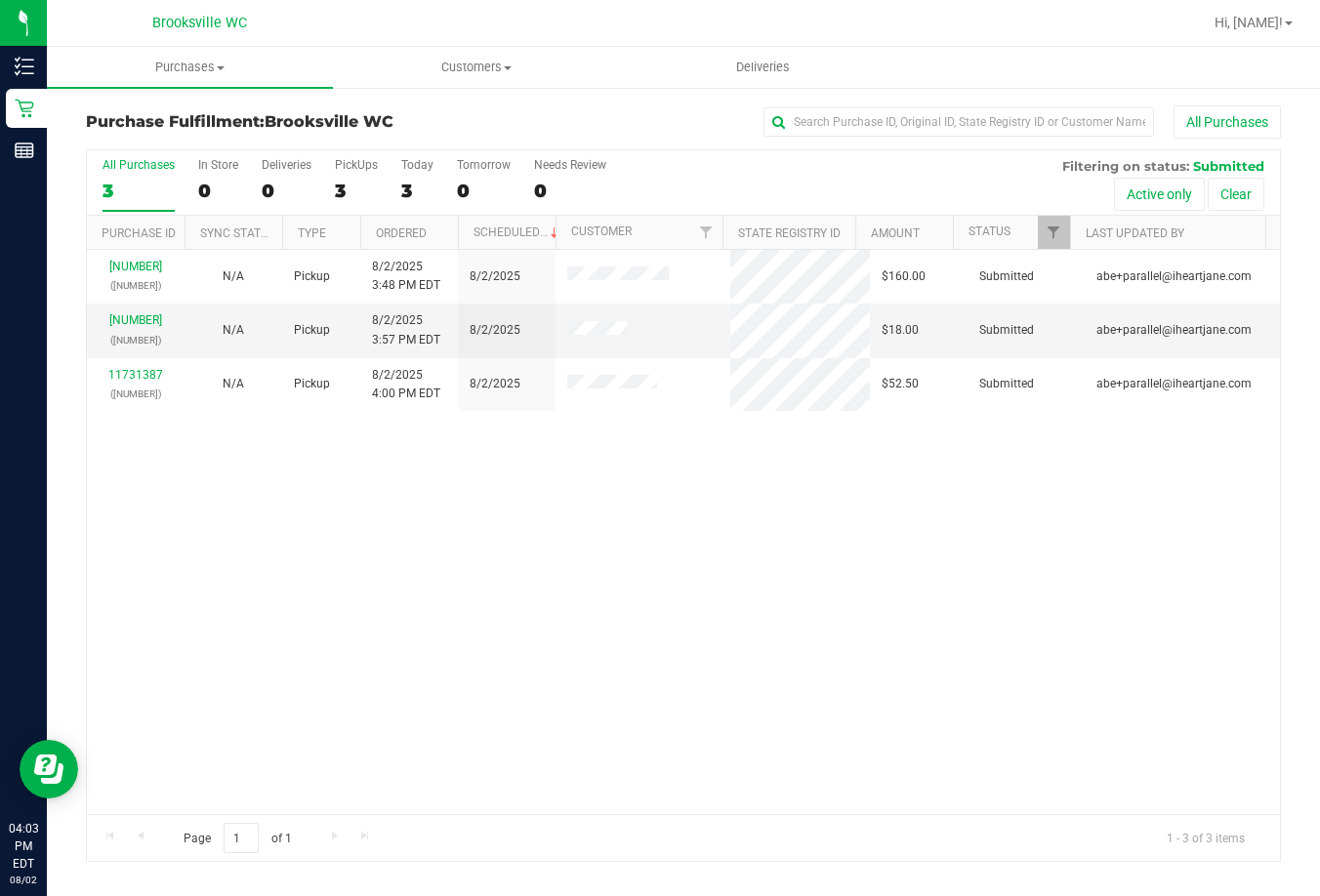 click on "11731283
(312865732)
N/A
Pickup 8/2/2025 3:48 PM EDT 8/2/2025
$160.00
Submitted abe+parallel@iheartjane.com
11731360
(312868097)
N/A
Pickup 8/2/2025 3:57 PM EDT 8/2/2025
$18.00
Submitted abe+parallel@iheartjane.com
11731387
(312868114)
N/A
Pickup 8/2/2025 4:00 PM EDT 8/2/2025
$52.50
Submitted abe+parallel@iheartjane.com" at bounding box center [683, 532] 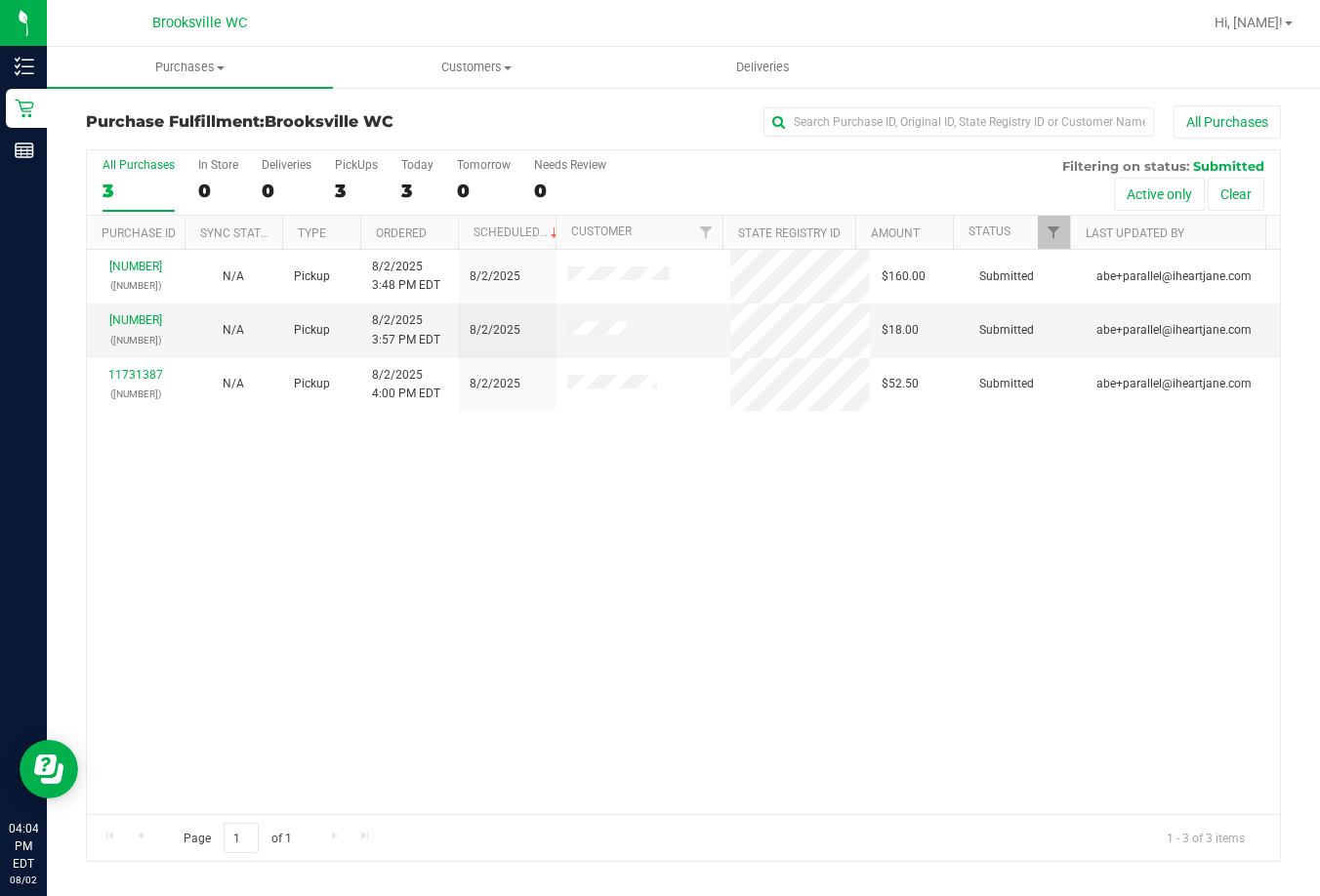 click on "11731283
(312865732)
N/A
Pickup 8/2/2025 3:48 PM EDT 8/2/2025
$160.00
Submitted abe+parallel@iheartjane.com
11731360
(312868097)
N/A
Pickup 8/2/2025 3:57 PM EDT 8/2/2025
$18.00
Submitted abe+parallel@iheartjane.com
11731387
(312868114)
N/A
Pickup 8/2/2025 4:00 PM EDT 8/2/2025
$52.50
Submitted abe+parallel@iheartjane.com" at bounding box center [683, 532] 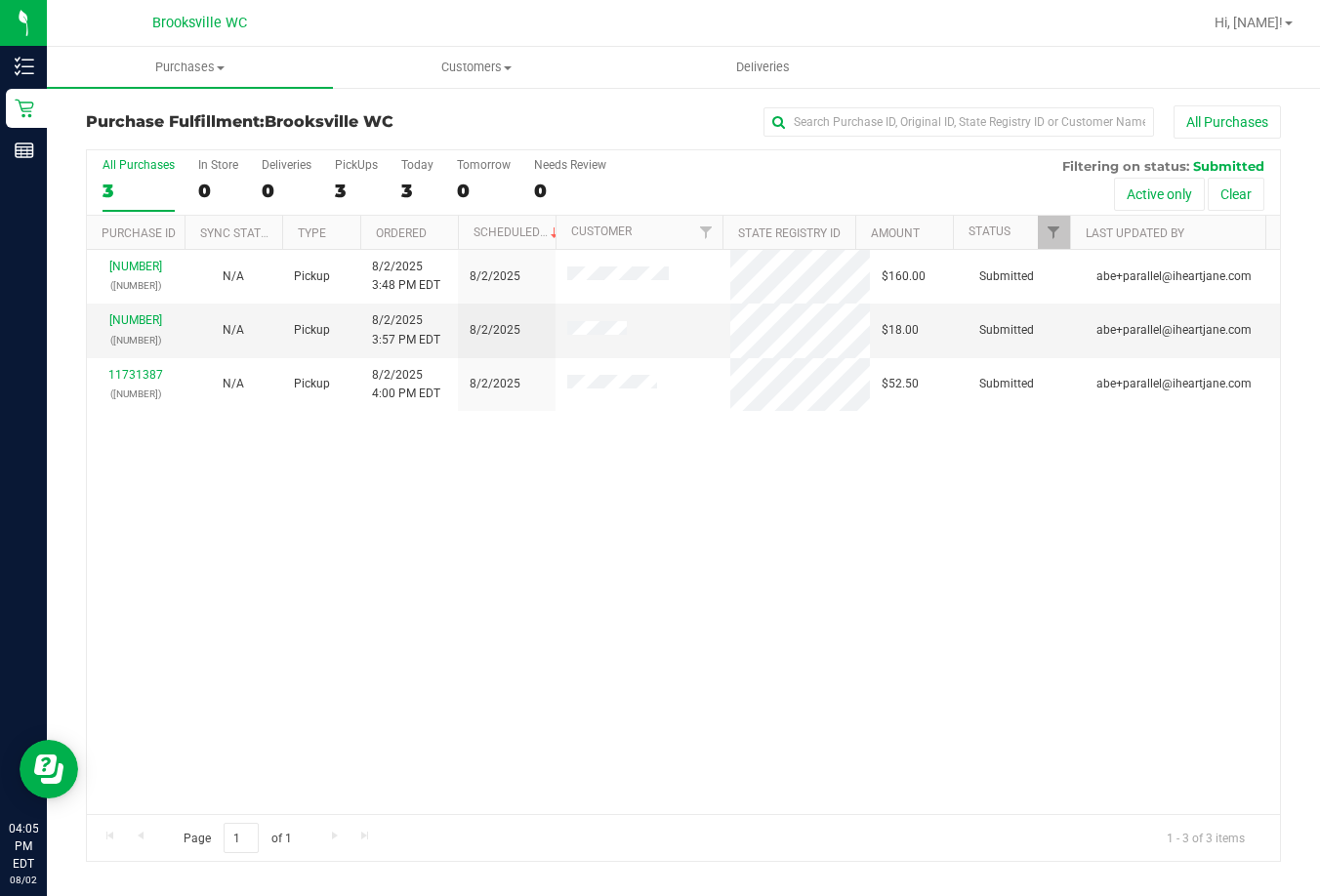click on "11731283
(312865732)
N/A
Pickup 8/2/2025 3:48 PM EDT 8/2/2025
$160.00
Submitted abe+parallel@iheartjane.com
11731360
(312868097)
N/A
Pickup 8/2/2025 3:57 PM EDT 8/2/2025
$18.00
Submitted abe+parallel@iheartjane.com
11731387
(312868114)
N/A
Pickup 8/2/2025 4:00 PM EDT 8/2/2025
$52.50
Submitted abe+parallel@iheartjane.com" at bounding box center [683, 532] 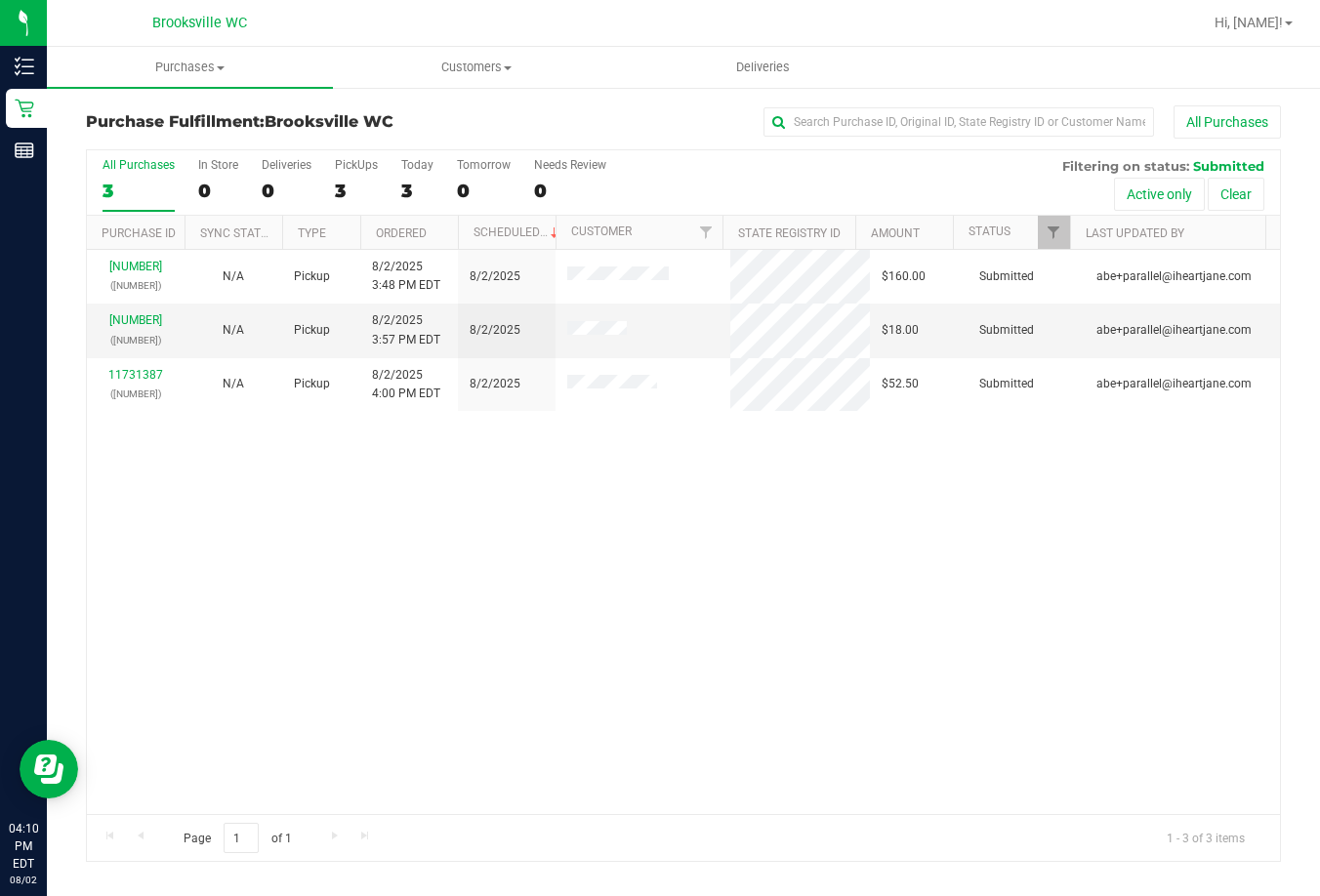 click on "11731283
(312865732)
N/A
Pickup 8/2/2025 3:48 PM EDT 8/2/2025
$160.00
Submitted abe+parallel@iheartjane.com
11731360
(312868097)
N/A
Pickup 8/2/2025 3:57 PM EDT 8/2/2025
$18.00
Submitted abe+parallel@iheartjane.com
11731387
(312868114)
N/A
Pickup 8/2/2025 4:00 PM EDT 8/2/2025
$52.50
Submitted abe+parallel@iheartjane.com" at bounding box center (683, 532) 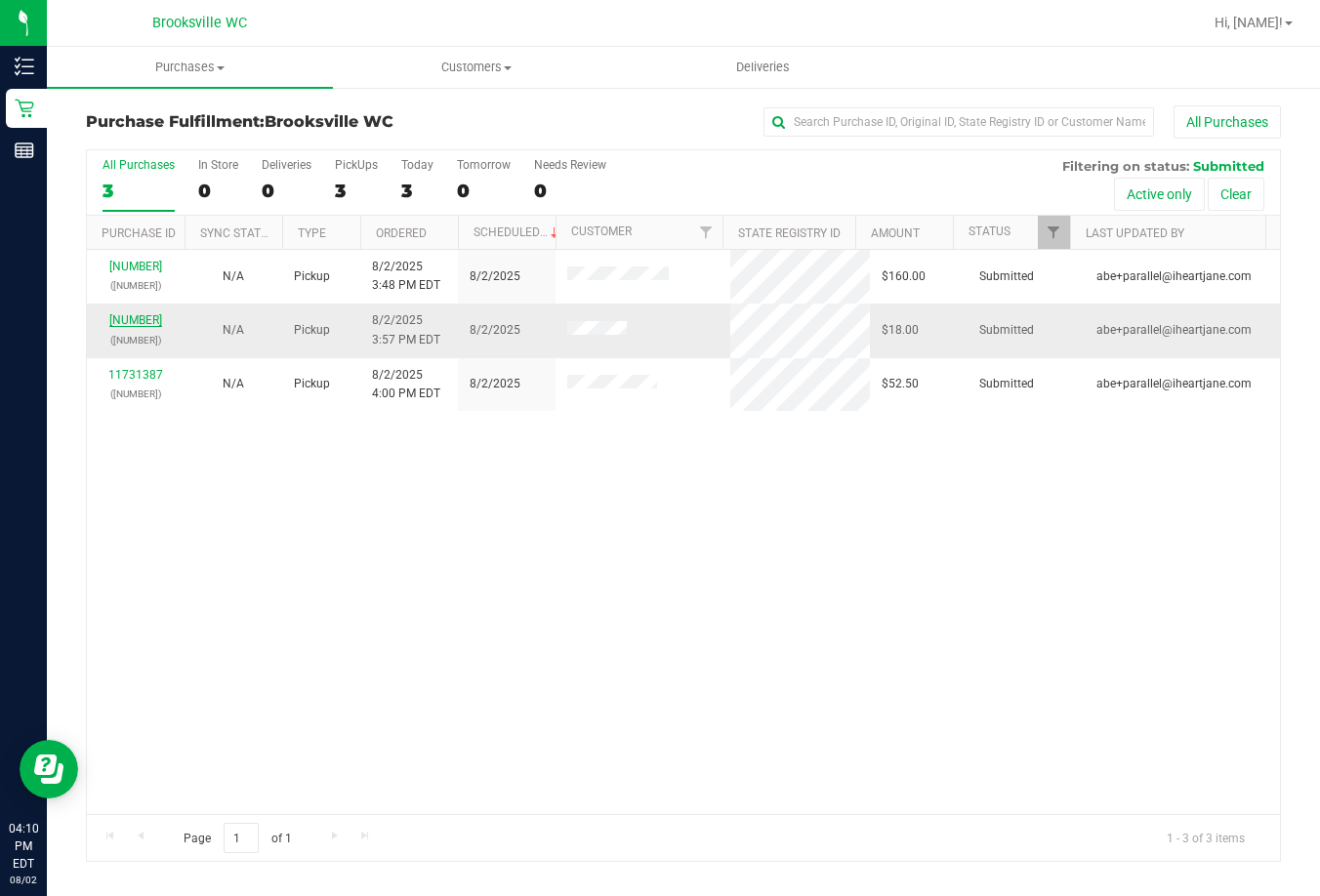click on "11731360" at bounding box center (136, 320) 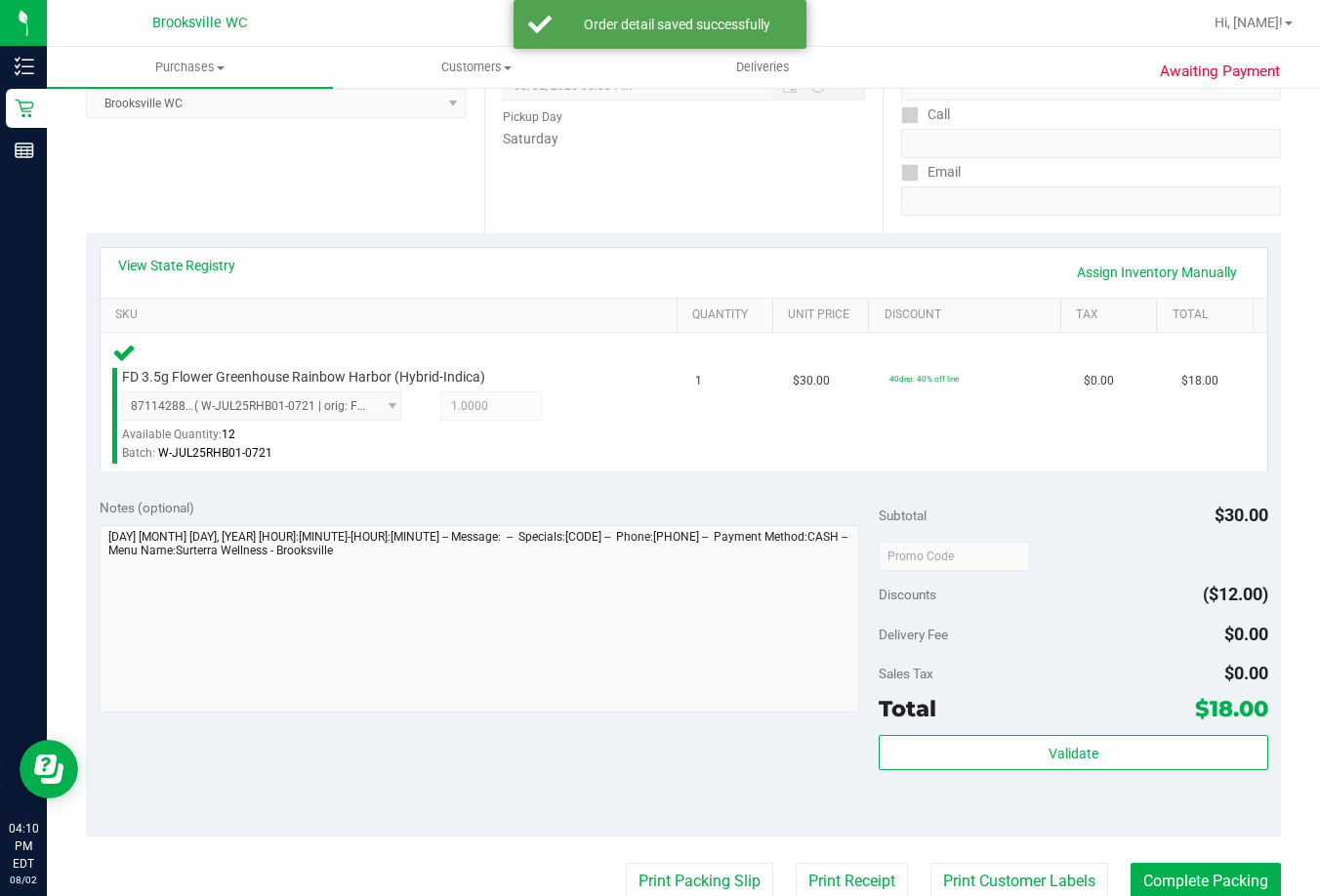 scroll, scrollTop: 488, scrollLeft: 0, axis: vertical 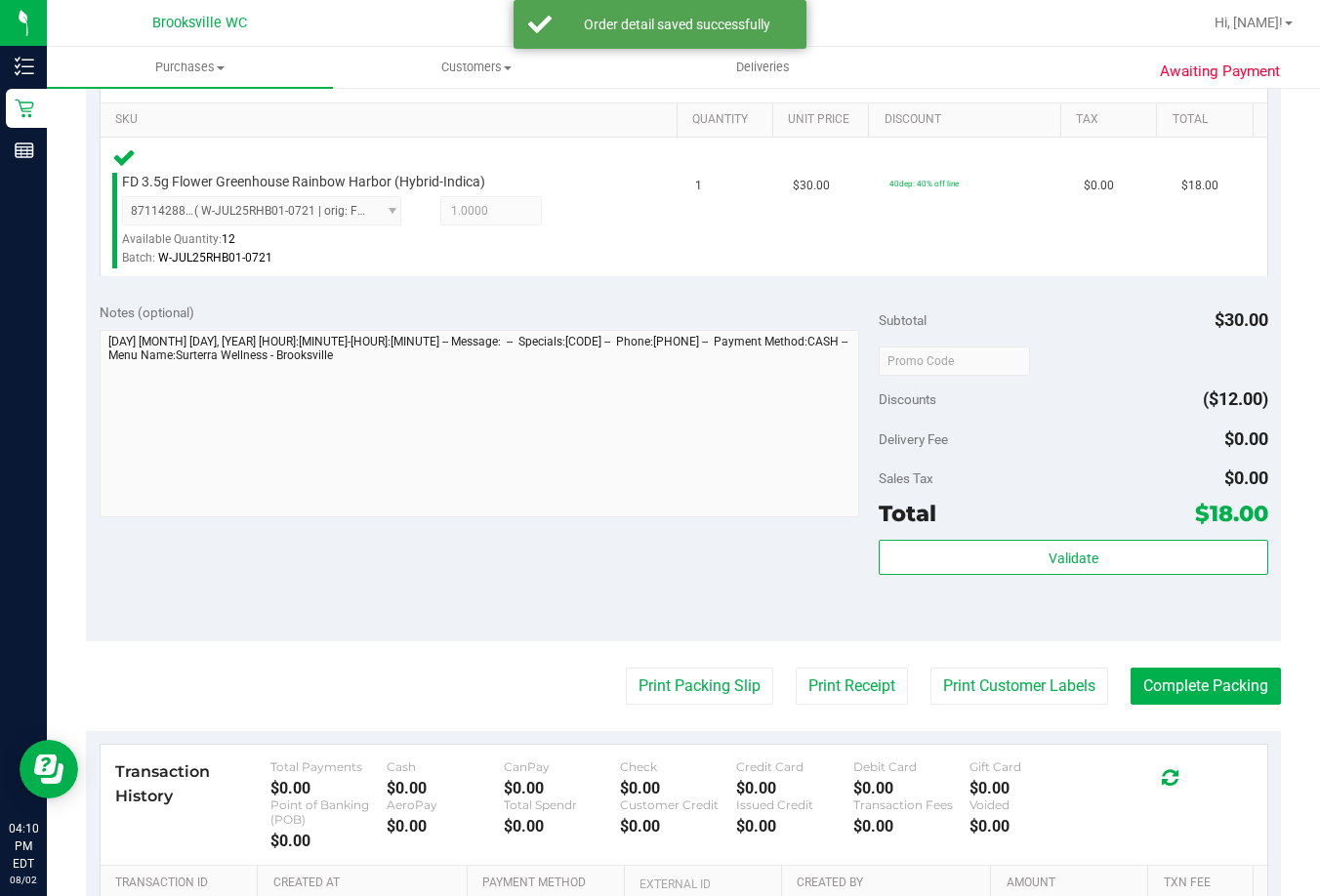 click on "Subtotal
$30.00
Discounts
($12.00)
Delivery Fee
$0.00
Sales Tax
$0.00
Total
$18.00
Validate" at bounding box center [1073, 465] 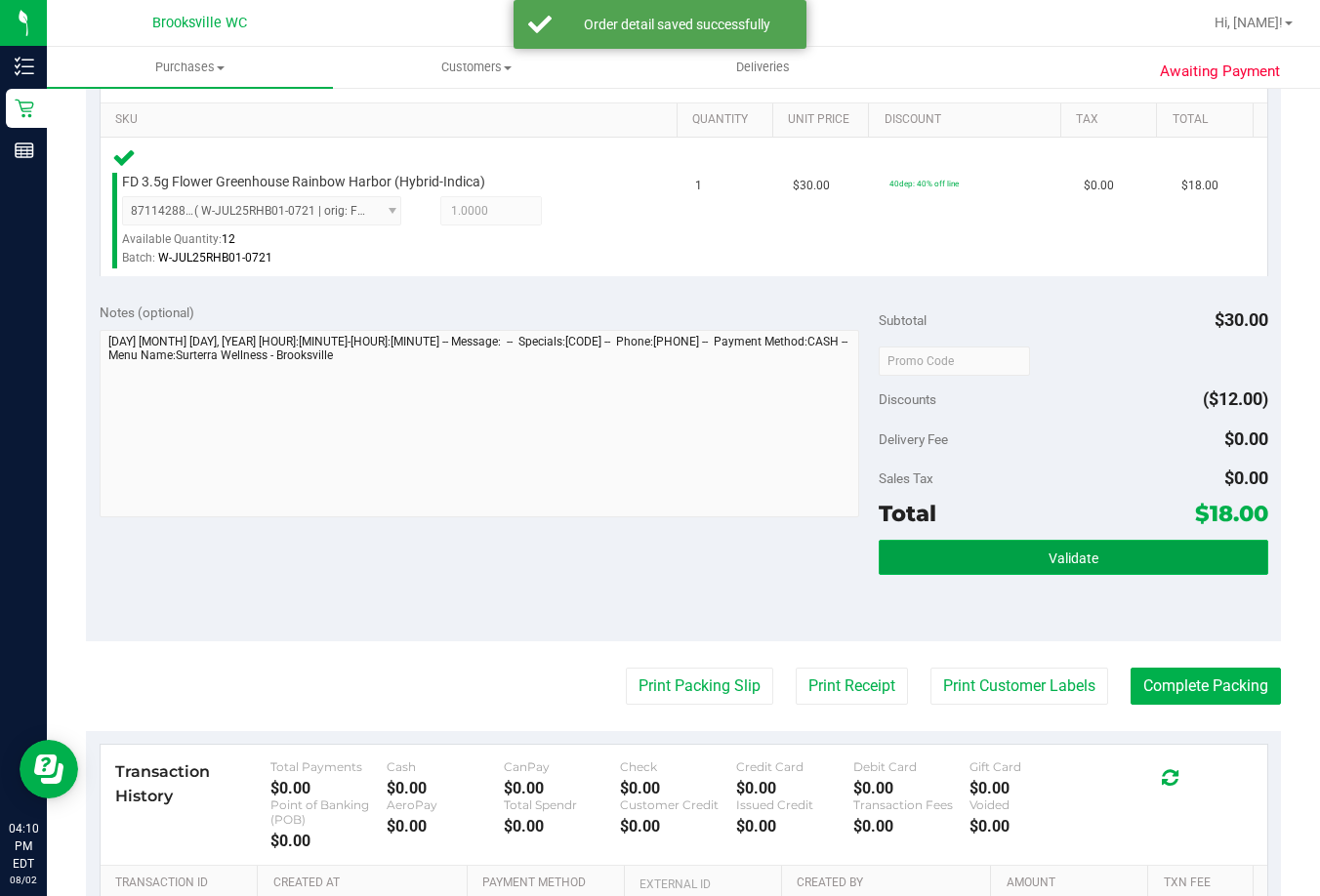 click on "Validate" at bounding box center (1073, 557) 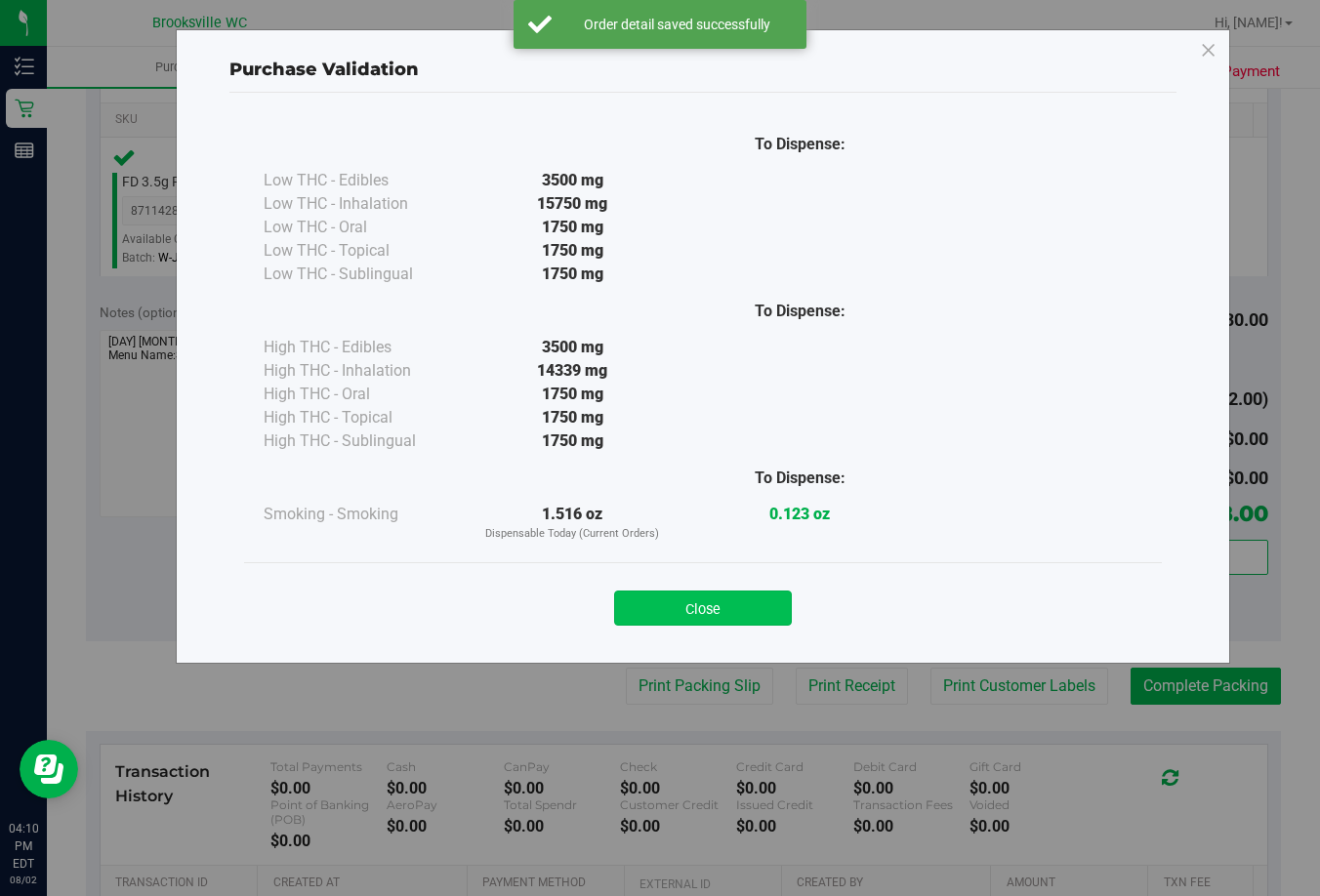 click on "Close" at bounding box center [703, 608] 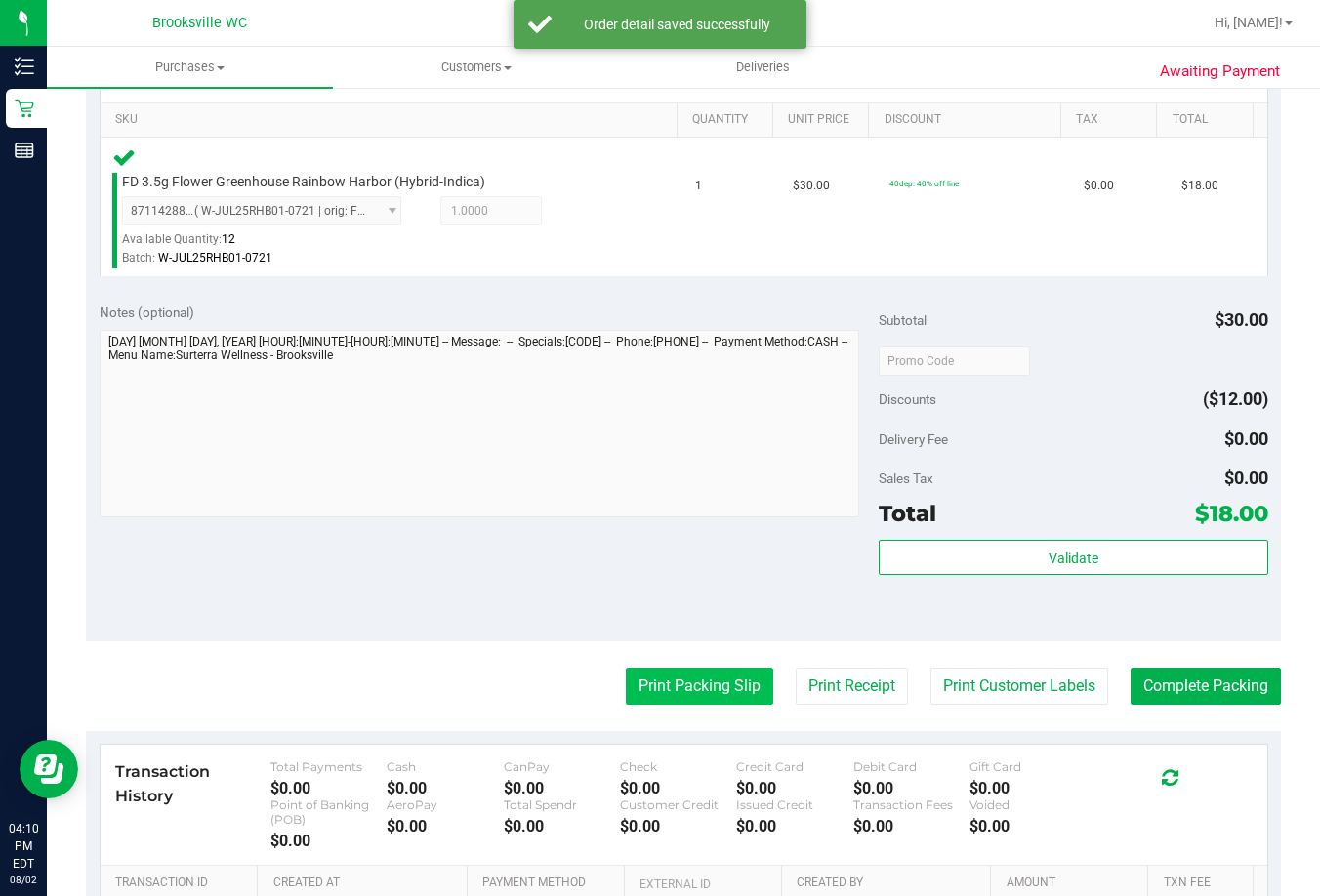 click on "Print Packing Slip" at bounding box center (699, 686) 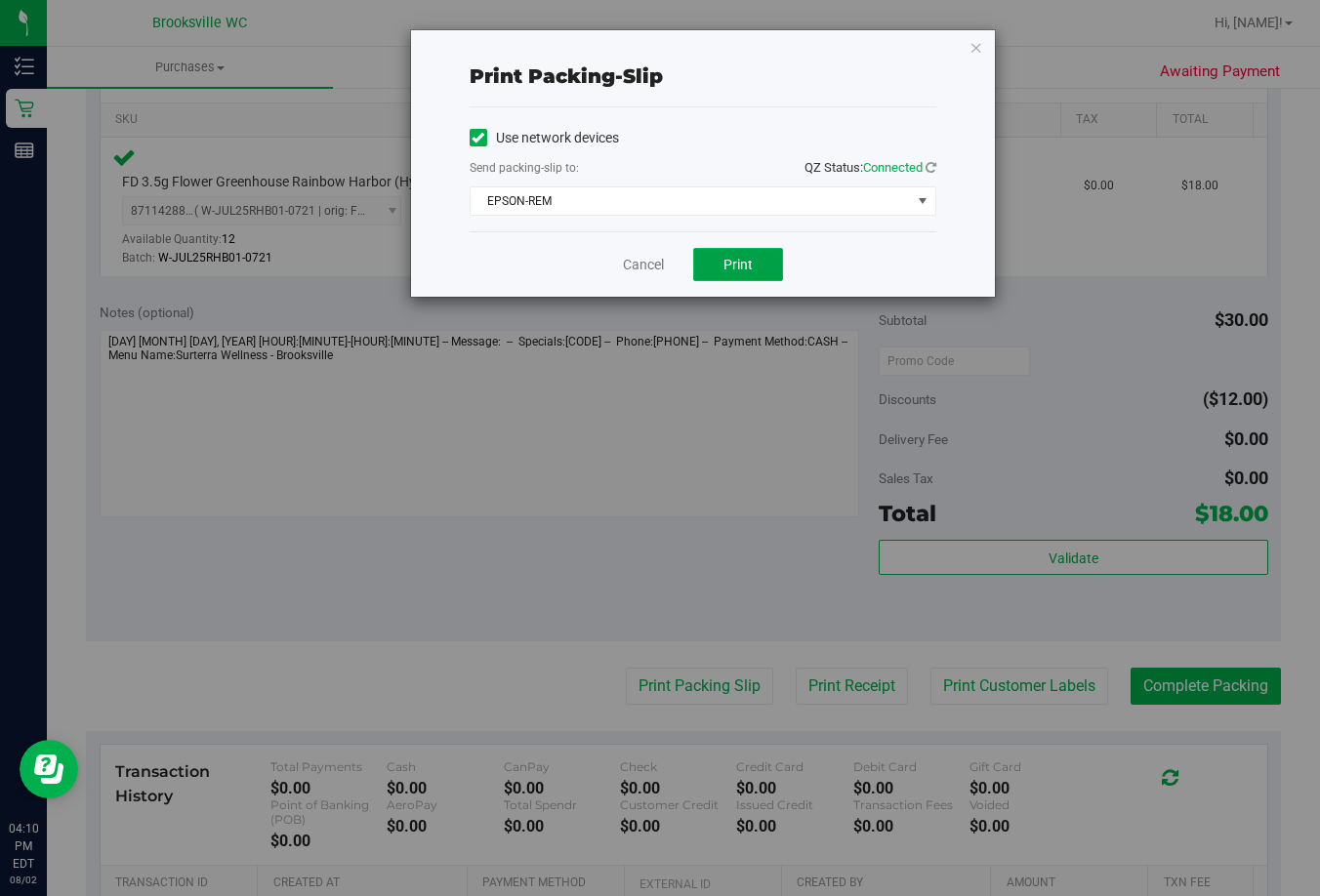 click on "Print" at bounding box center [738, 265] 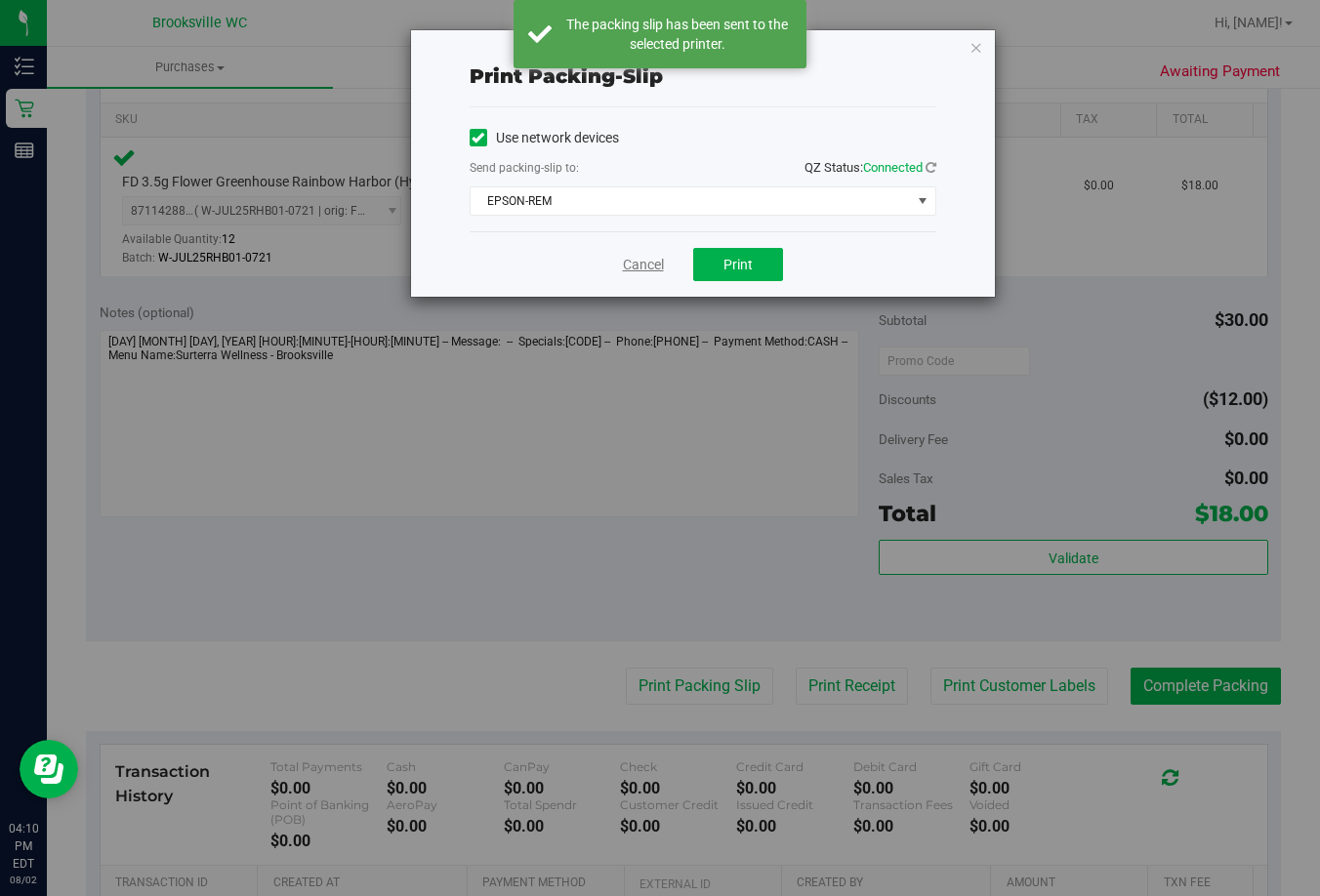 click on "Cancel" at bounding box center [643, 265] 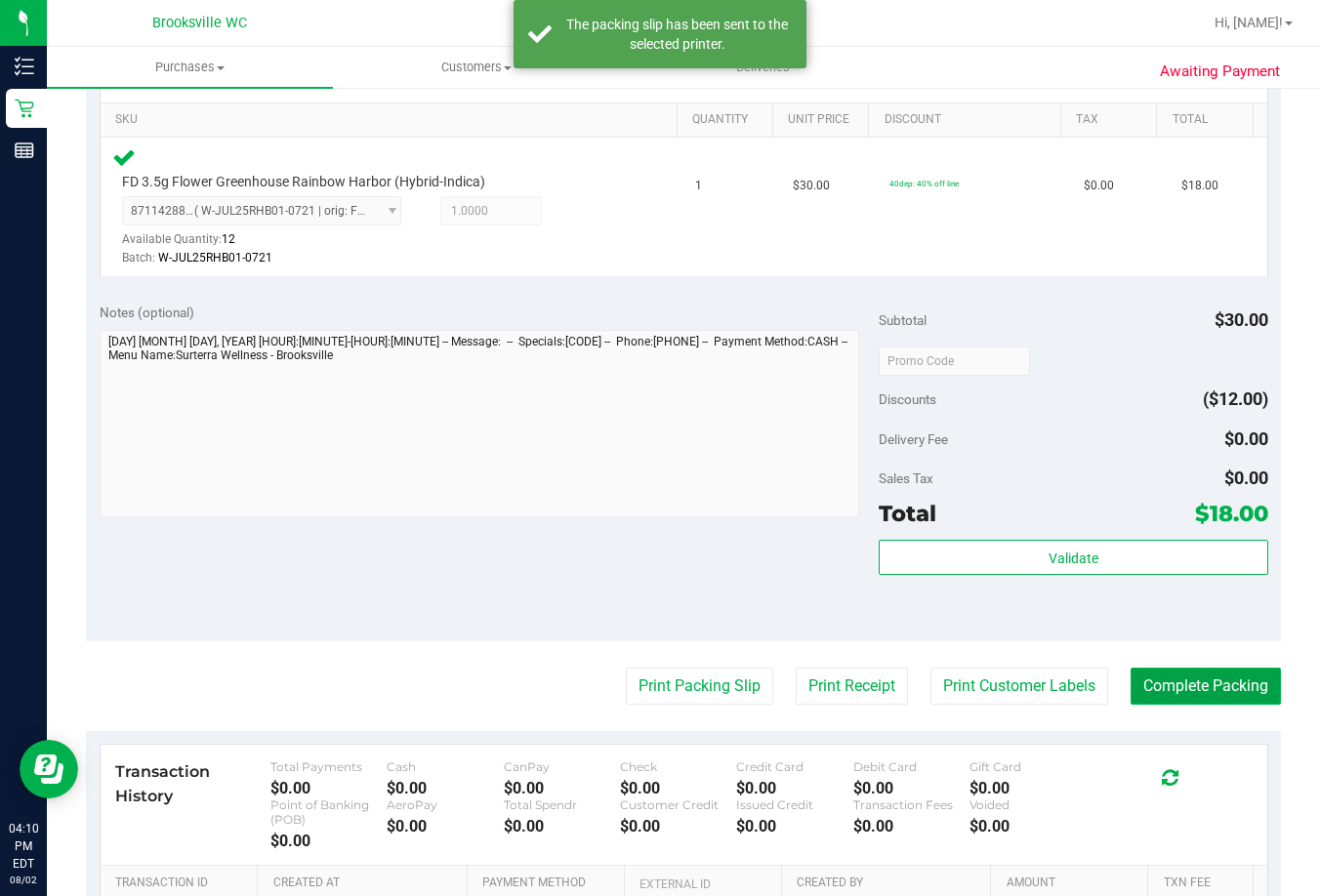 click on "Complete Packing" at bounding box center (1206, 686) 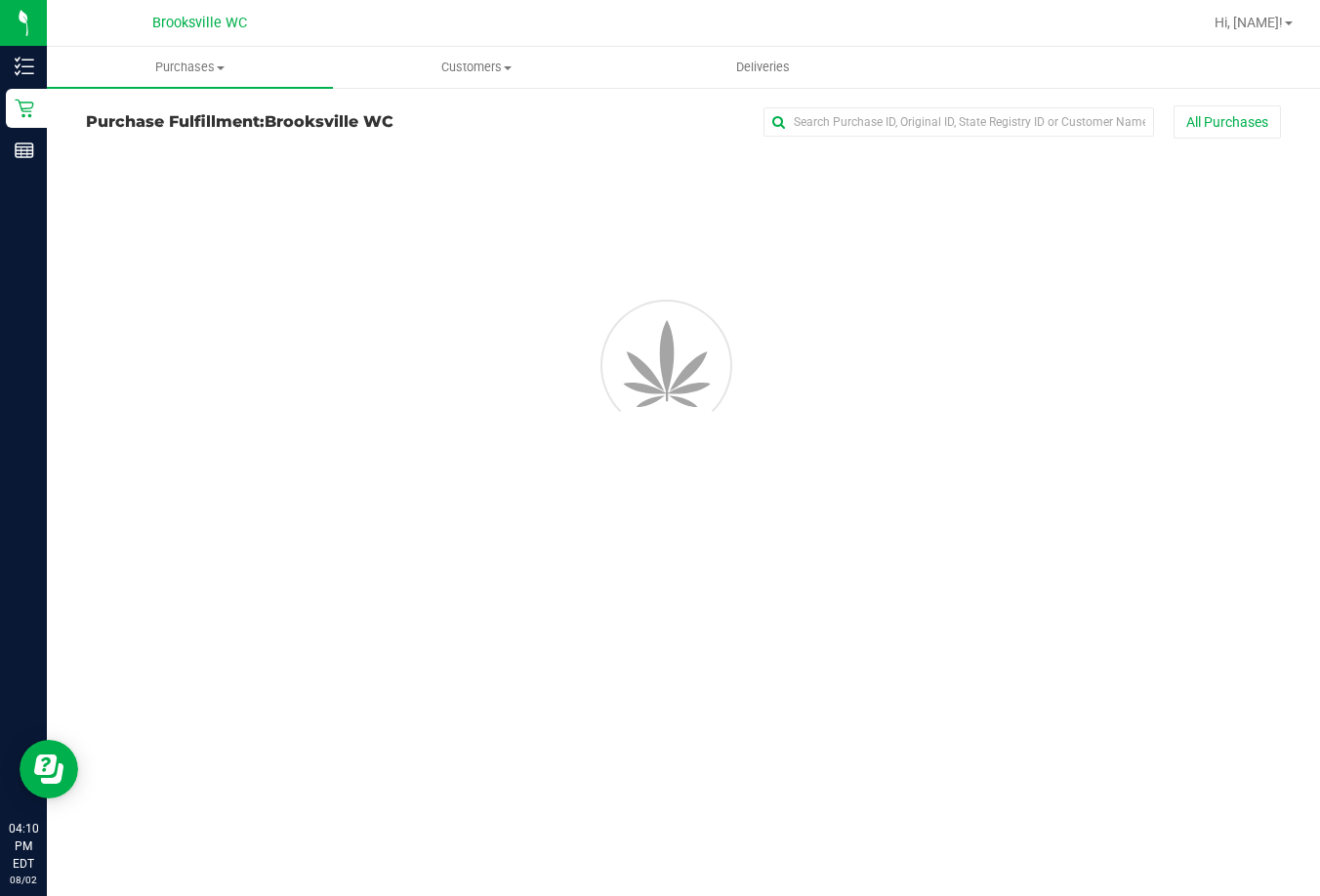 scroll, scrollTop: 0, scrollLeft: 0, axis: both 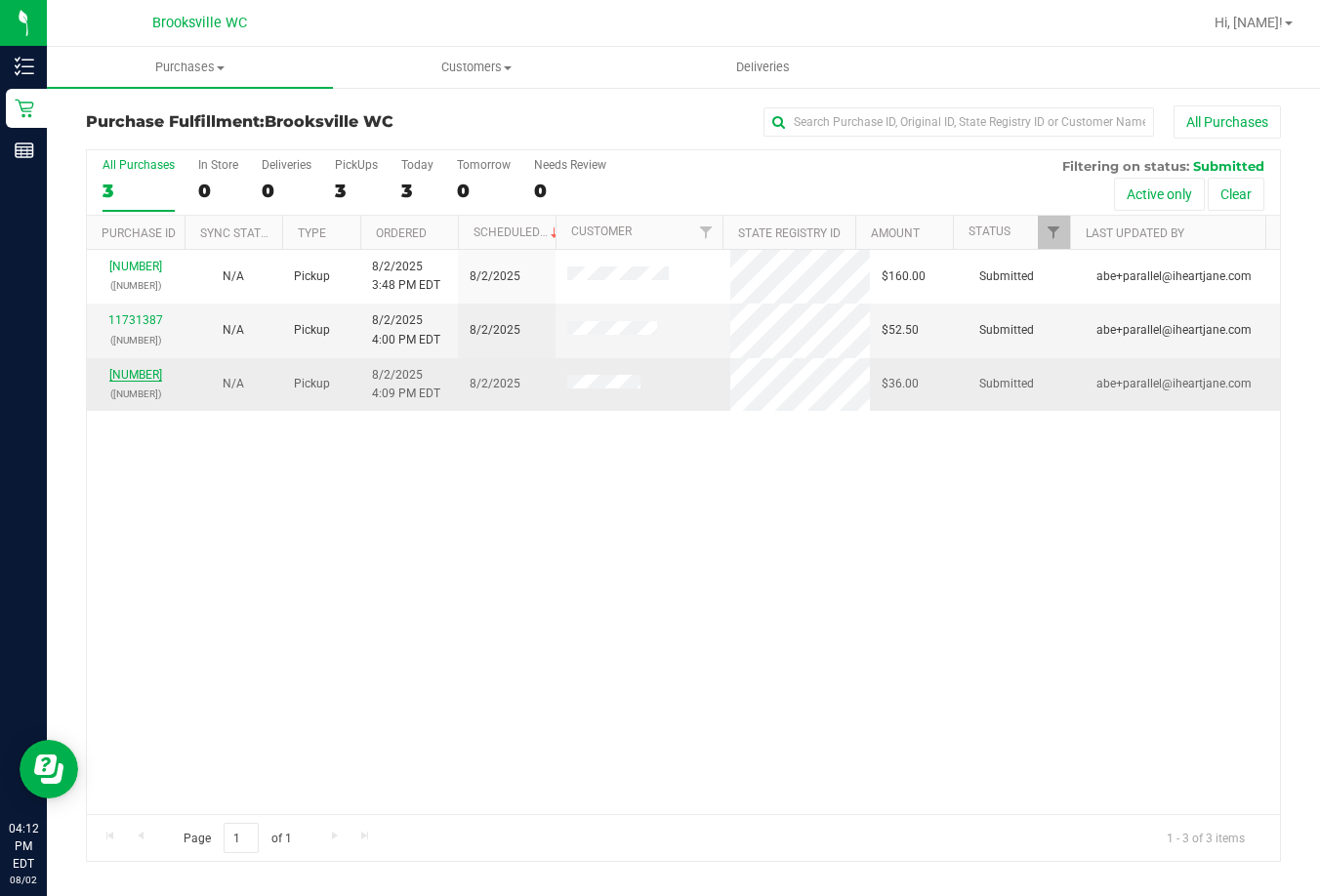 click on "11731435" at bounding box center (136, 375) 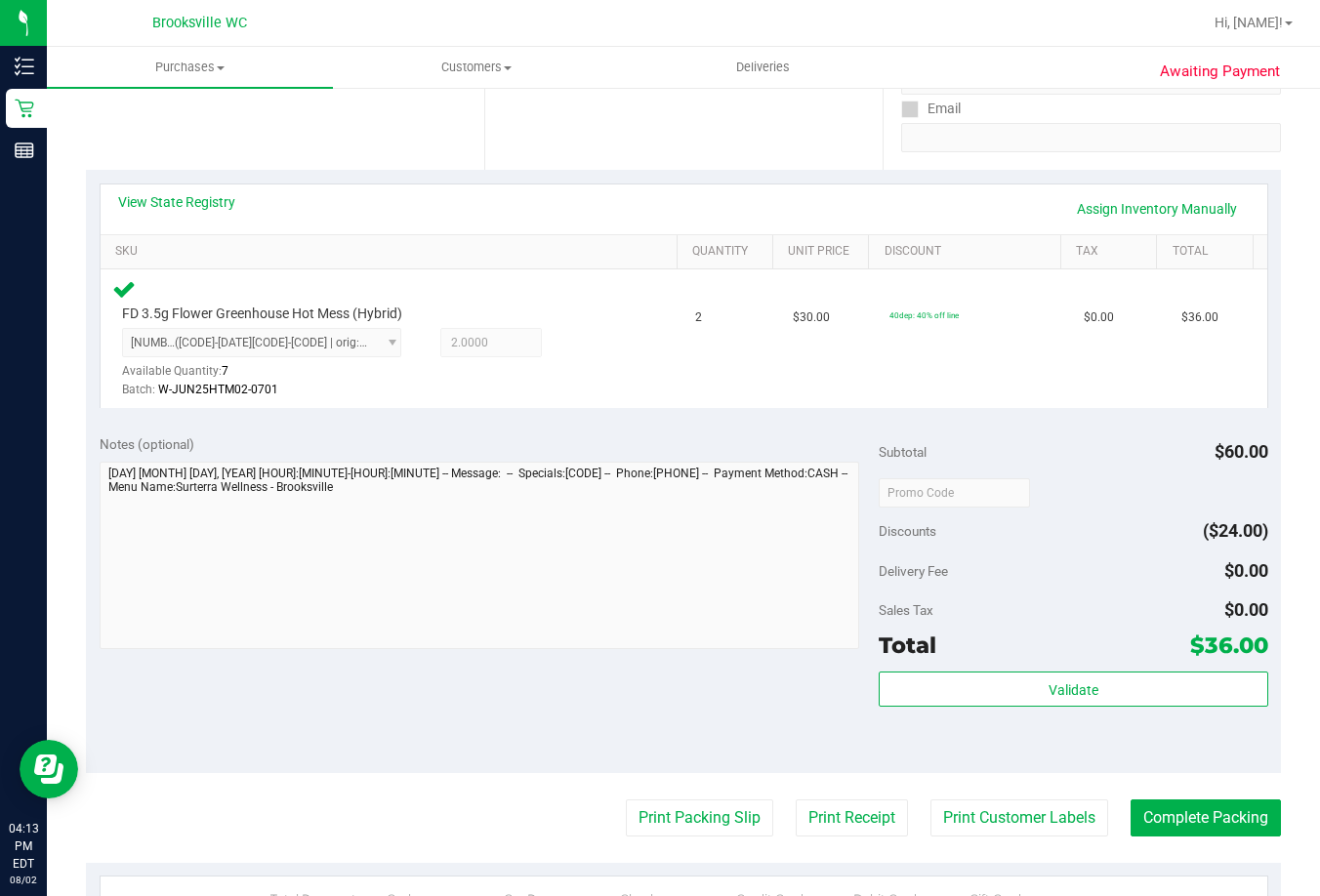 scroll, scrollTop: 390, scrollLeft: 0, axis: vertical 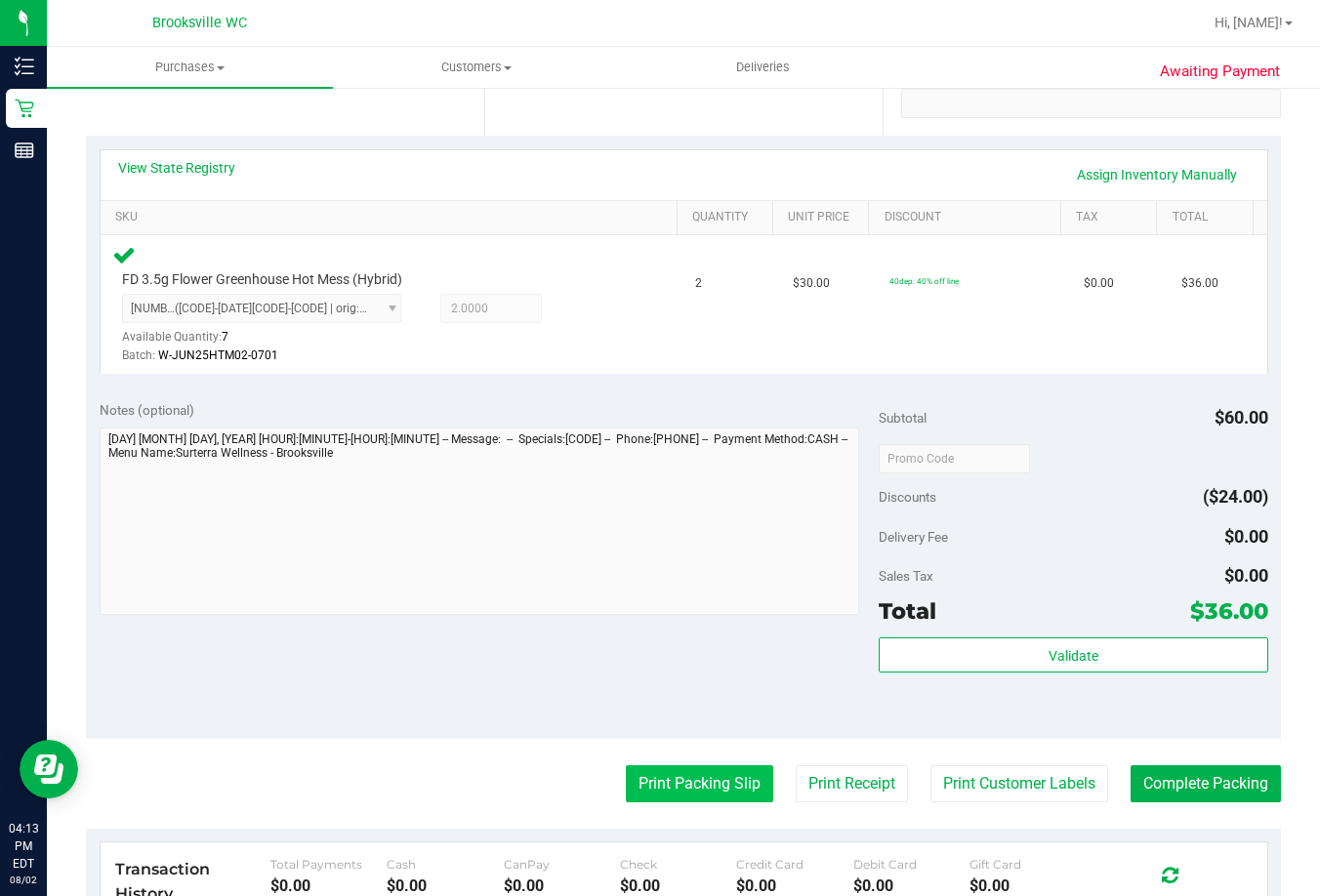 click on "Print Packing Slip" at bounding box center (699, 784) 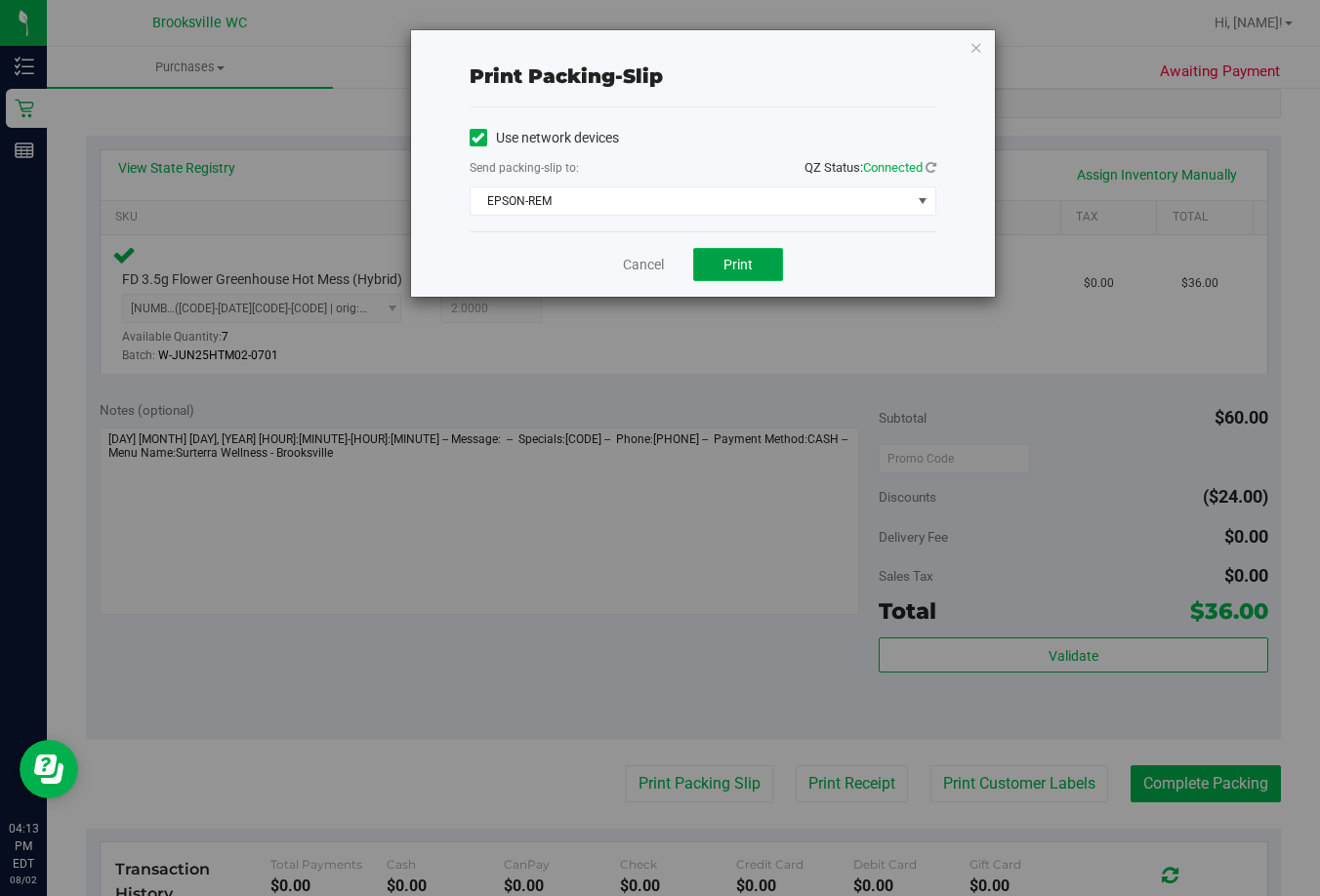 click on "Print" at bounding box center [738, 265] 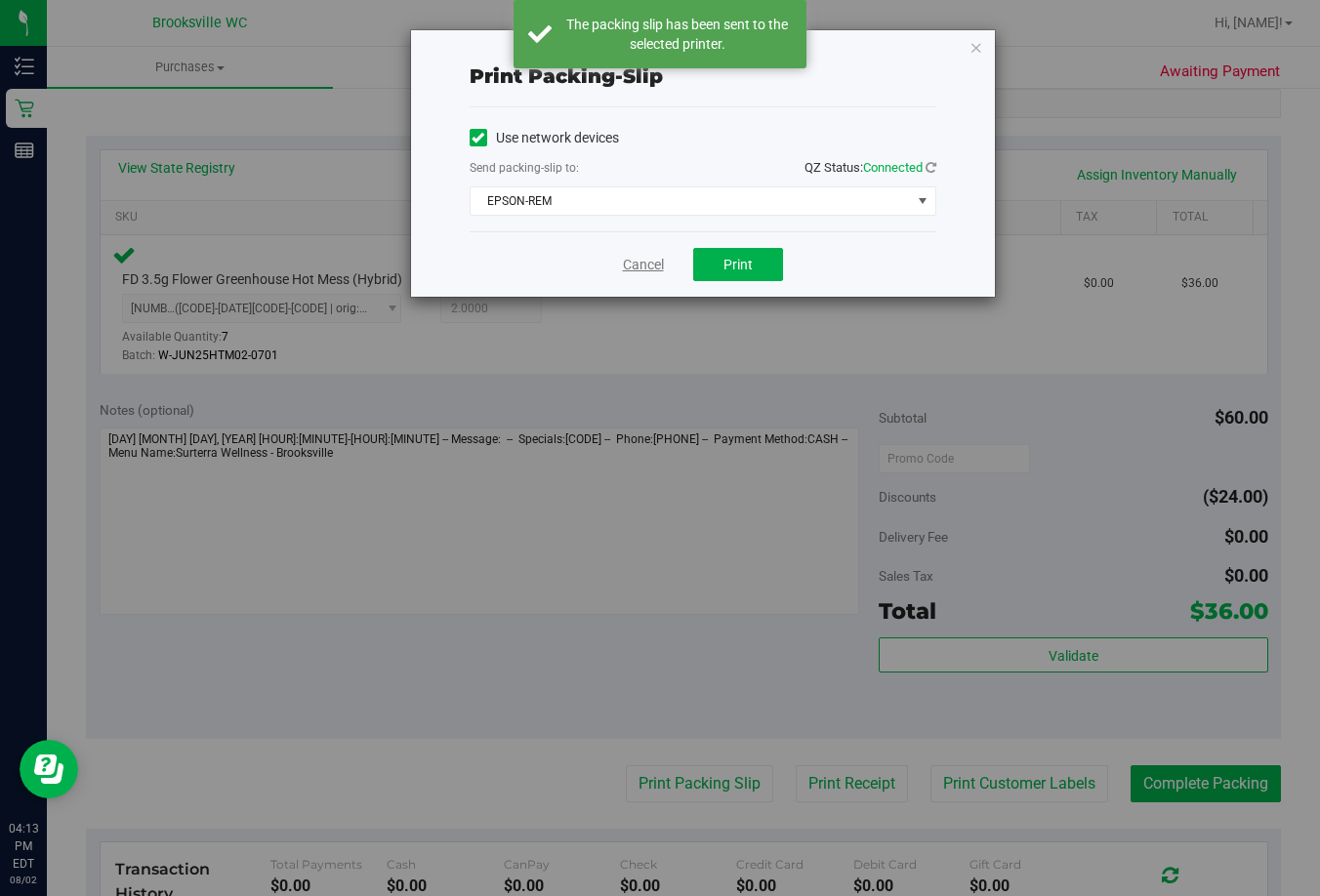 click on "Cancel" at bounding box center [643, 265] 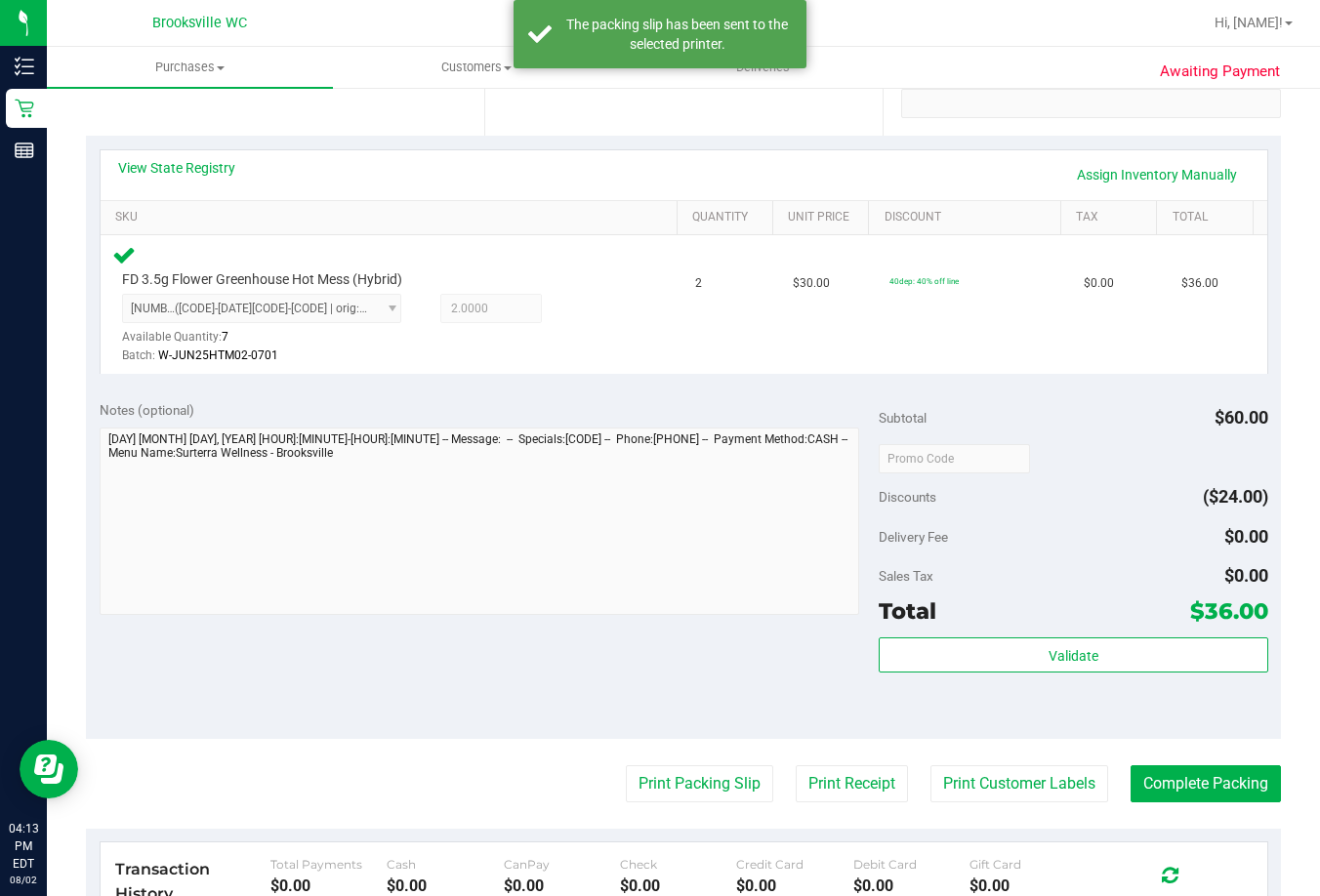 click on "Notes (optional)
Subtotal
$60.00
Discounts
($24.00)
Delivery Fee
$0.00
Sales Tax
$0.00
Total
$36.00" at bounding box center [683, 563] 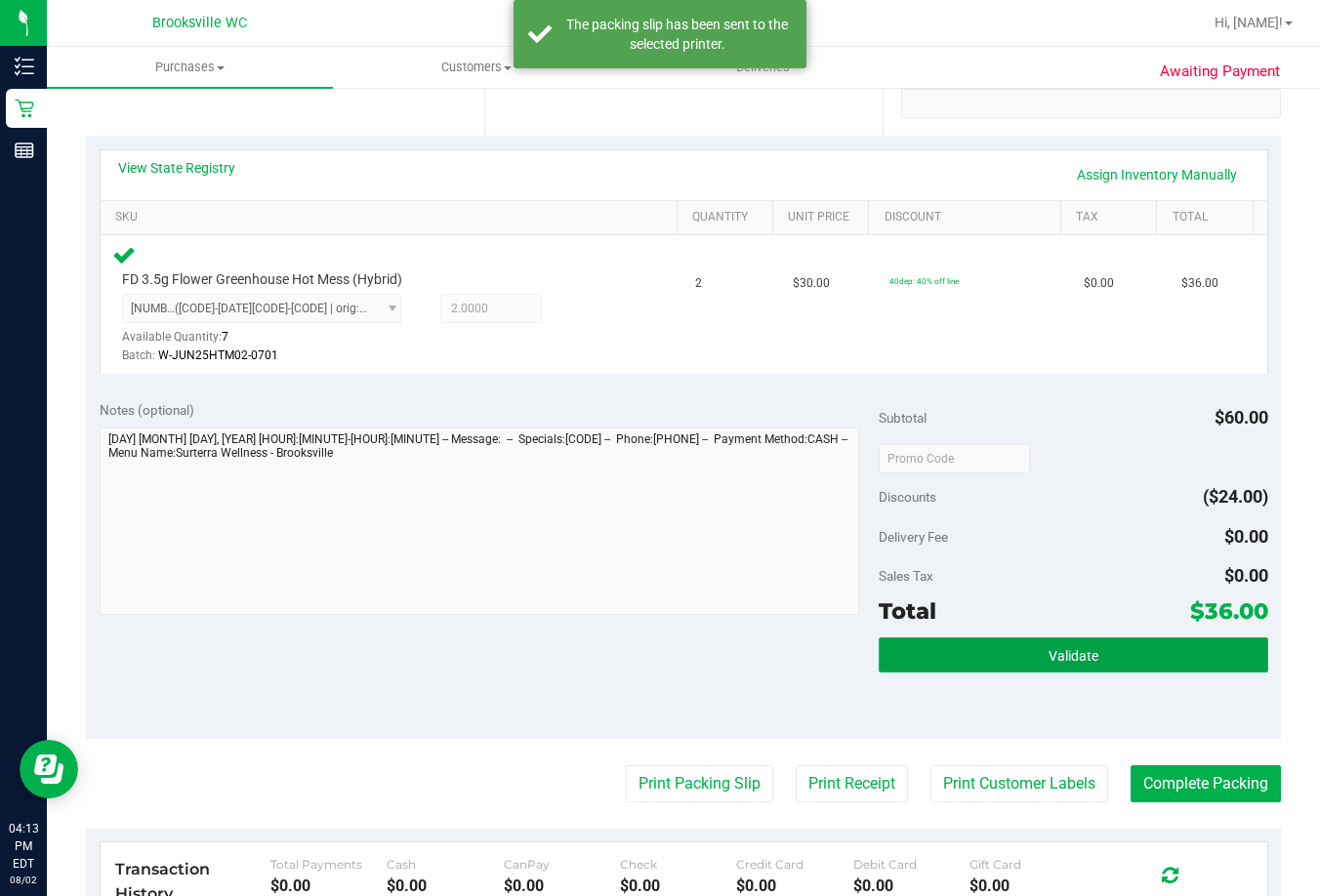 click on "Validate" at bounding box center [1073, 655] 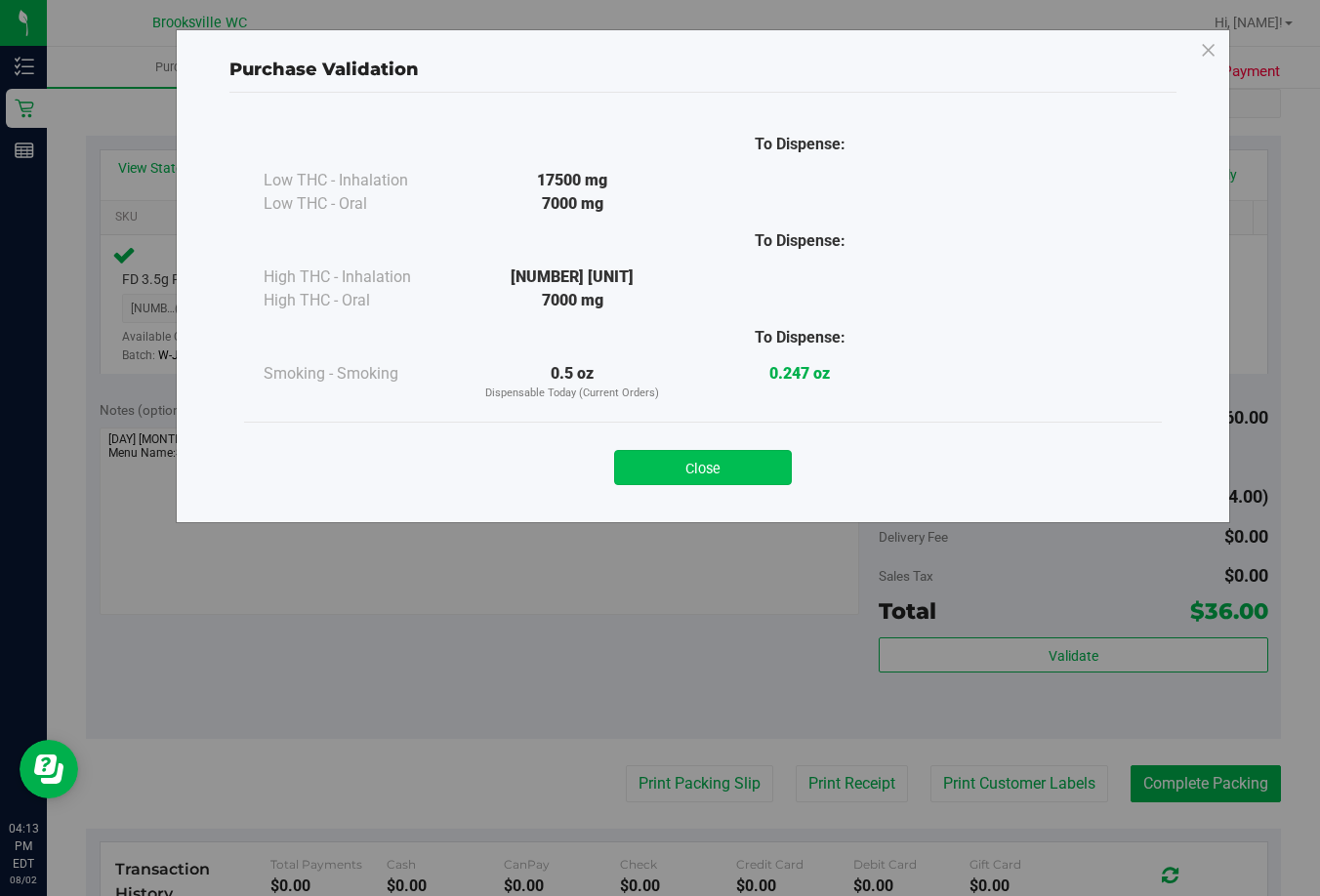 click on "Close" at bounding box center [703, 468] 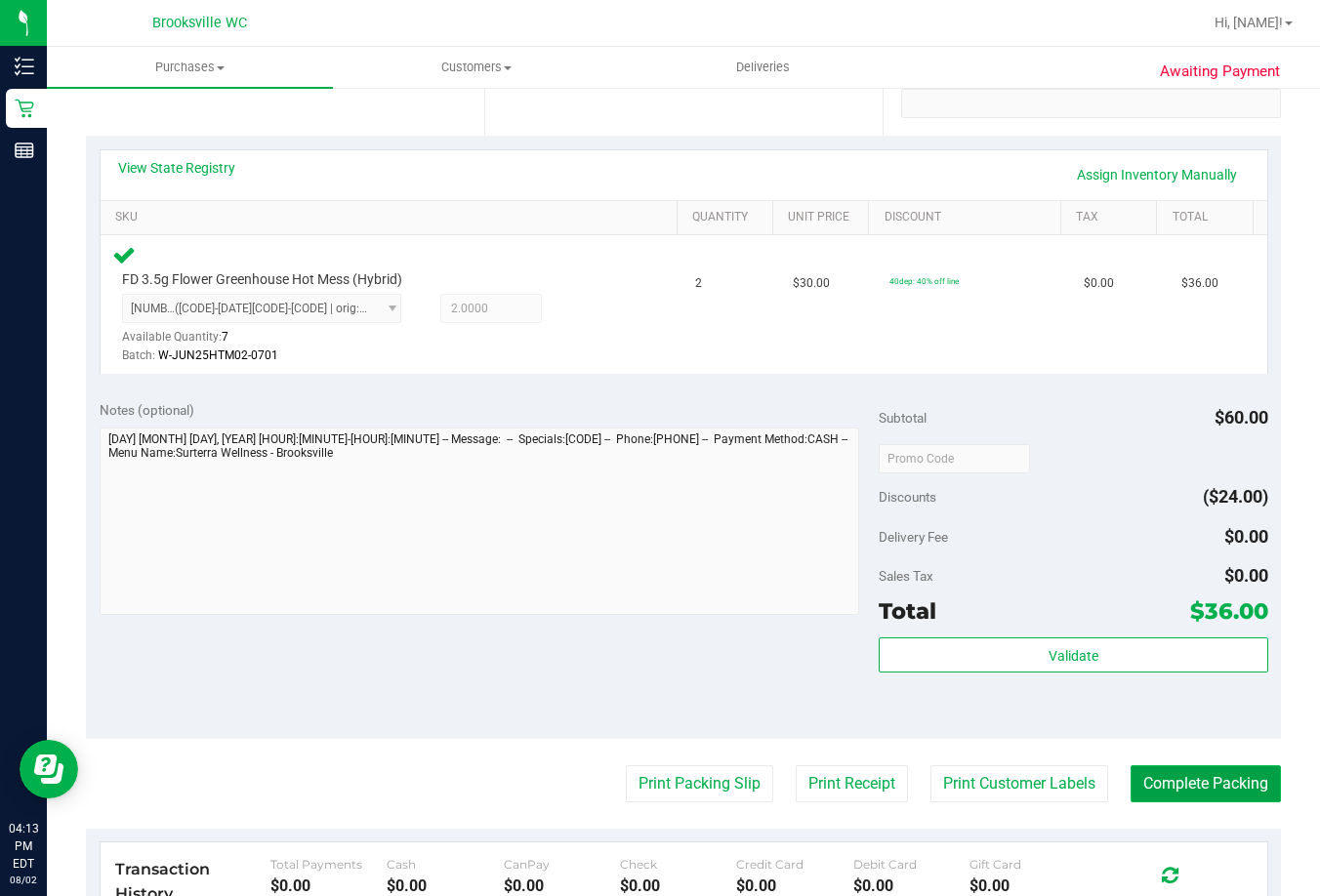 click on "Complete Packing" at bounding box center [1206, 784] 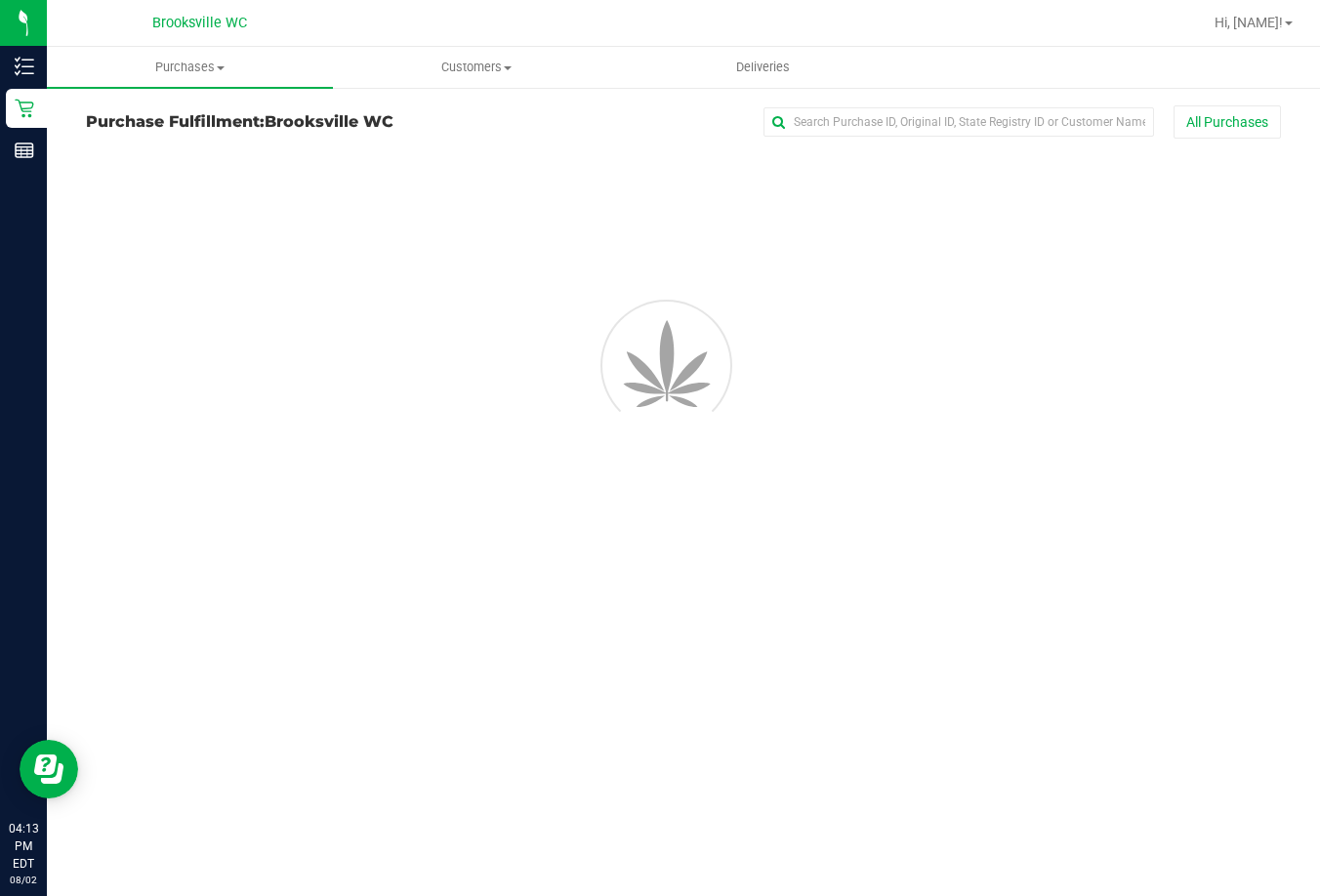 scroll, scrollTop: 0, scrollLeft: 0, axis: both 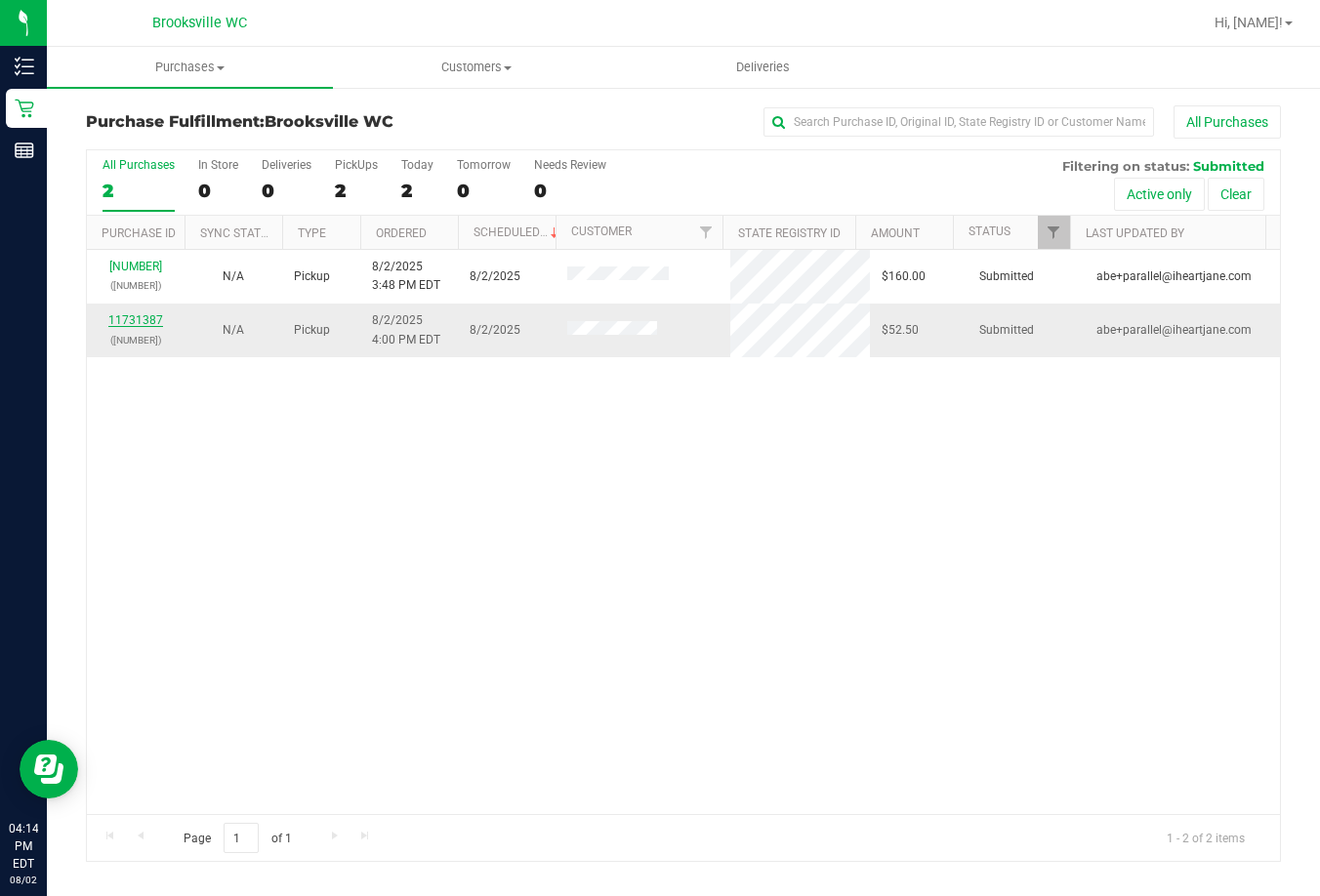 click on "11731387" at bounding box center [136, 320] 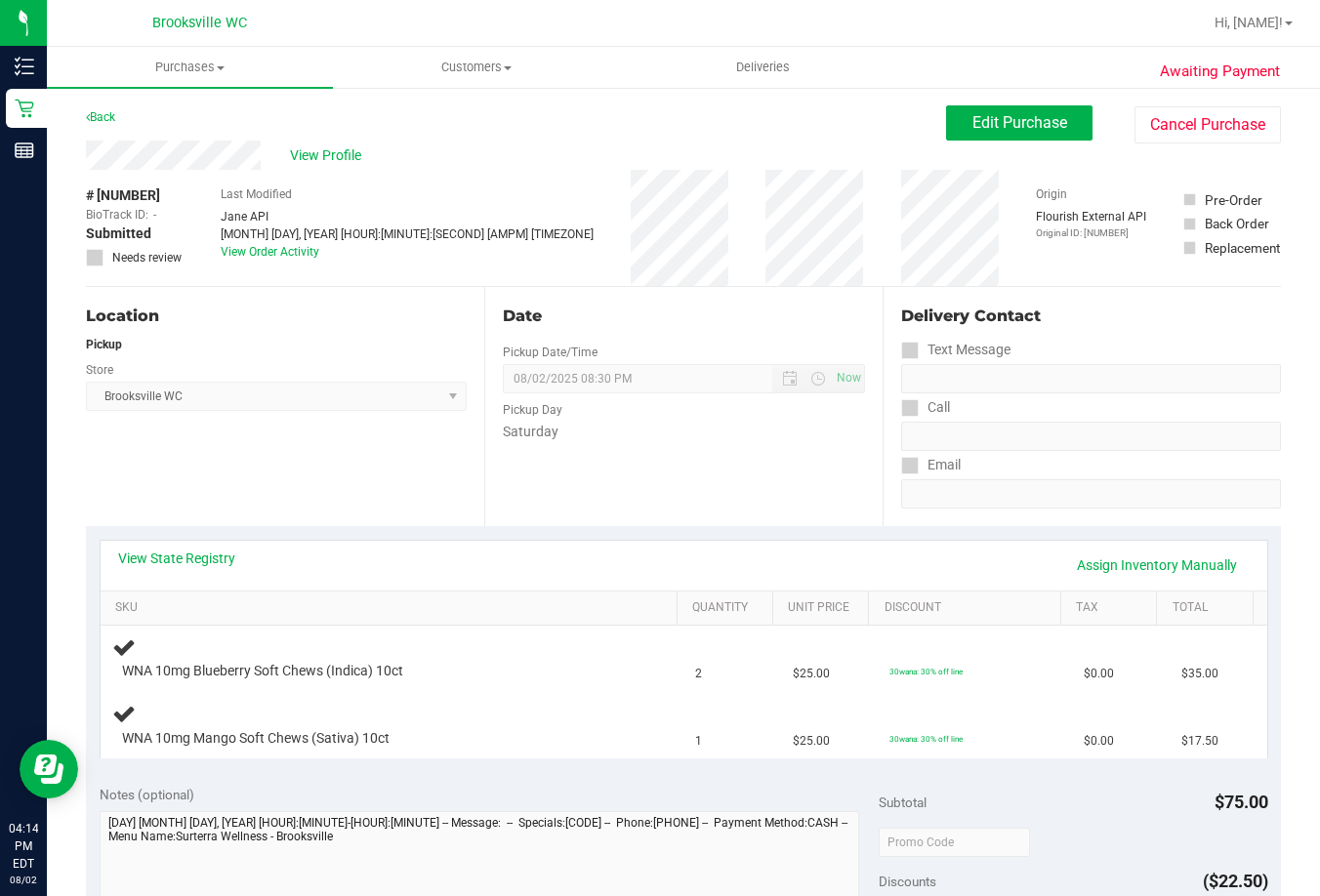click on "View State Registry
Assign Inventory Manually
SKU Quantity Unit Price Discount Tax Total
WNA 10mg Blueberry Soft Chews (Indica) 10ct
2
$25.00
30wana:
30%
off
line
$0.00
$35.00
1" at bounding box center (683, 648) 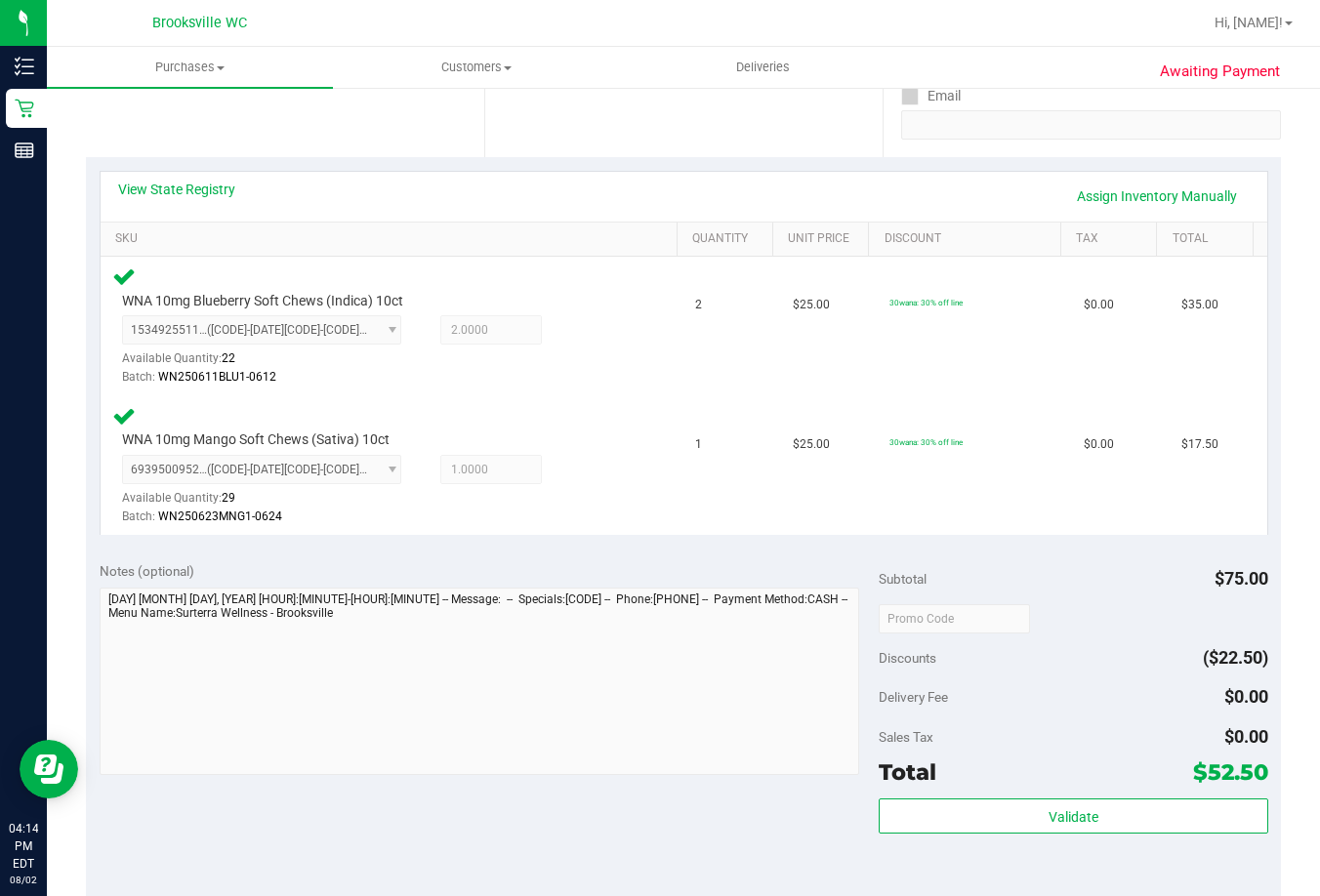 scroll, scrollTop: 586, scrollLeft: 0, axis: vertical 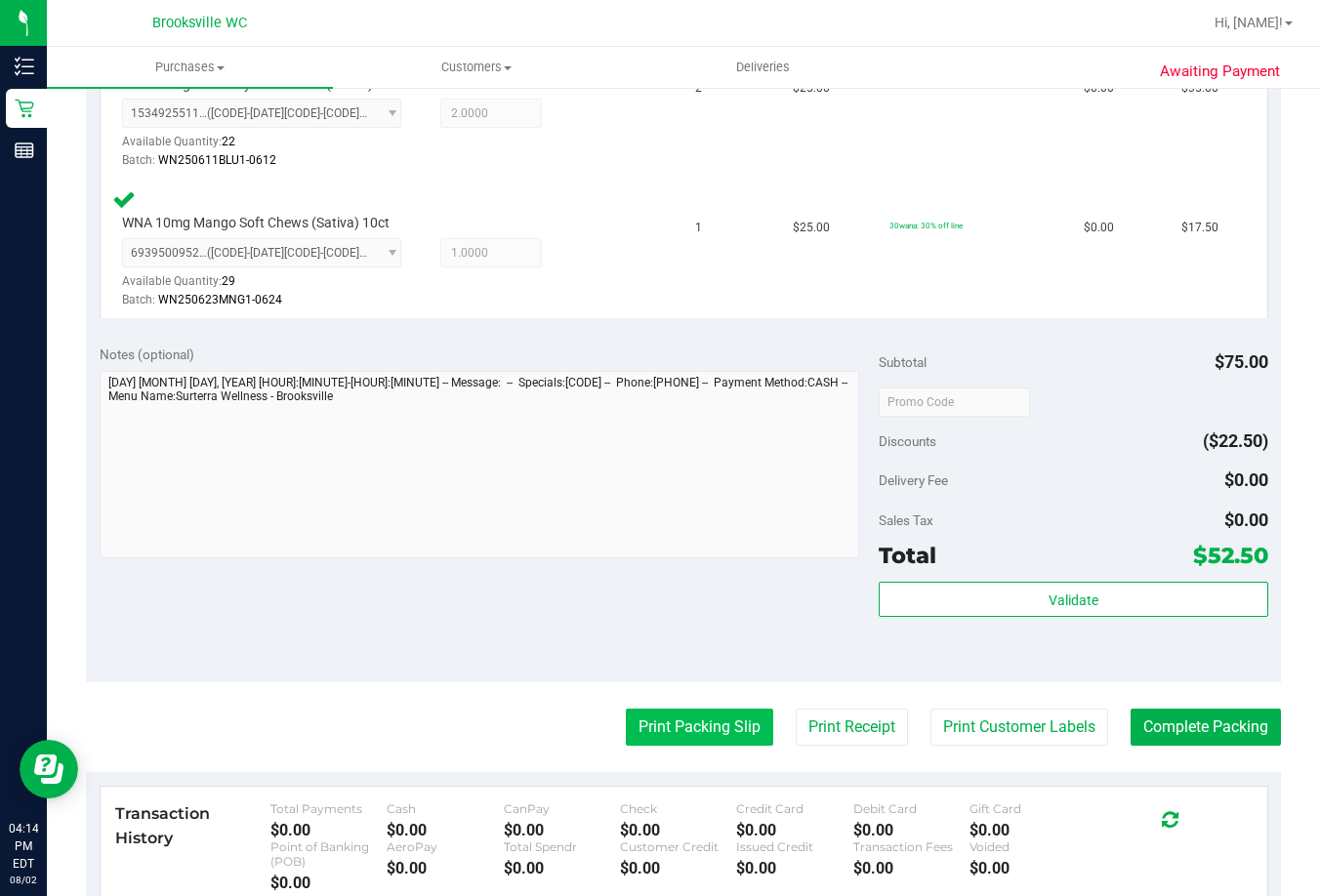 click on "Print Packing Slip" at bounding box center (699, 727) 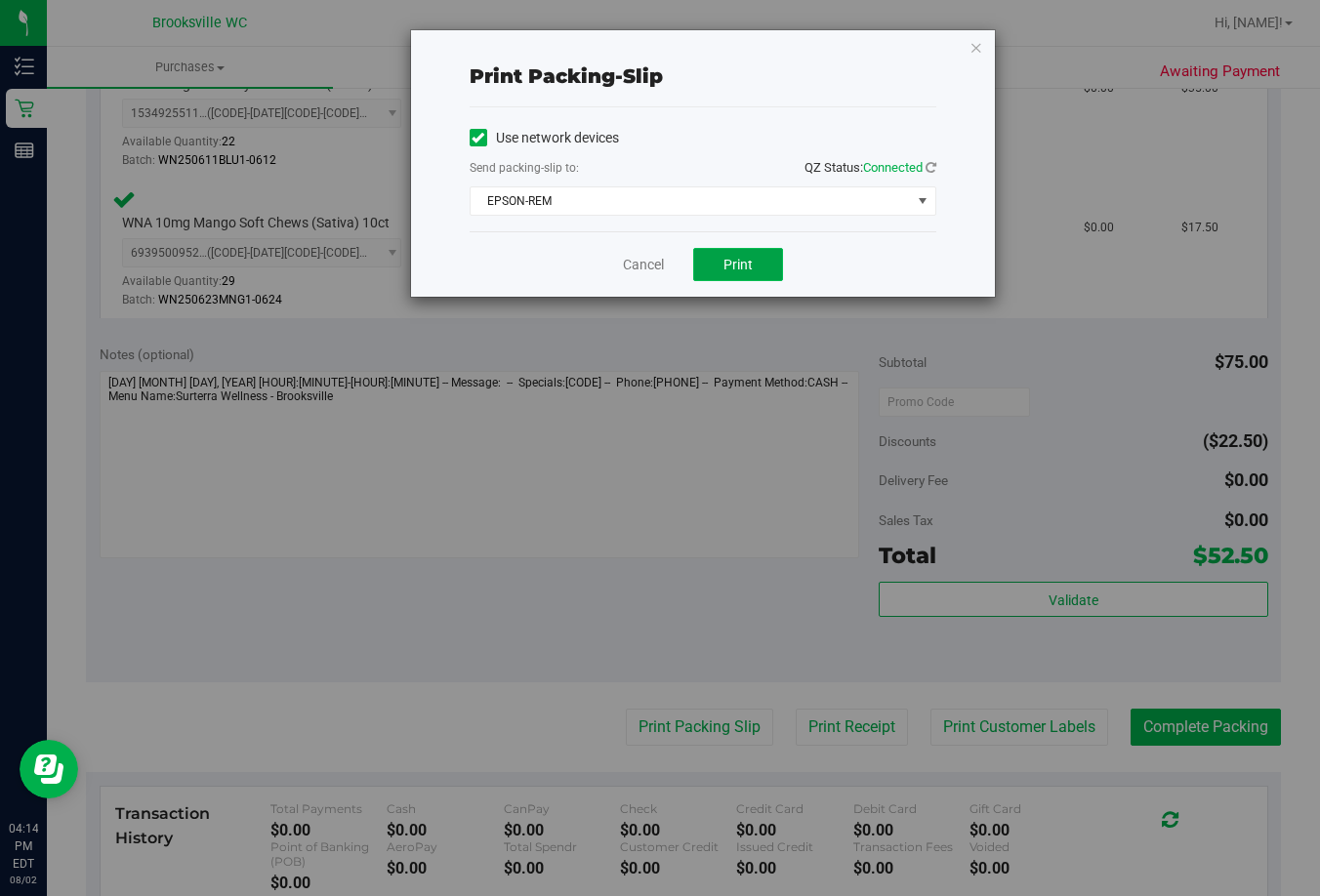 click on "Print" at bounding box center [738, 265] 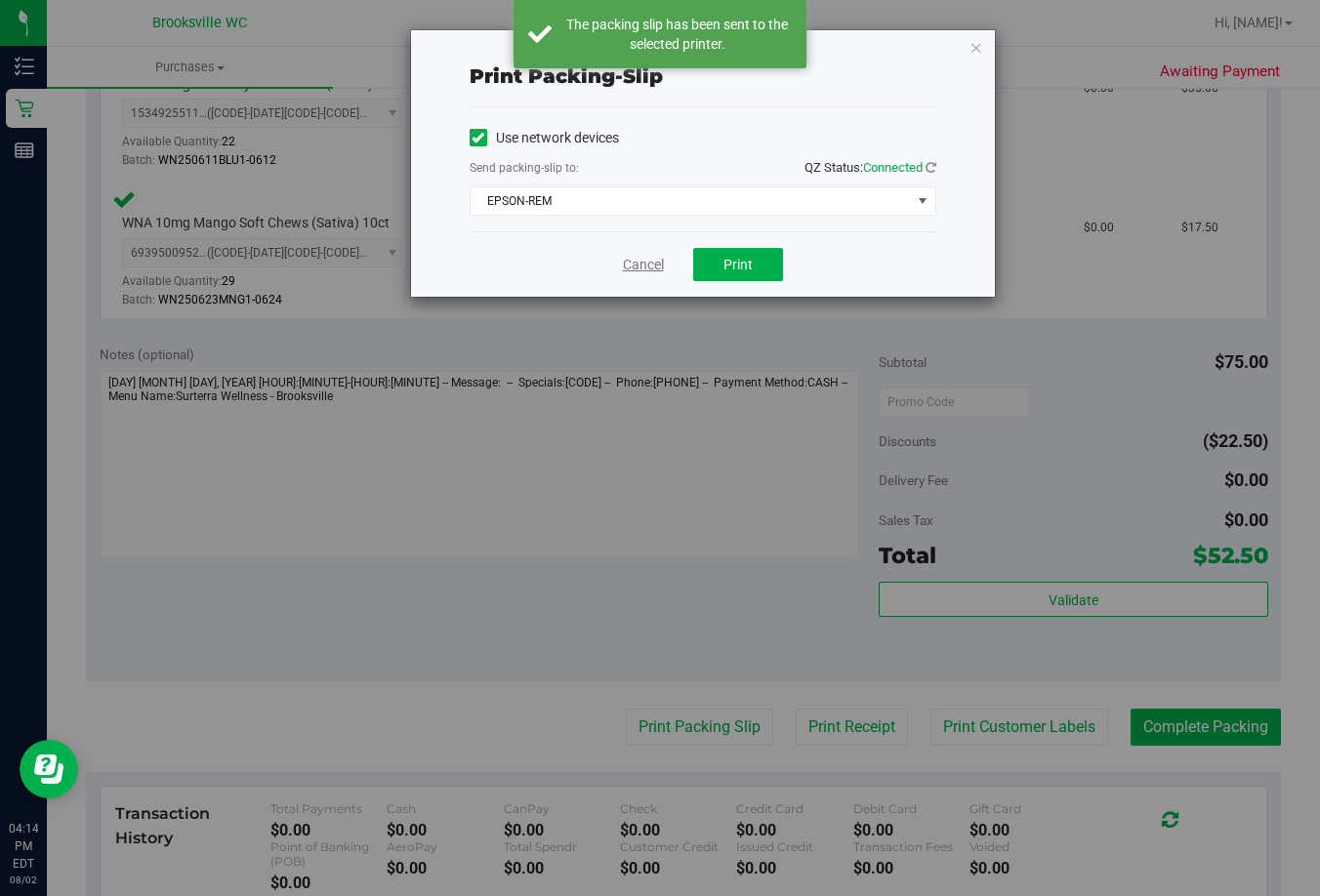 click on "Cancel" at bounding box center (643, 265) 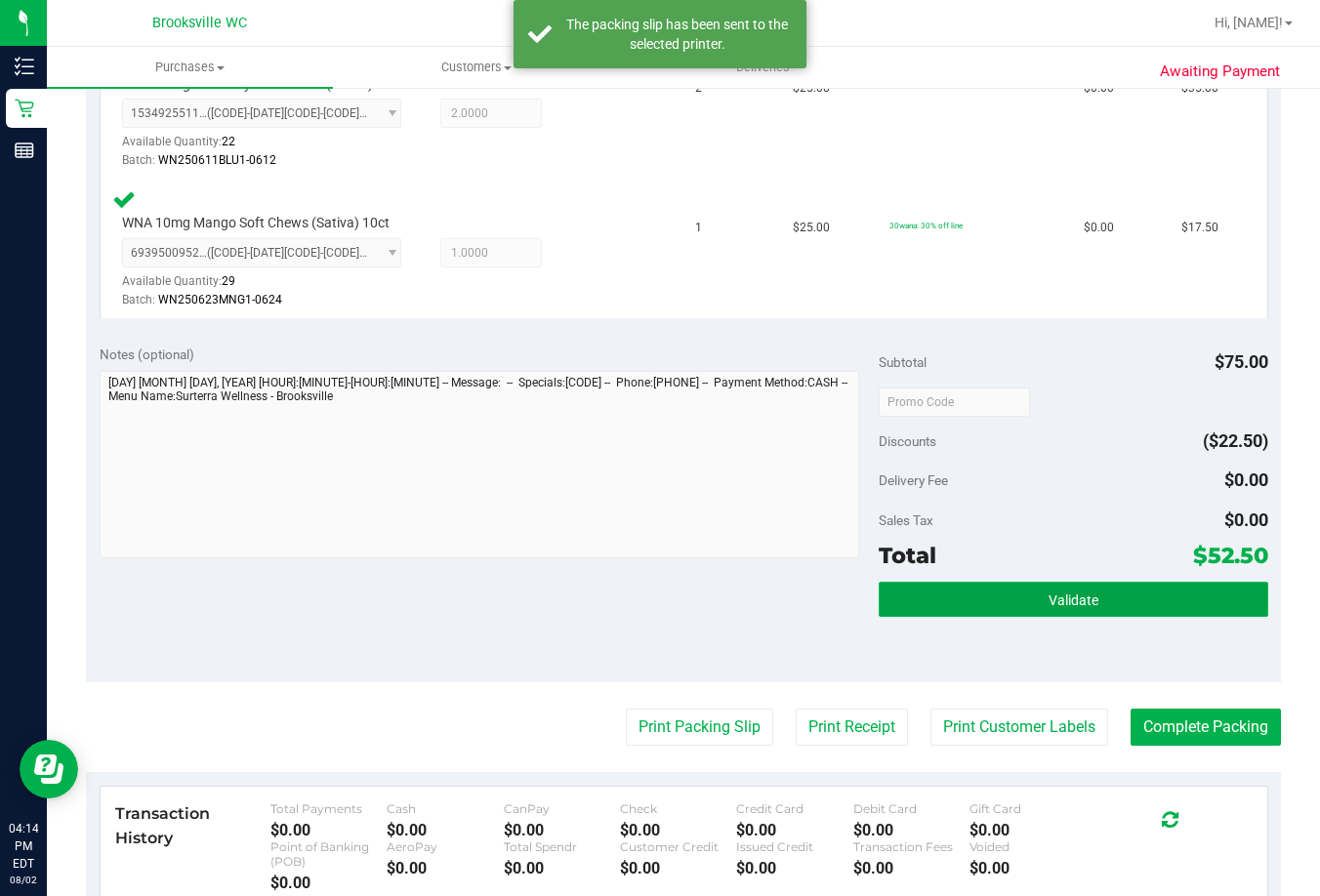 click on "Validate" at bounding box center (1073, 599) 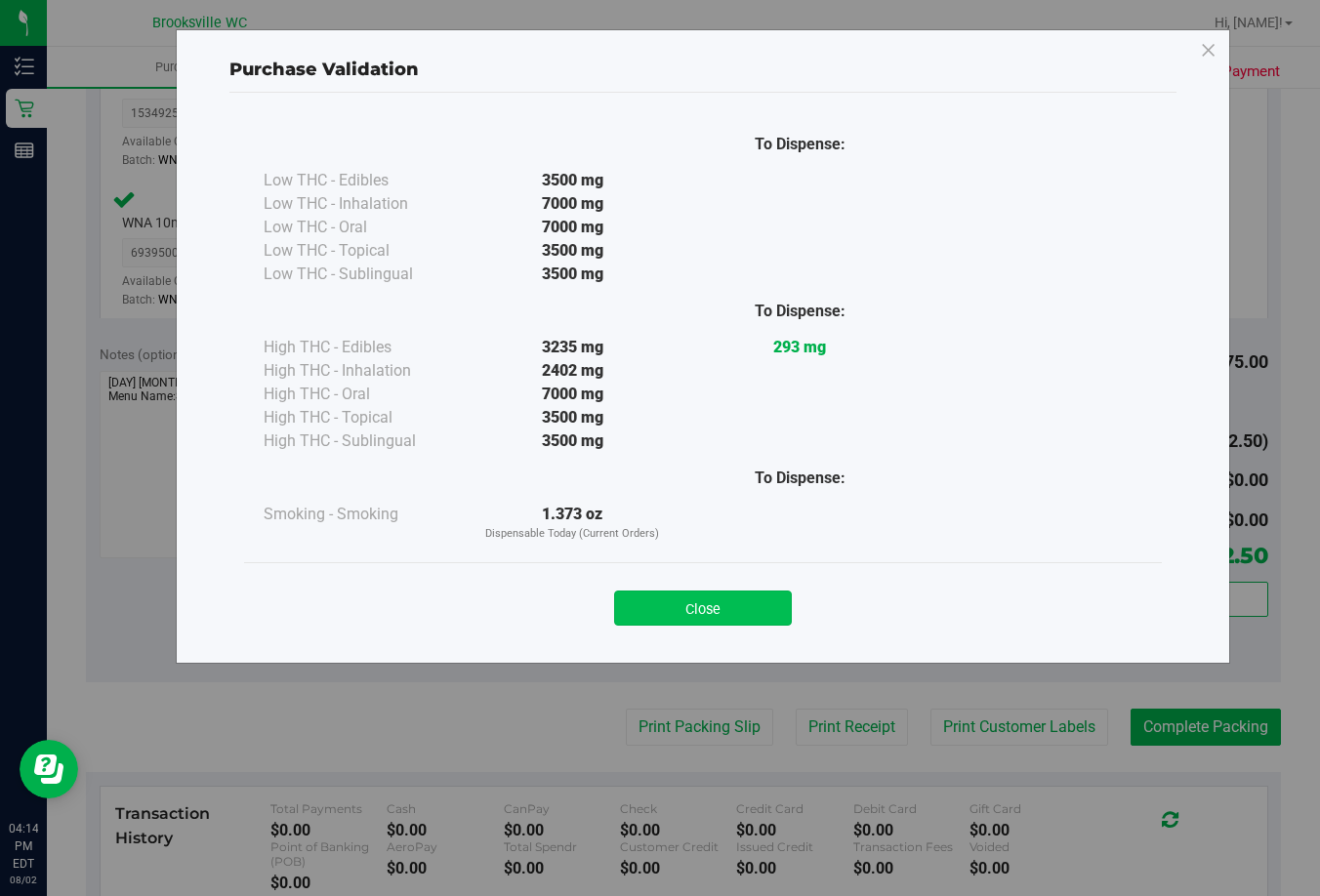 click on "Close" at bounding box center (703, 608) 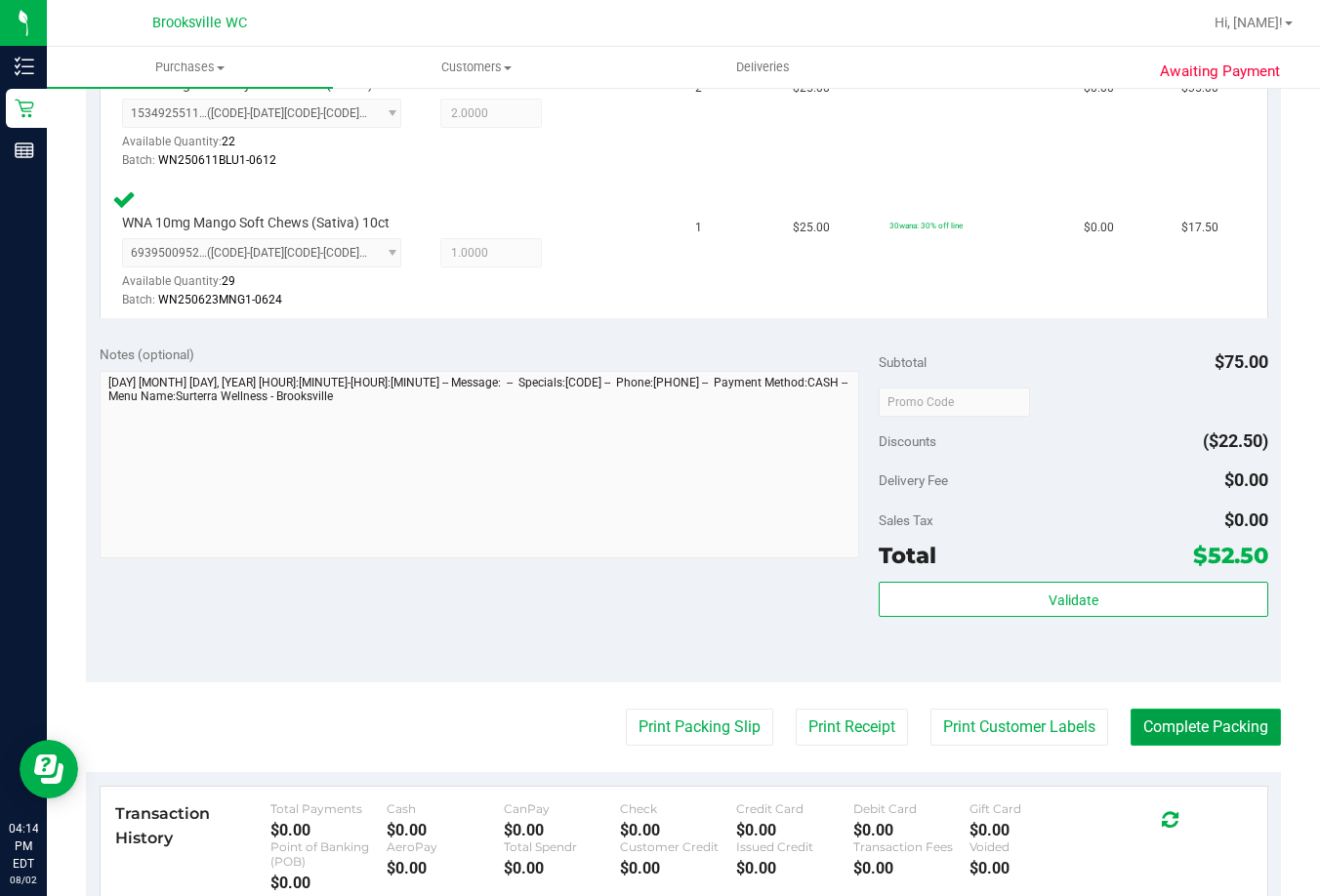 click on "Complete Packing" at bounding box center (1206, 727) 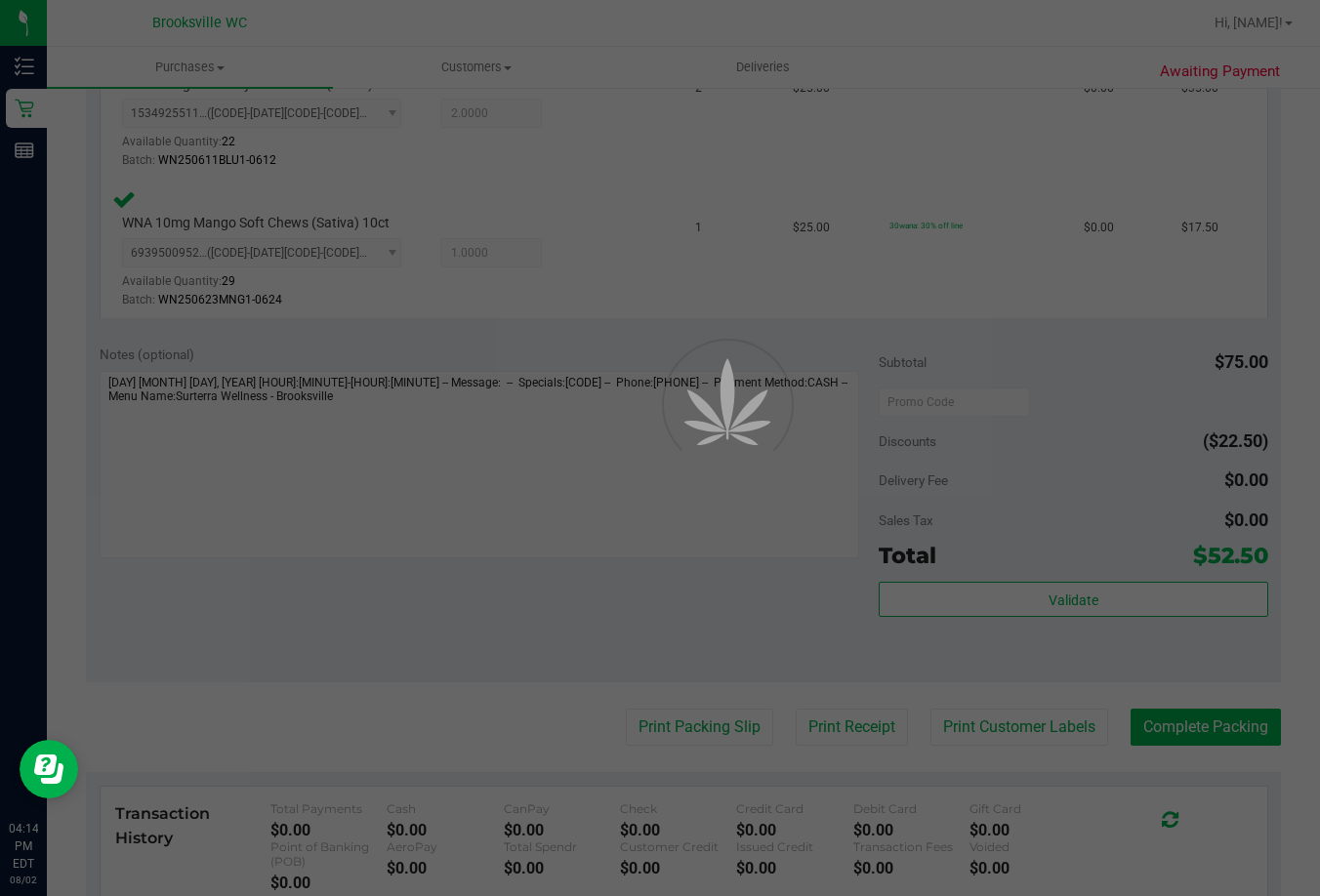 scroll, scrollTop: 0, scrollLeft: 0, axis: both 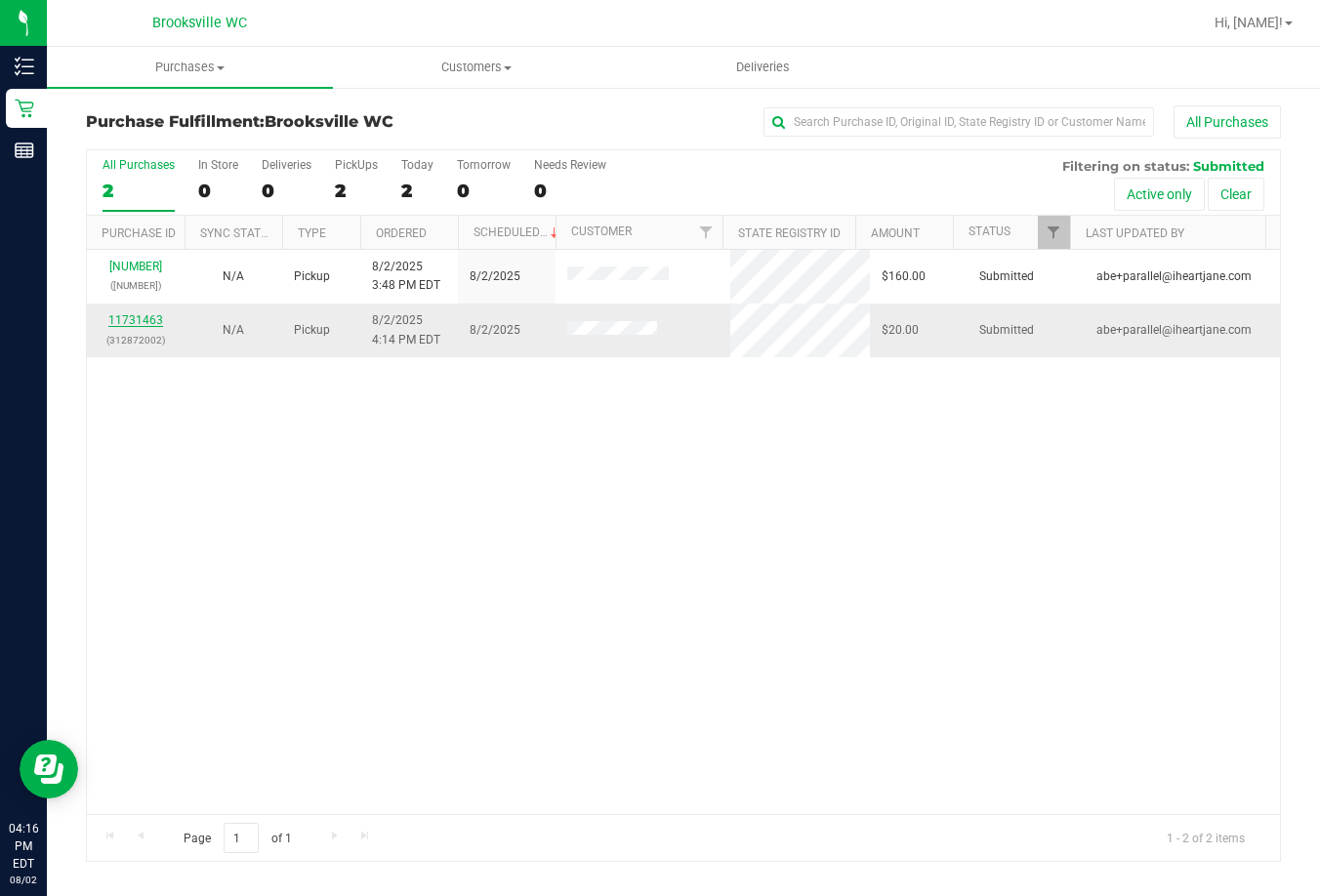 click on "11731463" at bounding box center (136, 320) 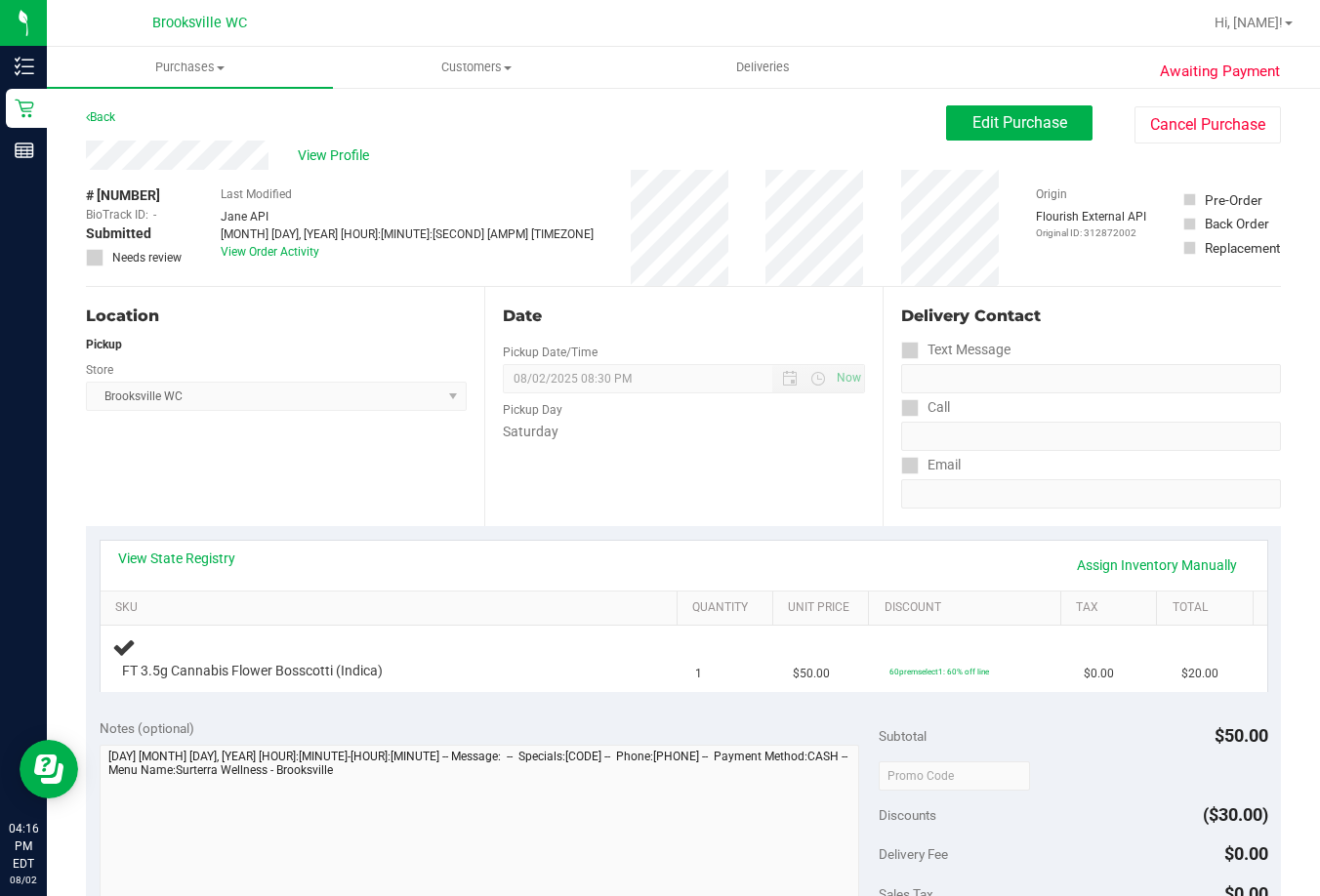 click on "Location
Pickup
Store
Brooksville WC Select Store Bonita Springs WC Boynton Beach WC Bradenton WC Brandon WC Brooksville WC Call Center Clermont WC Crestview WC Deerfield Beach WC Delray Beach WC Deltona WC Ft Walton Beach WC Ft. Lauderdale WC Ft. Myers WC Gainesville WC Jax Atlantic WC JAX DC REP Jax WC Key West WC Lakeland WC Largo WC Lehigh Acres DC REP Merritt Island WC Miami 72nd WC Miami Beach WC Miami Dadeland WC Miramar DC REP New Port Richey WC North Palm Beach WC North Port WC Ocala WC Orange Park WC Orlando Colonial WC Orlando DC REP Orlando WC Oviedo WC Palm Bay WC Palm Coast WC Panama City WC Pensacola WC Port Orange WC Port St. Lucie WC Sebring WC South Tampa WC St. Pete WC Summerfield WC Tallahassee DC REP Tallahassee WC Tampa DC Testing Tampa Warehouse Tampa WC TX Austin DC TX Plano Retail WPB DC" at bounding box center [285, 406] 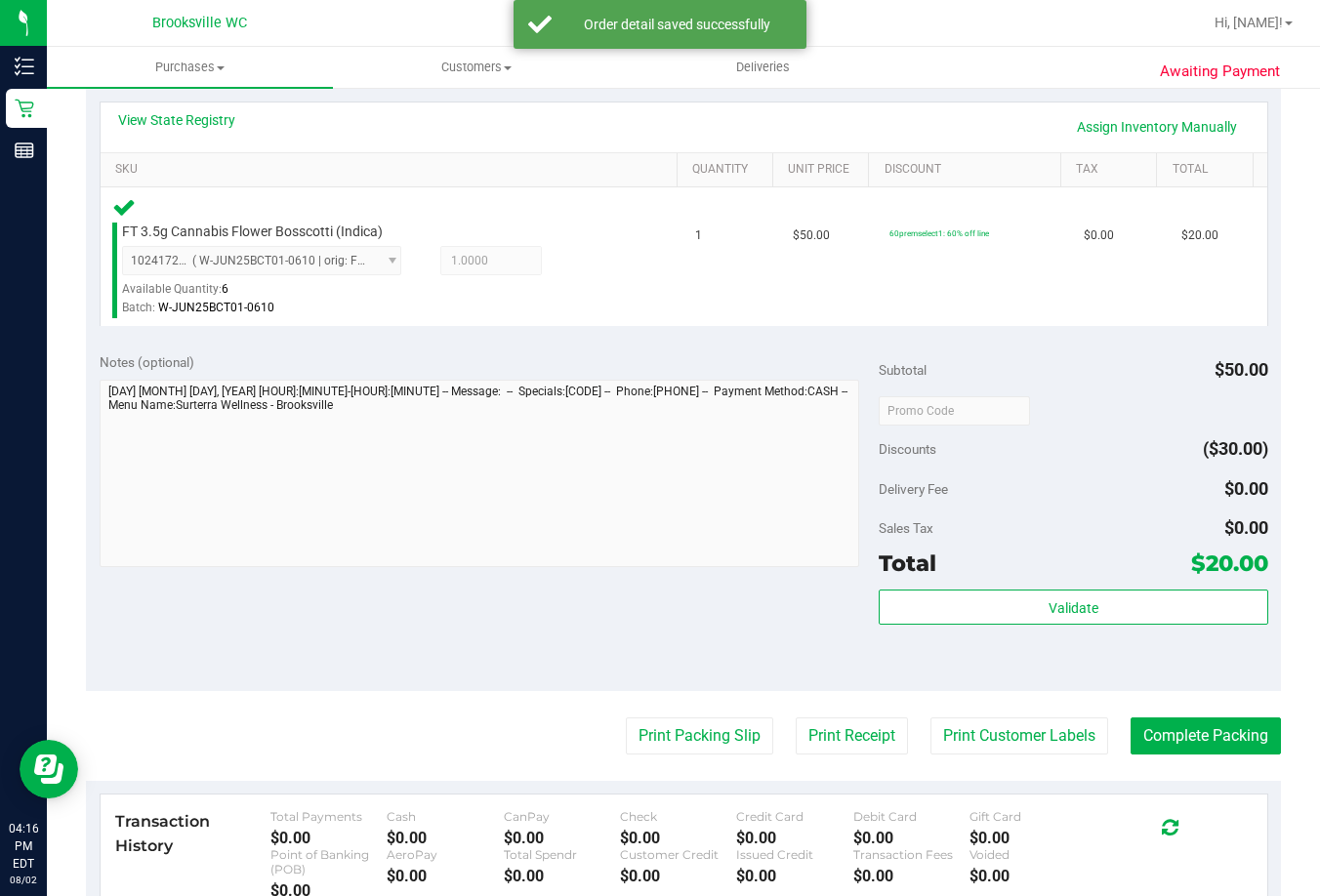 scroll, scrollTop: 488, scrollLeft: 0, axis: vertical 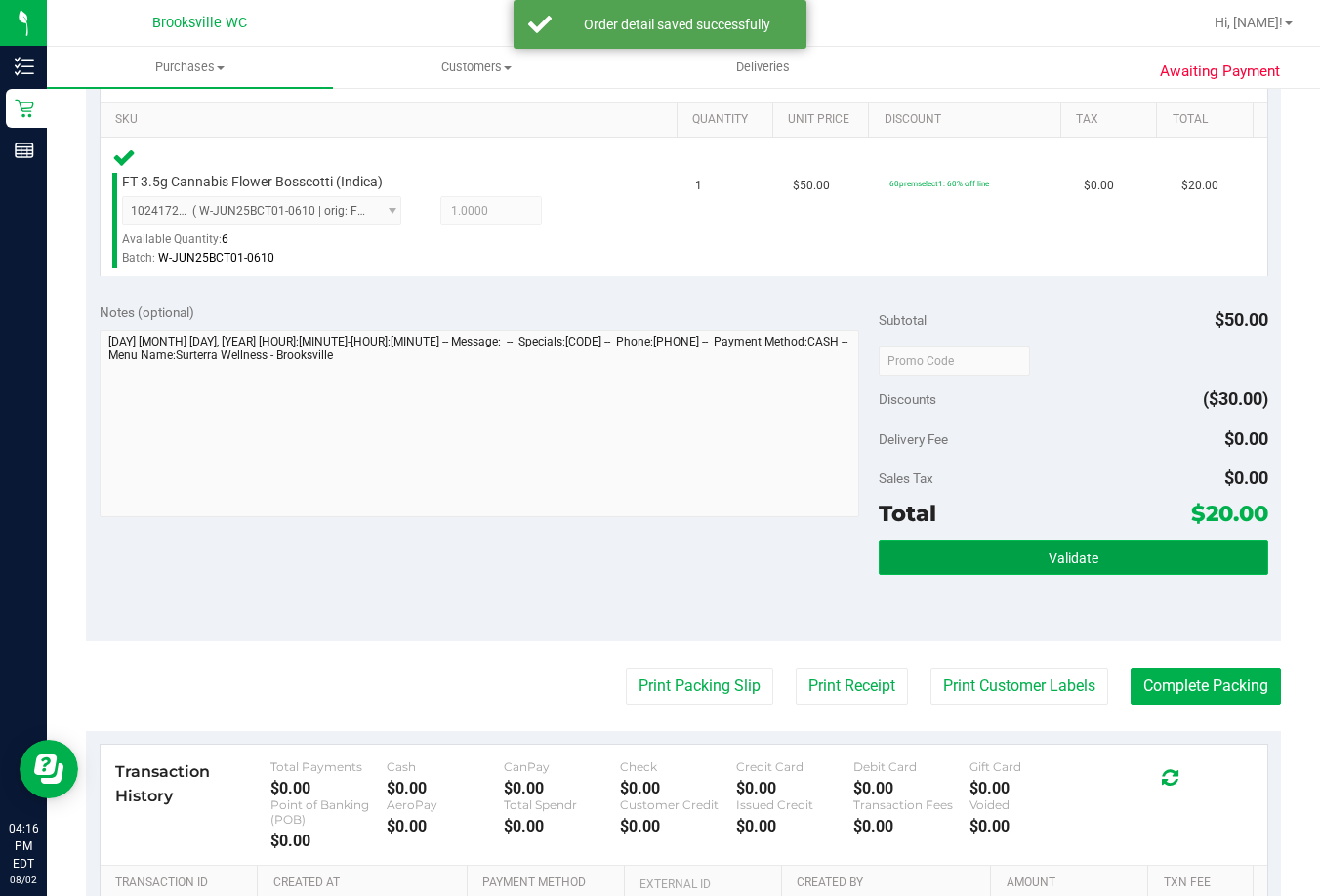 click on "Validate" at bounding box center (1073, 557) 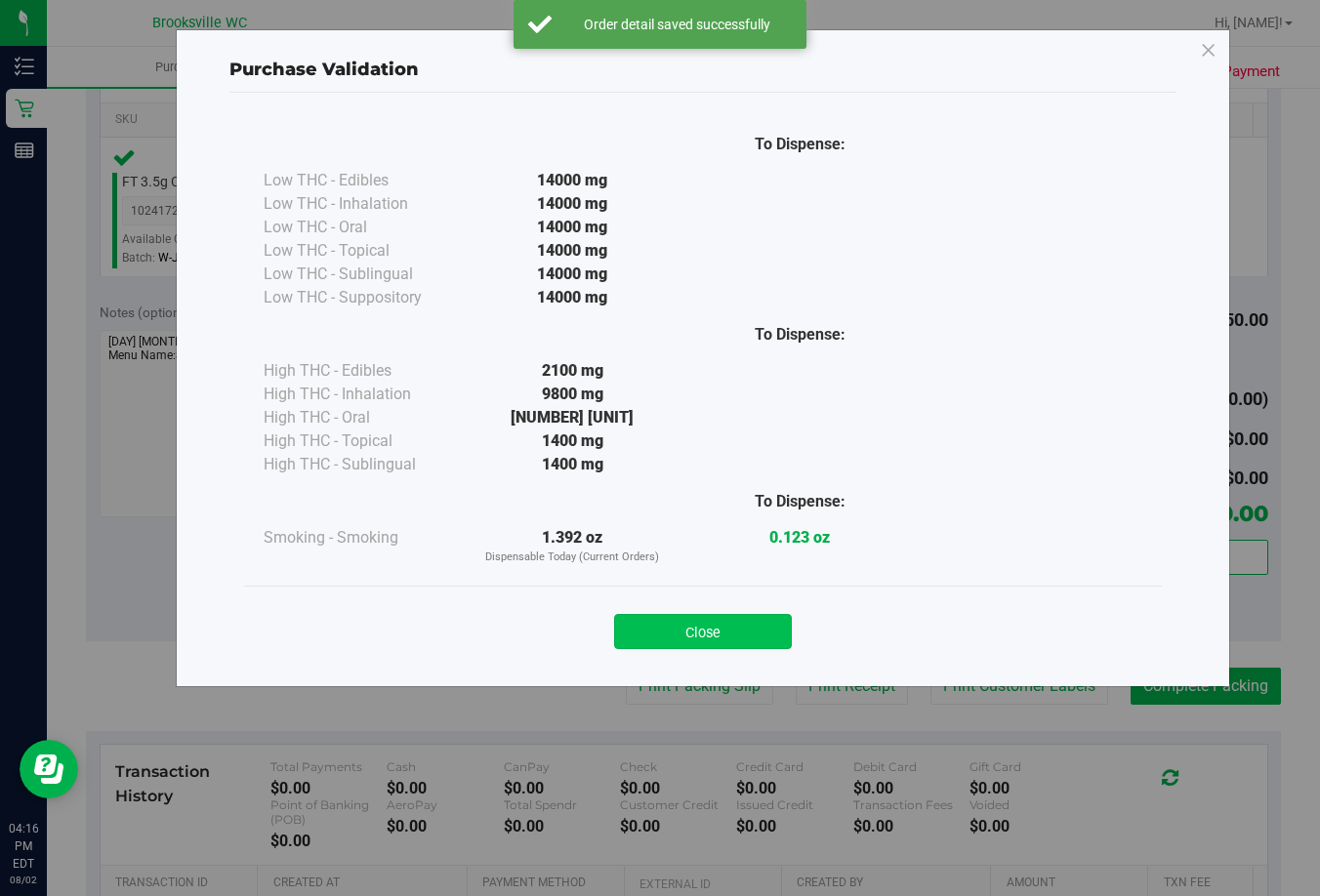 click on "Close" at bounding box center (703, 631) 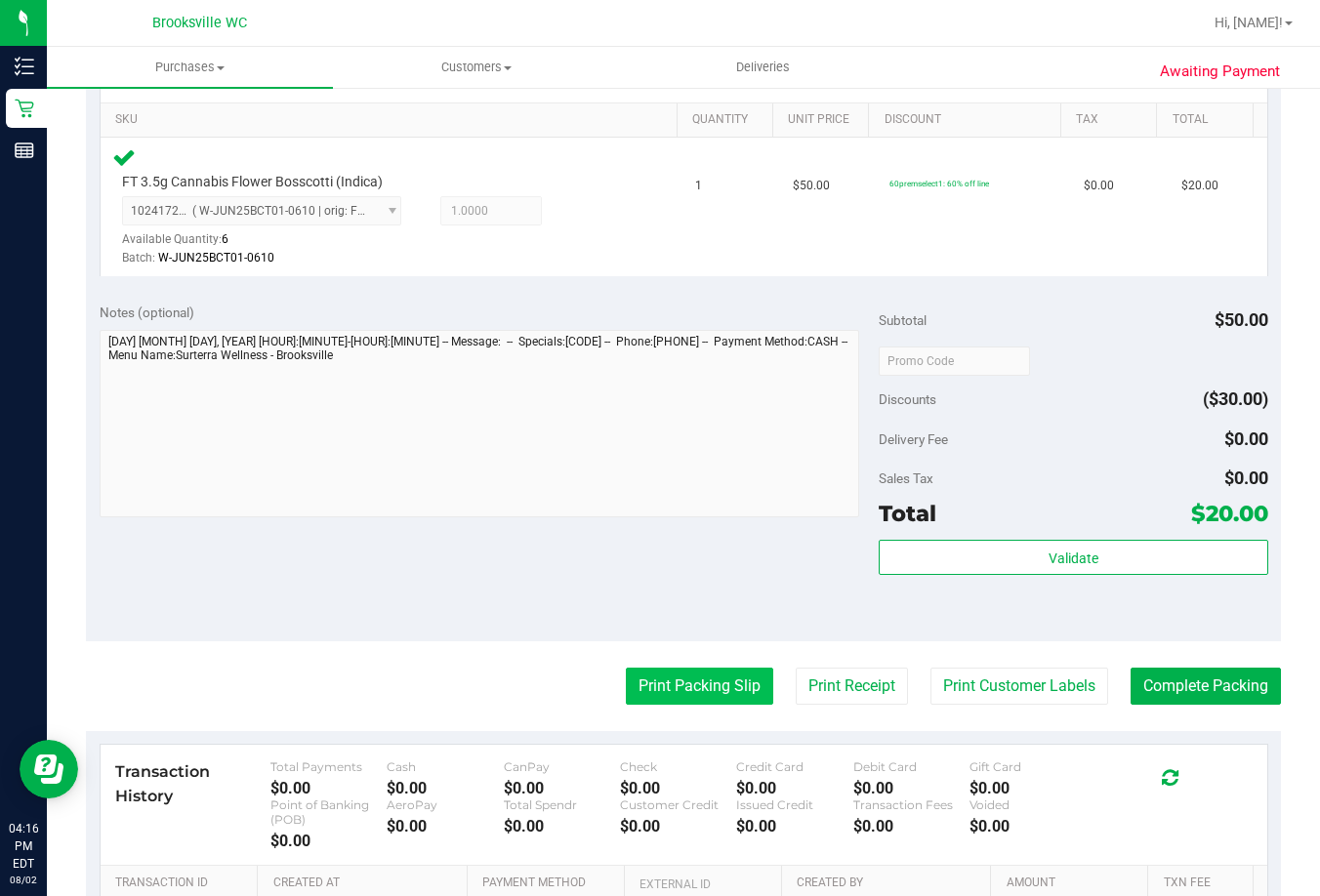 click on "Print Packing Slip" at bounding box center [699, 686] 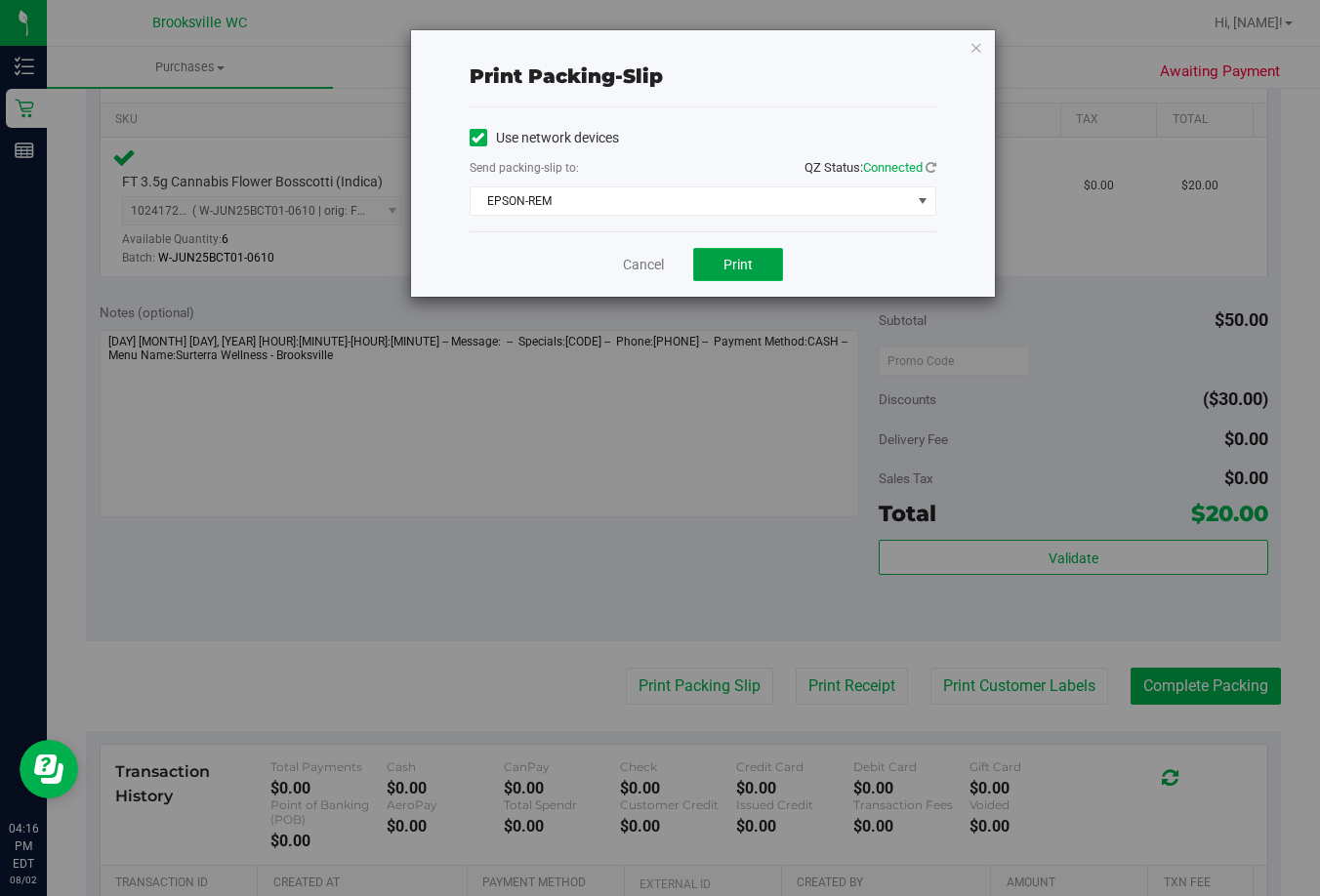 click on "Print" at bounding box center (738, 265) 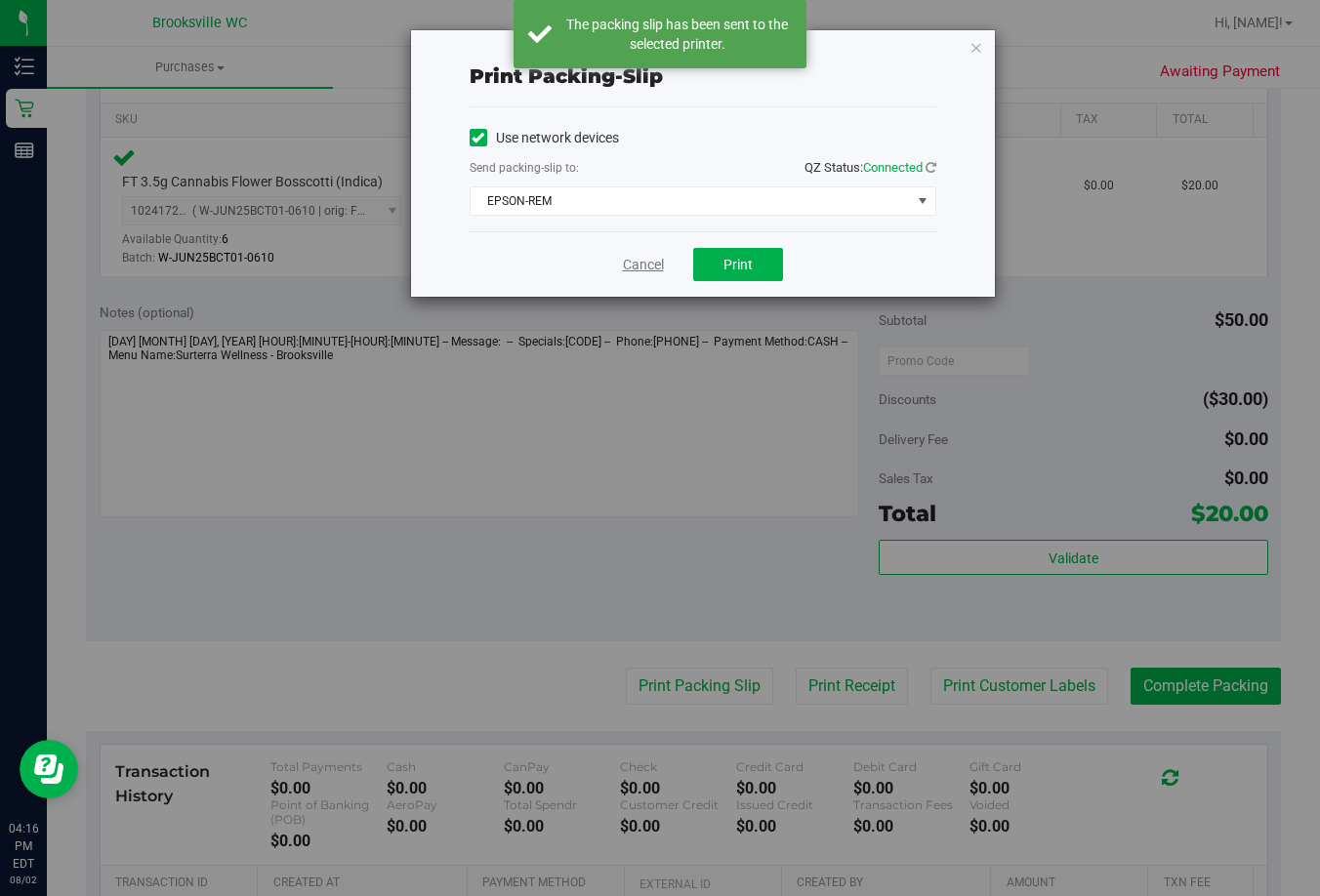 click on "Cancel" at bounding box center [643, 265] 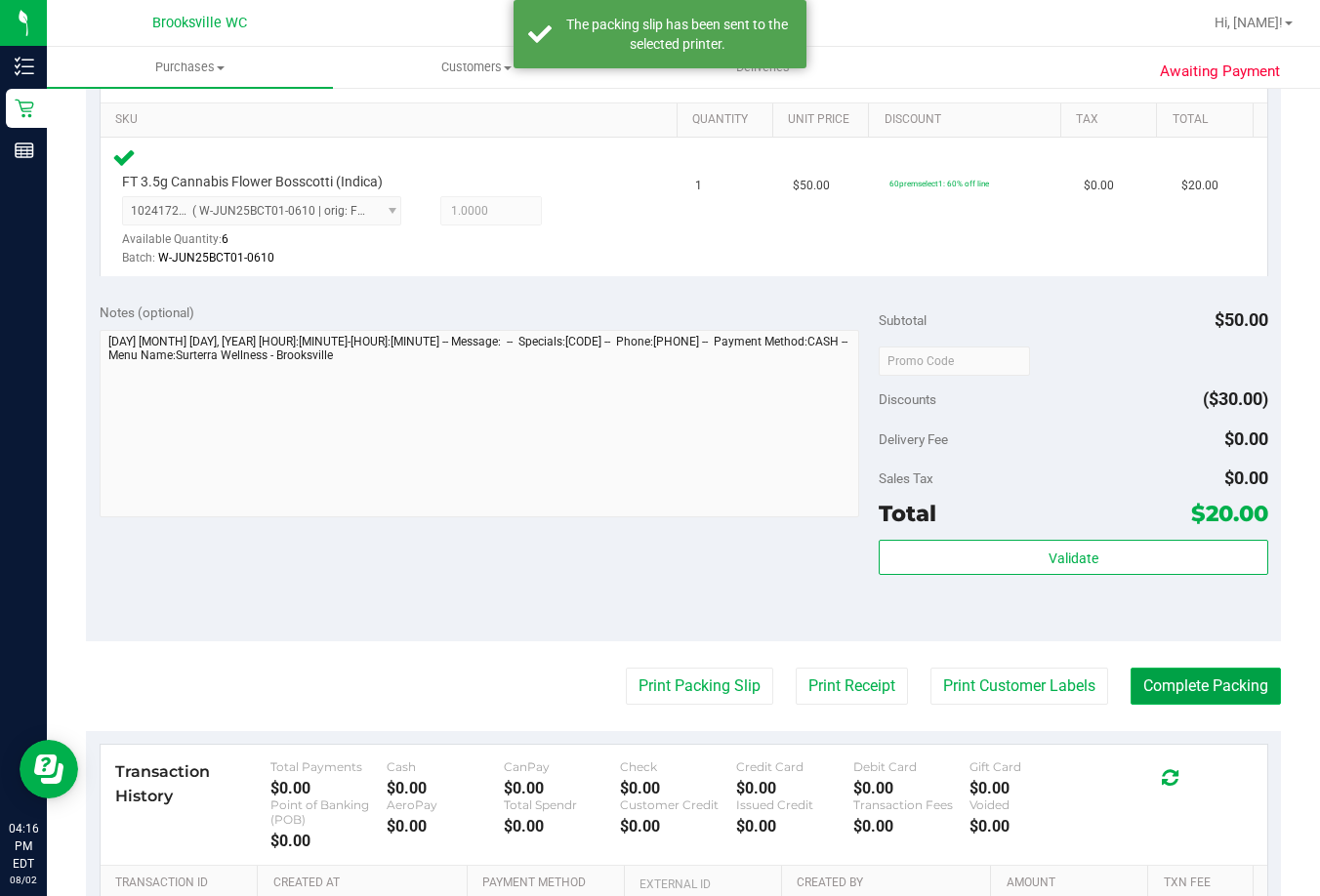 click on "Complete Packing" at bounding box center [1206, 686] 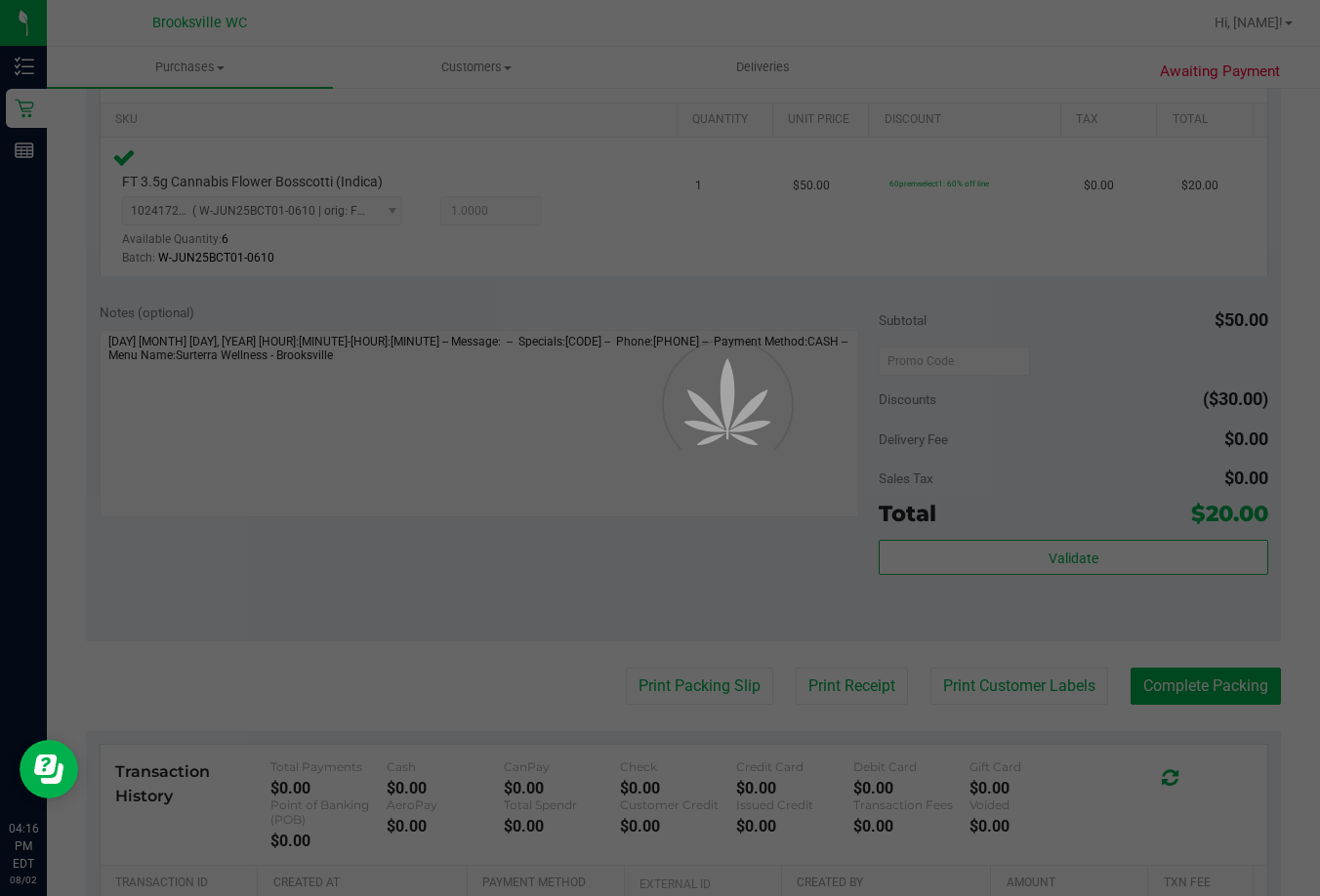 scroll, scrollTop: 0, scrollLeft: 0, axis: both 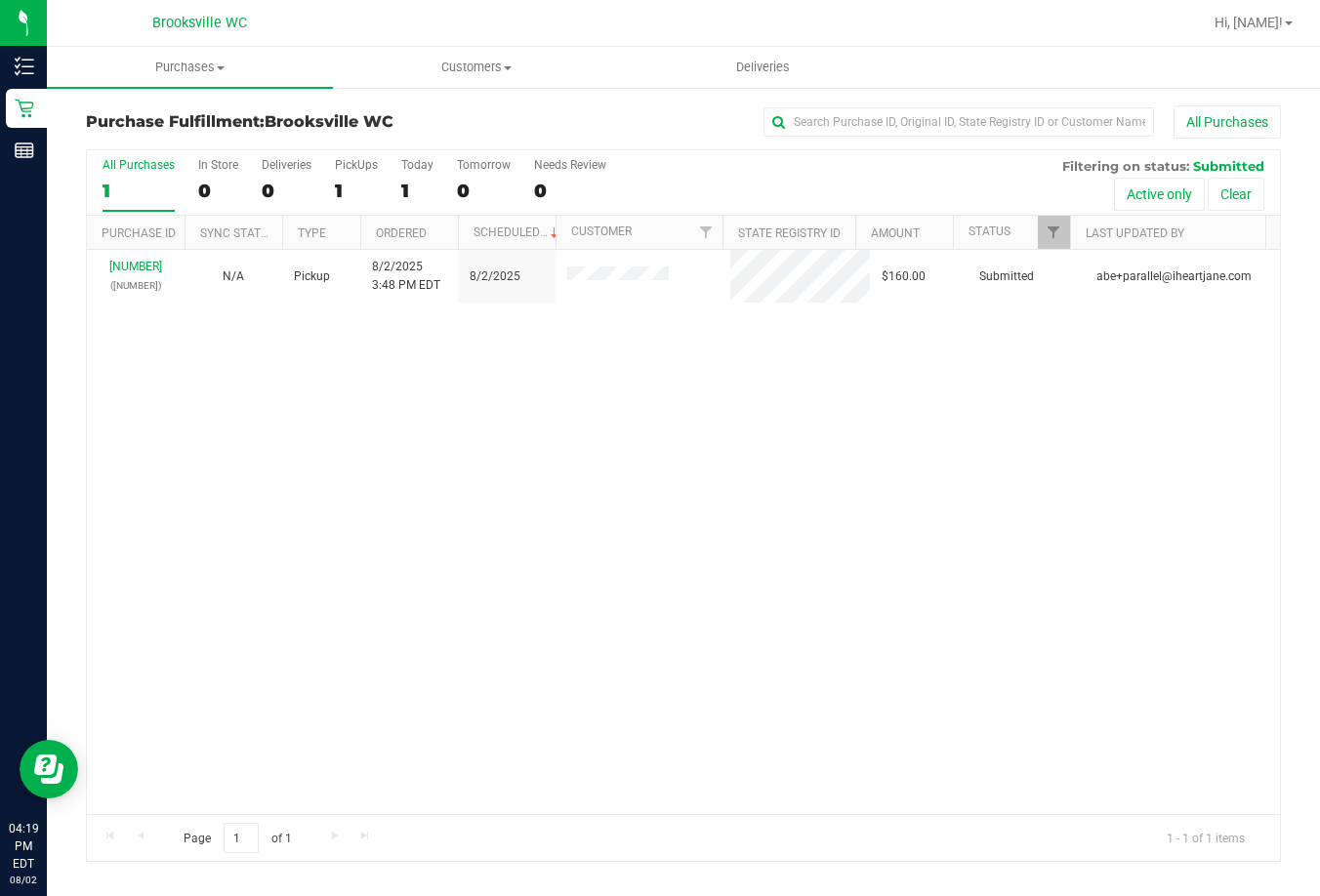 click on "11731283
(312865732)
N/A
Pickup 8/2/2025 3:48 PM EDT 8/2/2025
$160.00
Submitted abe+parallel@iheartjane.com" at bounding box center (683, 532) 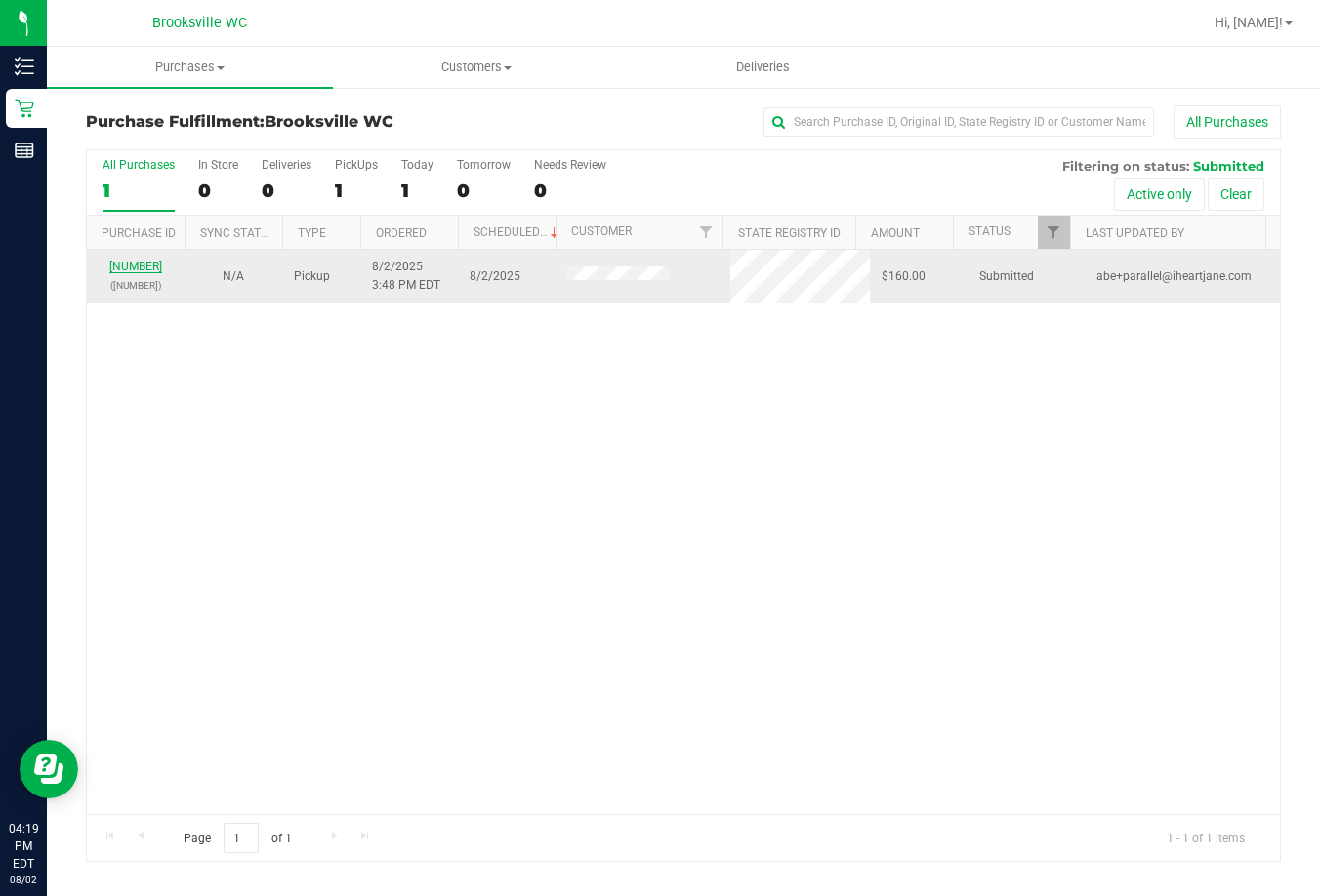 click on "11731283" at bounding box center [136, 266] 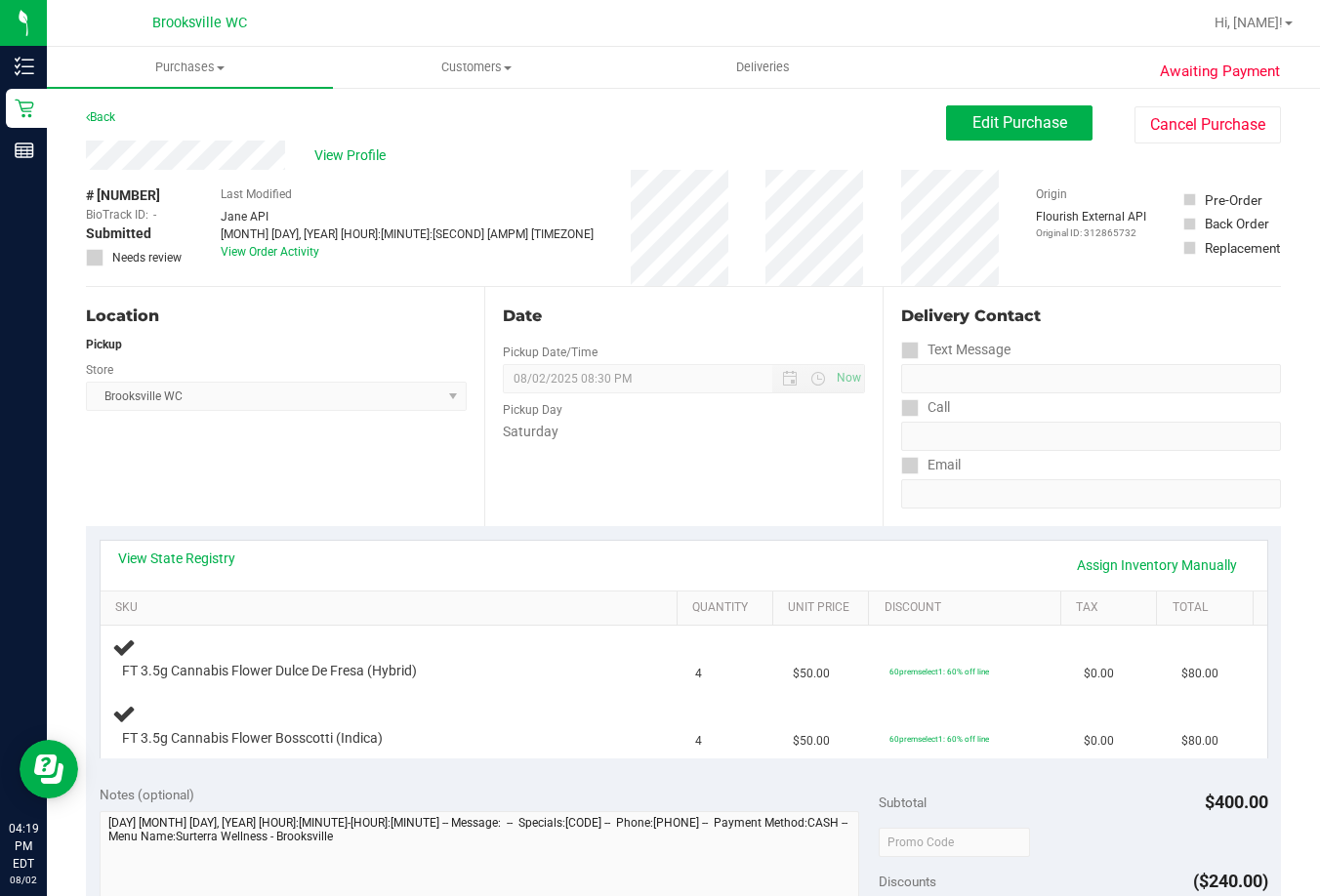 click on "Location
Pickup
Store
Brooksville WC Select Store Bonita Springs WC Boynton Beach WC Bradenton WC Brandon WC Brooksville WC Call Center Clermont WC Crestview WC Deerfield Beach WC Delray Beach WC Deltona WC Ft Walton Beach WC Ft. Lauderdale WC Ft. Myers WC Gainesville WC Jax Atlantic WC JAX DC REP Jax WC Key West WC Lakeland WC Largo WC Lehigh Acres DC REP Merritt Island WC Miami 72nd WC Miami Beach WC Miami Dadeland WC Miramar DC REP New Port Richey WC North Palm Beach WC North Port WC Ocala WC Orange Park WC Orlando Colonial WC Orlando DC REP Orlando WC Oviedo WC Palm Bay WC Palm Coast WC Panama City WC Pensacola WC Port Orange WC Port St. Lucie WC Sebring WC South Tampa WC St. Pete WC Summerfield WC Tallahassee DC REP Tallahassee WC Tampa DC Testing Tampa Warehouse Tampa WC TX Austin DC TX Plano Retail WPB DC" at bounding box center (285, 406) 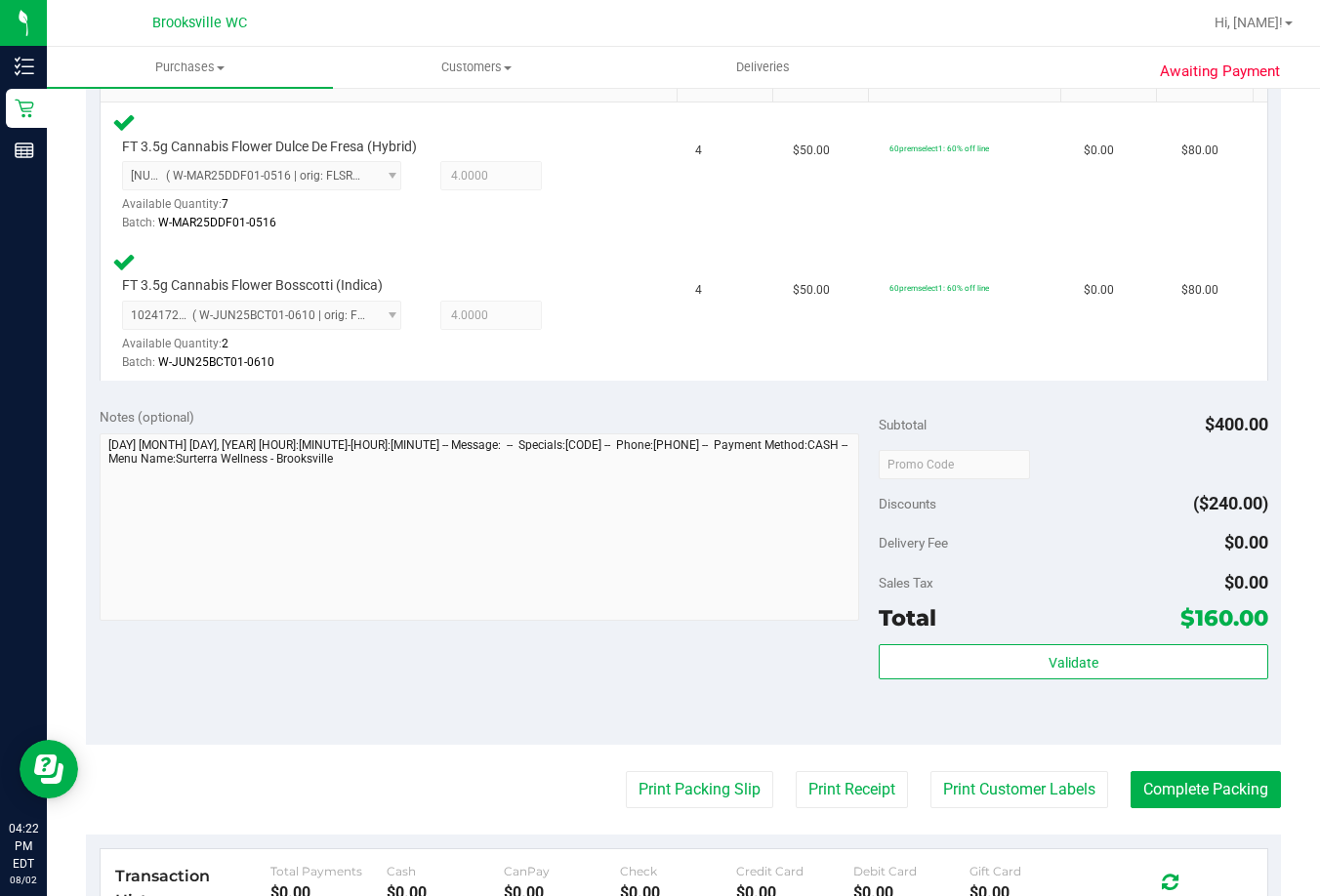 scroll, scrollTop: 586, scrollLeft: 0, axis: vertical 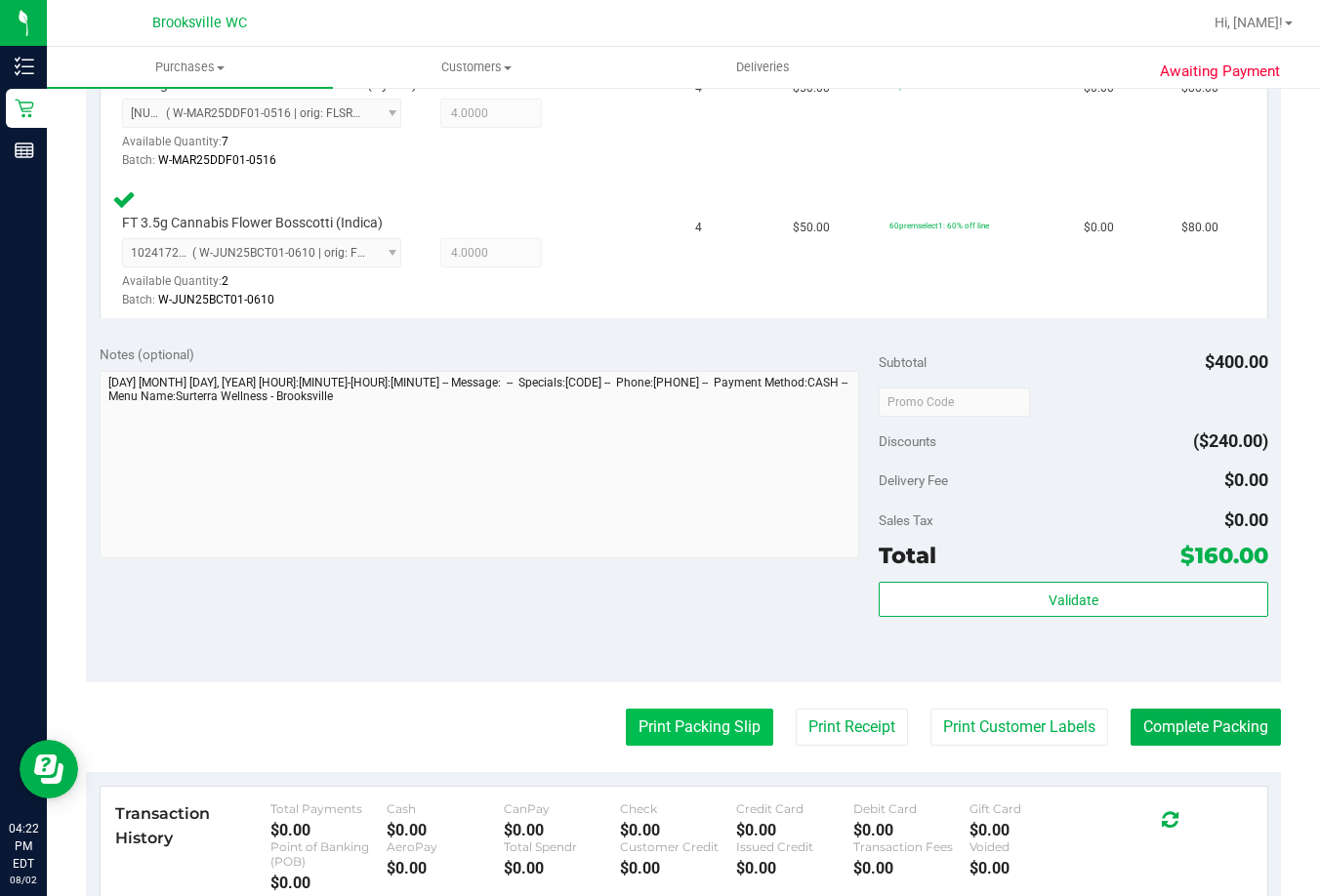 click on "Print Packing Slip" at bounding box center (699, 727) 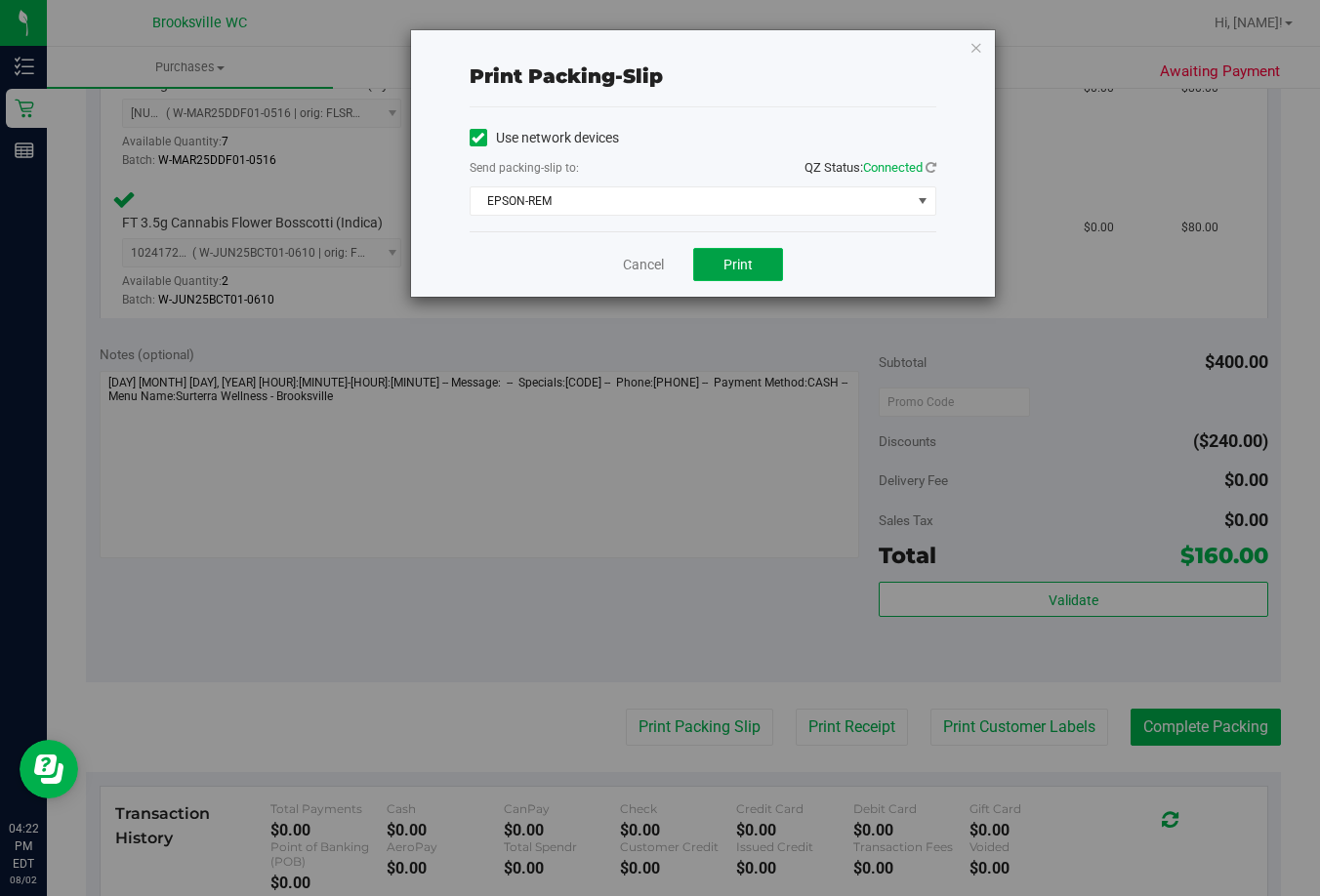 click on "Print" at bounding box center (738, 265) 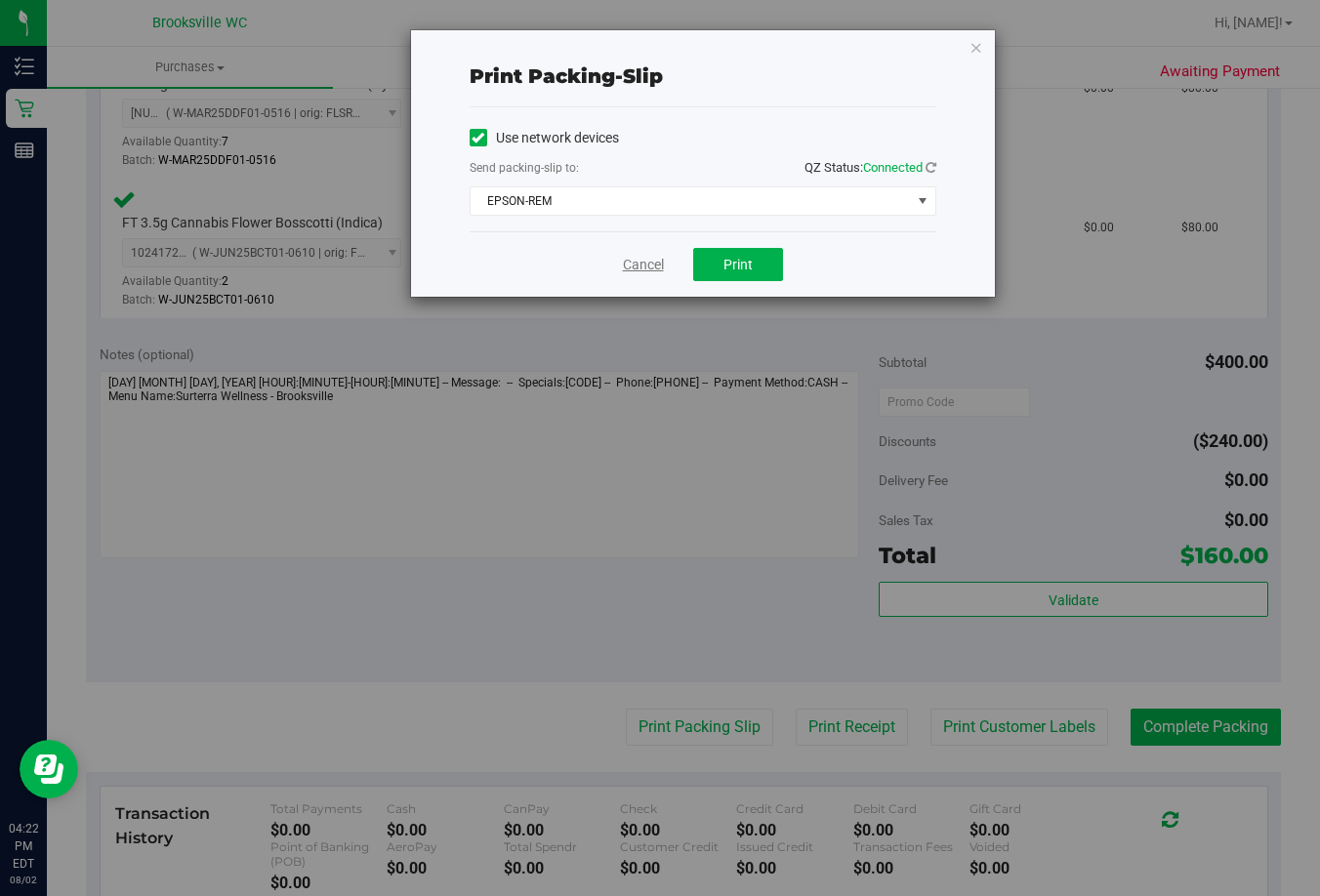 click on "Cancel" at bounding box center [643, 265] 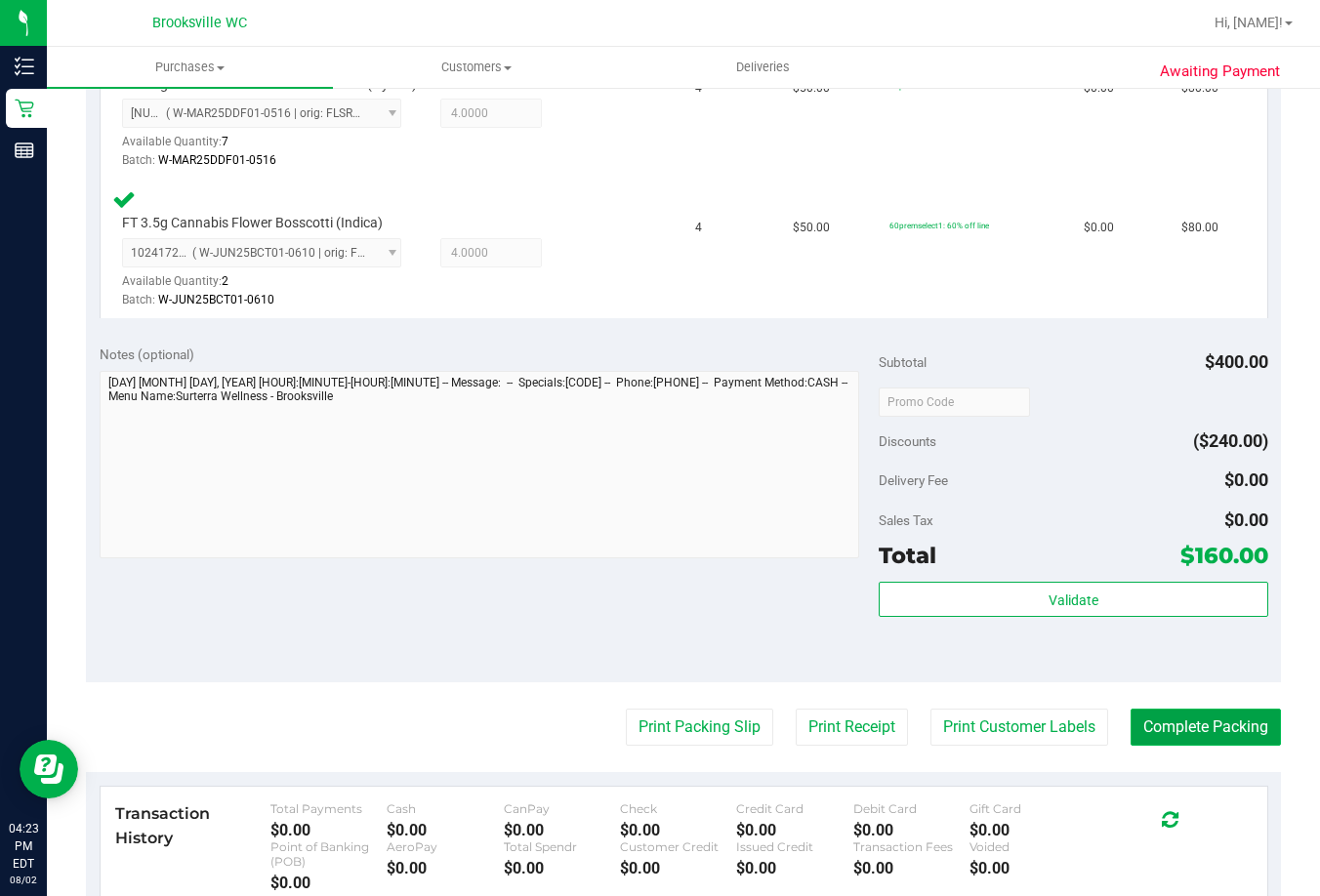 click on "Complete Packing" at bounding box center [1206, 727] 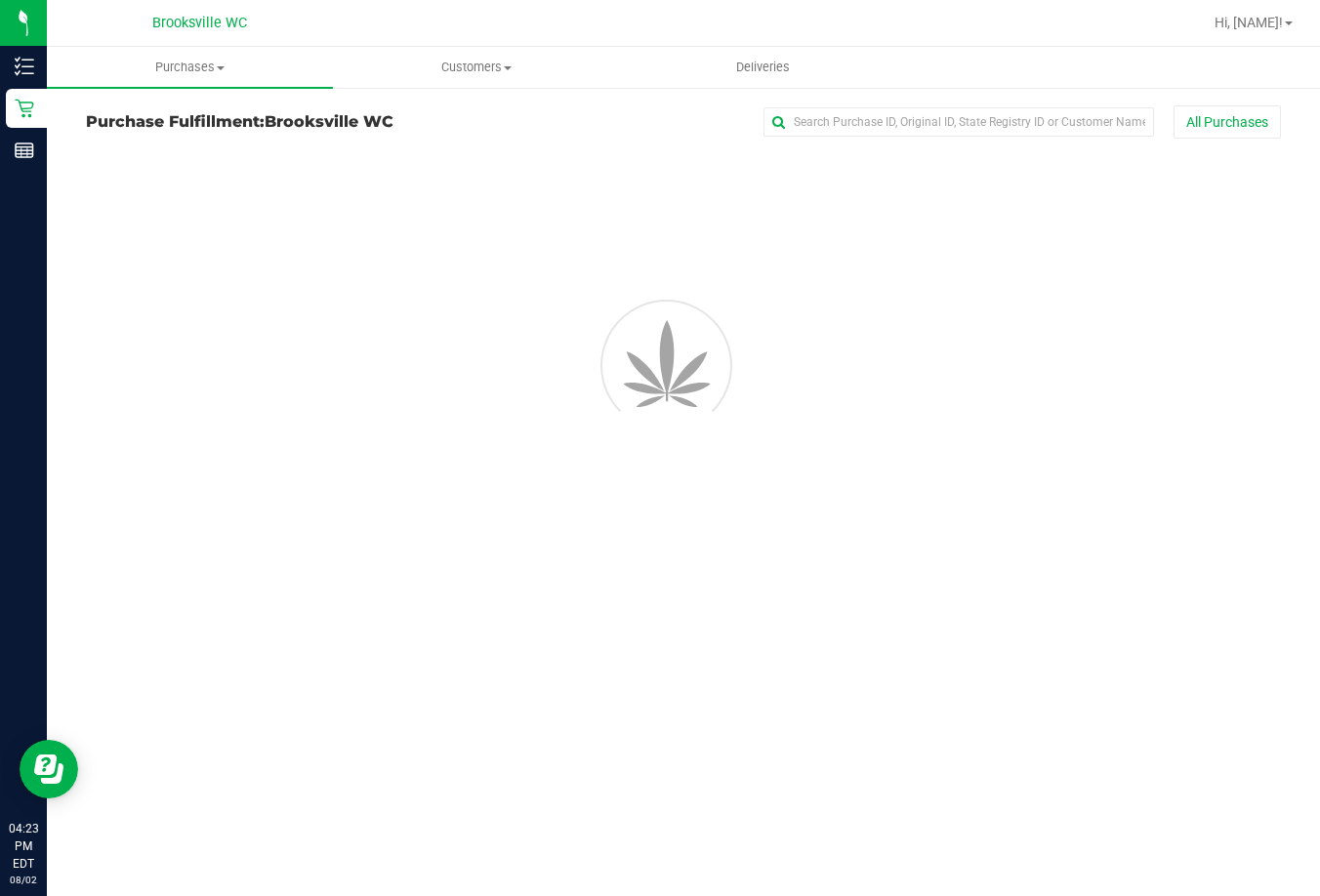 scroll, scrollTop: 0, scrollLeft: 0, axis: both 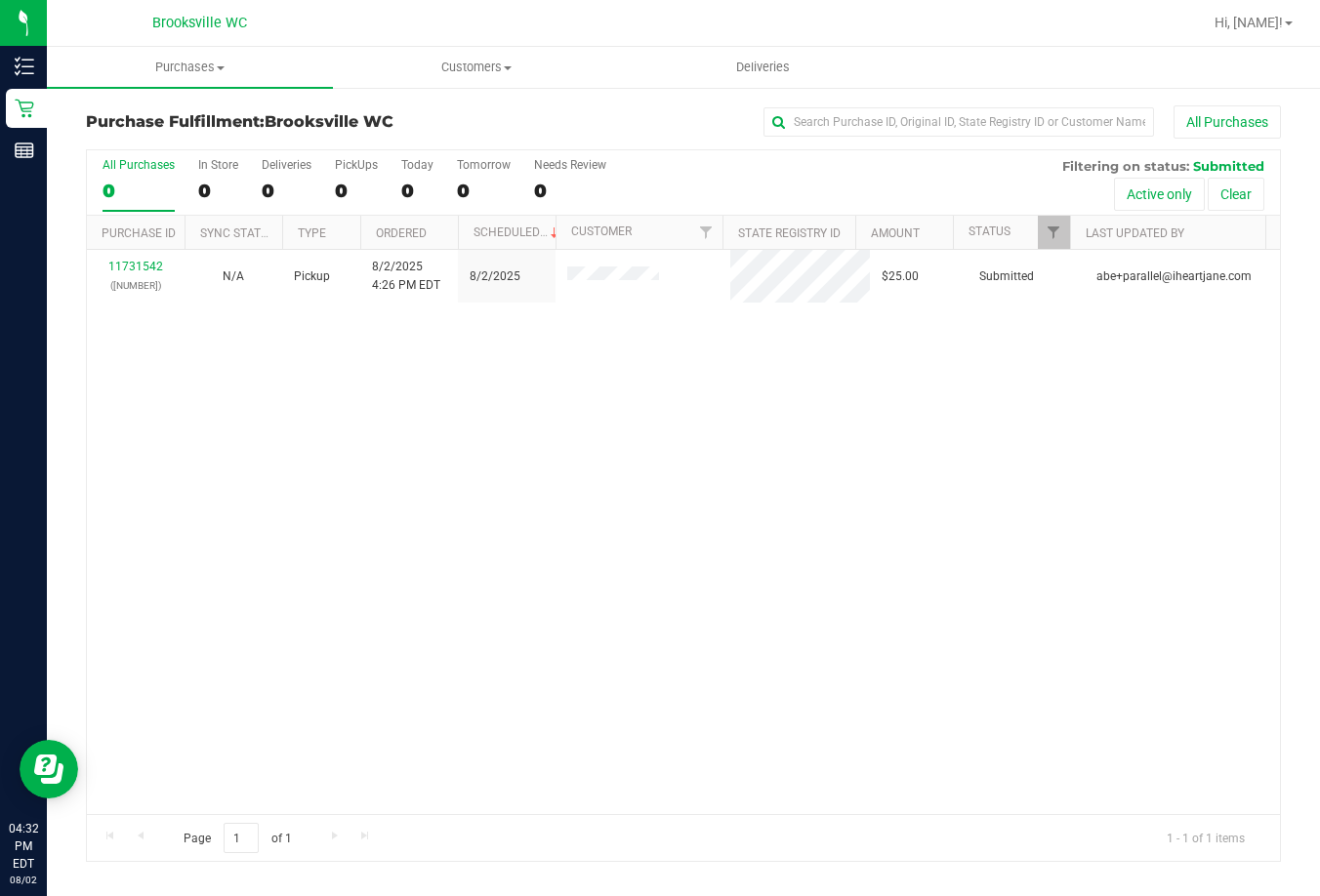 click on "All Purchases
0
In Store
0
Deliveries
0
PickUps
0
Today
0
Tomorrow
0
Needs Review
0
Filtering on status:
Submitted
Active only
Clear
Purchase ID Sync Status Type Ordered Scheduled Customer State Registry ID" at bounding box center (683, 506) 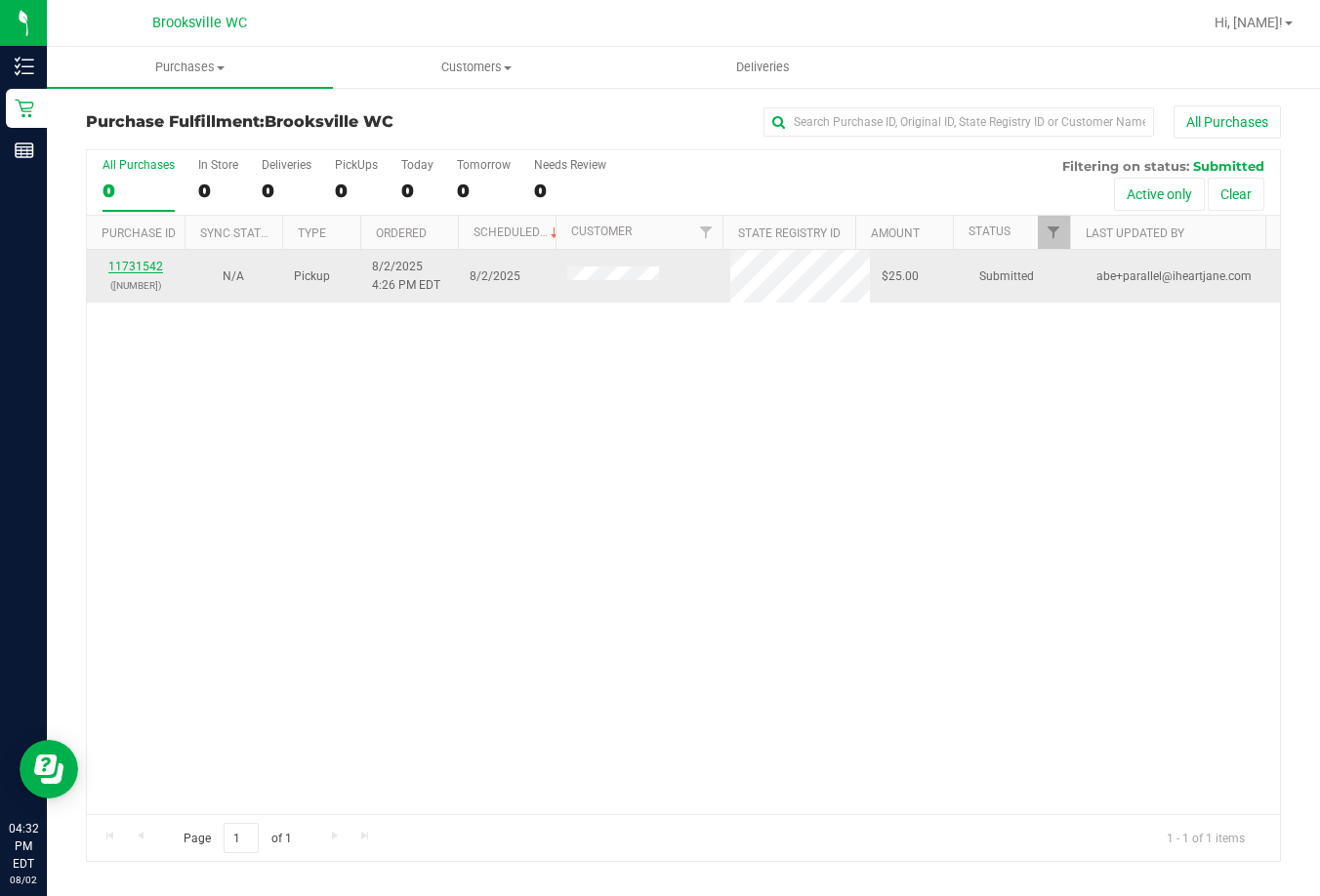 click on "11731542" at bounding box center (136, 266) 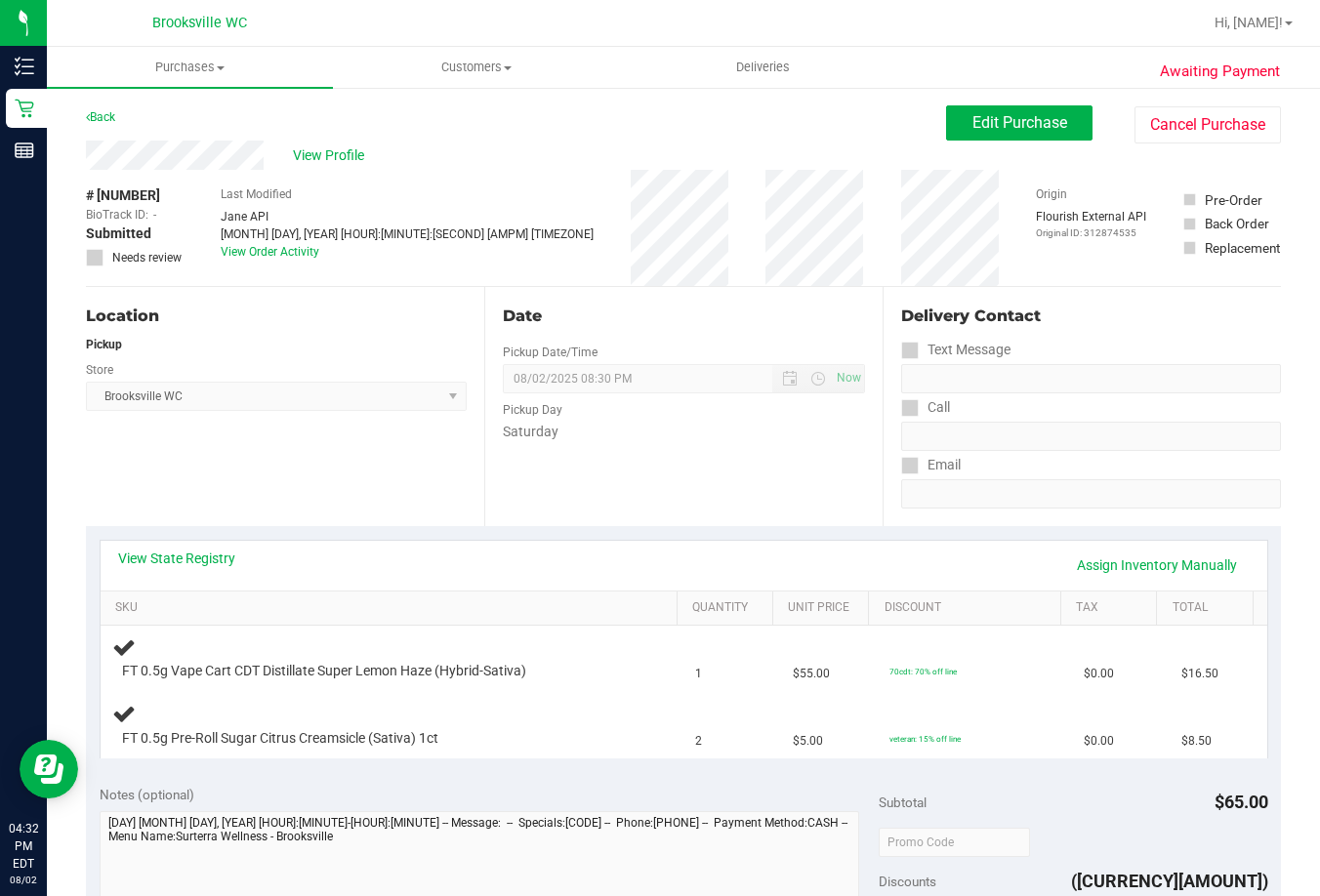 click on "View State Registry
Assign Inventory Manually" at bounding box center [683, 565] 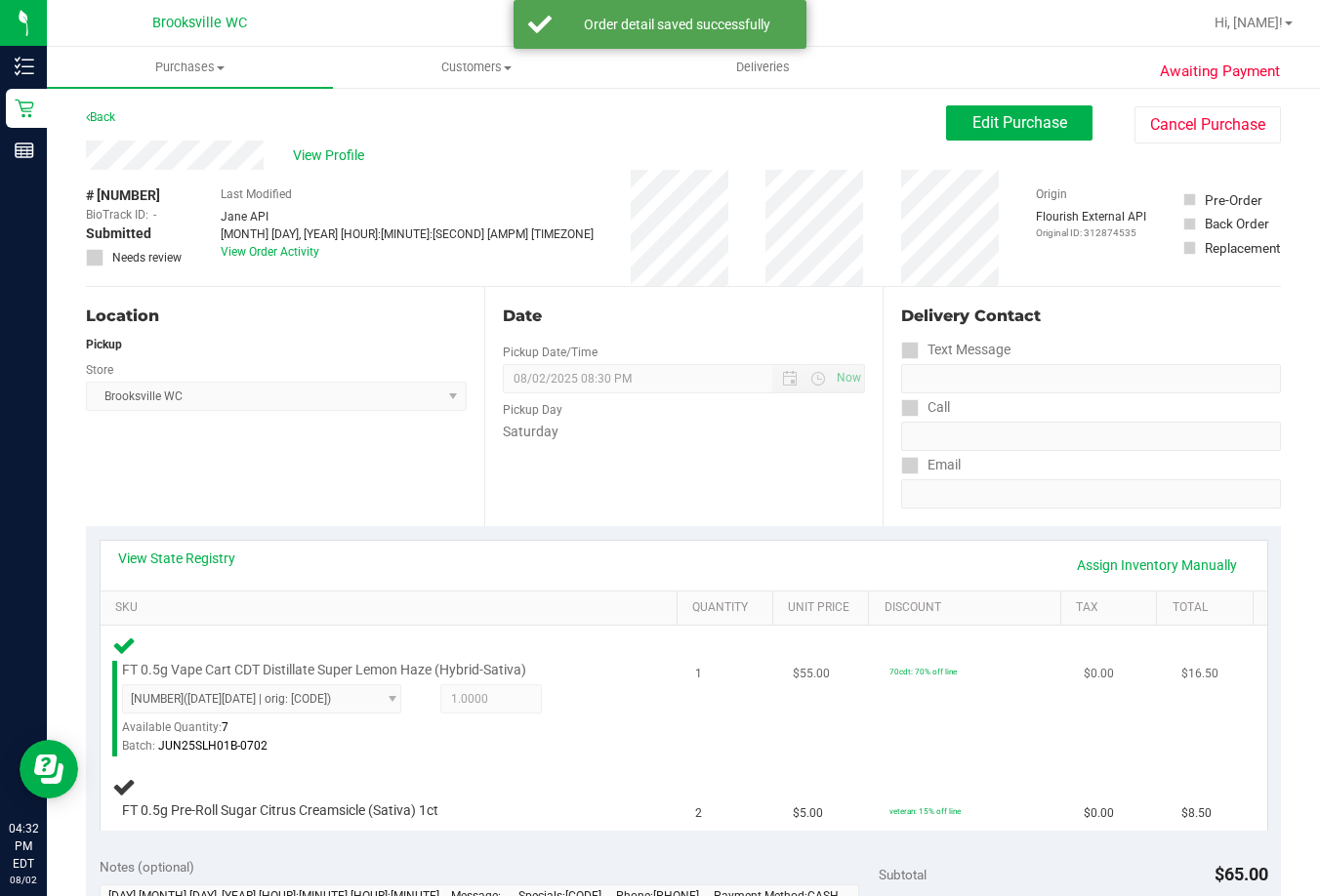 scroll, scrollTop: 98, scrollLeft: 0, axis: vertical 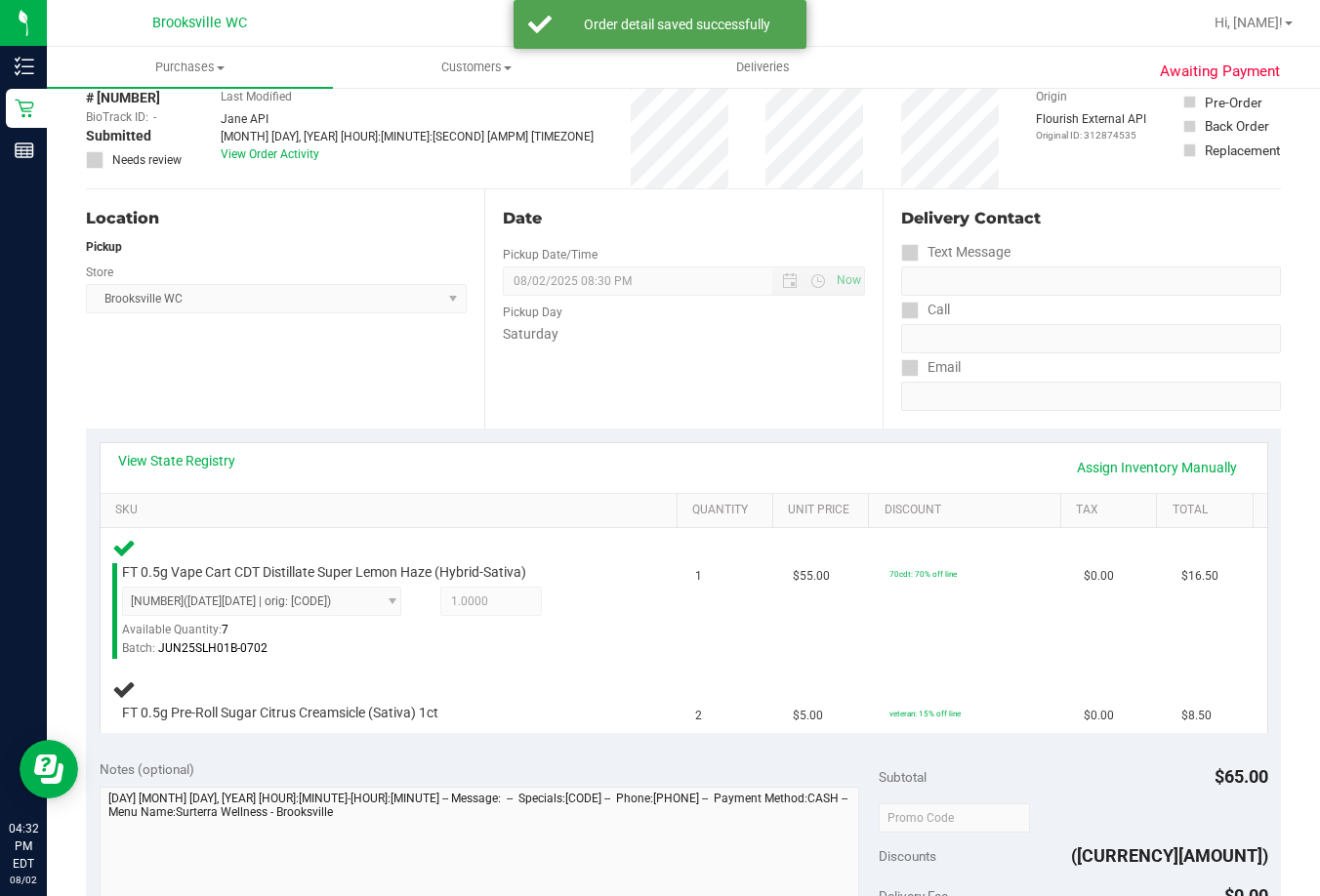 click on "Notes (optional)
Subtotal
$65.00
Discounts
($40.00)
Delivery Fee
$0.00
Sales Tax
$0.00
Total
$25.00" at bounding box center [683, 922] 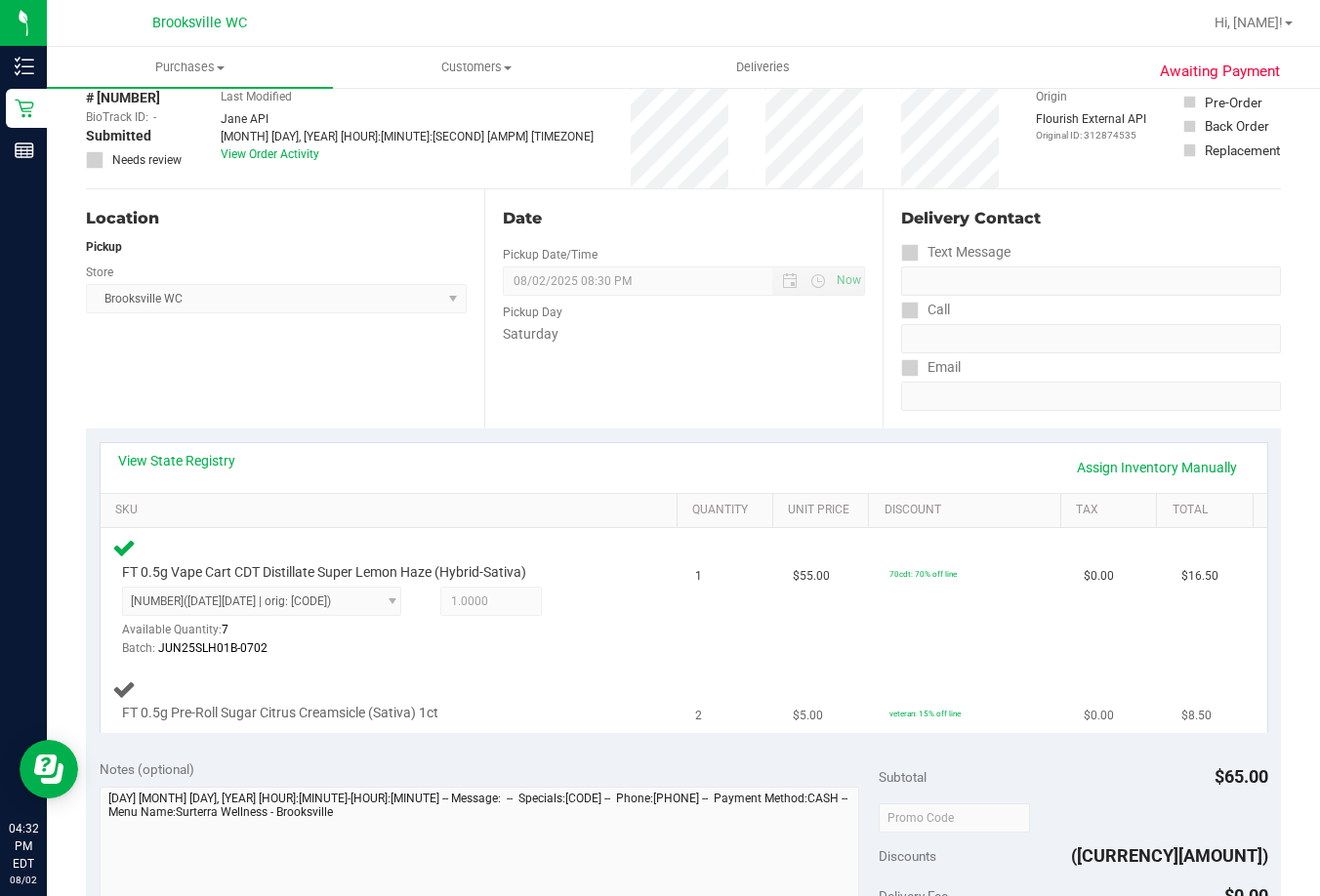 click on "FT 0.5g Pre-Roll Sugar Citrus Creamsicle (Sativa) 1ct" at bounding box center (392, 700) 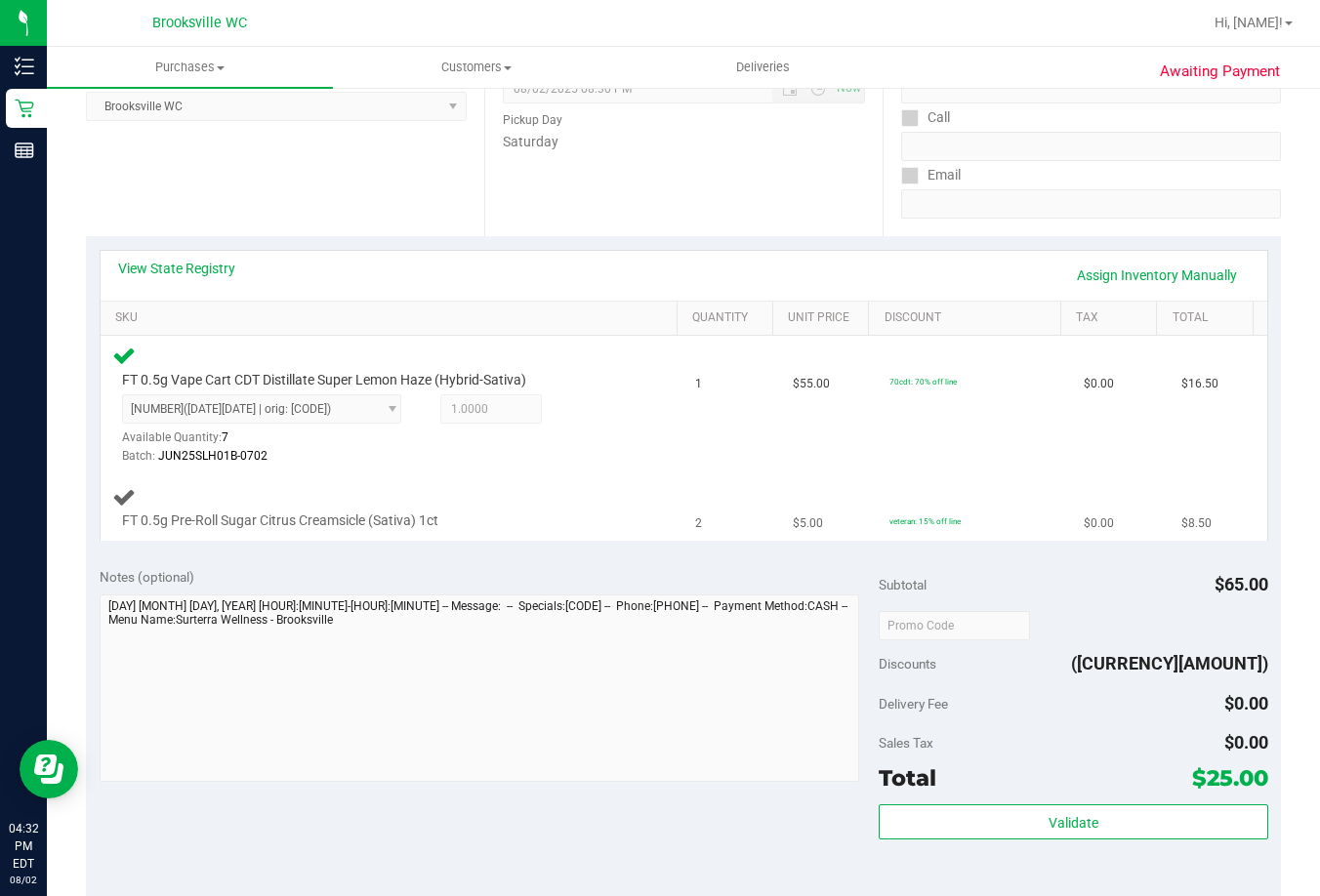 scroll, scrollTop: 195, scrollLeft: 0, axis: vertical 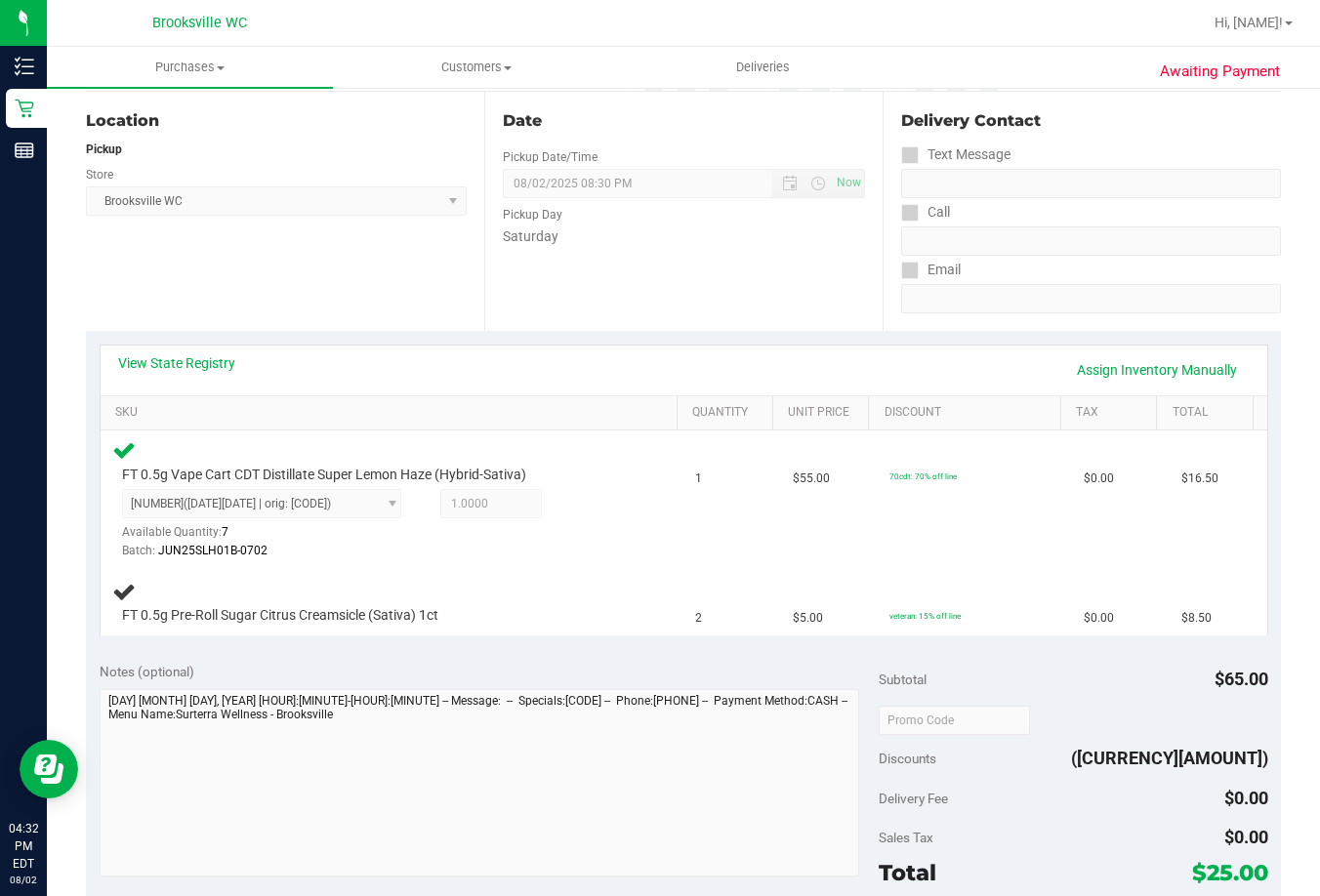 click on "Notes (optional)" at bounding box center [489, 672] 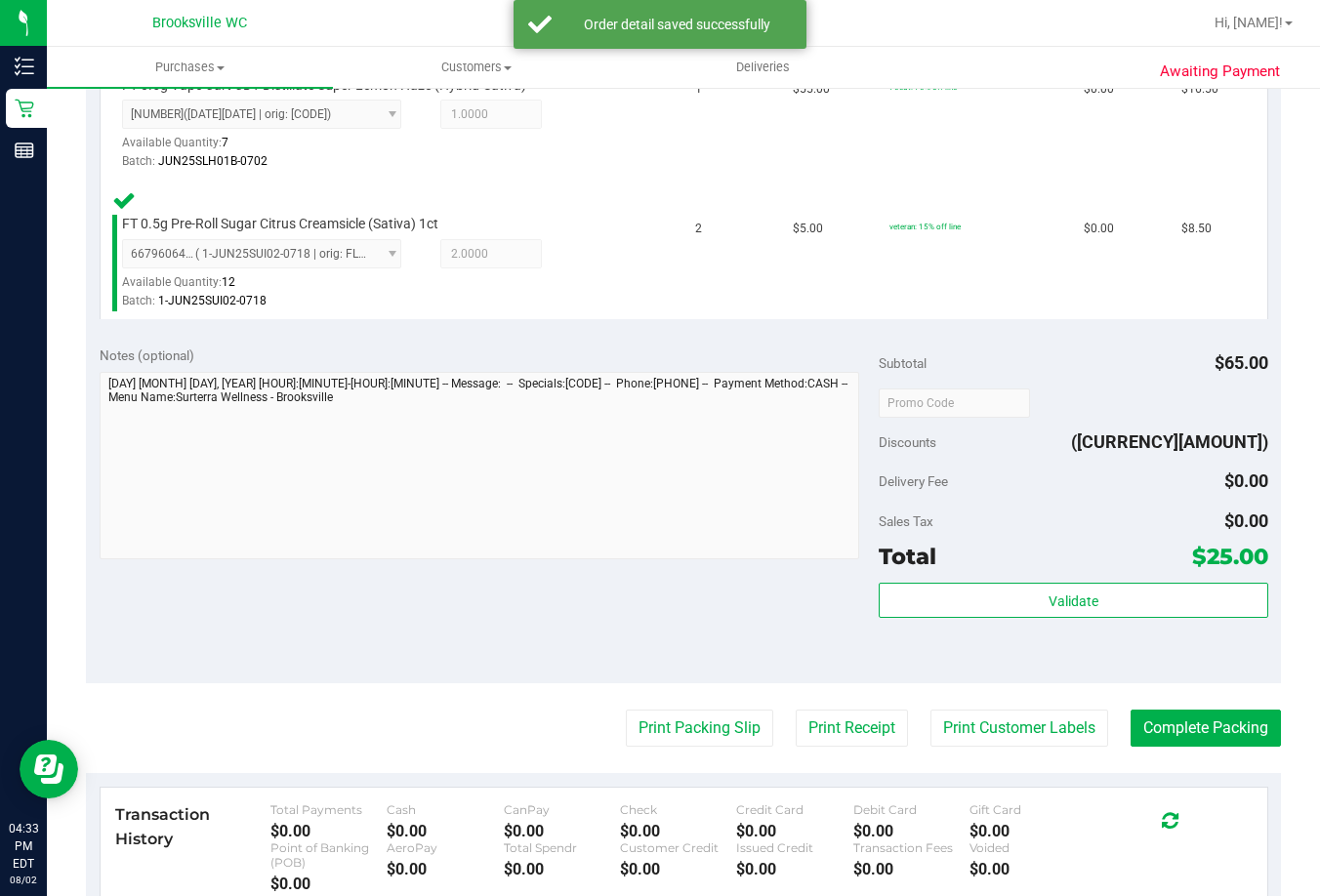 scroll, scrollTop: 586, scrollLeft: 0, axis: vertical 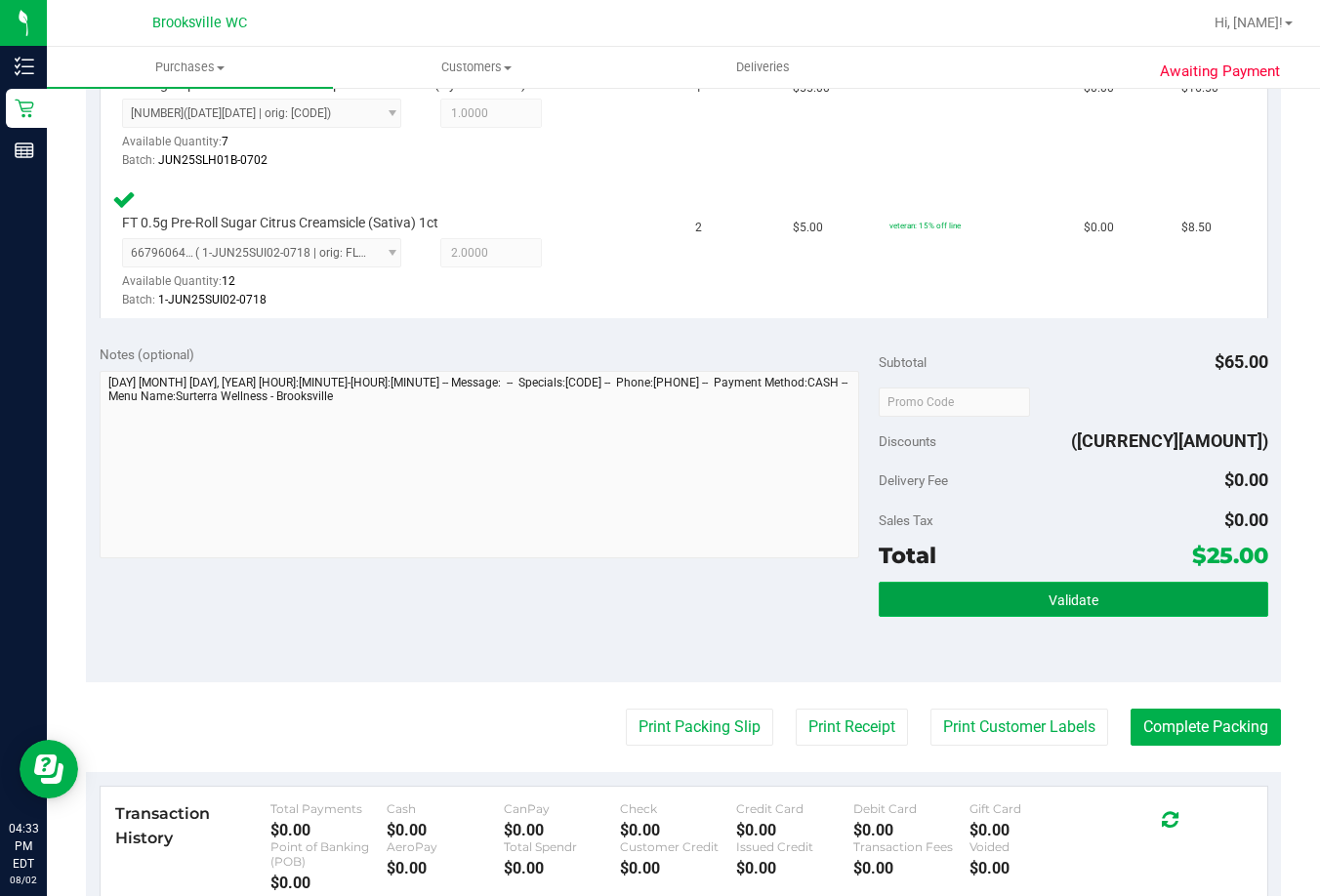 click on "Validate" at bounding box center [1073, 599] 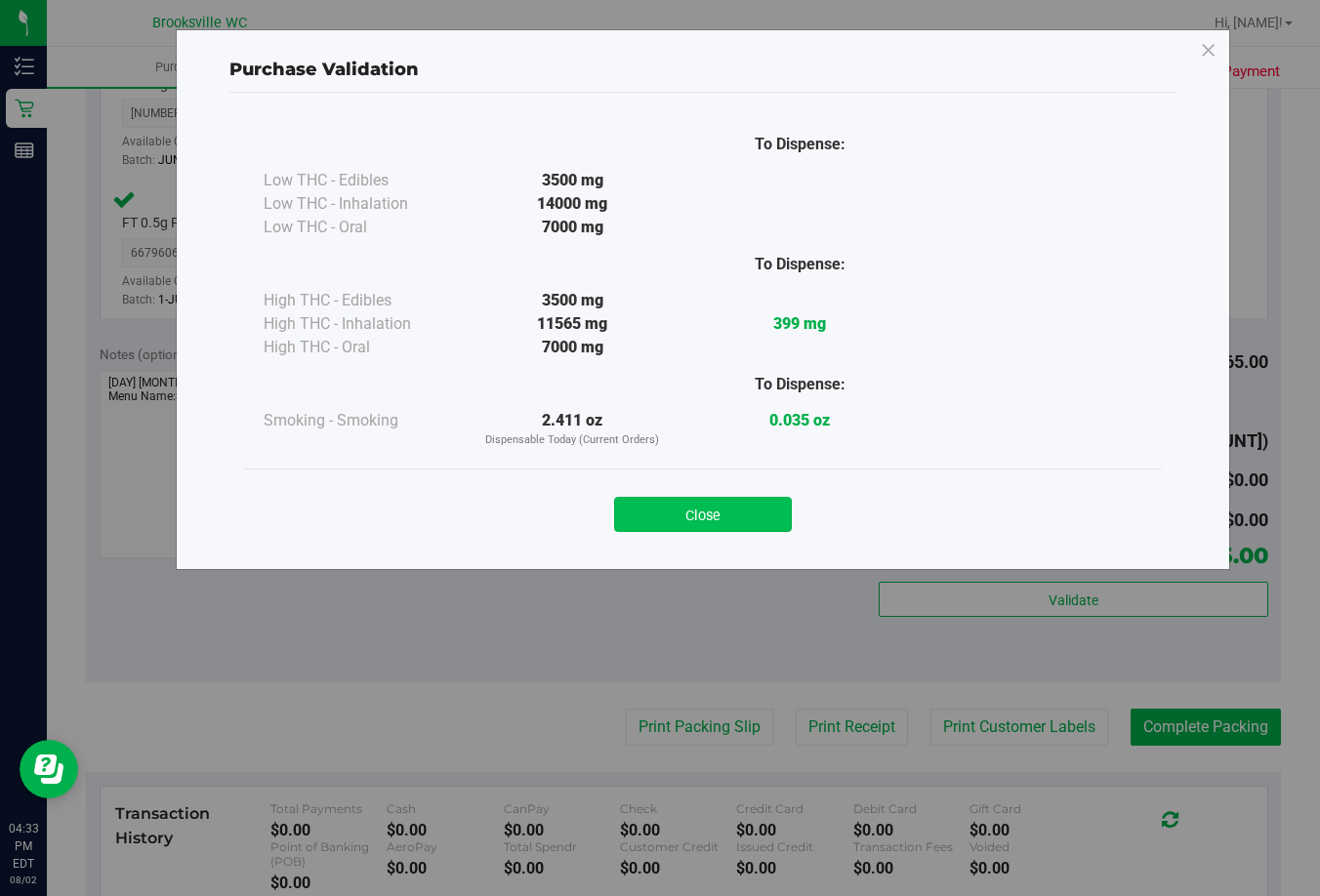 click on "Close" at bounding box center [703, 514] 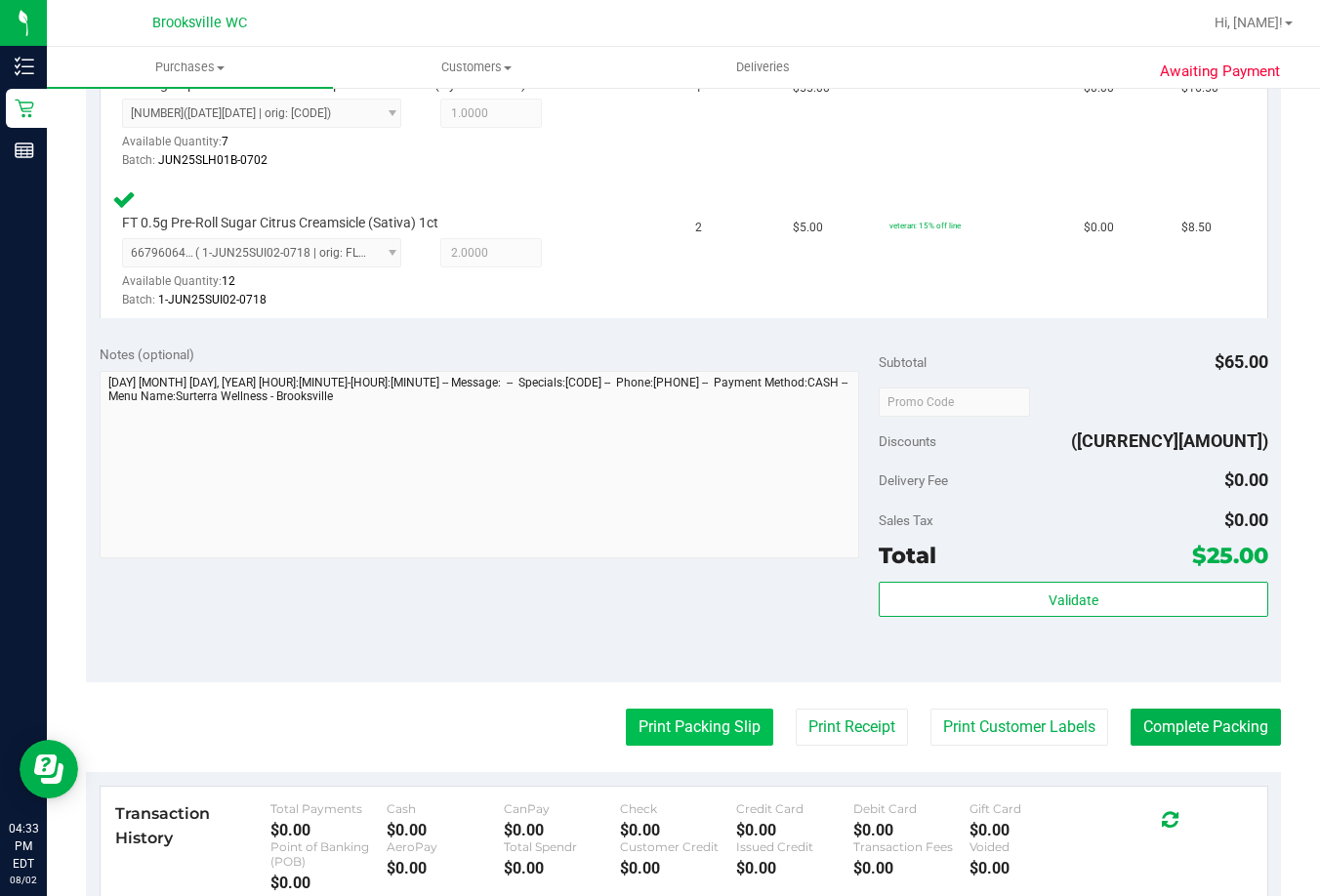 click on "Print Packing Slip" at bounding box center [699, 727] 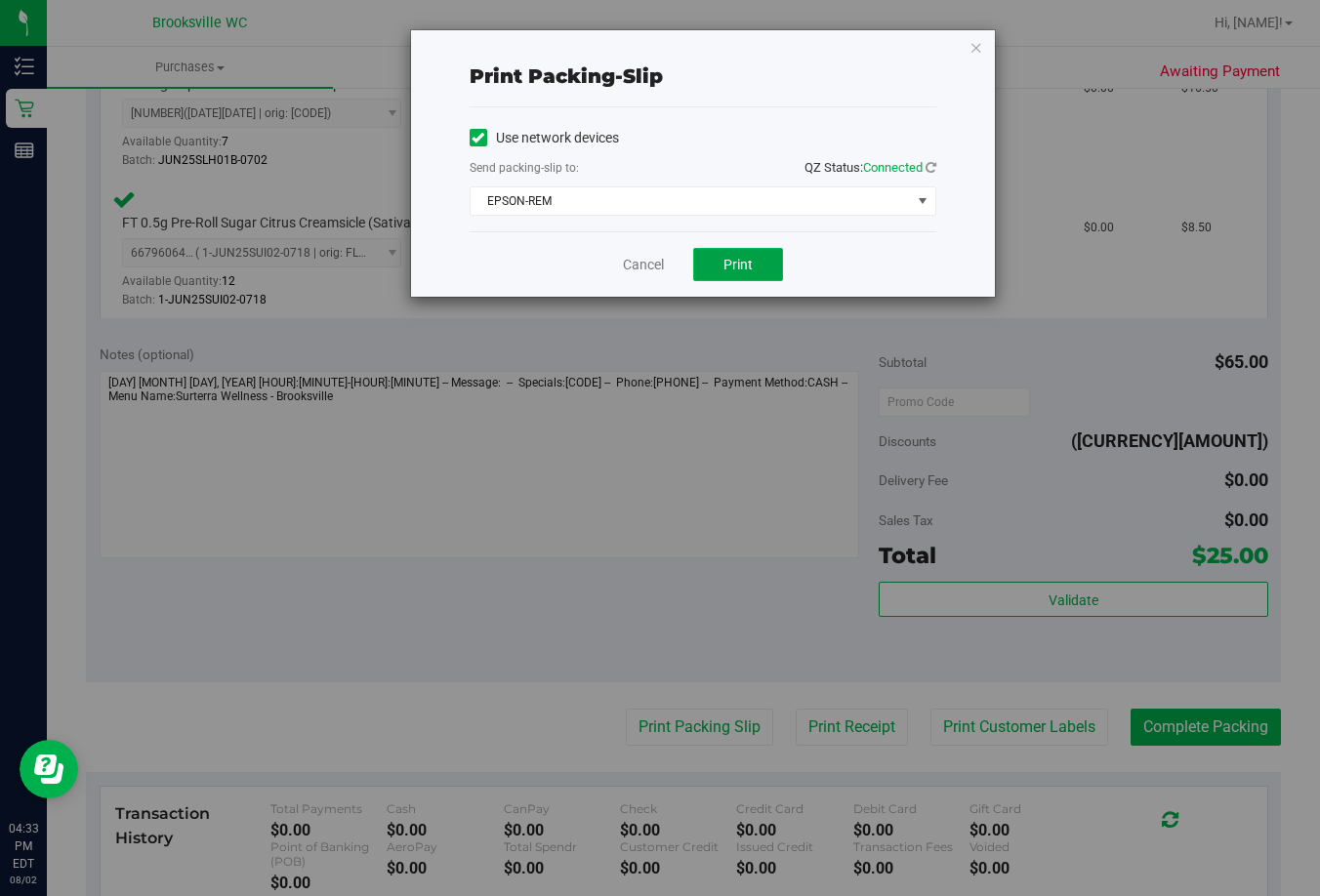 drag, startPoint x: 770, startPoint y: 259, endPoint x: 756, endPoint y: 270, distance: 17.804494 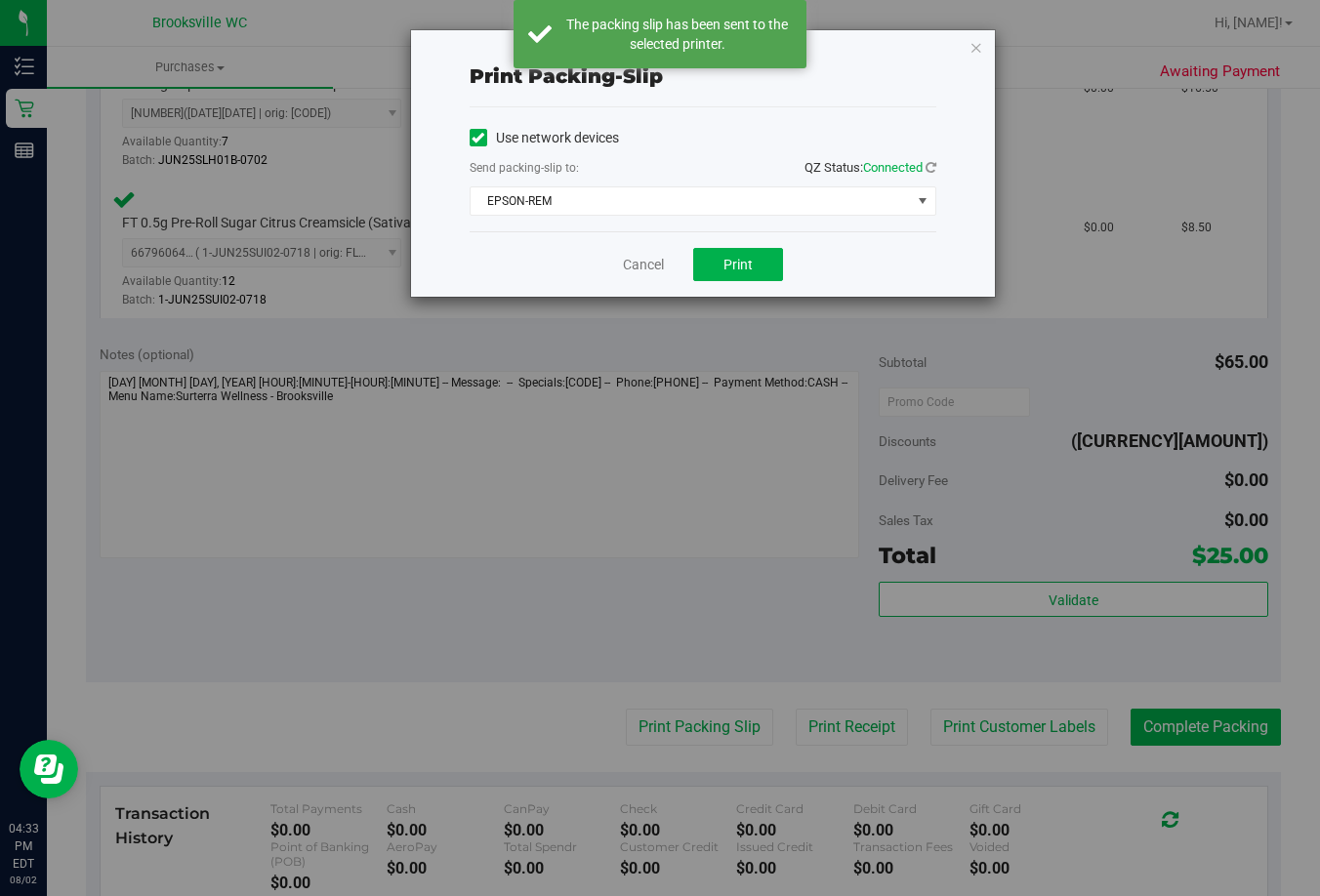 drag, startPoint x: 1021, startPoint y: 378, endPoint x: 1054, endPoint y: 371, distance: 33.734256 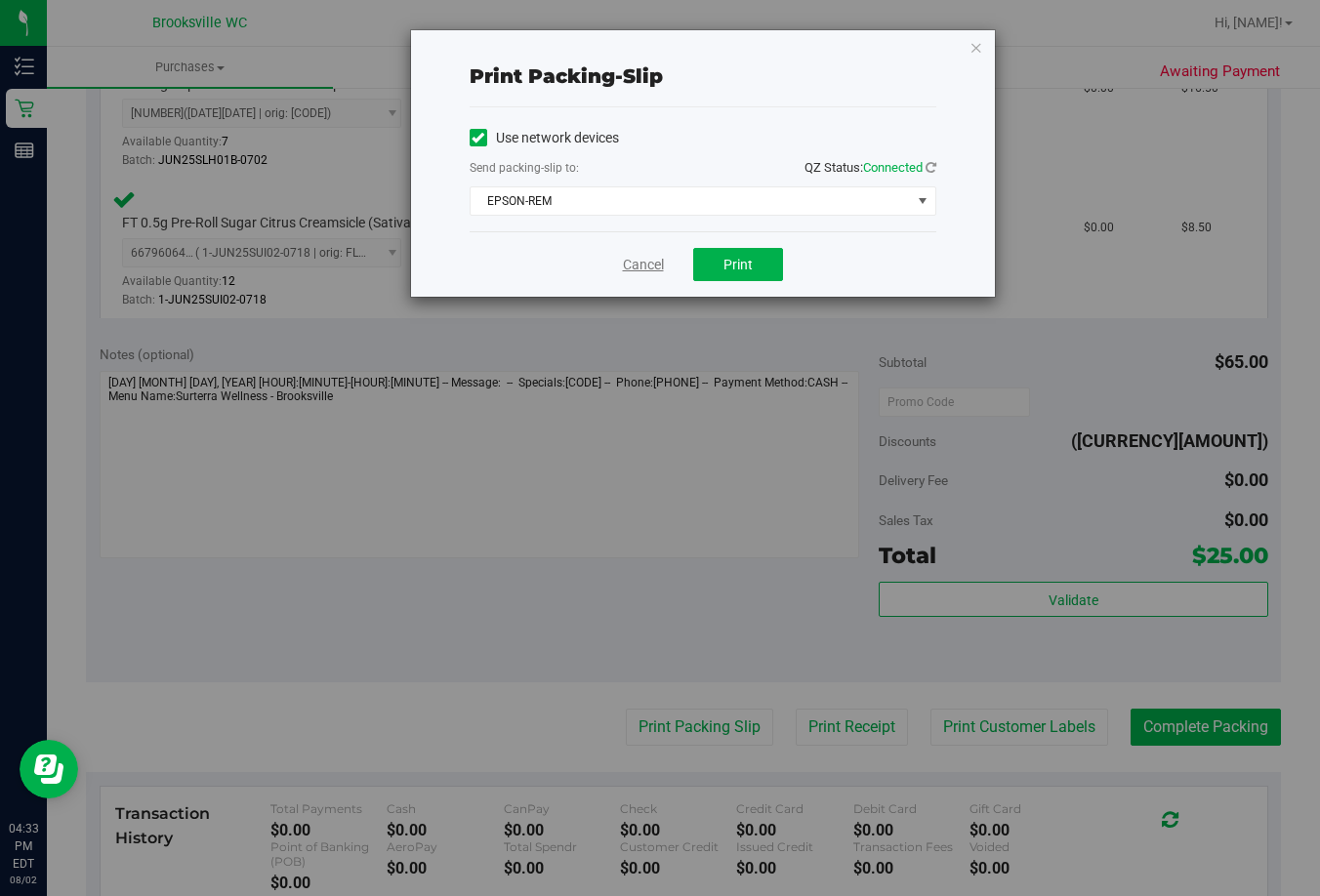 click on "Cancel" at bounding box center [643, 265] 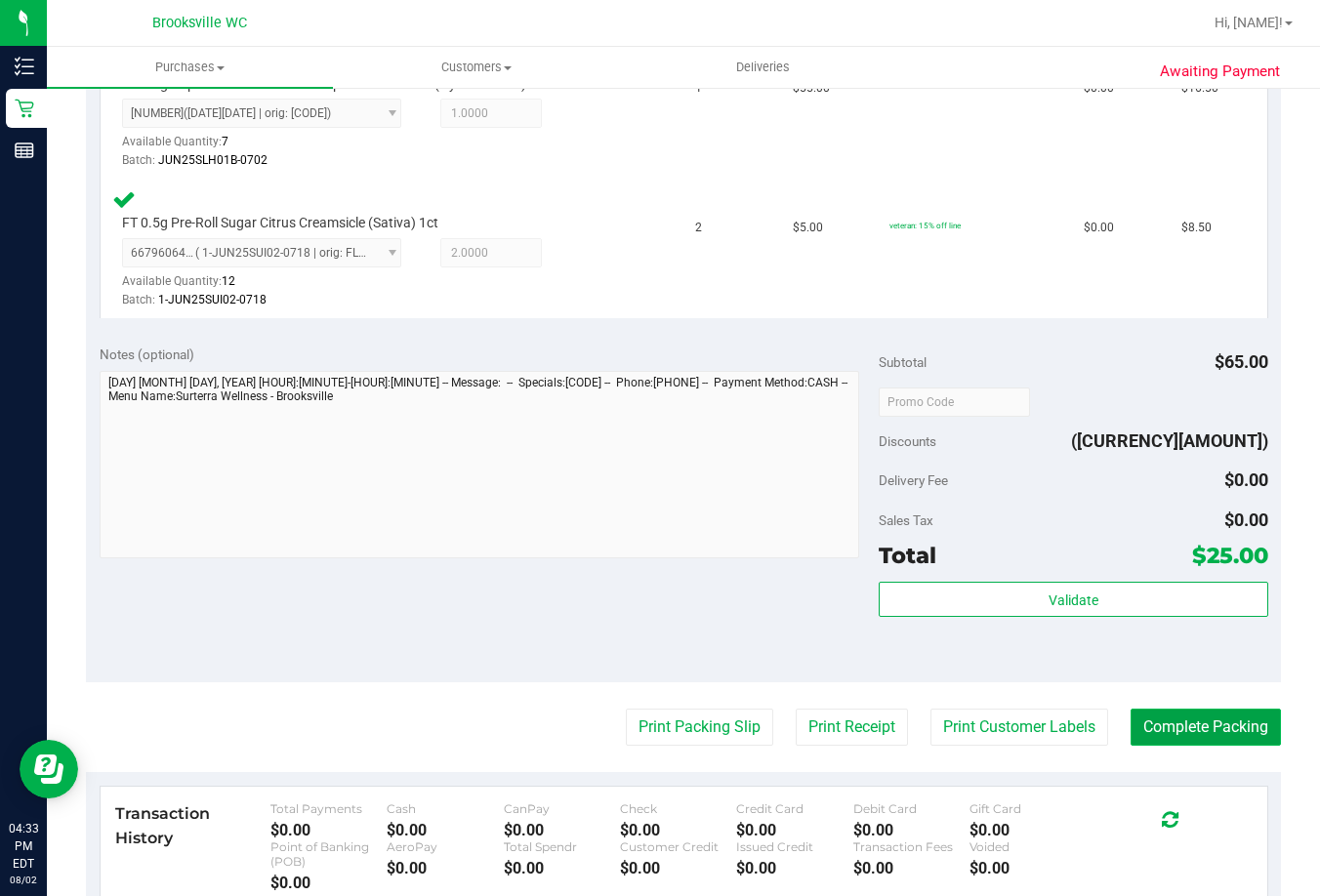 click on "Complete Packing" at bounding box center (1206, 727) 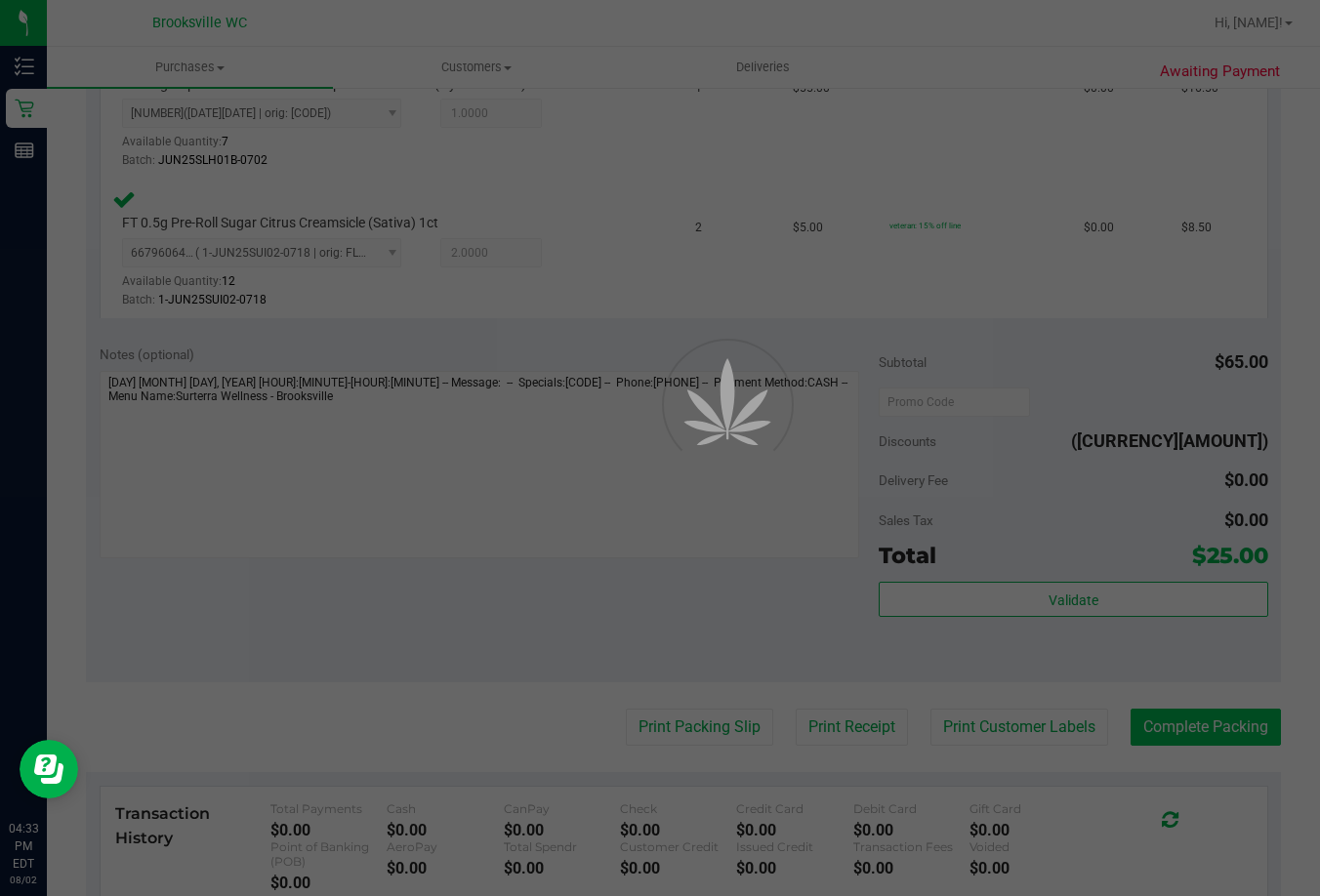 scroll, scrollTop: 0, scrollLeft: 0, axis: both 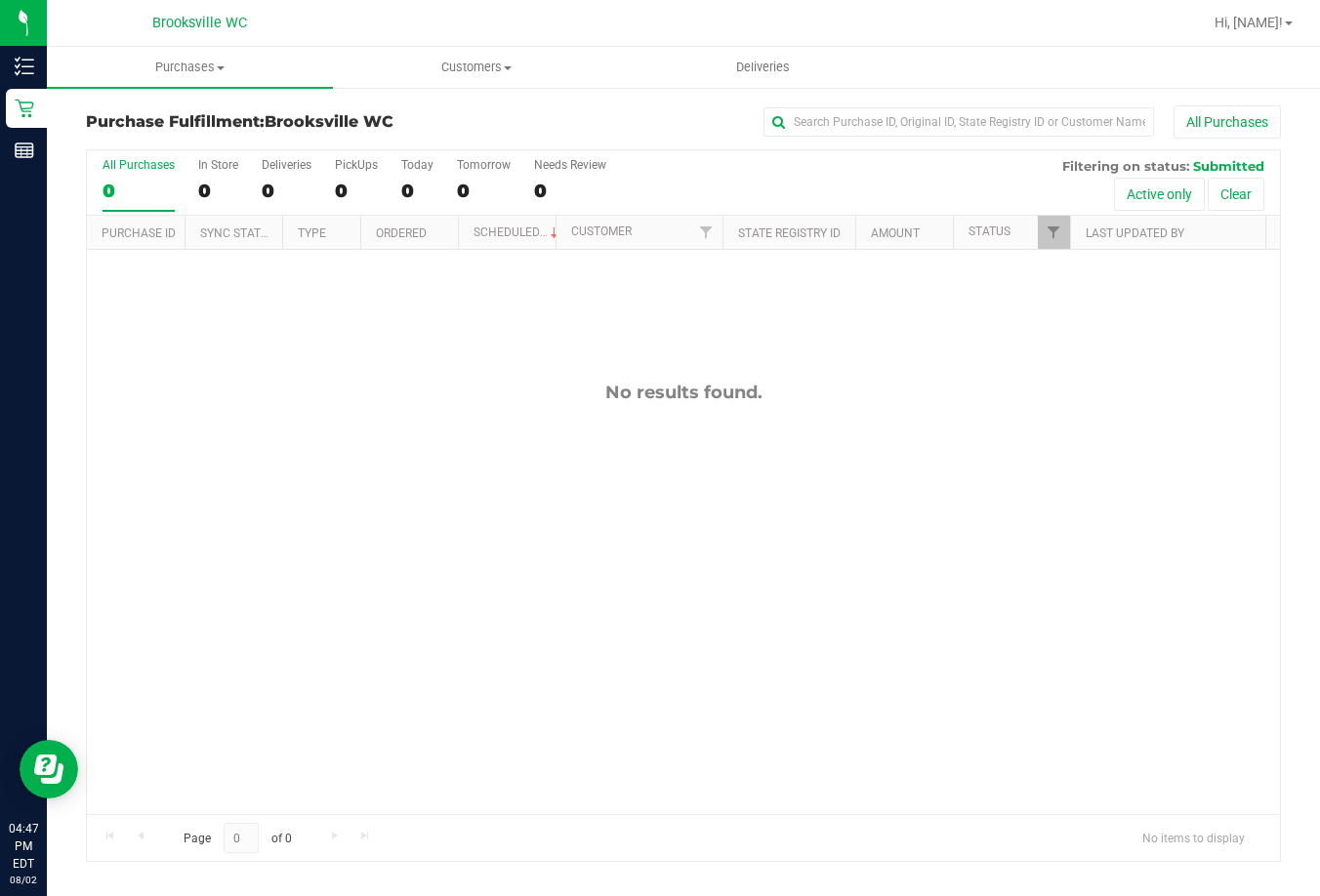 click on "No results found." at bounding box center [683, 597] 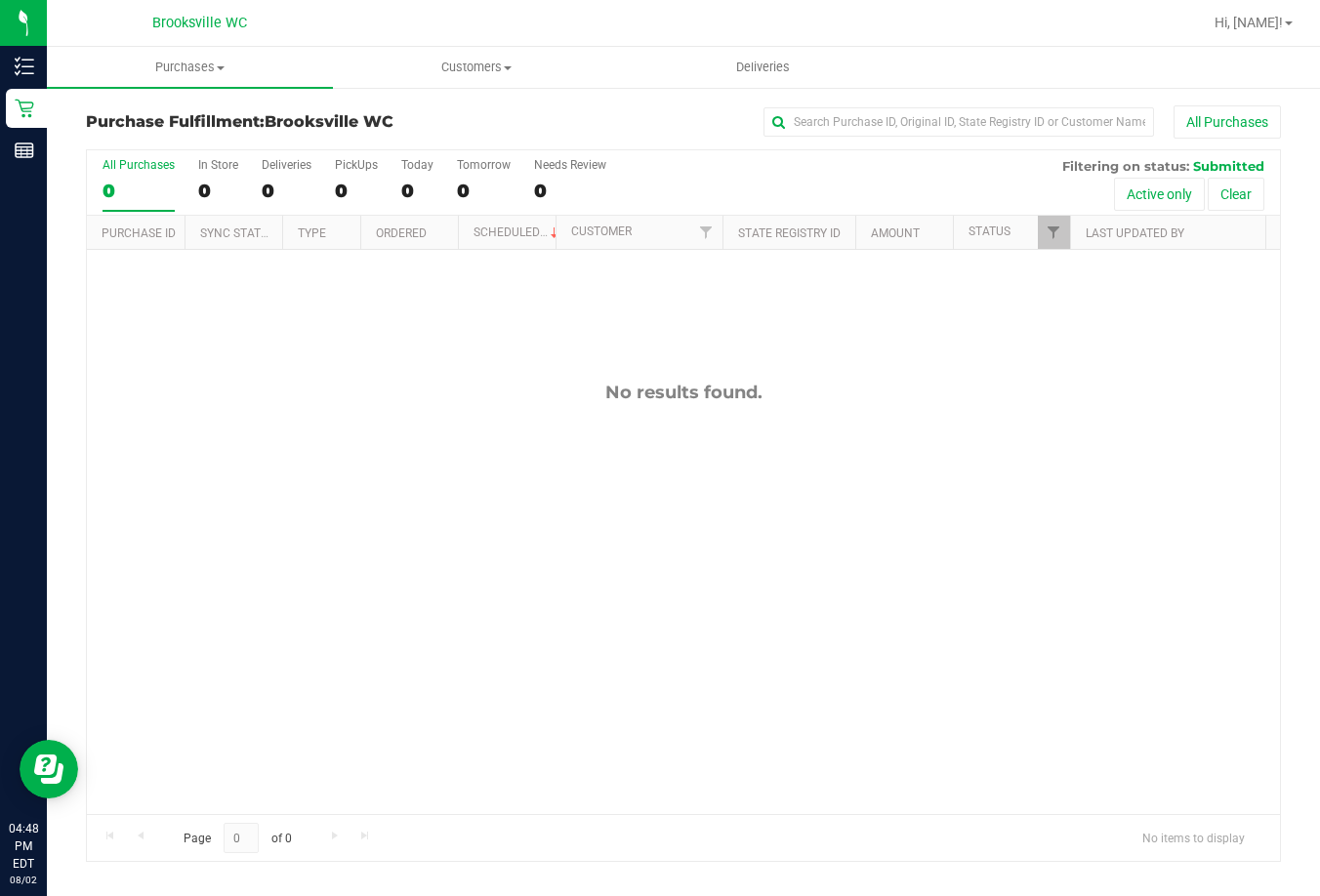 click on "Purchases
Summary of purchases
Fulfillment
All purchases
Customers
All customers
Add a new customer
All physicians" at bounding box center (707, 67) 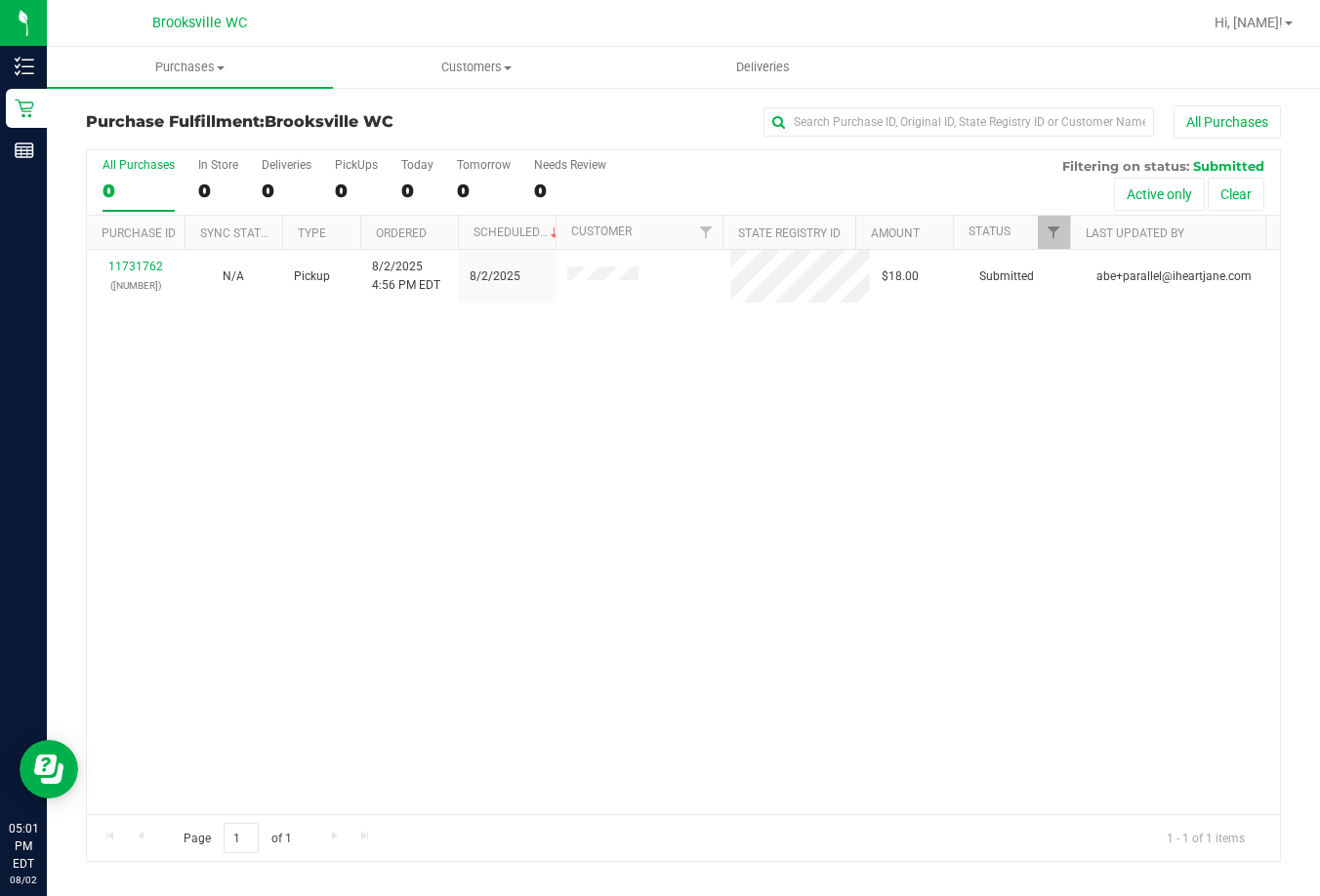 click on "11731762
(312880541)
N/A
Pickup 8/2/2025 4:56 PM EDT 8/2/2025
$18.00
Submitted abe+parallel@iheartjane.com" at bounding box center (683, 532) 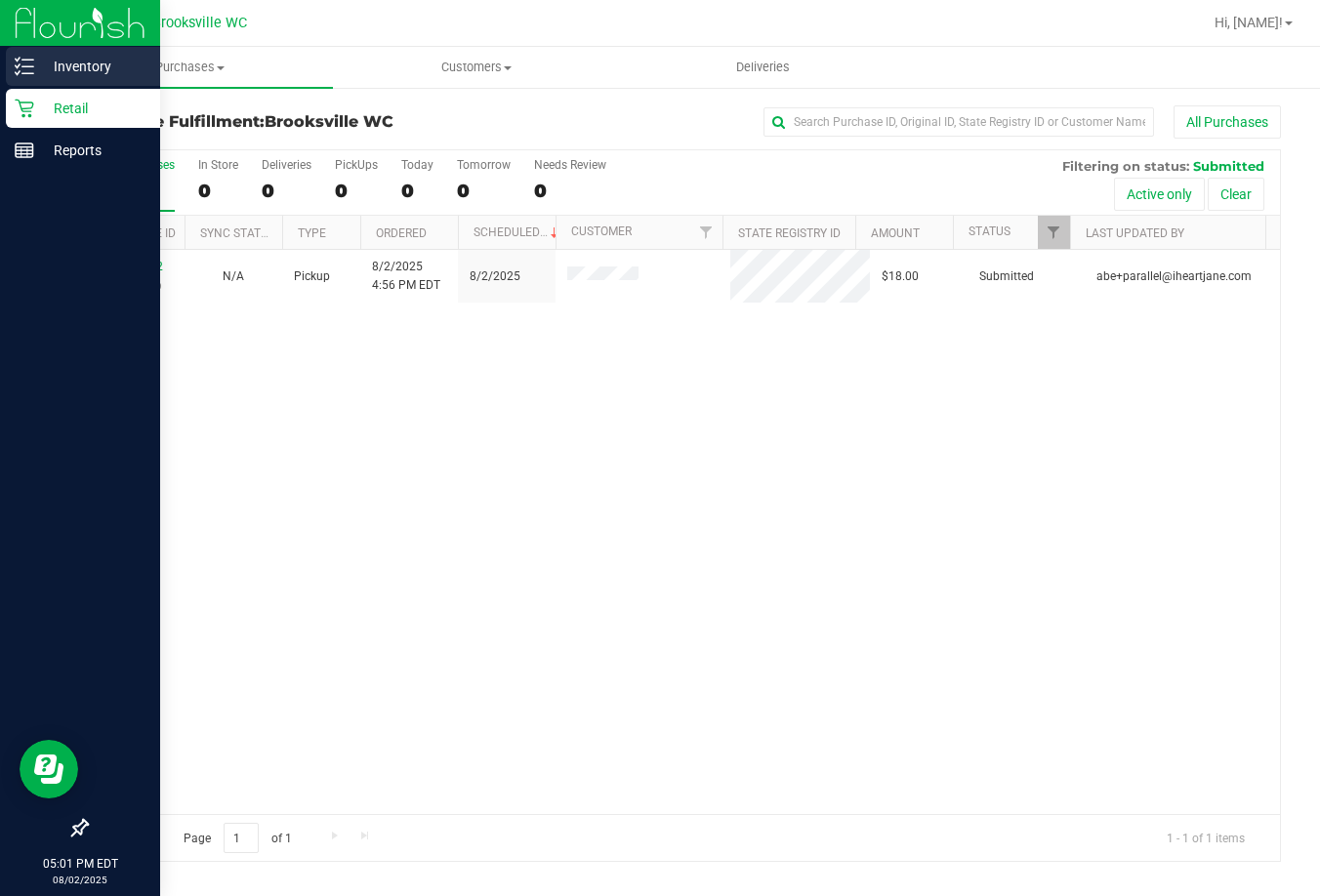 click 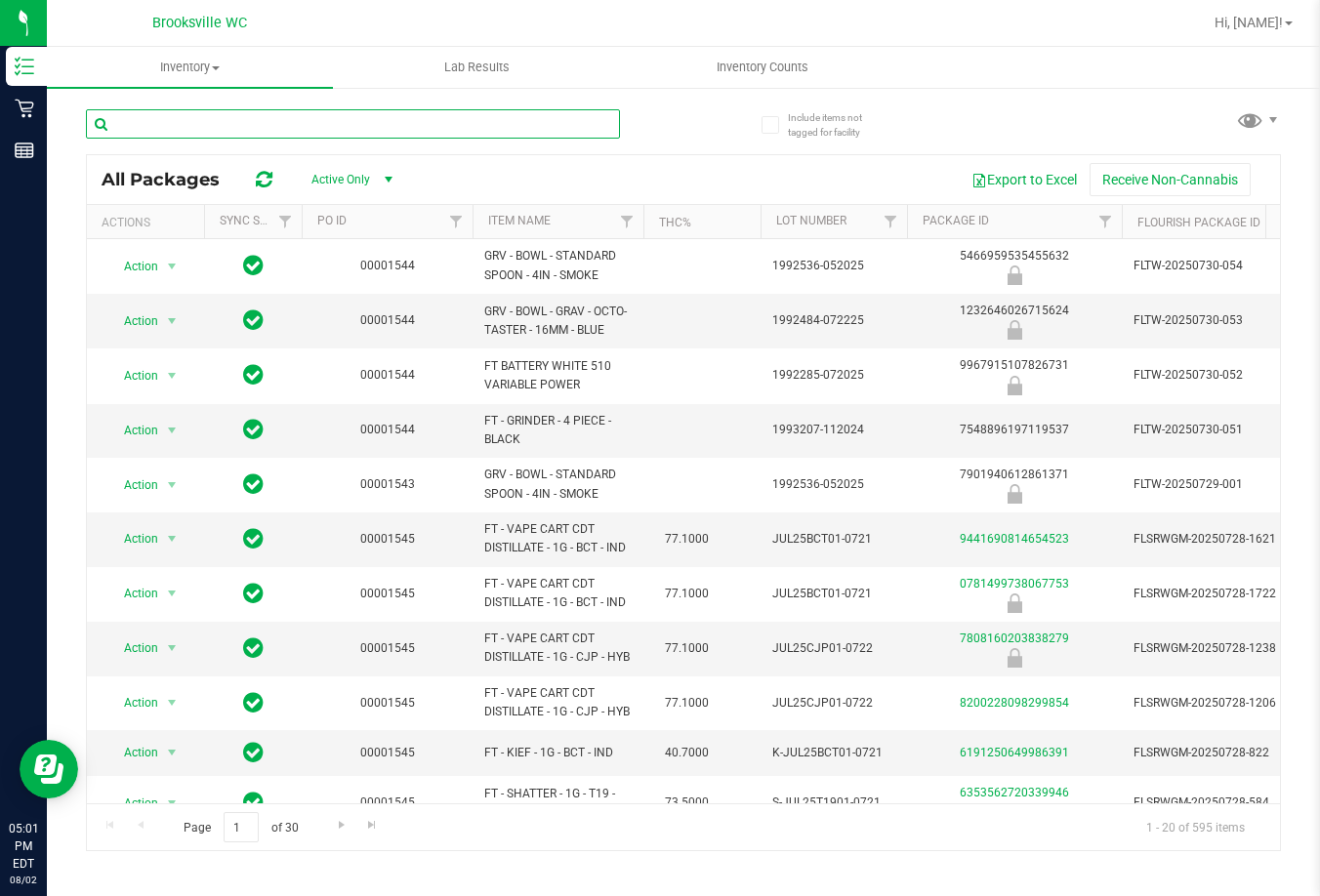 click at bounding box center (352, 124) 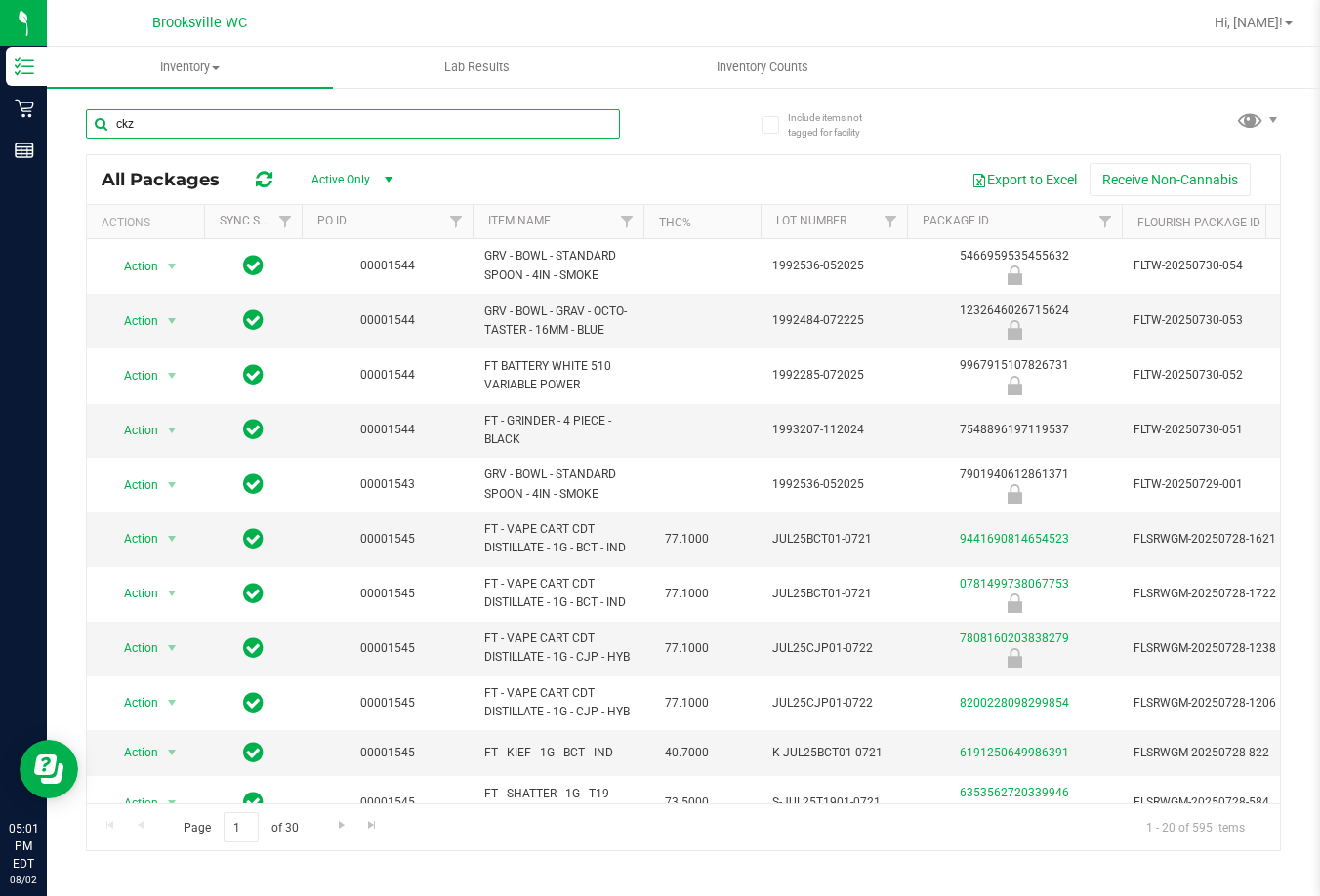 type on "ckz" 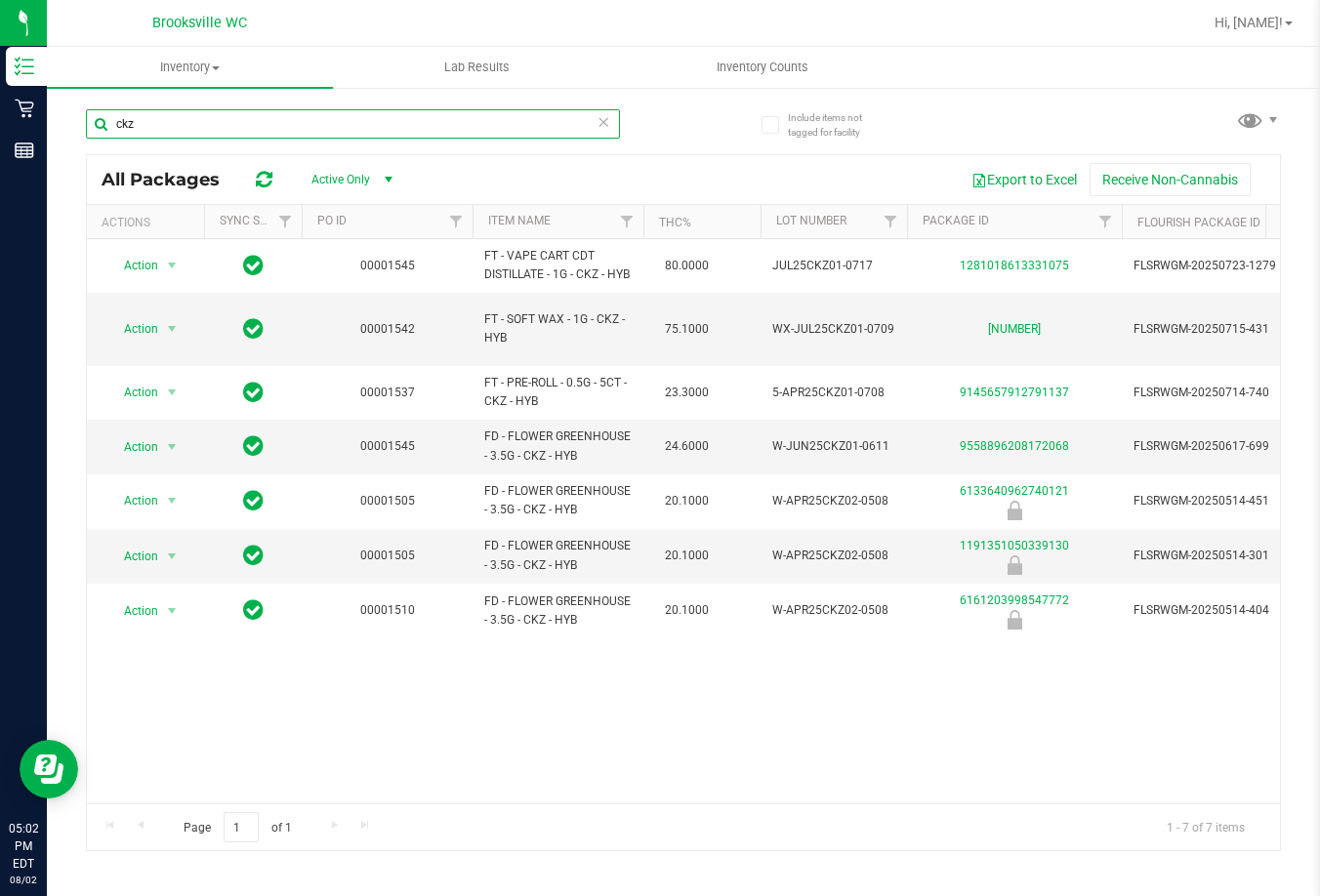 scroll, scrollTop: 0, scrollLeft: 51, axis: horizontal 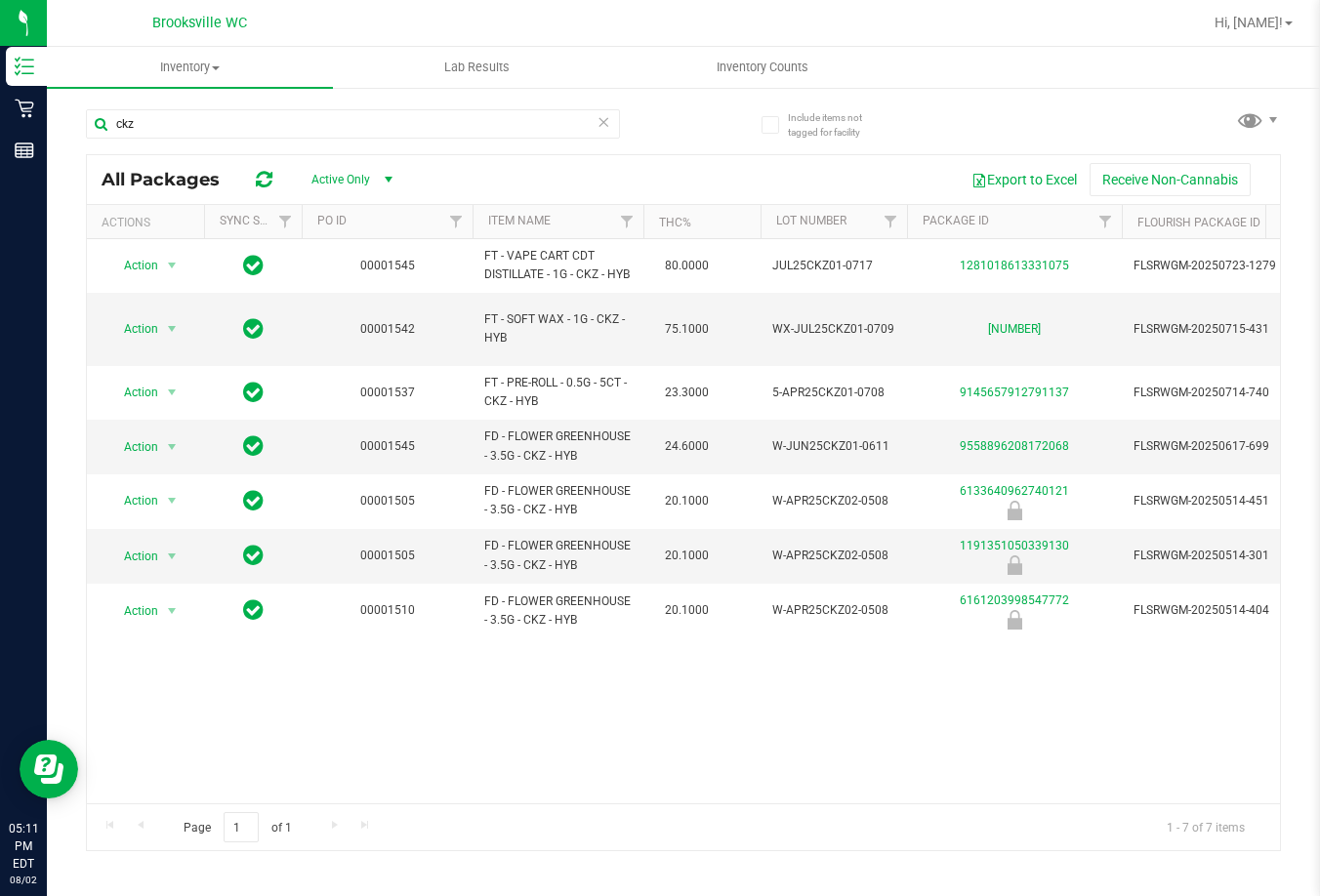click on "Include items not tagged for facility
ckz
All Packages
Active Only Active Only Lab Samples Locked All External Internal
Export to Excel
Receive Non-Cannabis
Actions Sync Status PO ID Item Name THC% Lot Number Package ID Flourish Package ID Available Non-Available Qty Lock Code Modified Date Modified By SKU Name CBD% Lab Test Result Class Category Strain Has COA Use By External Lab Test Result" at bounding box center [683, 384] 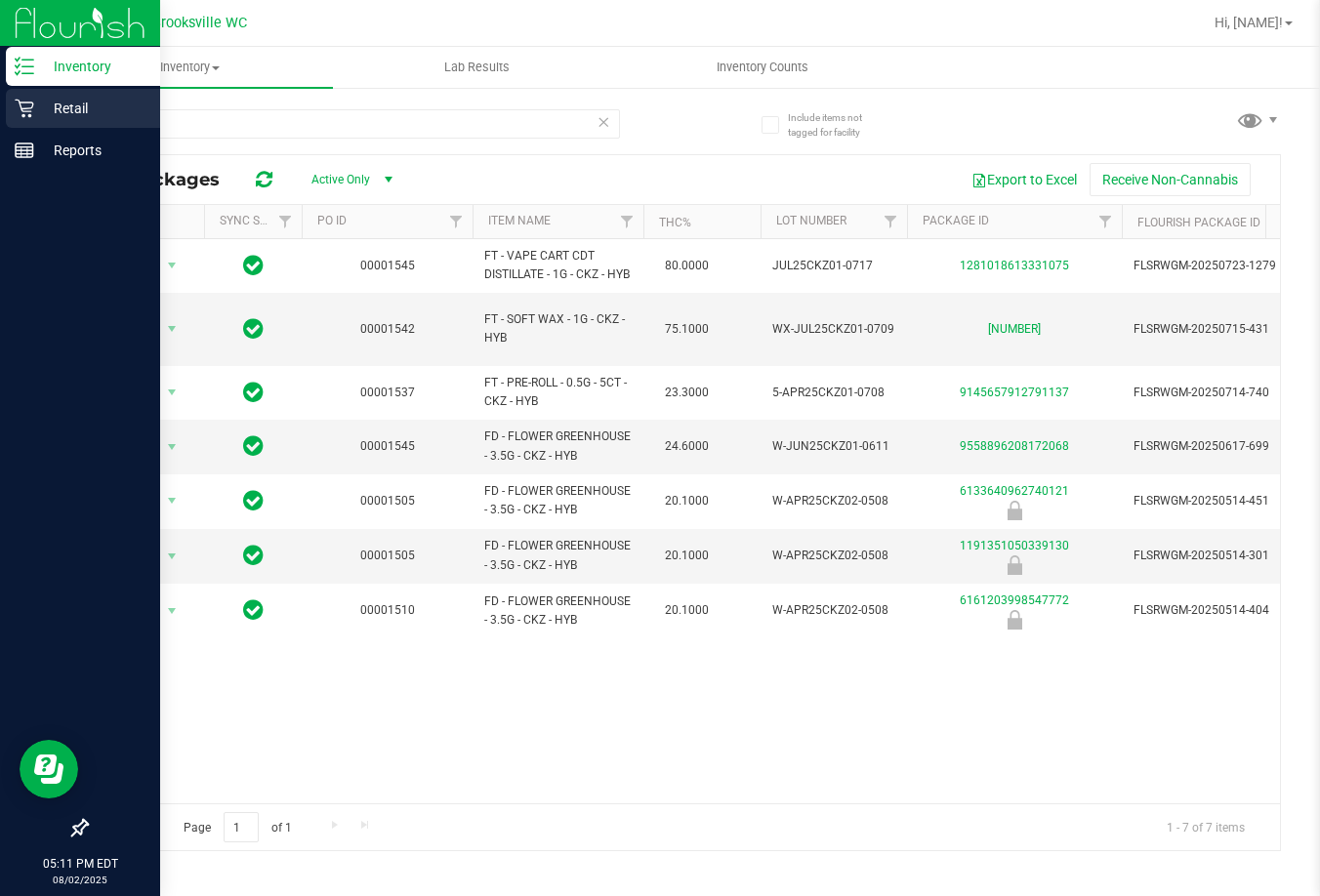 click on "Retail" at bounding box center [93, 108] 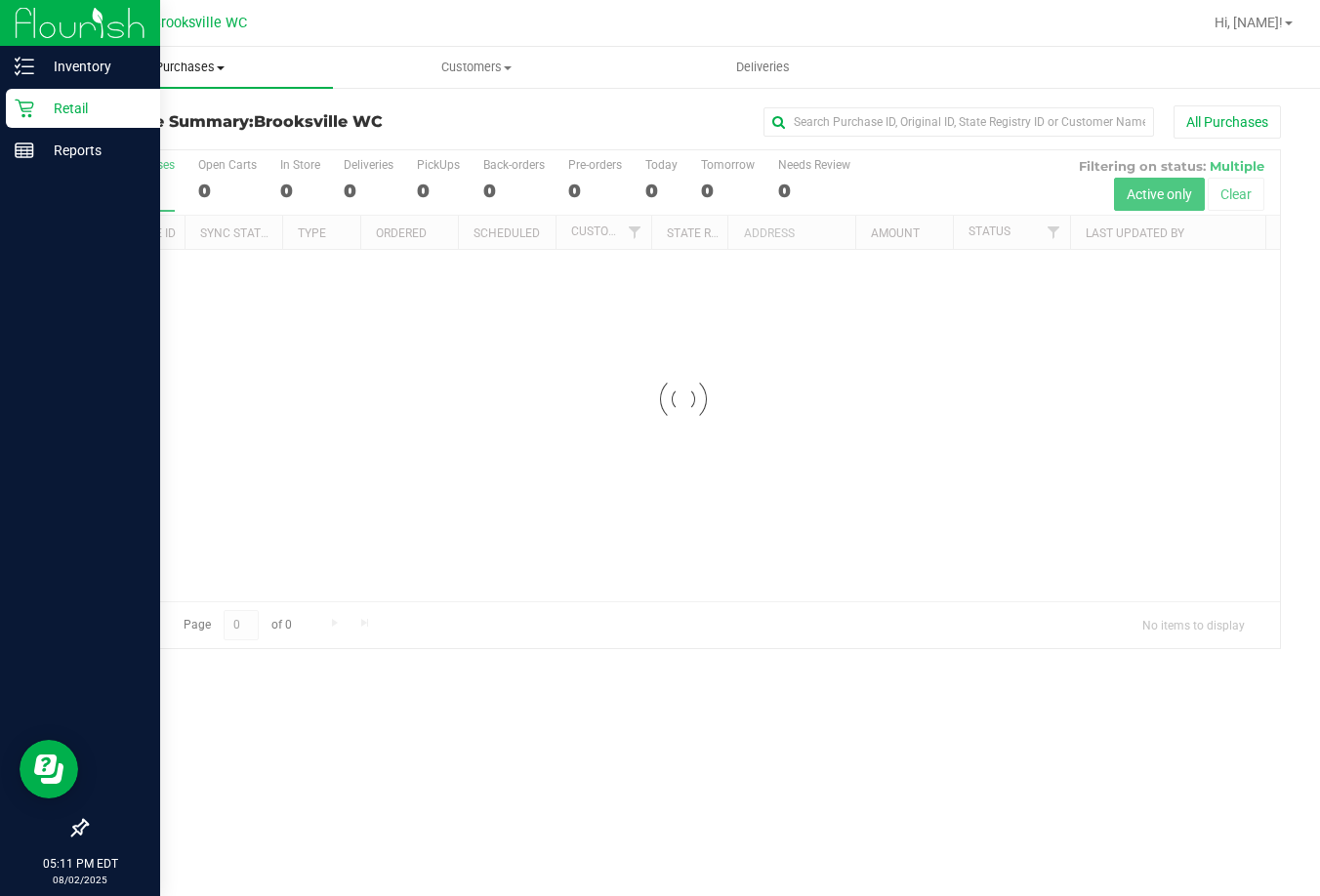 click on "Purchases" at bounding box center [189, 67] 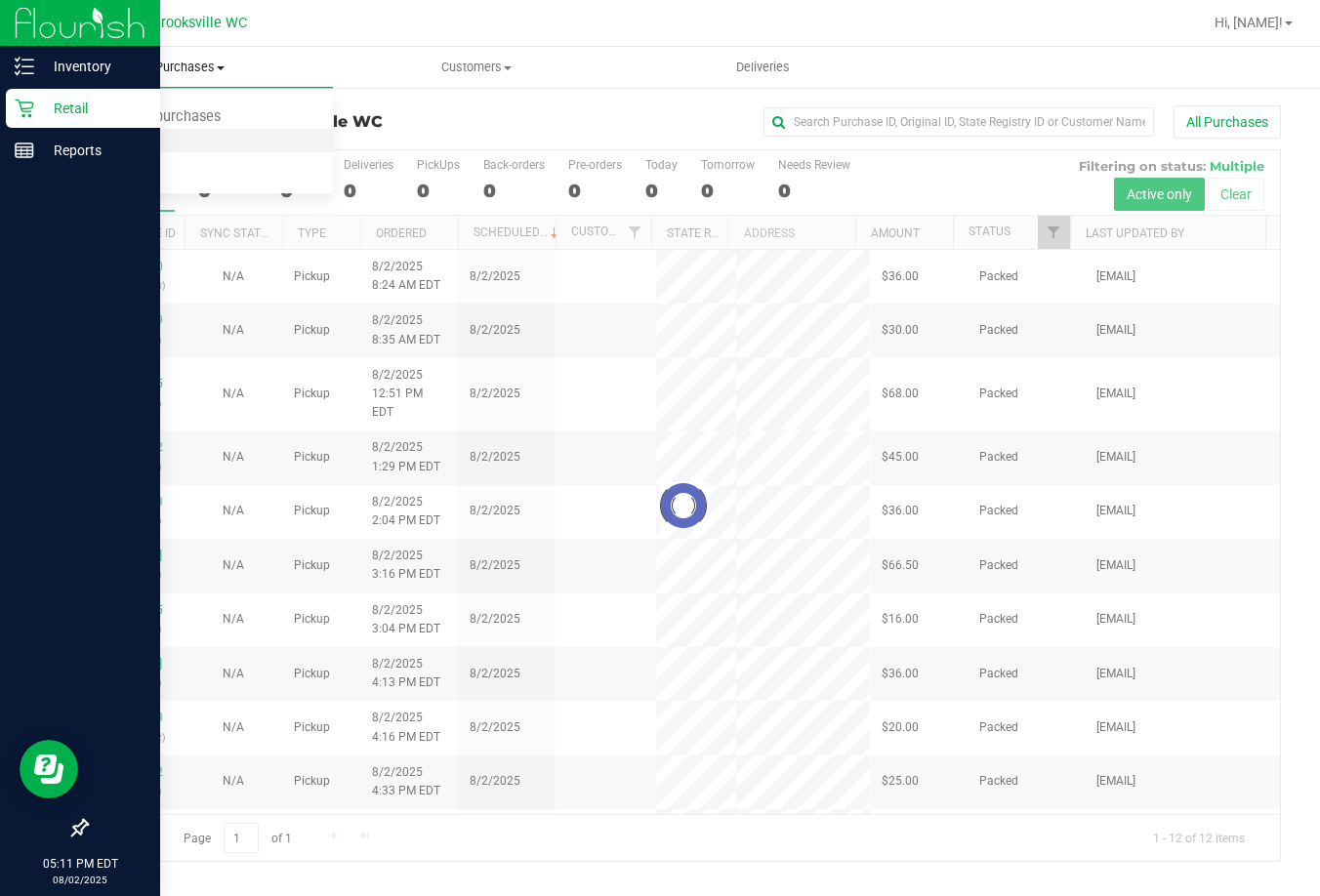 click on "Fulfillment" at bounding box center (189, 142) 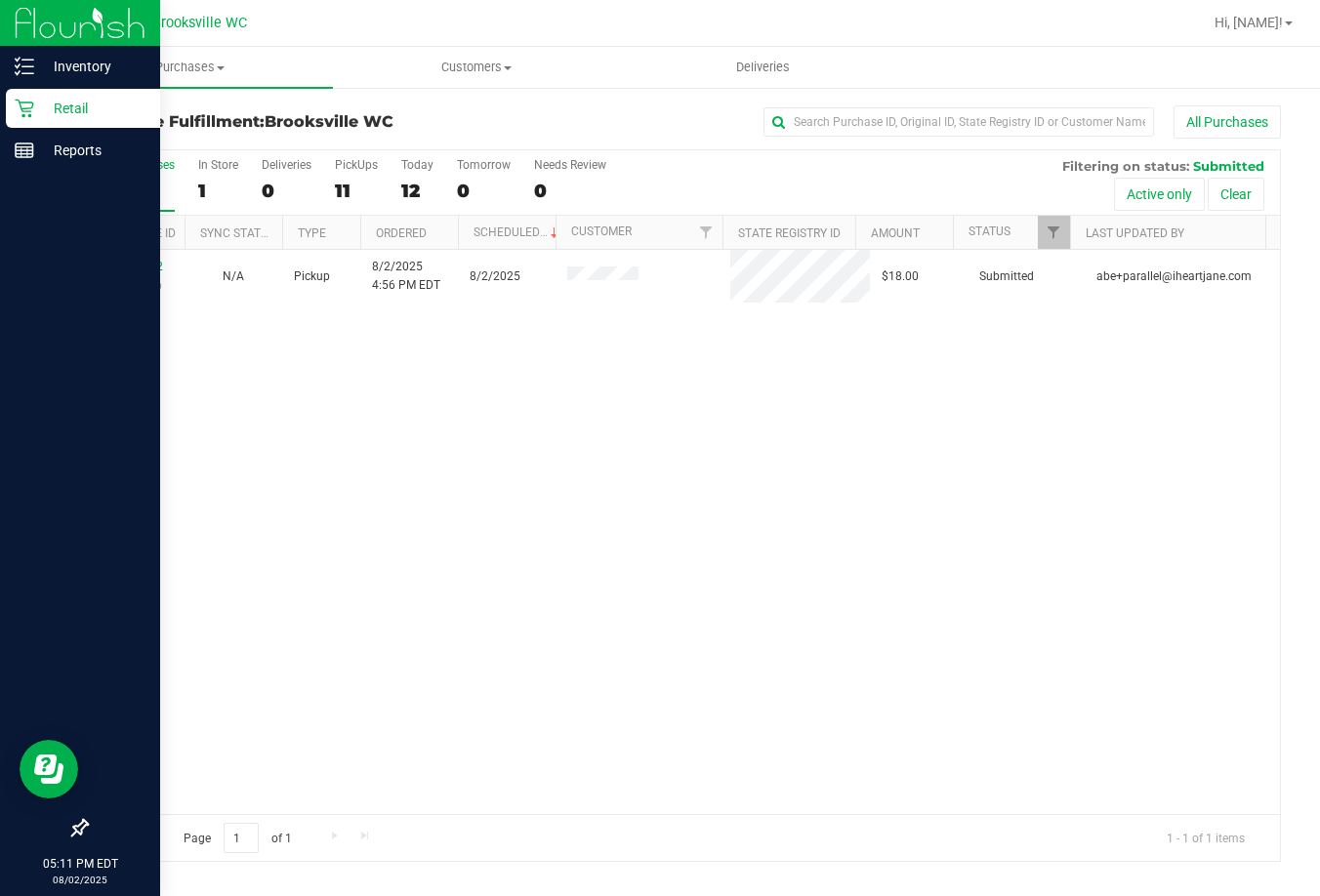 click on "11731762
(312880541)
N/A
Pickup 8/2/2025 4:56 PM EDT 8/2/2025
$18.00
Submitted abe+parallel@iheartjane.com" at bounding box center [683, 532] 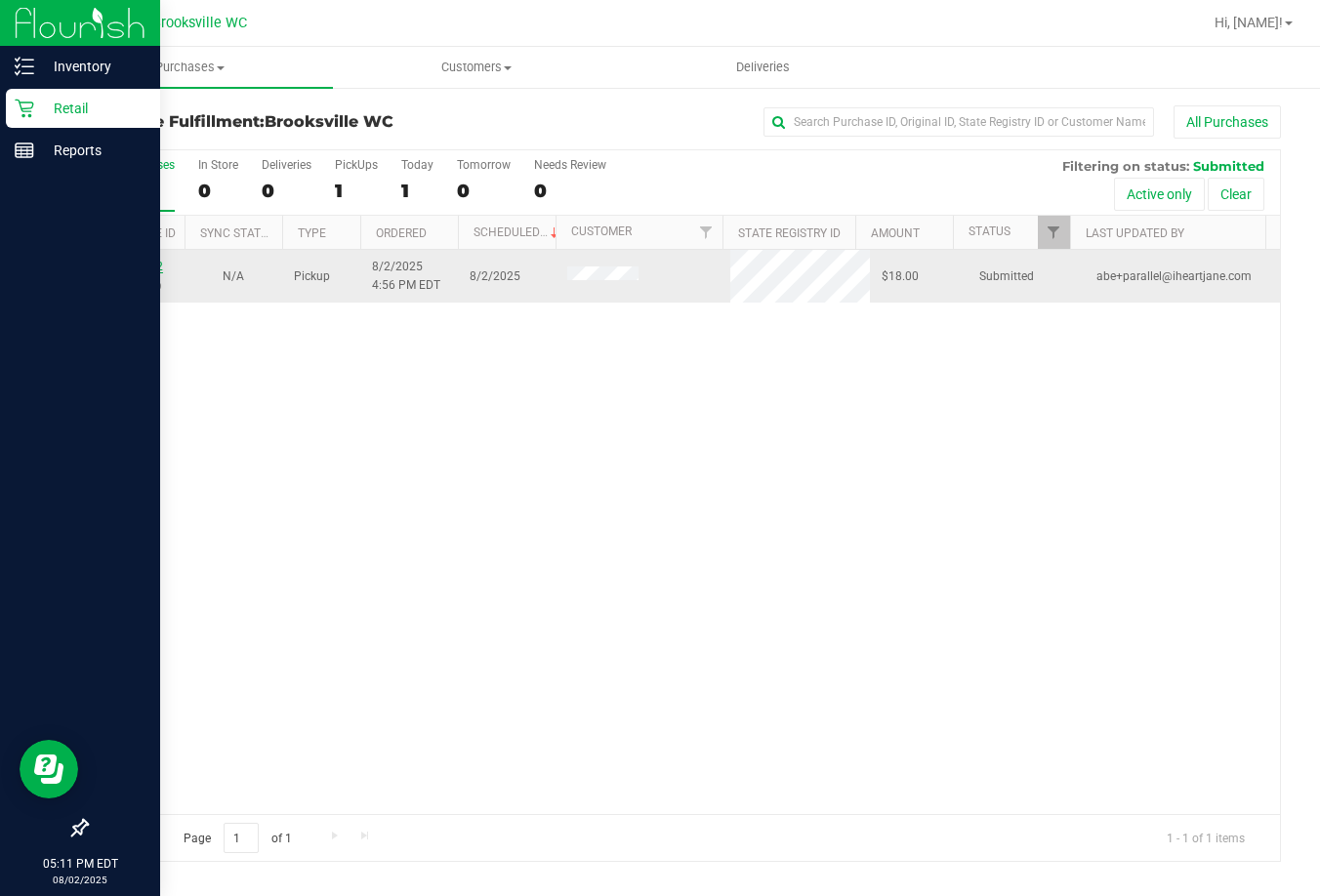 click on "11731762" at bounding box center (136, 266) 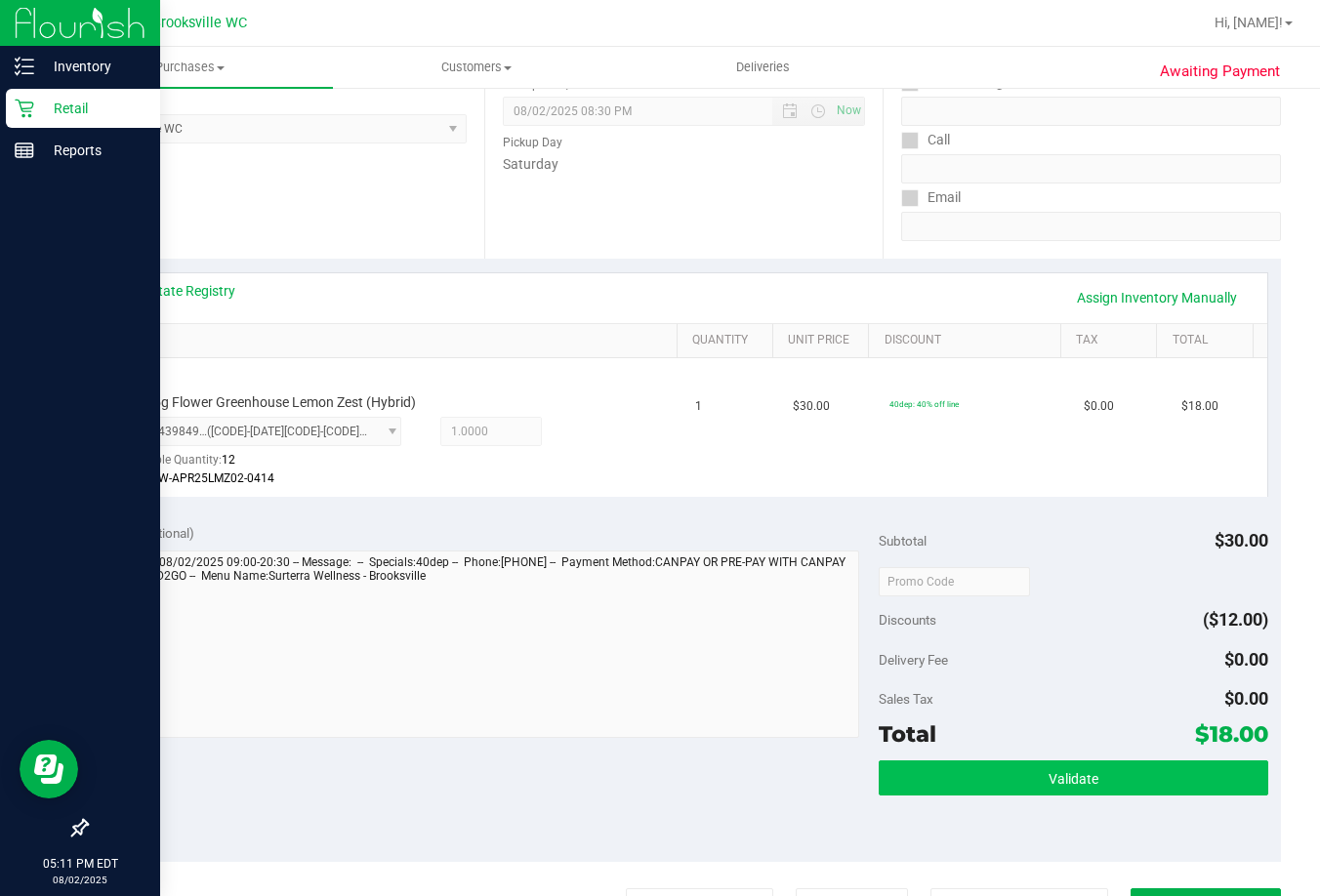 scroll, scrollTop: 293, scrollLeft: 0, axis: vertical 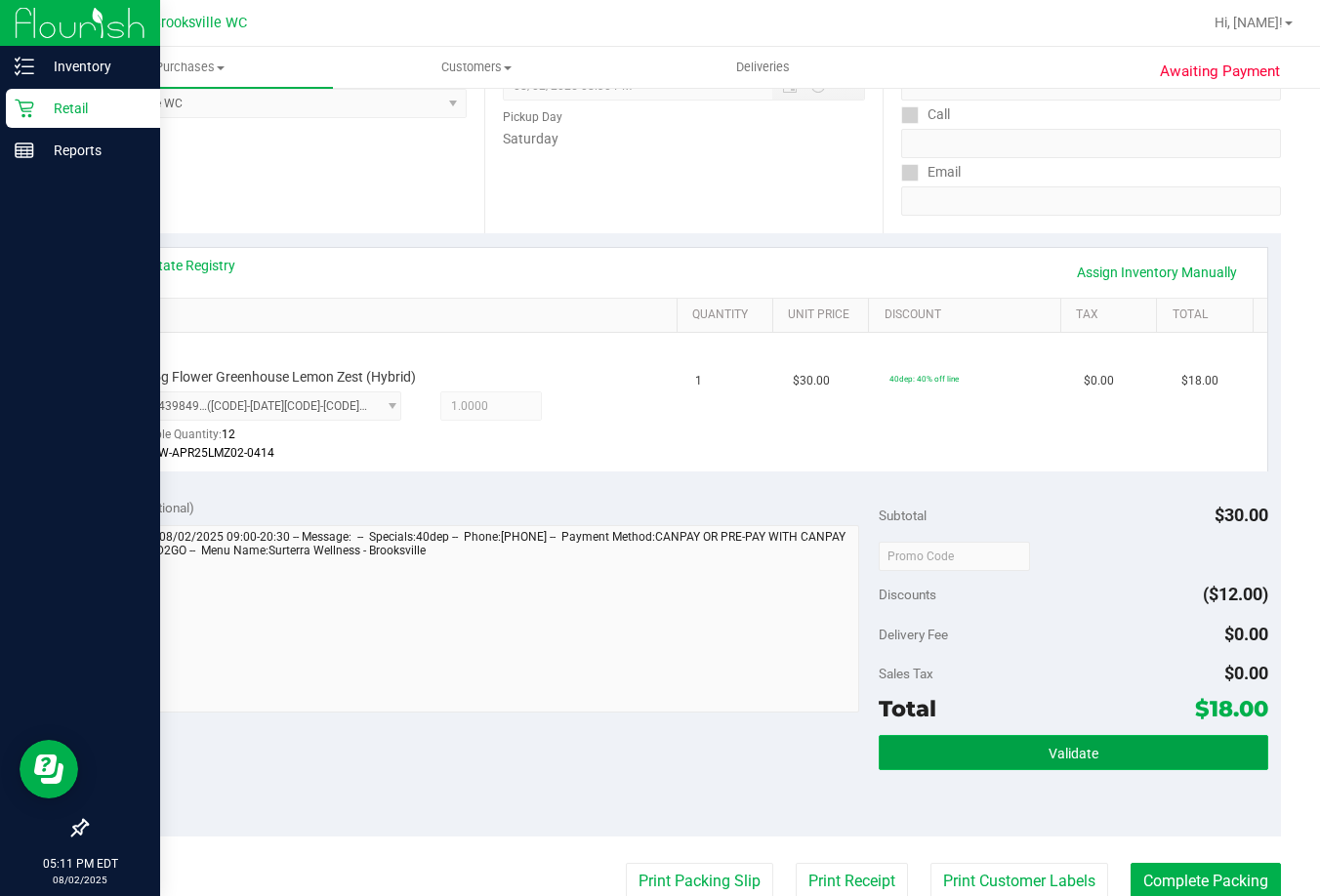 click on "Validate" at bounding box center (1073, 753) 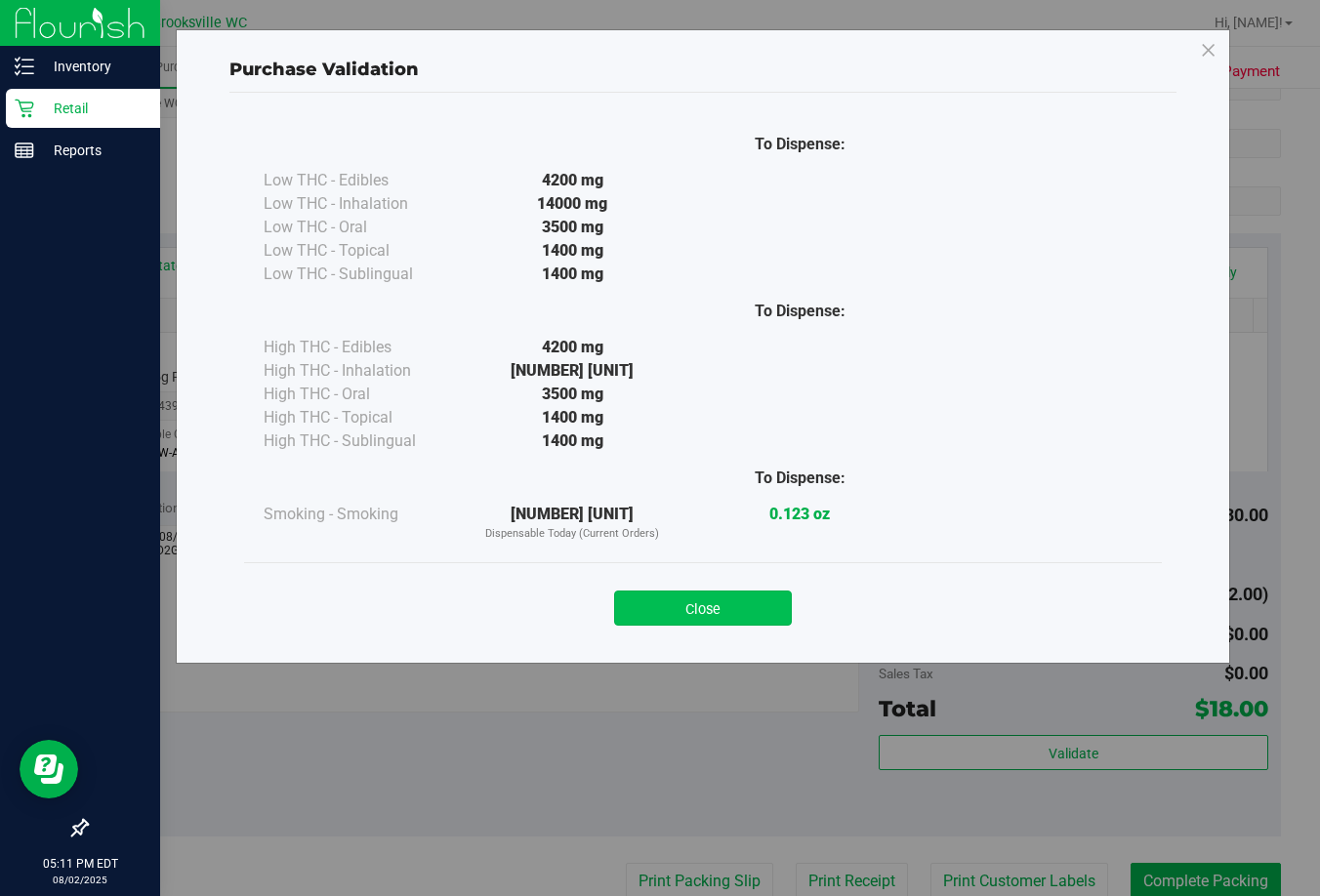 click on "Close" at bounding box center (703, 608) 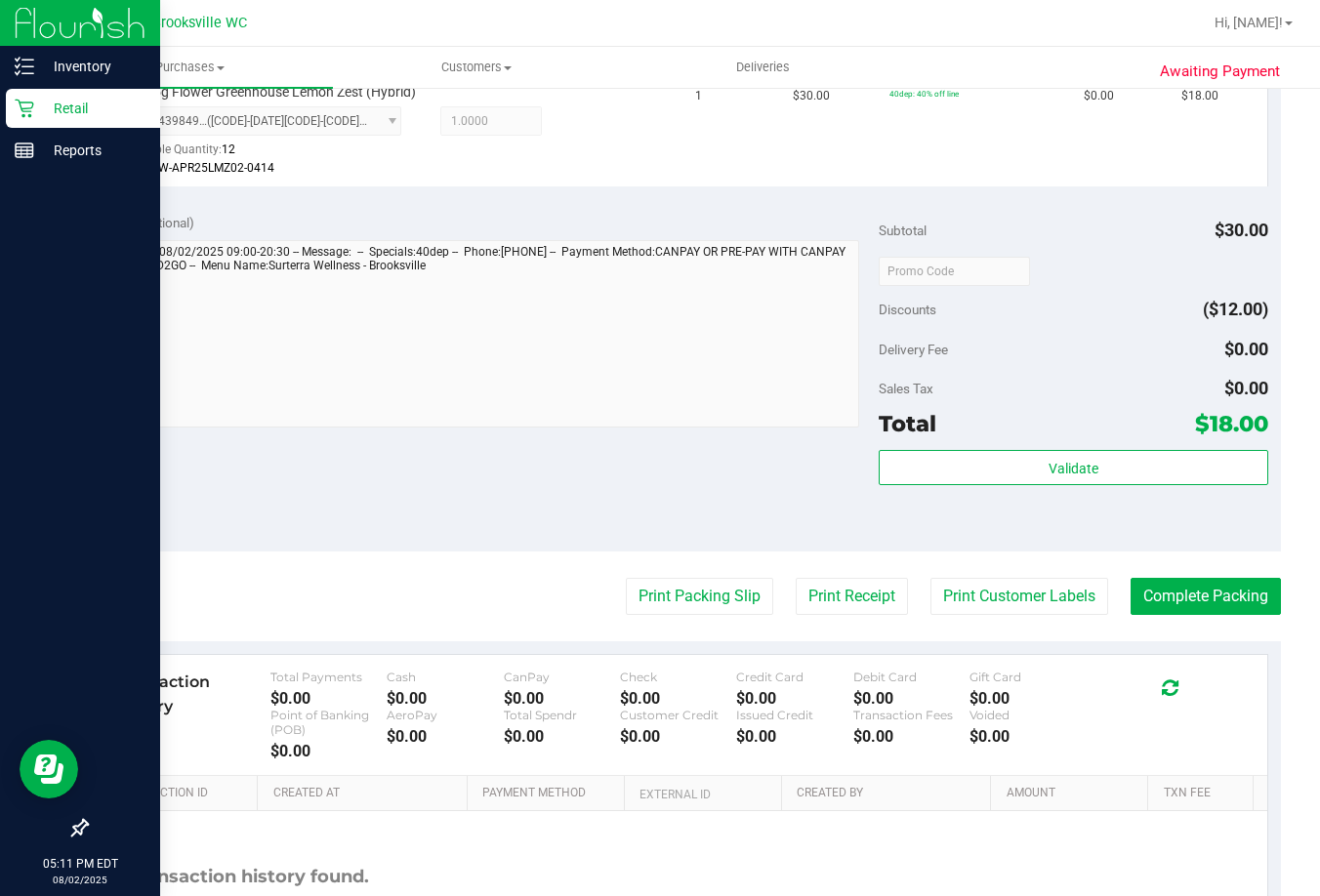 scroll, scrollTop: 683, scrollLeft: 0, axis: vertical 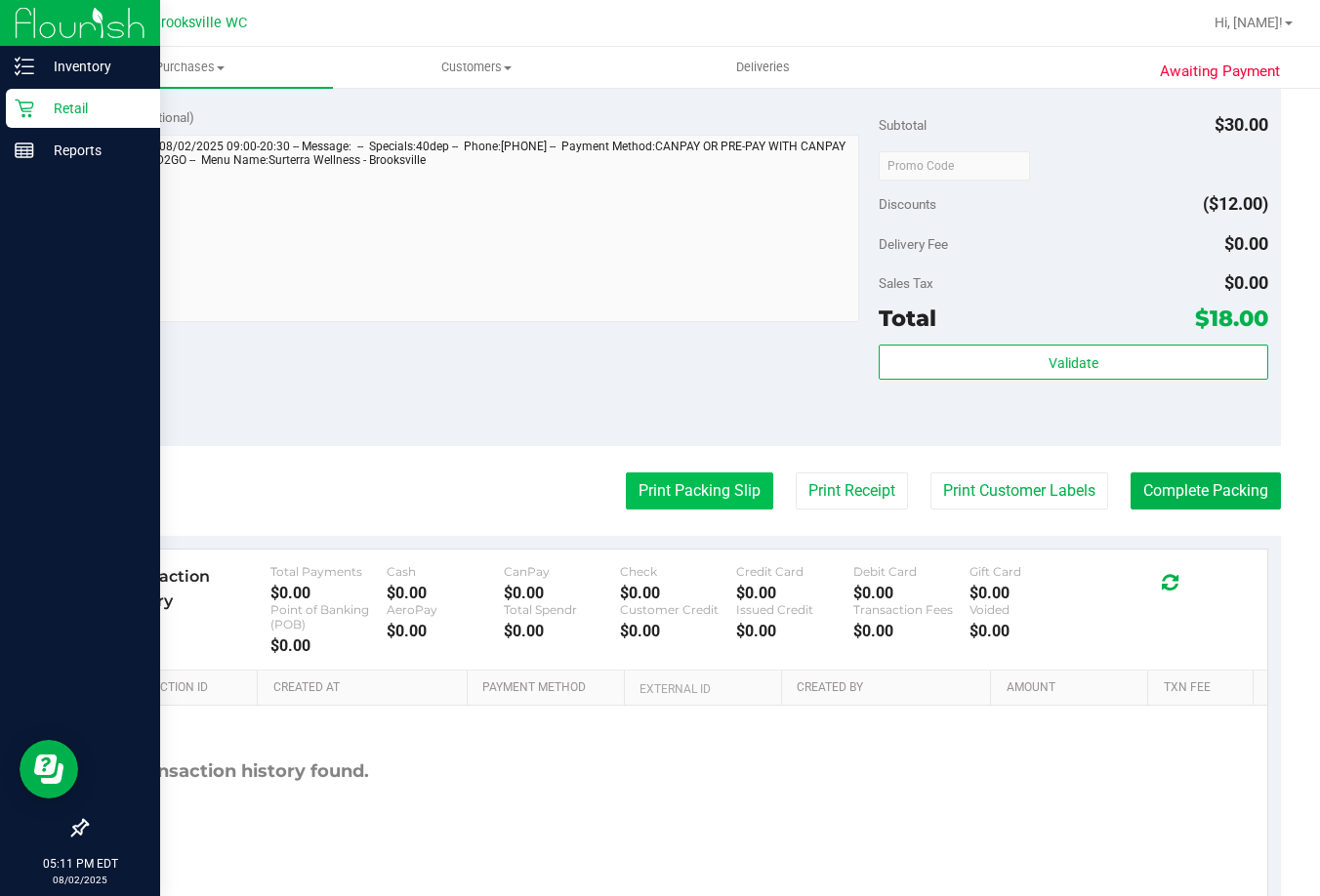 click on "Print Packing Slip" at bounding box center (699, 491) 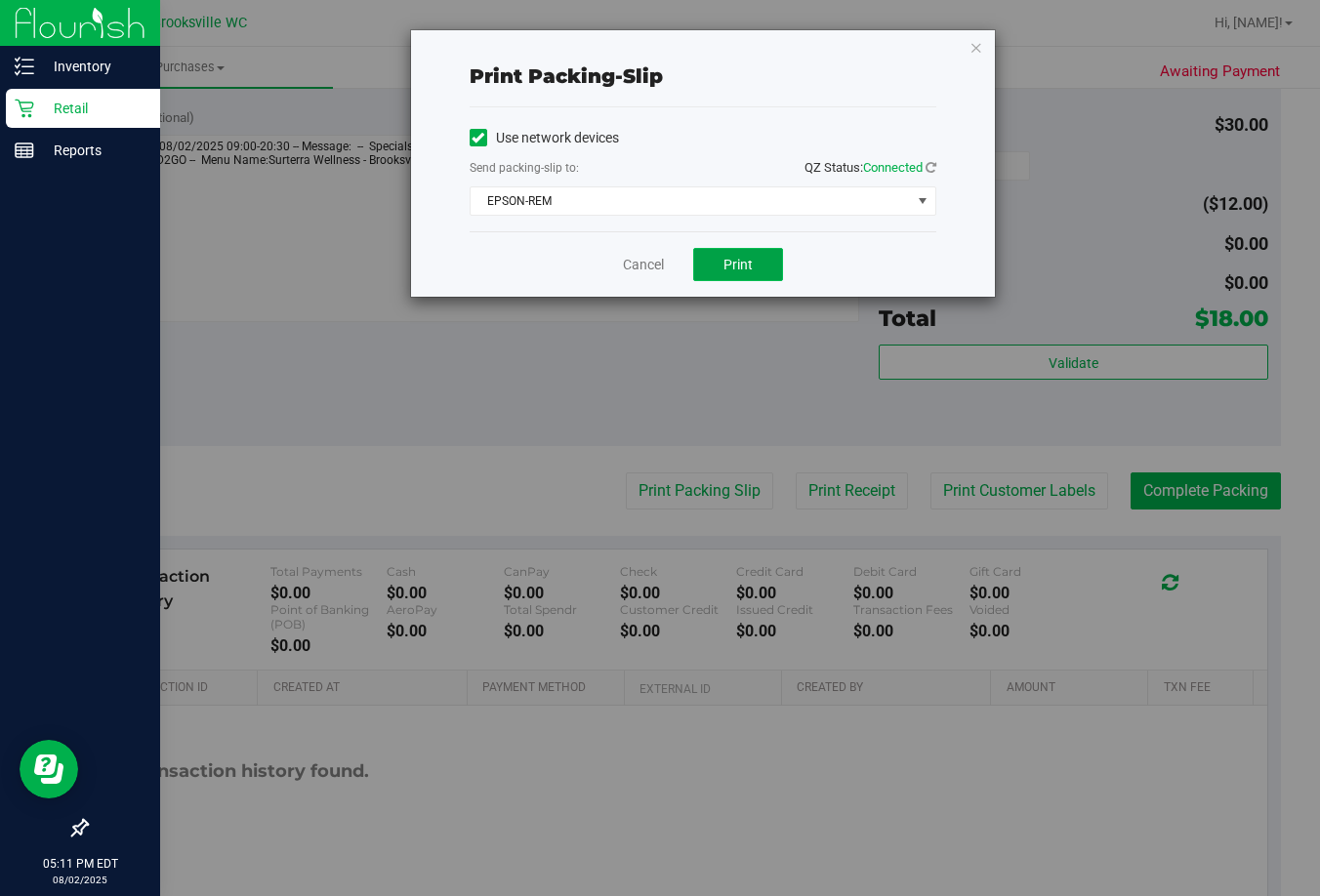 click on "Print" at bounding box center (738, 265) 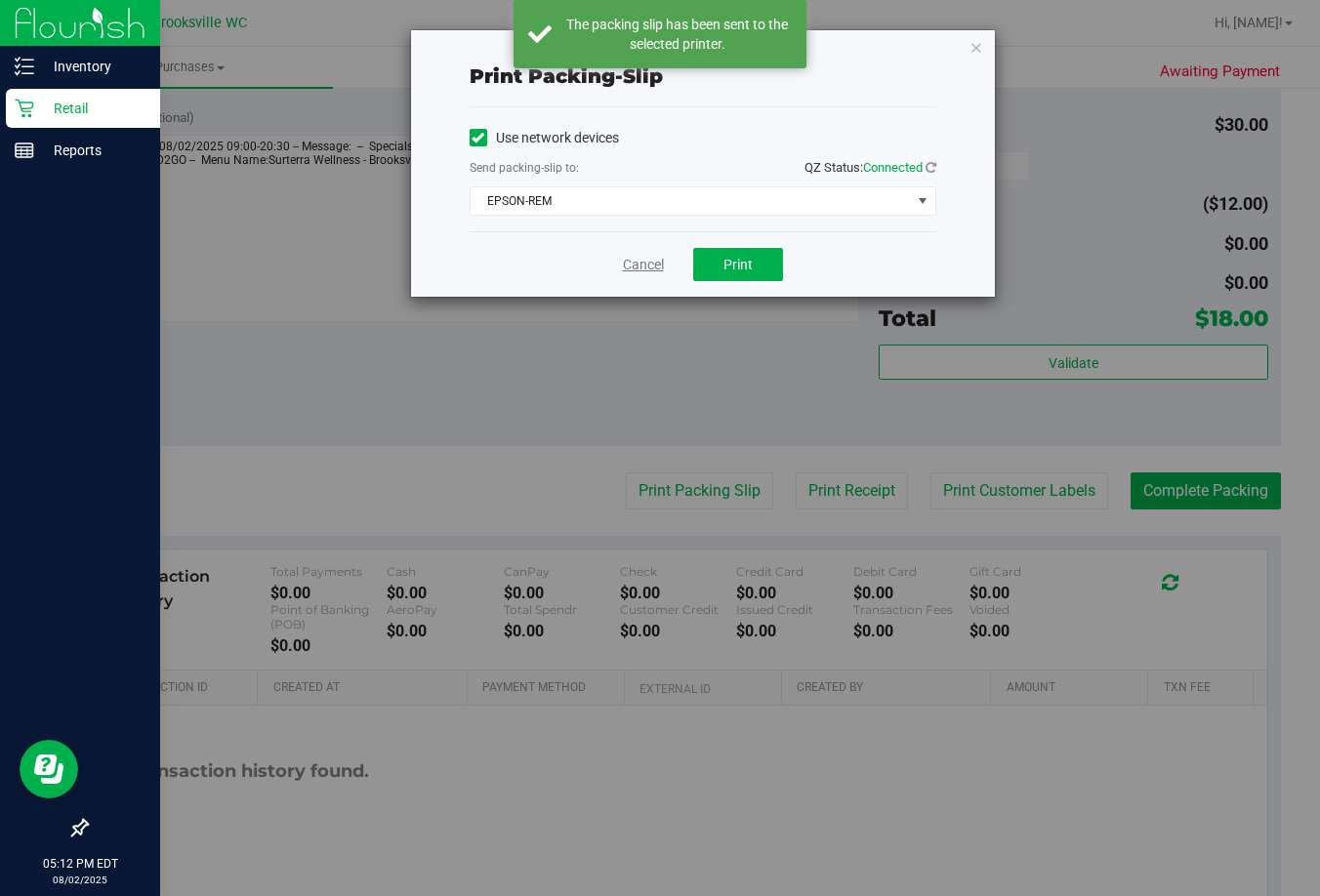 click on "Cancel" at bounding box center [643, 265] 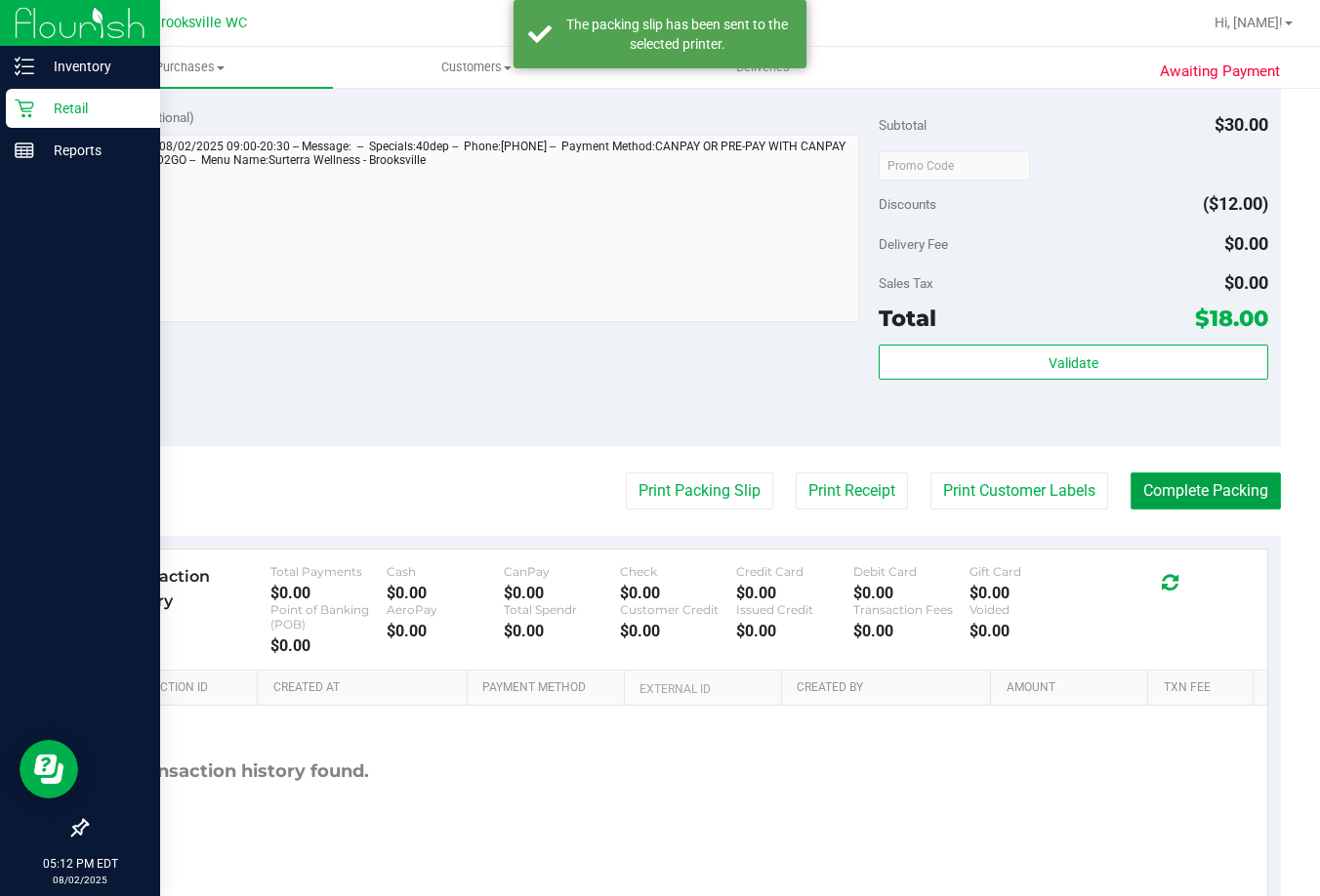 click on "Complete Packing" at bounding box center [1206, 491] 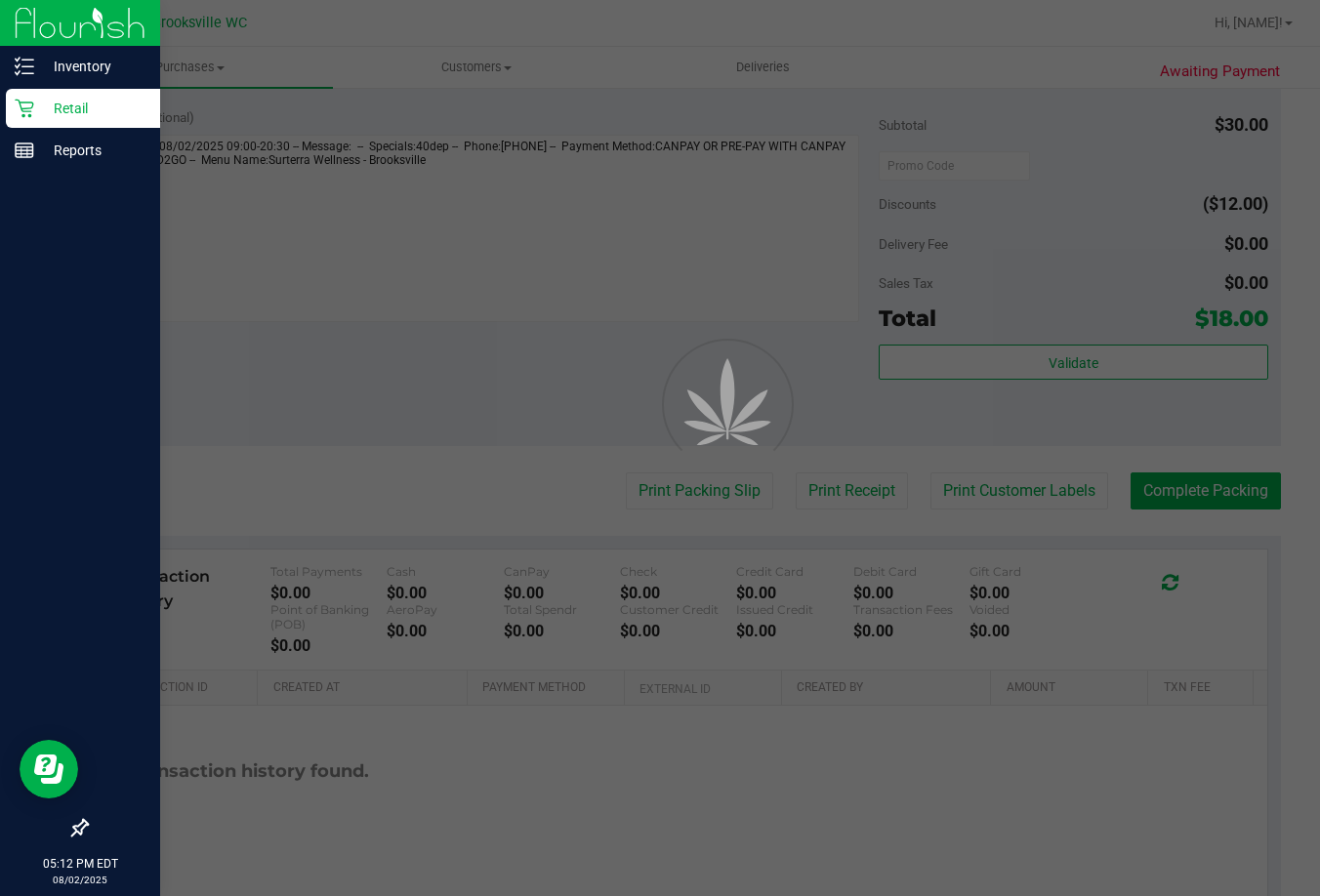 scroll, scrollTop: 0, scrollLeft: 0, axis: both 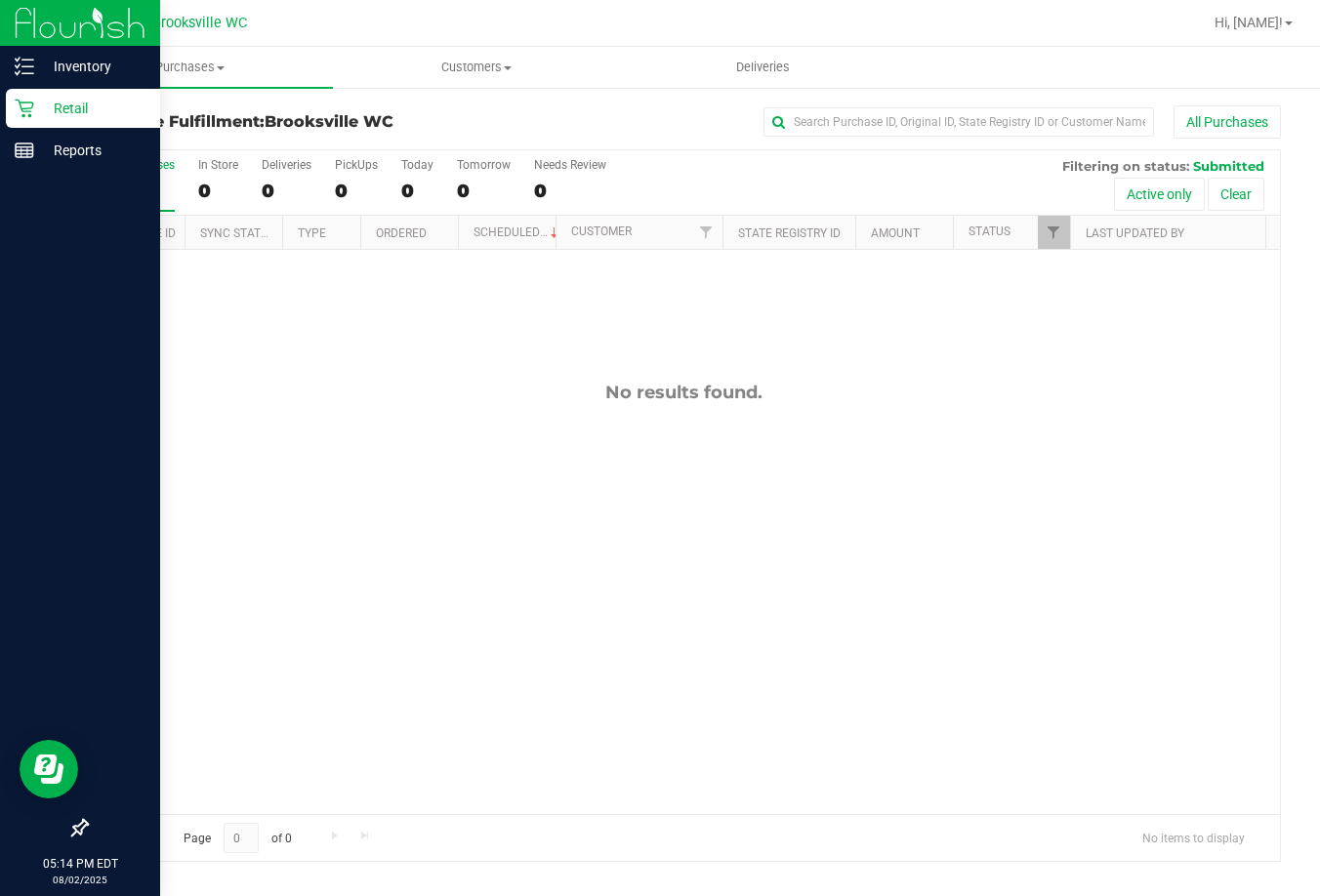 click on "No results found." at bounding box center (683, 597) 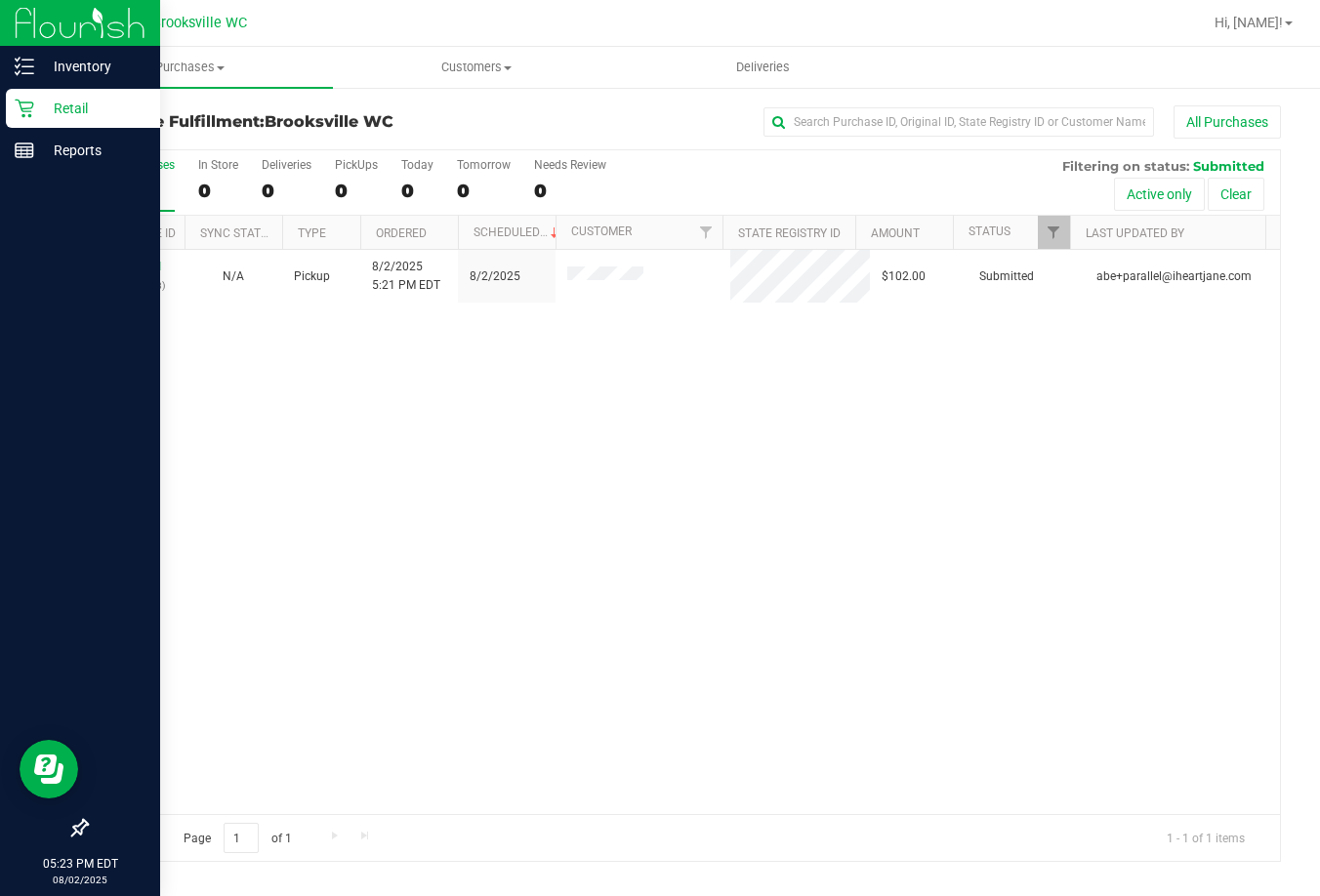 click on "11731931
(312885928)
N/A
Pickup 8/2/2025 5:21 PM EDT 8/2/2025
$102.00
Submitted abe+parallel@iheartjane.com" at bounding box center [683, 532] 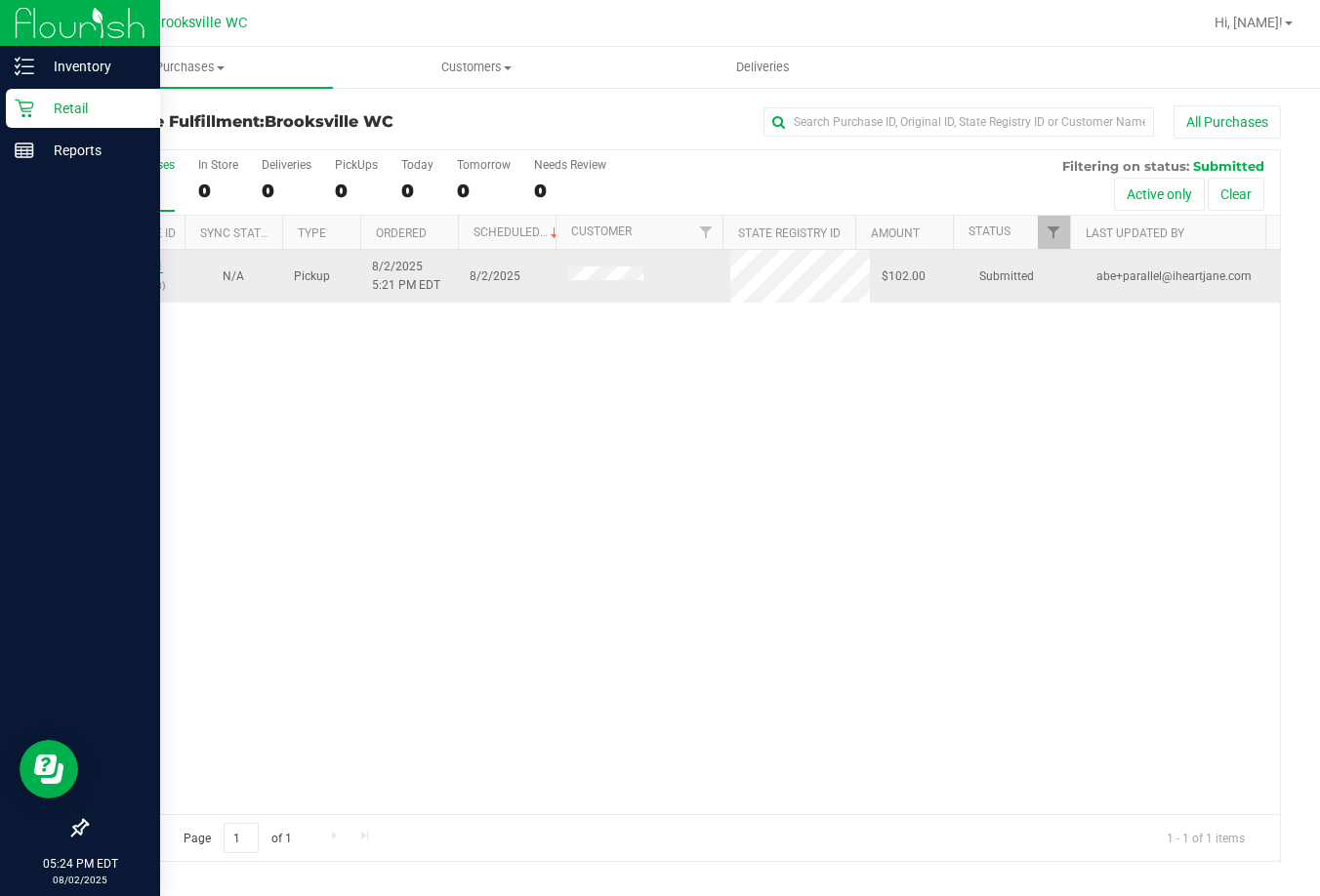 click on "11731931" at bounding box center (136, 266) 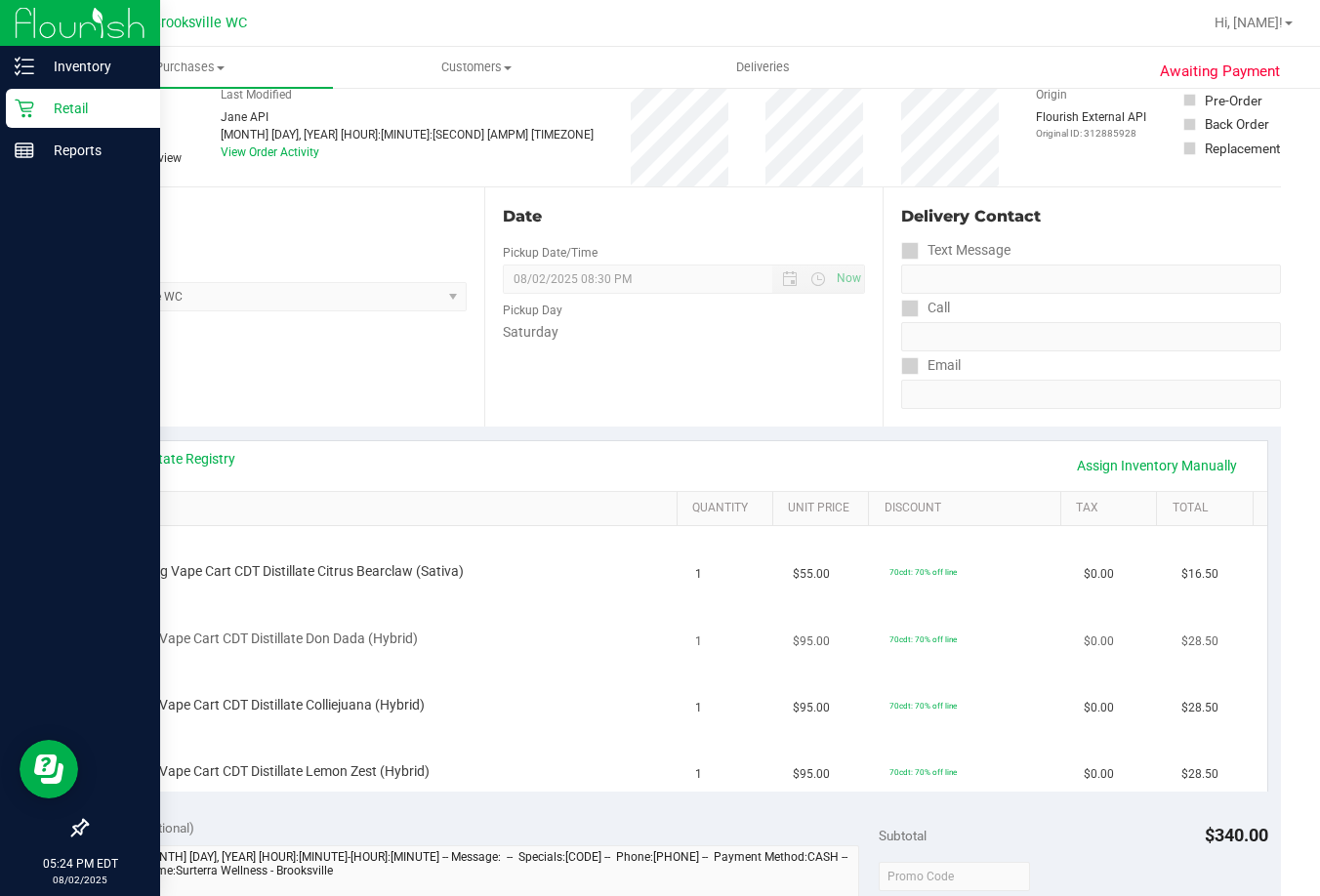 scroll, scrollTop: 195, scrollLeft: 0, axis: vertical 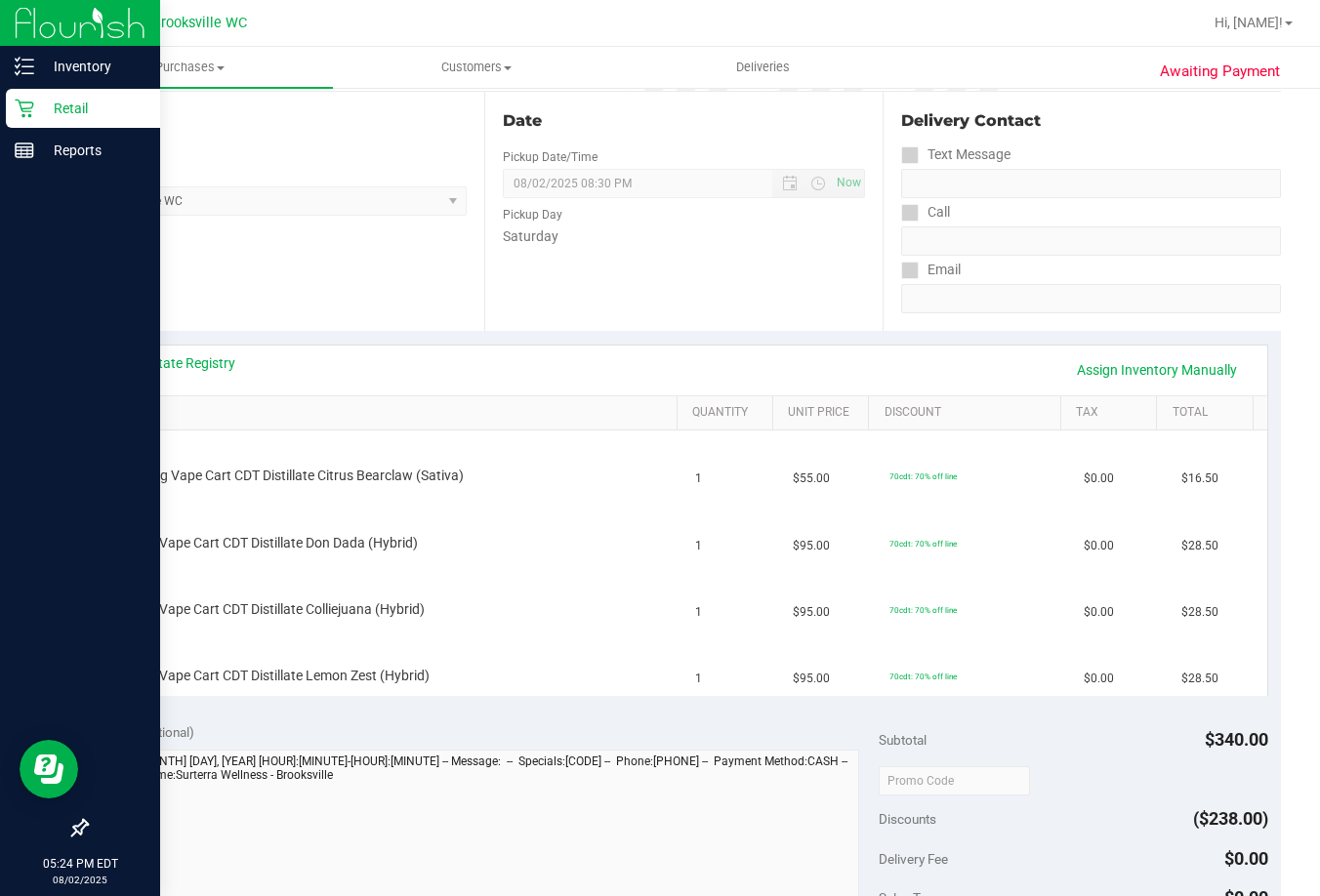 click on "Location
Pickup
Store
Brooksville WC Select Store Bonita Springs WC Boynton Beach WC Bradenton WC Brandon WC Brooksville WC Call Center Clermont WC Crestview WC Deerfield Beach WC Delray Beach WC Deltona WC Ft Walton Beach WC Ft. Lauderdale WC Ft. Myers WC Gainesville WC Jax Atlantic WC JAX DC REP Jax WC Key West WC Lakeland WC Largo WC Lehigh Acres DC REP Merritt Island WC Miami 72nd WC Miami Beach WC Miami Dadeland WC Miramar DC REP New Port Richey WC North Palm Beach WC North Port WC Ocala WC Orange Park WC Orlando Colonial WC Orlando DC REP Orlando WC Oviedo WC Palm Bay WC Palm Coast WC Panama City WC Pensacola WC Port Orange WC Port St. Lucie WC Sebring WC South Tampa WC St. Pete WC Summerfield WC Tallahassee DC REP Tallahassee WC Tampa DC Testing Tampa Warehouse Tampa WC TX Austin DC TX Plano Retail WPB DC" at bounding box center (285, 211) 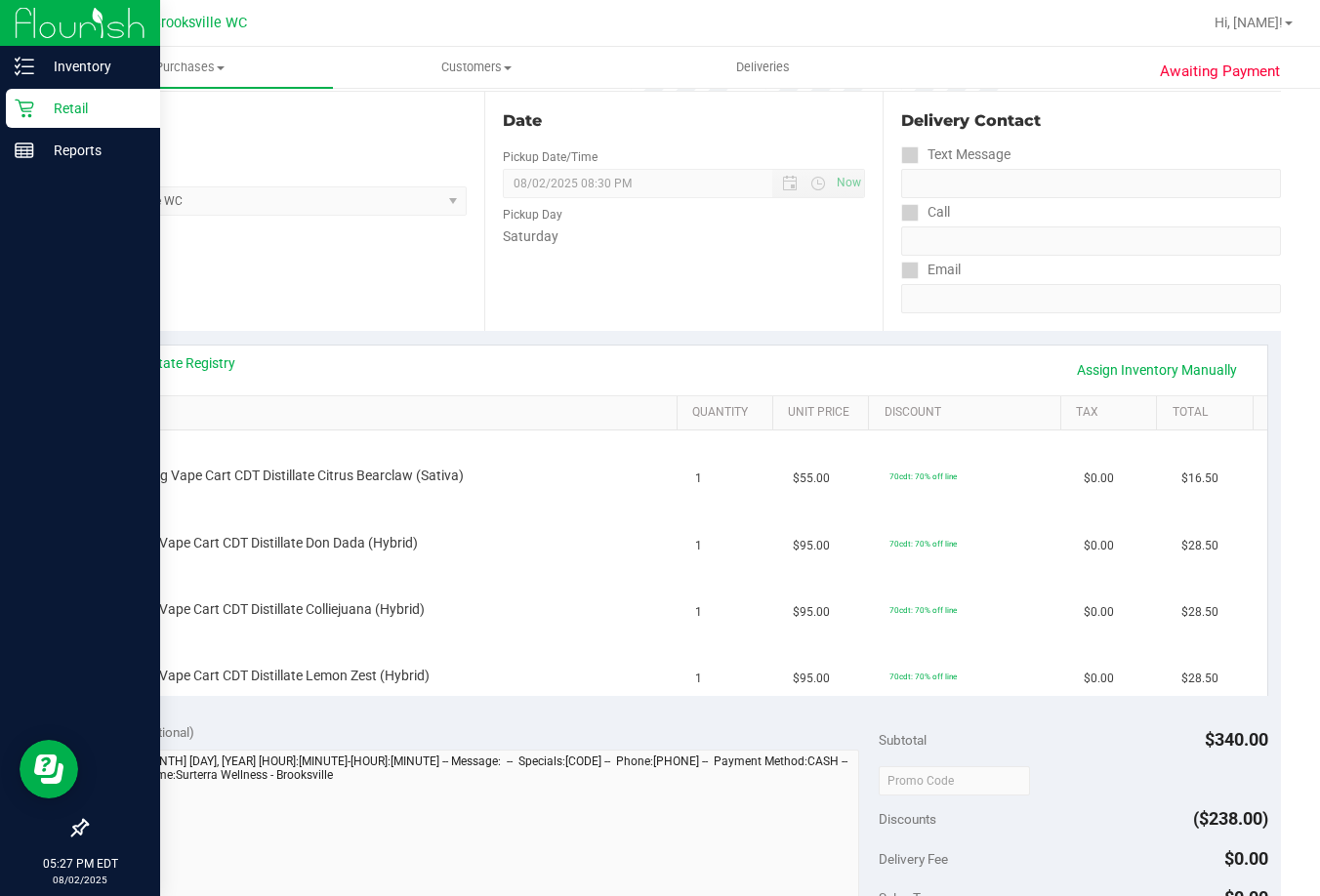 click on "Awaiting Payment
Back
Edit Purchase
Cancel Purchase
View Profile
# 11731931
BioTrack ID:
-
Submitted
Needs review
Last Modified
Jane API" at bounding box center (683, 730) 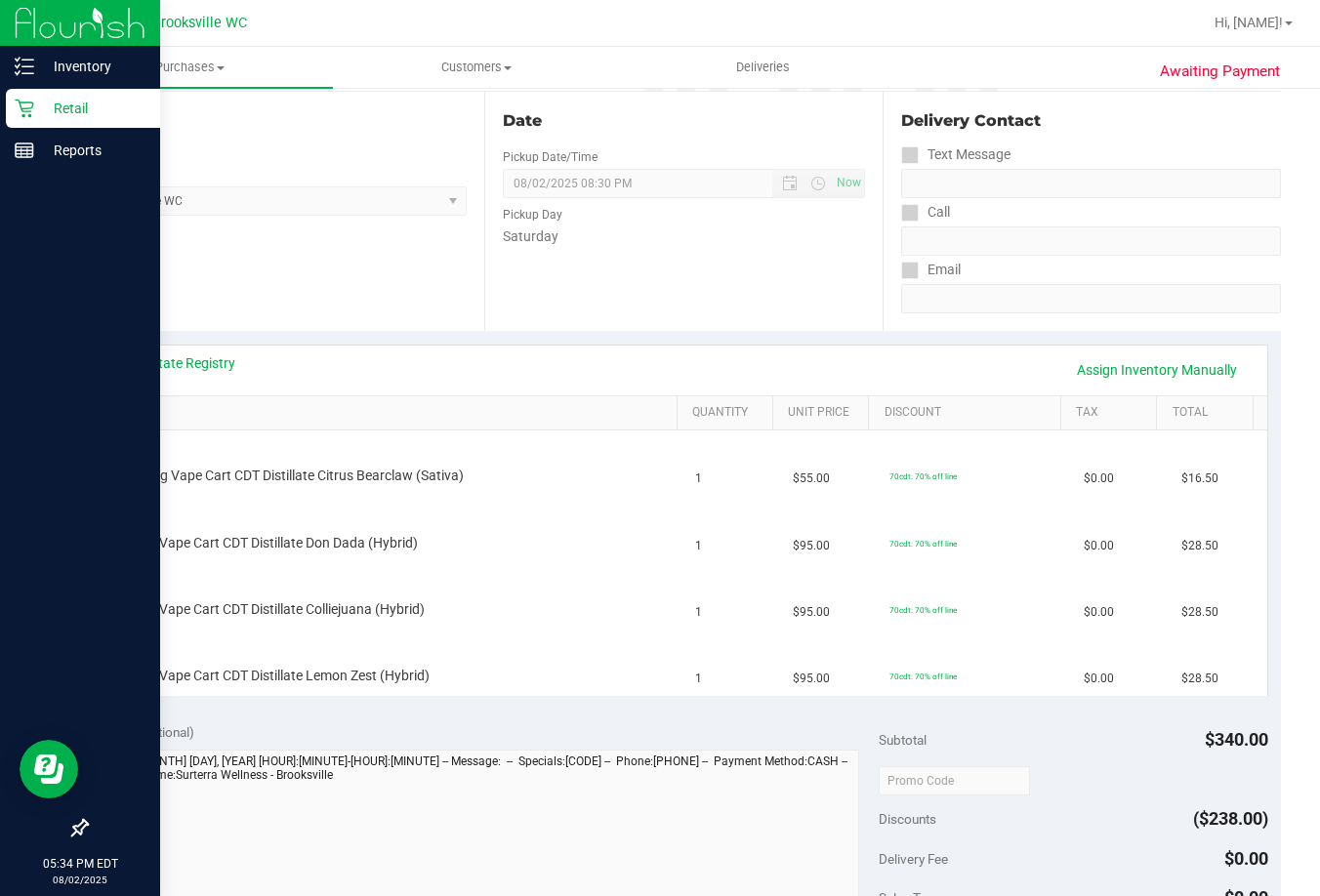 click on "Awaiting Payment
Back
Edit Purchase
Cancel Purchase
View Profile
# 11731931
BioTrack ID:
-
Submitted
Needs review
Last Modified
Jane API" at bounding box center [683, 730] 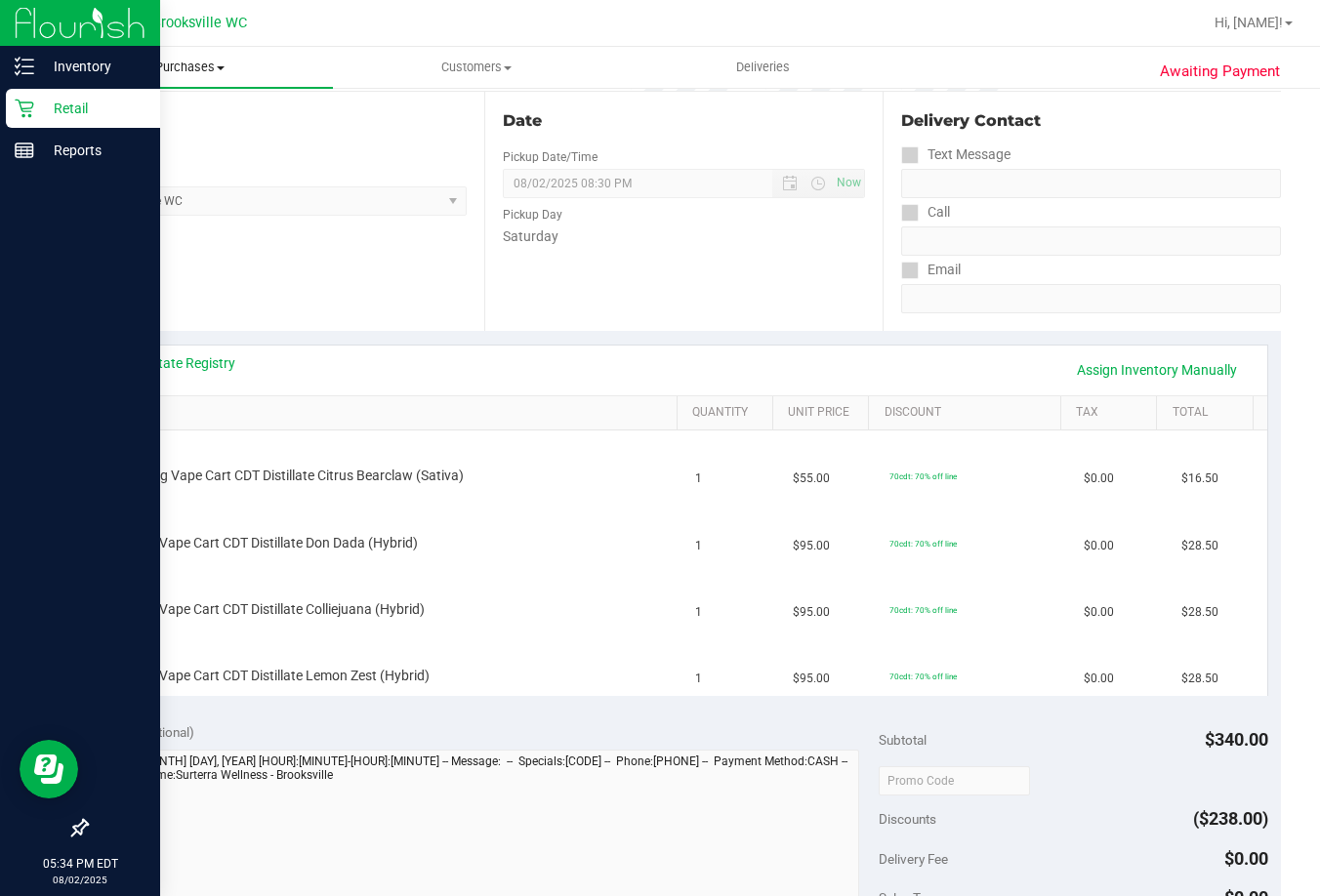 click on "Purchases" at bounding box center [189, 67] 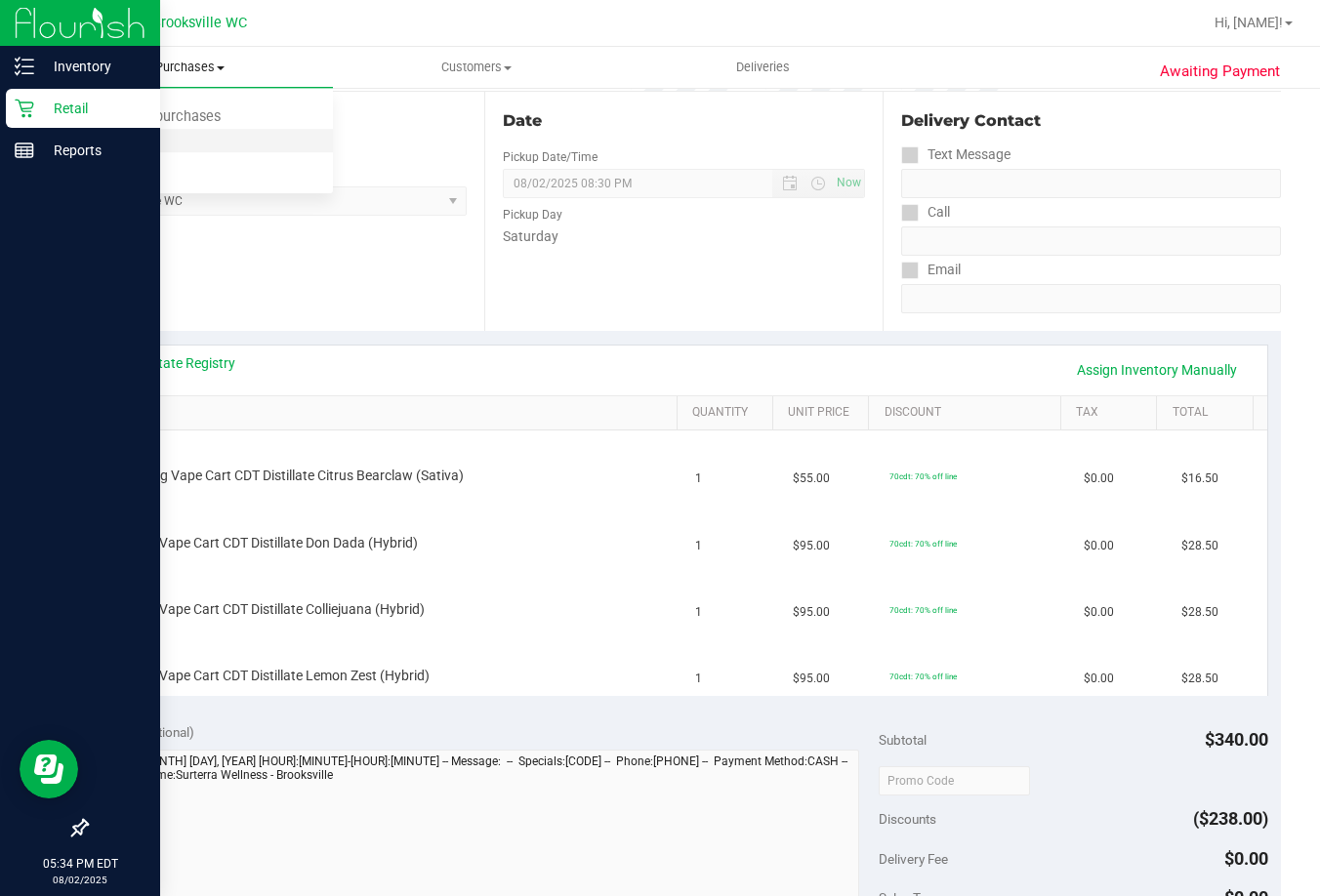 click on "Fulfillment" at bounding box center (107, 141) 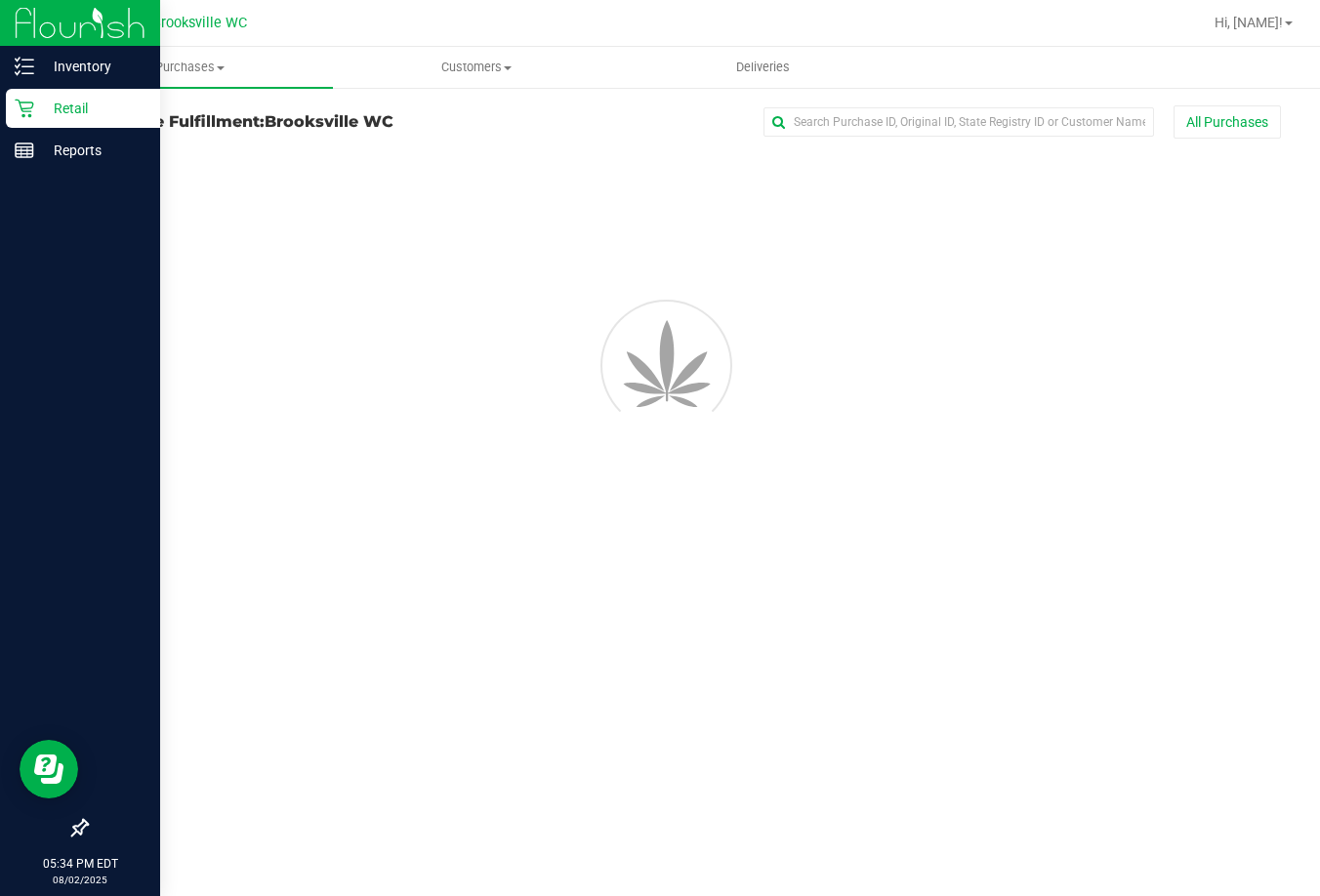 scroll, scrollTop: 0, scrollLeft: 0, axis: both 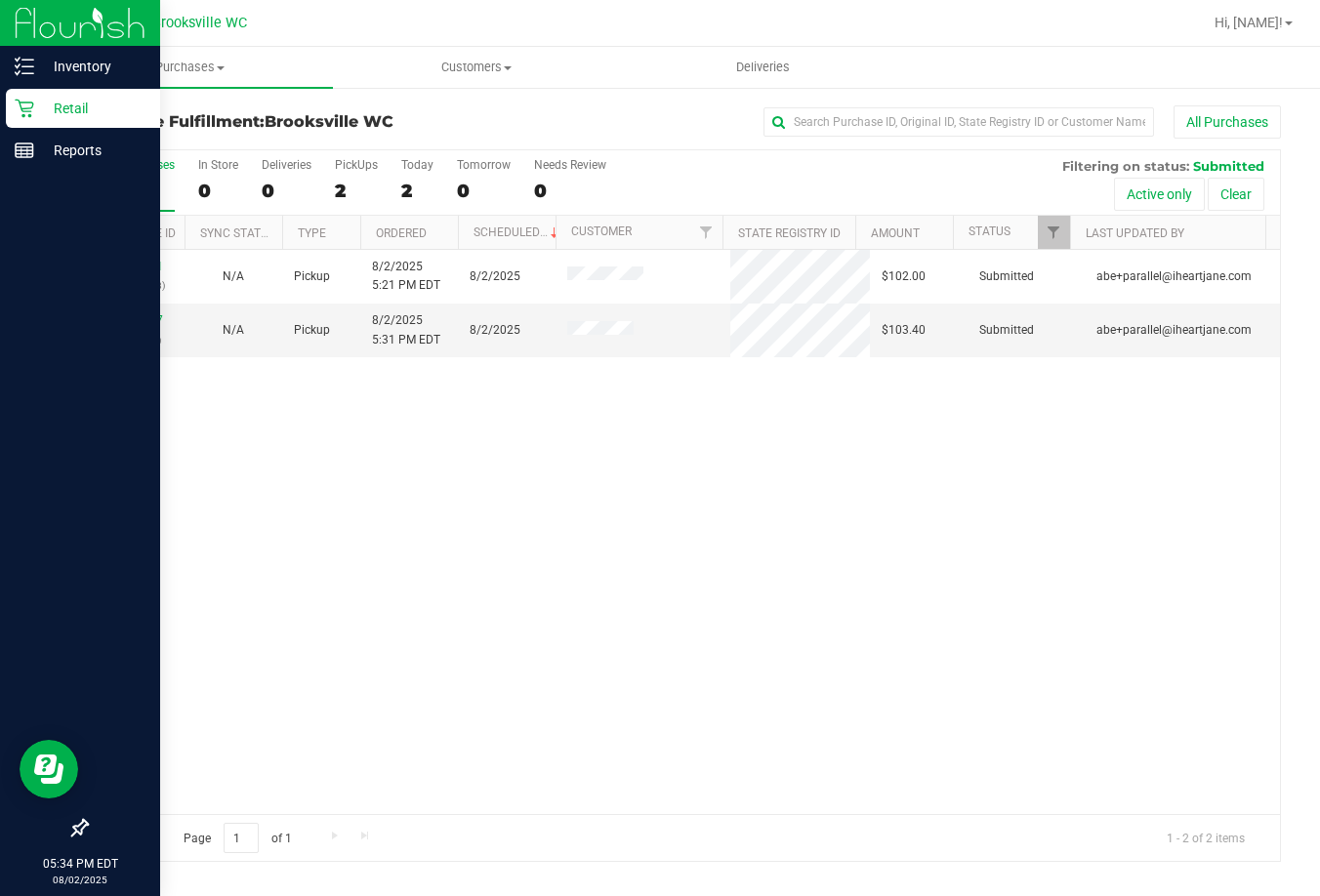 click on "11731931
(312885928)
N/A
Pickup 8/2/2025 5:21 PM EDT 8/2/2025
$102.00
Submitted abe+parallel@iheartjane.com
11731997
(312888236)
N/A
Pickup 8/2/2025 5:31 PM EDT 8/2/2025
$103.40
Submitted abe+parallel@iheartjane.com" at bounding box center [683, 532] 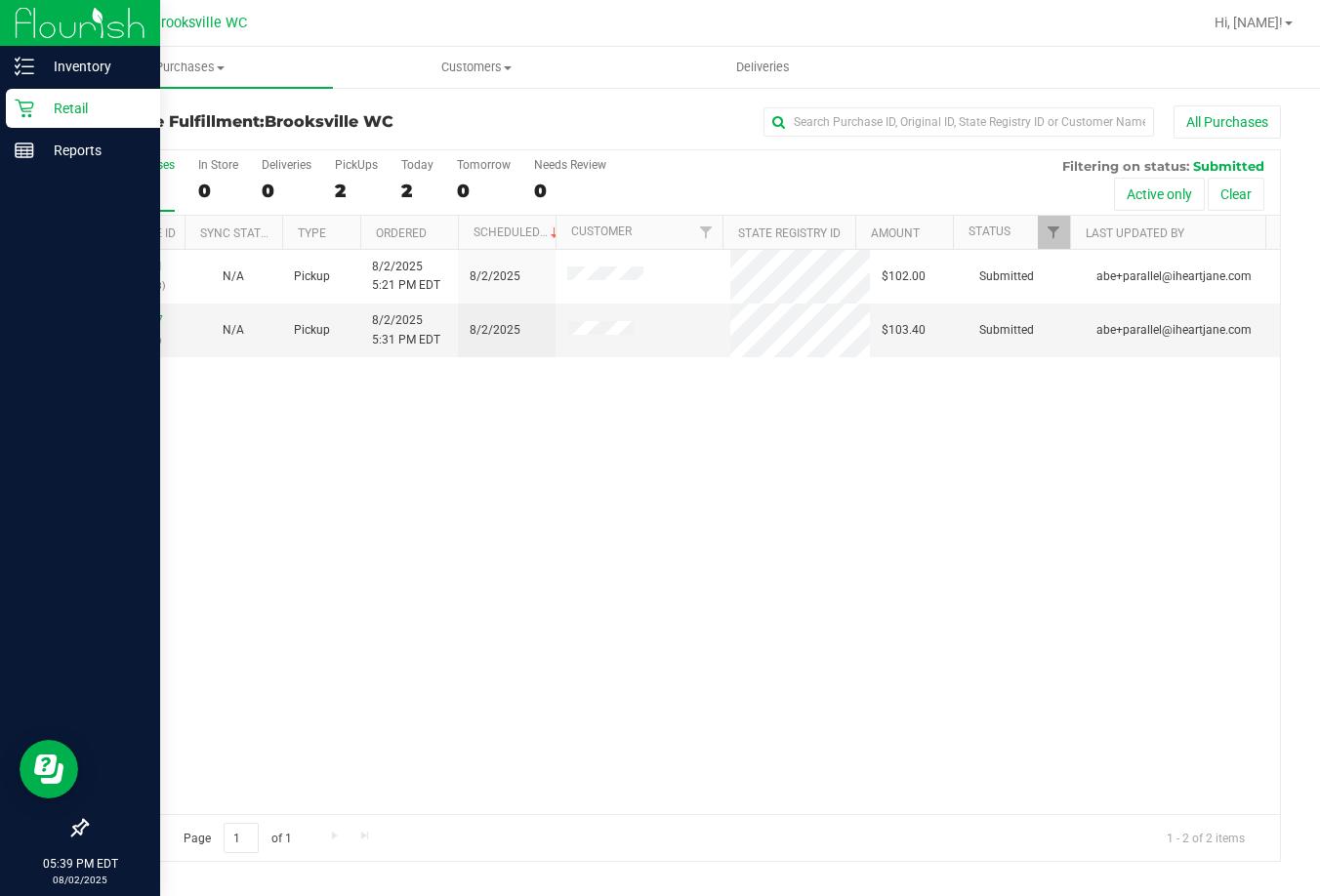 click on "Purchases
Summary of purchases
Fulfillment
All purchases
Customers
All customers
Add a new customer
All physicians" at bounding box center [707, 67] 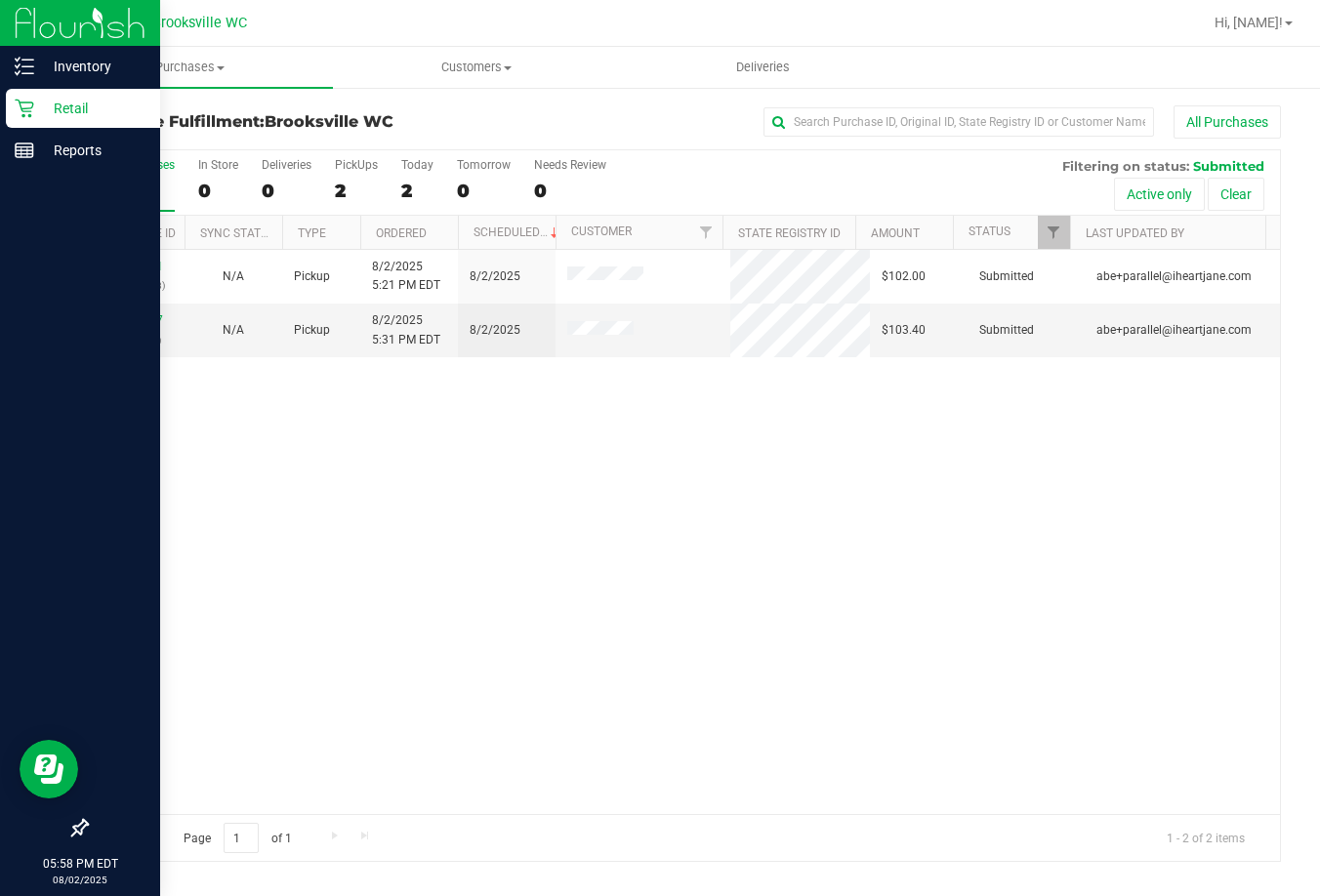 click on "11731931
(312885928)
N/A
Pickup 8/2/2025 5:21 PM EDT 8/2/2025
$102.00
Submitted abe+parallel@iheartjane.com
11731997
(312888236)
N/A
Pickup 8/2/2025 5:31 PM EDT 8/2/2025
$103.40
Submitted abe+parallel@iheartjane.com" at bounding box center [683, 532] 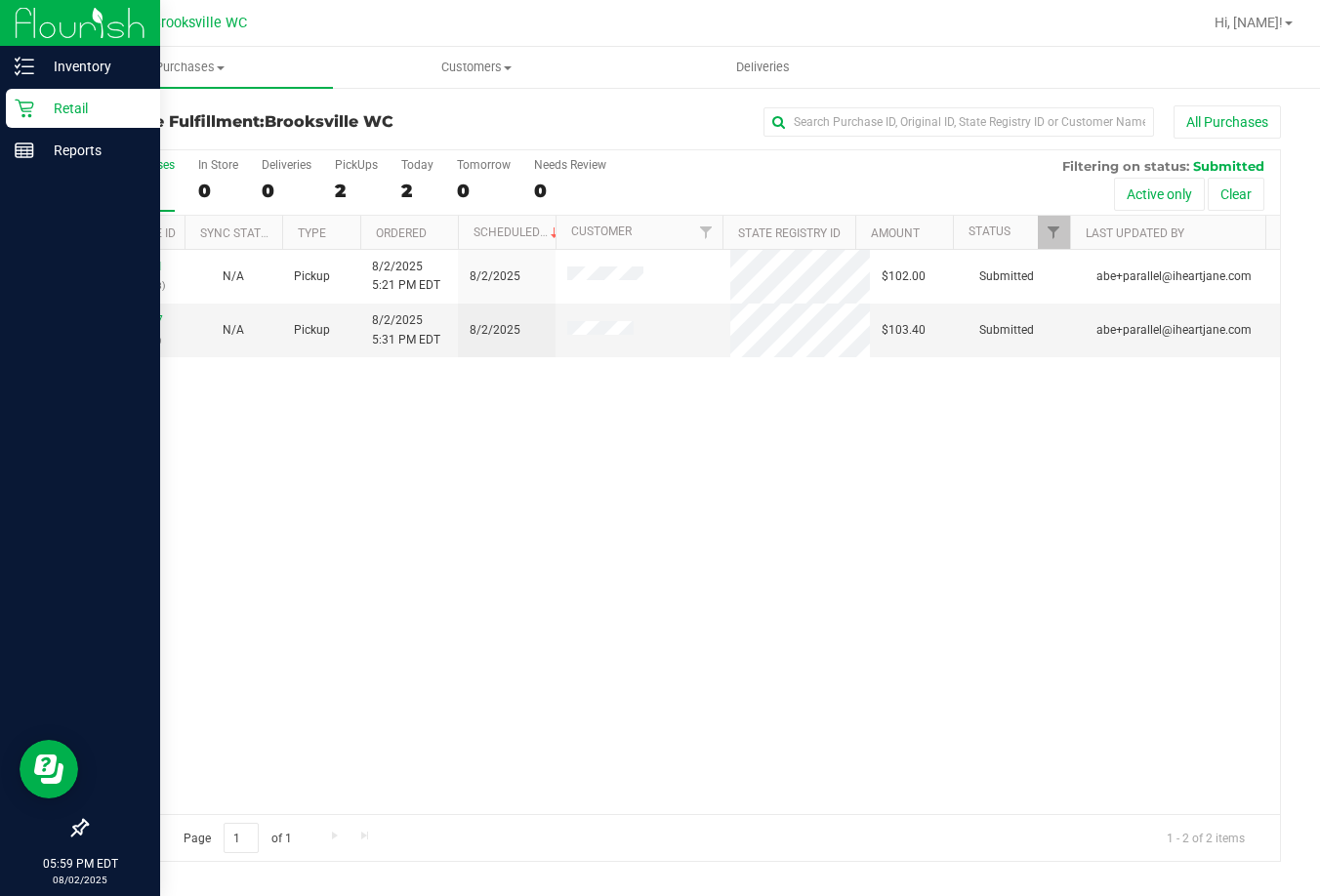 click on "11731931
(312885928)
N/A
Pickup 8/2/2025 5:21 PM EDT 8/2/2025
$102.00
Submitted abe+parallel@iheartjane.com
11731997
(312888236)
N/A
Pickup 8/2/2025 5:31 PM EDT 8/2/2025
$103.40
Submitted abe+parallel@iheartjane.com" at bounding box center (683, 532) 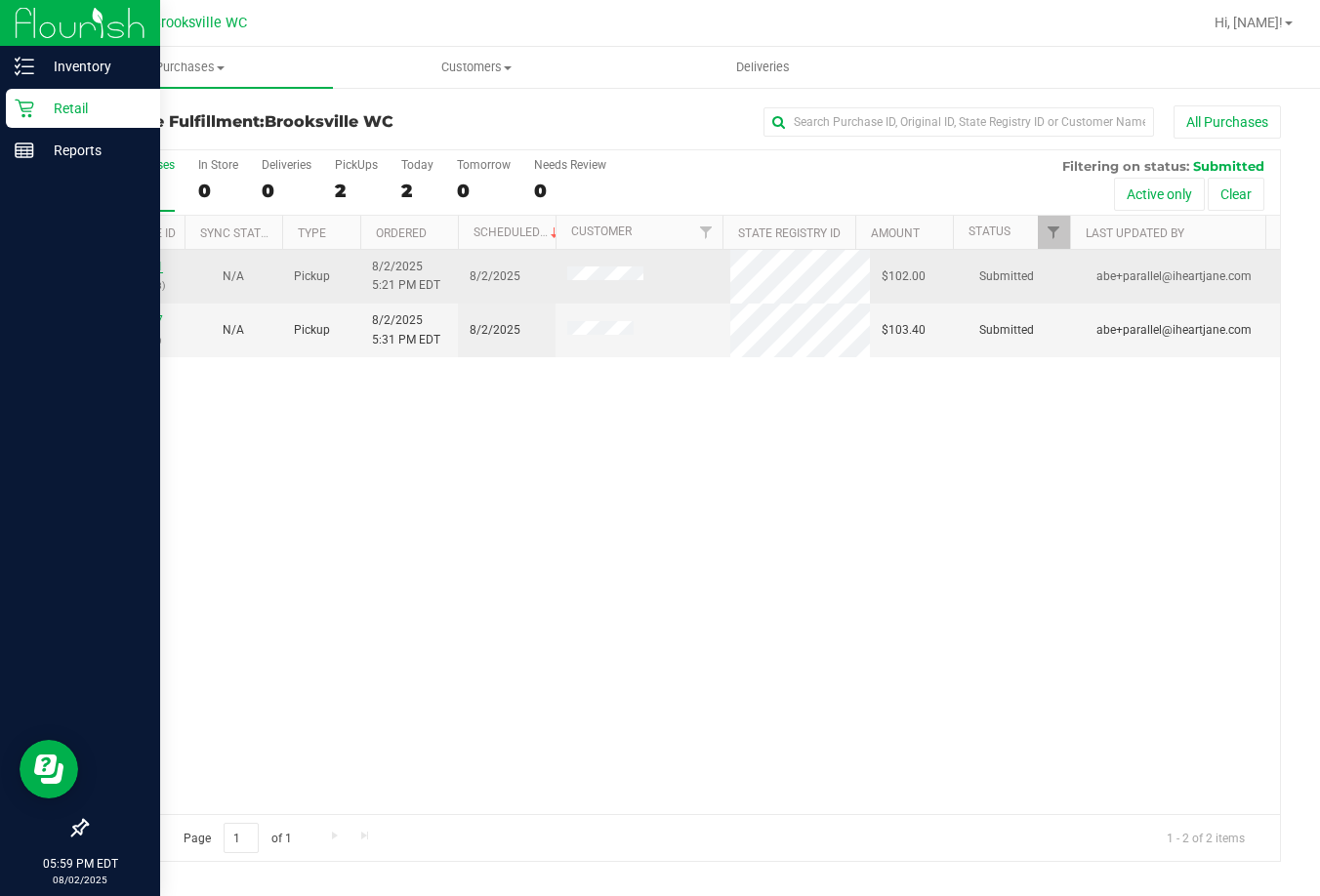 click on "11731931" at bounding box center (136, 266) 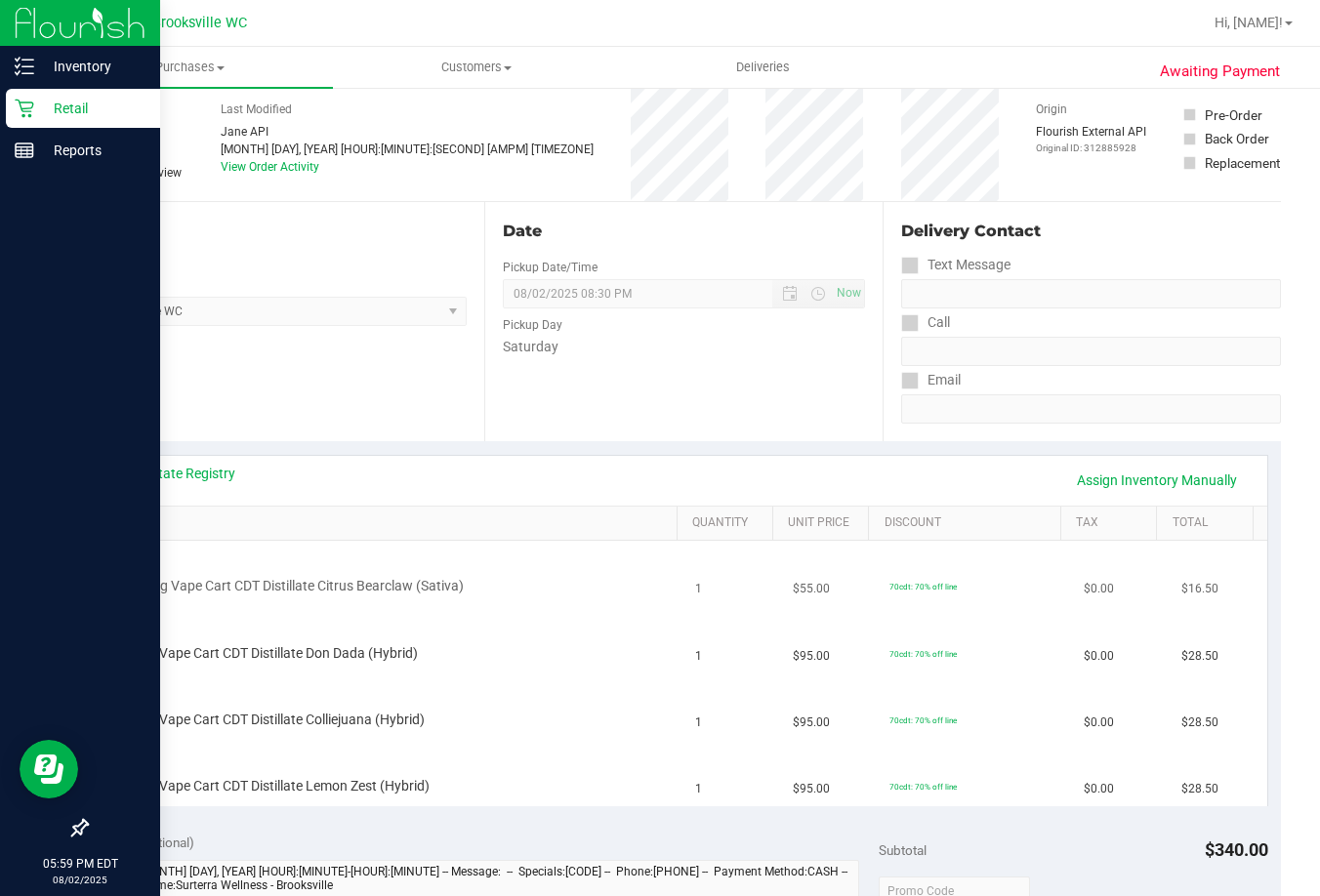 scroll, scrollTop: 195, scrollLeft: 0, axis: vertical 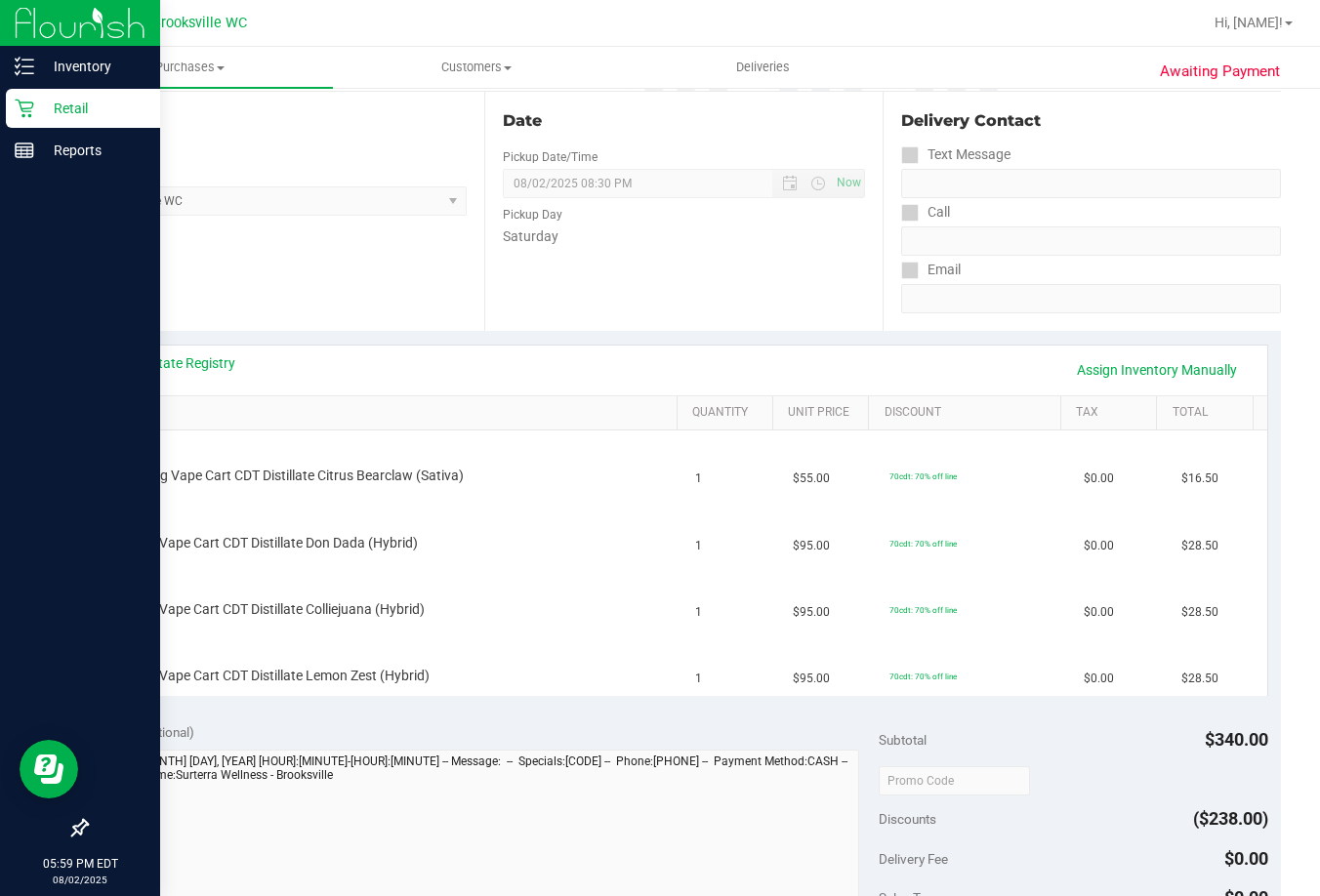 click on "Notes (optional)" at bounding box center (489, 732) 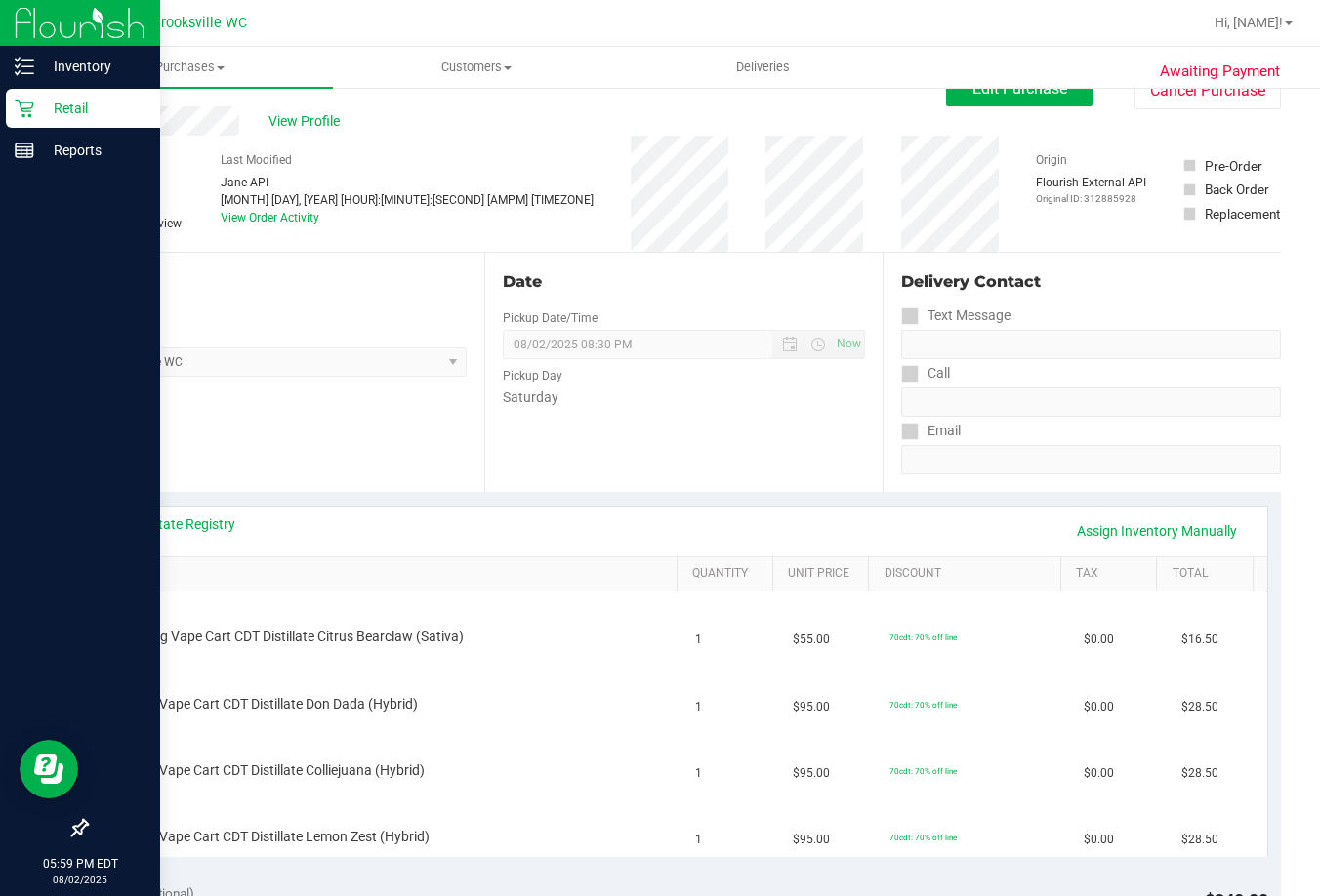 scroll, scrollTop: 0, scrollLeft: 0, axis: both 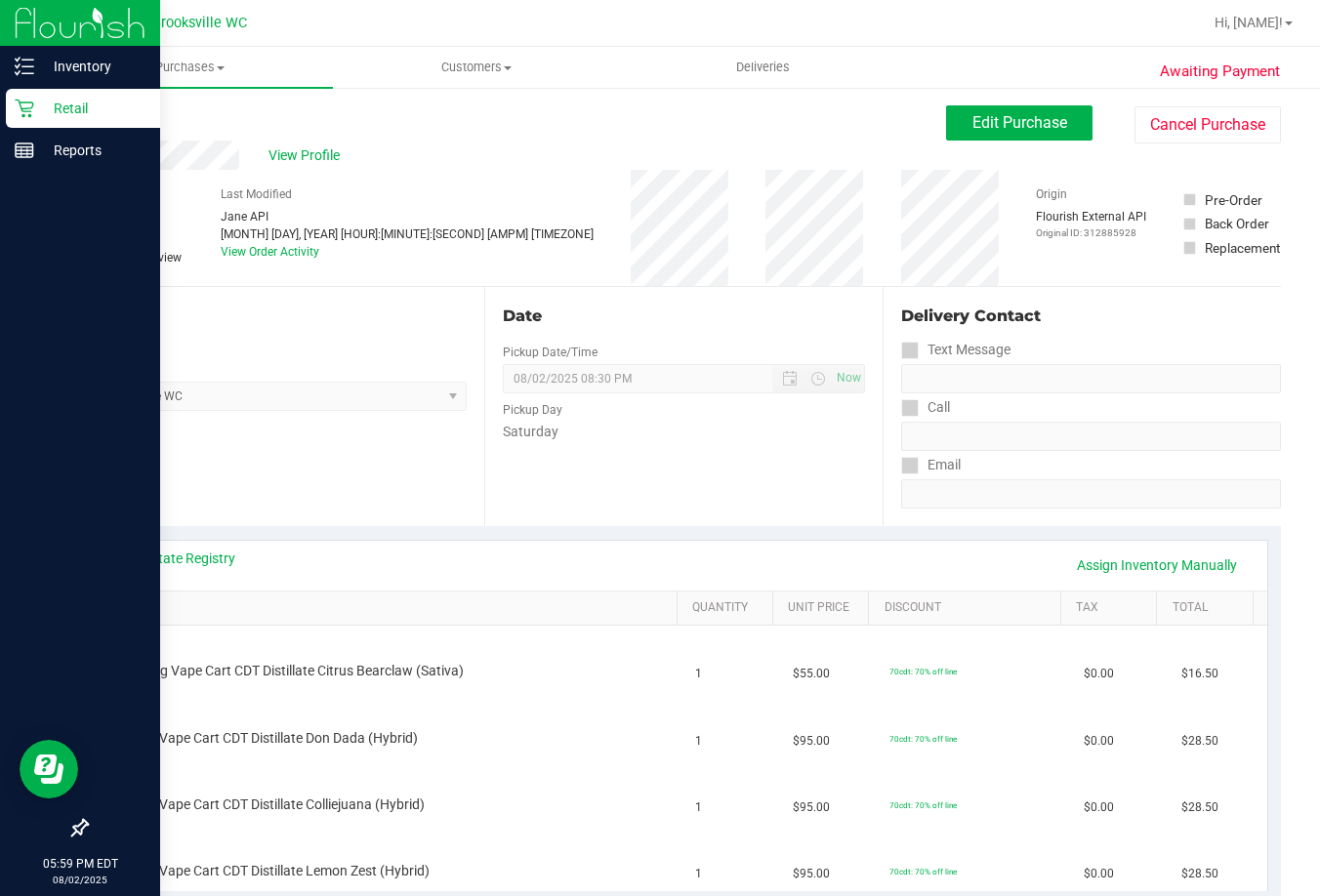 click on "Back" at bounding box center [101, 117] 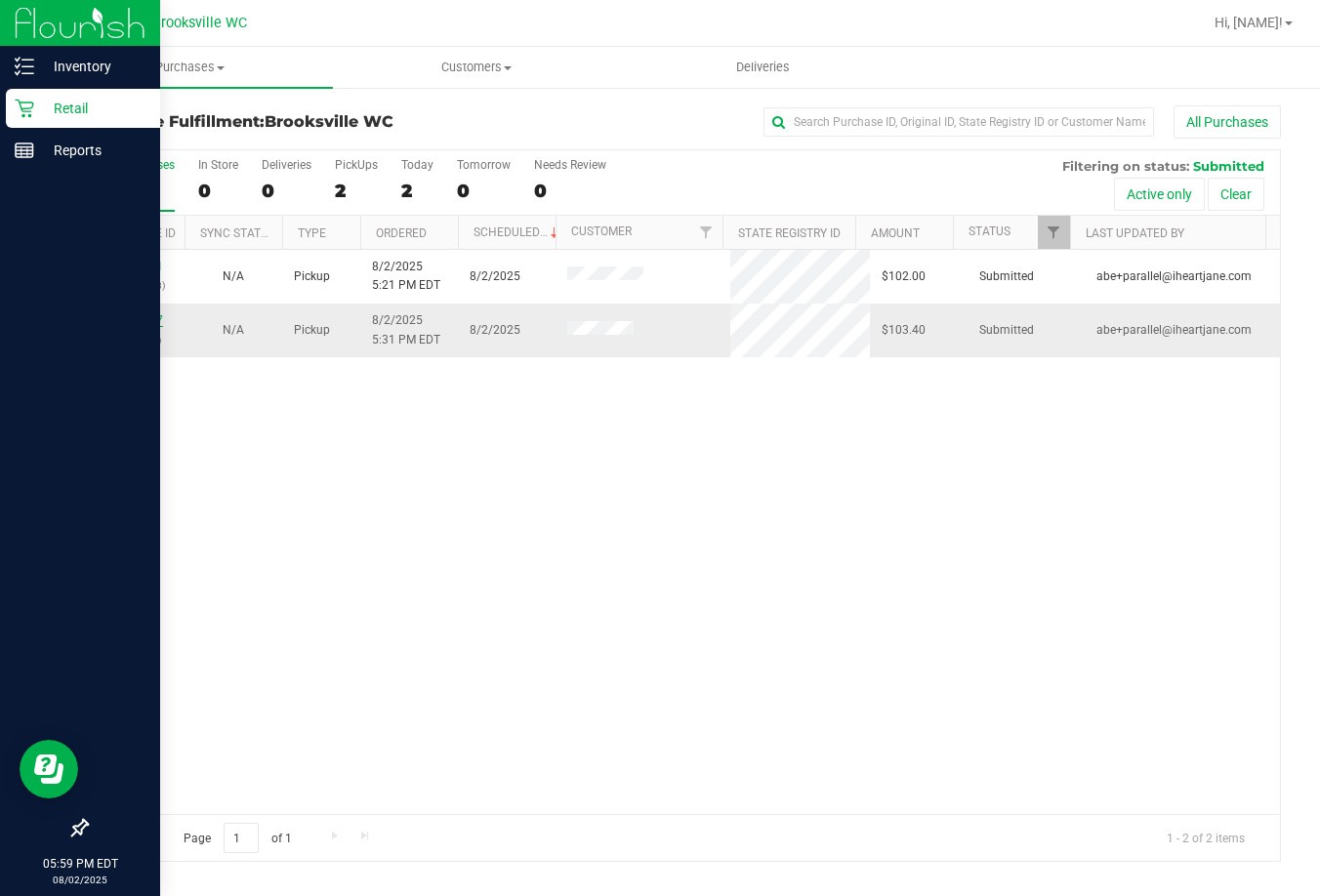 click on "11731997" at bounding box center (136, 320) 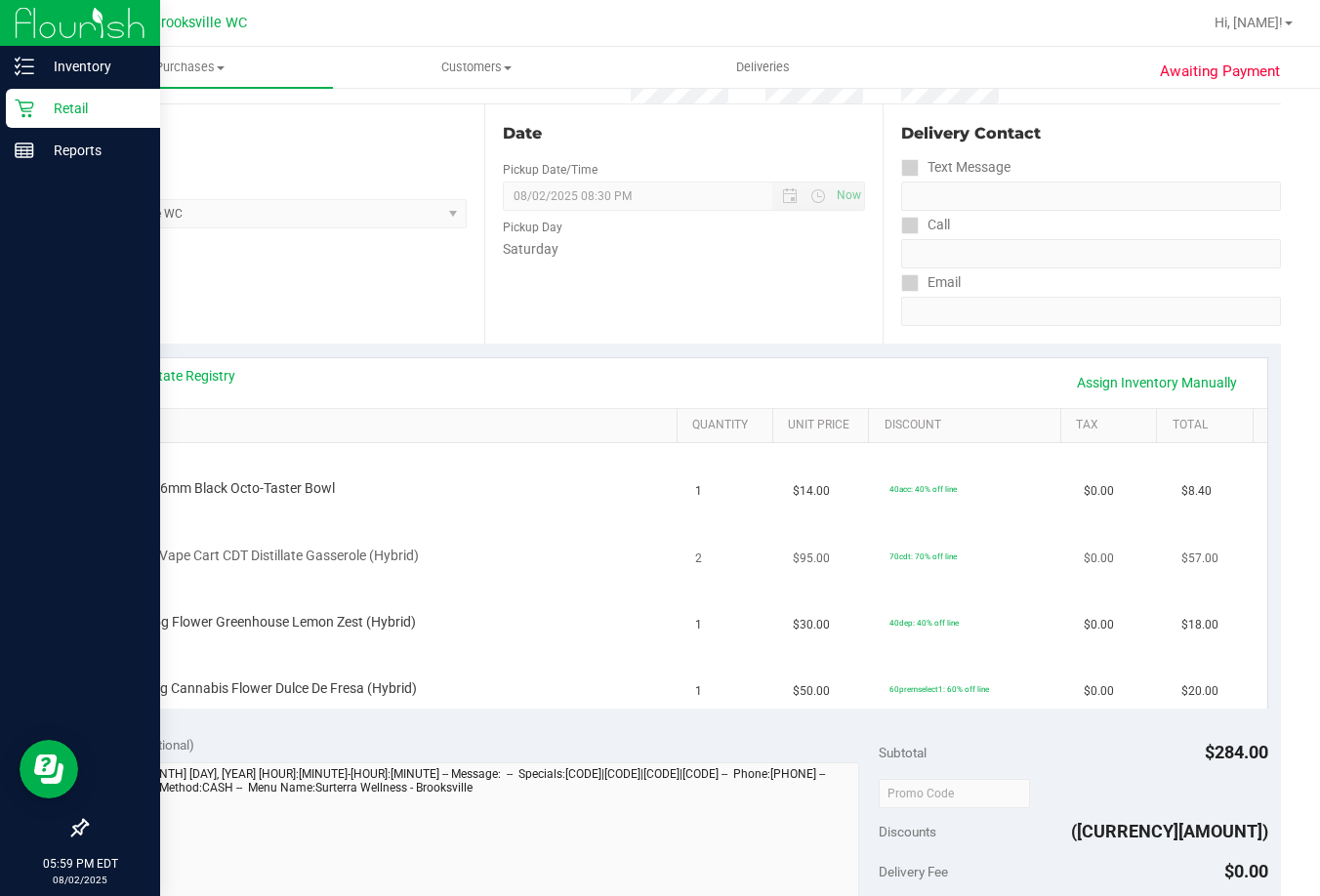 scroll, scrollTop: 195, scrollLeft: 0, axis: vertical 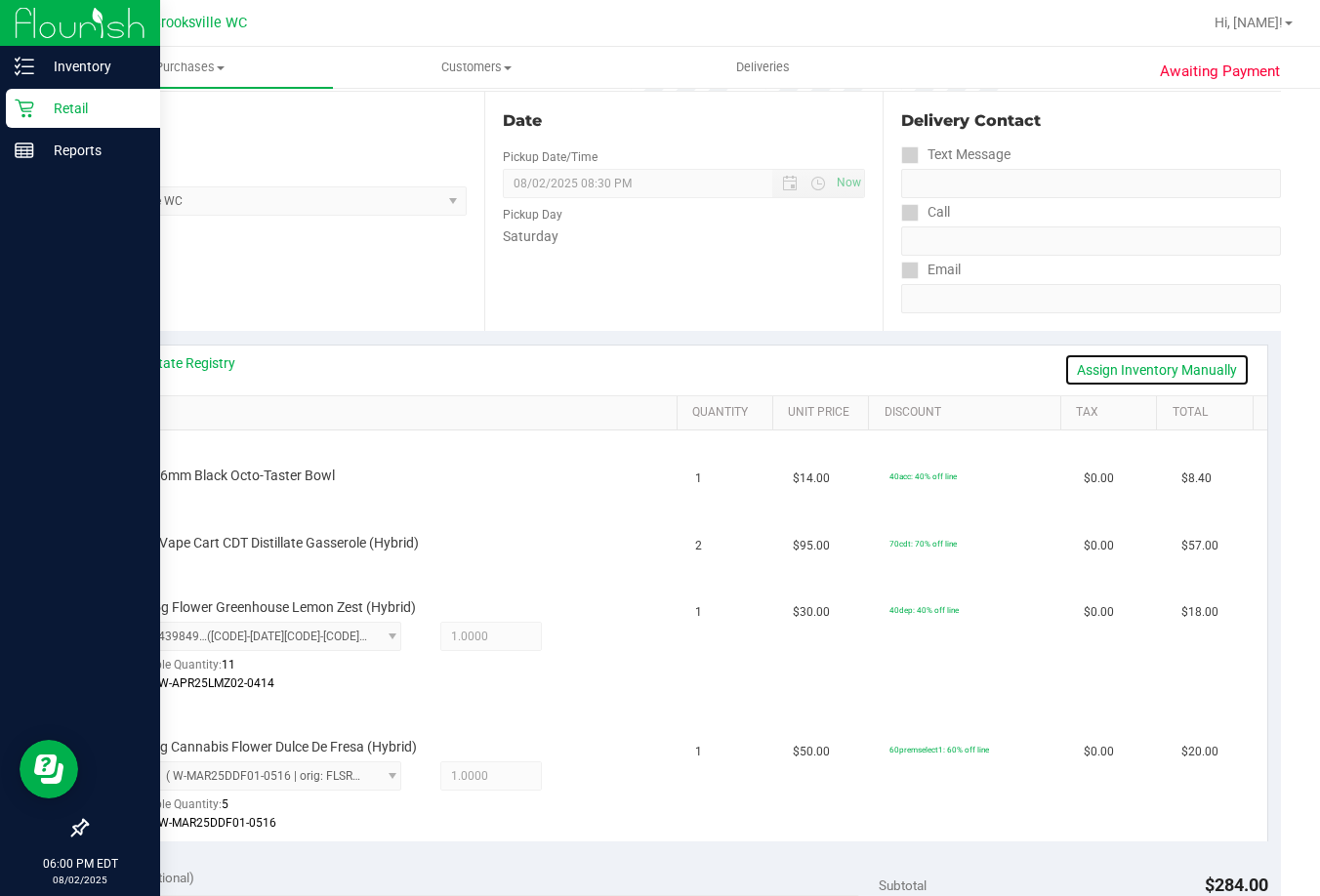 click on "Assign Inventory Manually" at bounding box center [1157, 370] 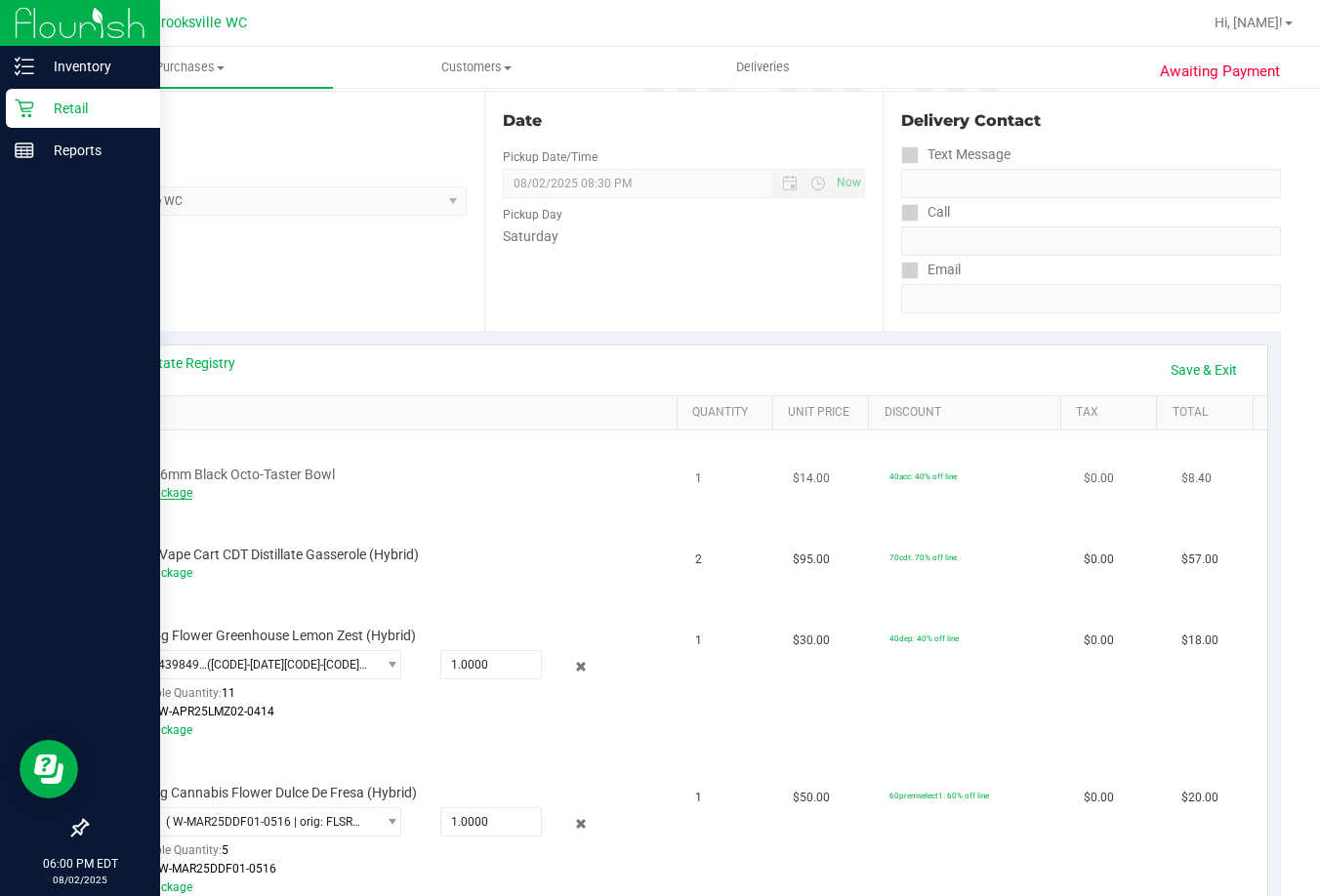 click on "Add Package" at bounding box center (157, 493) 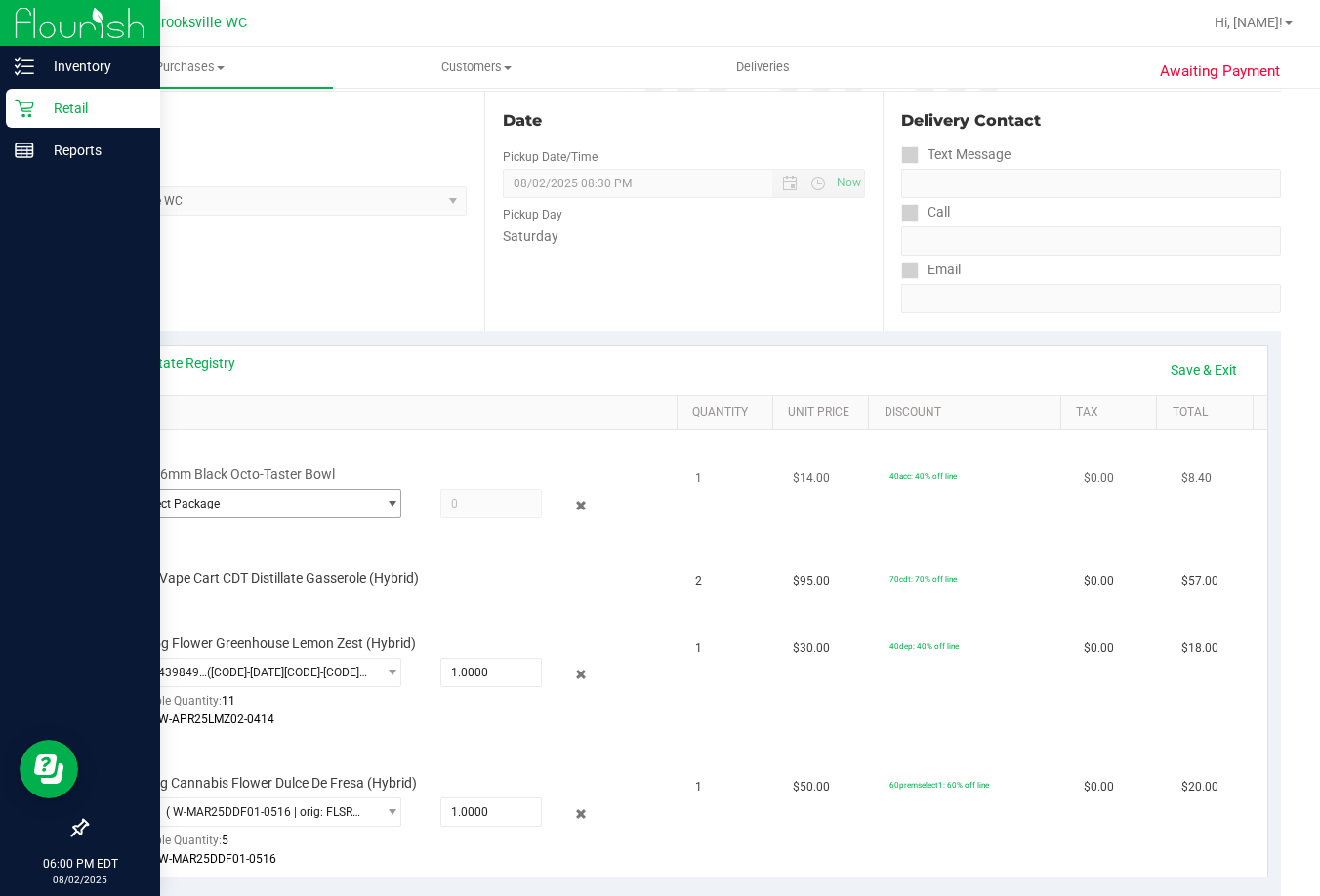 click on "Select Package" at bounding box center (249, 504) 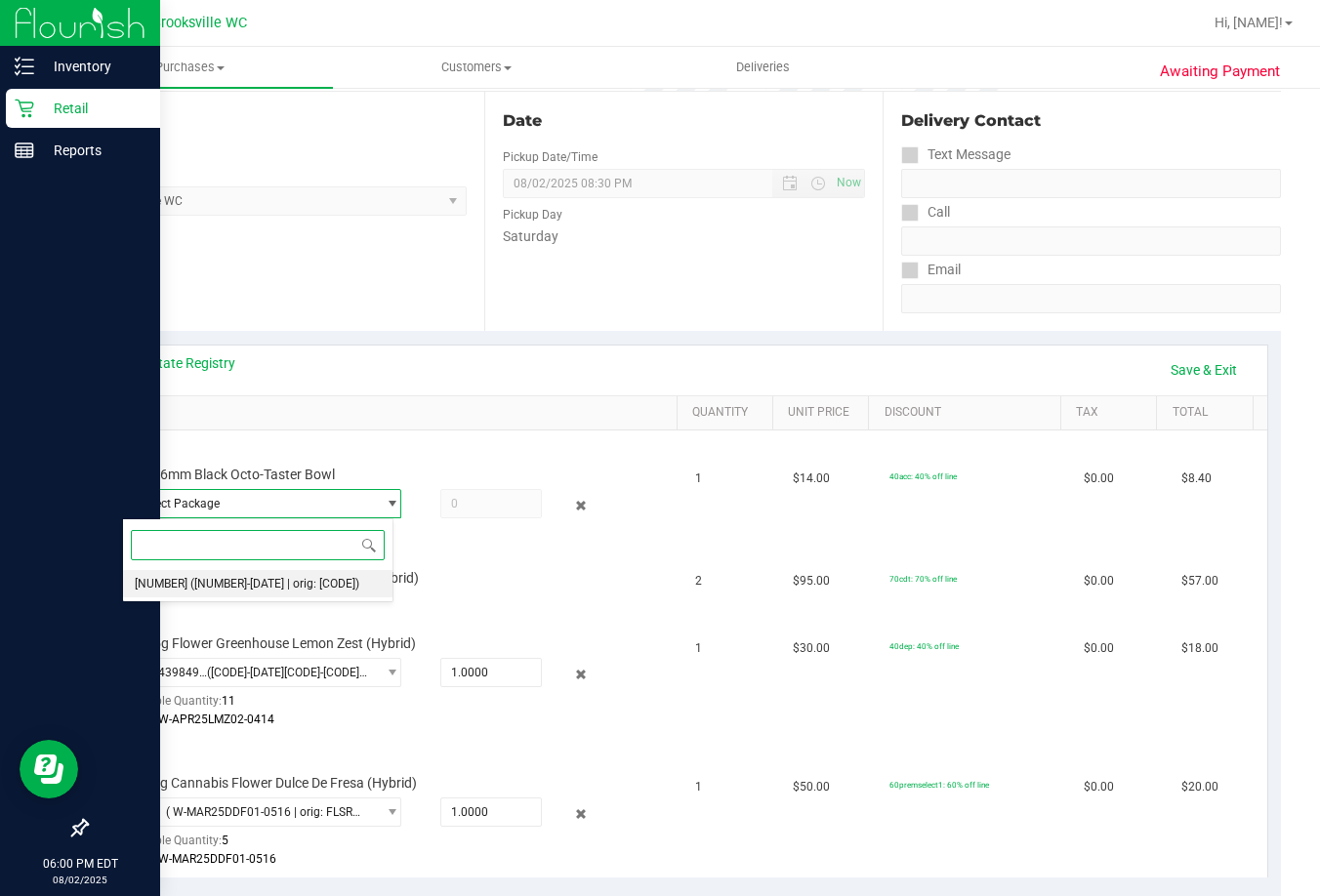 click on "(
1992483-072225 | orig: FLTW-20250723-037
)" at bounding box center [274, 584] 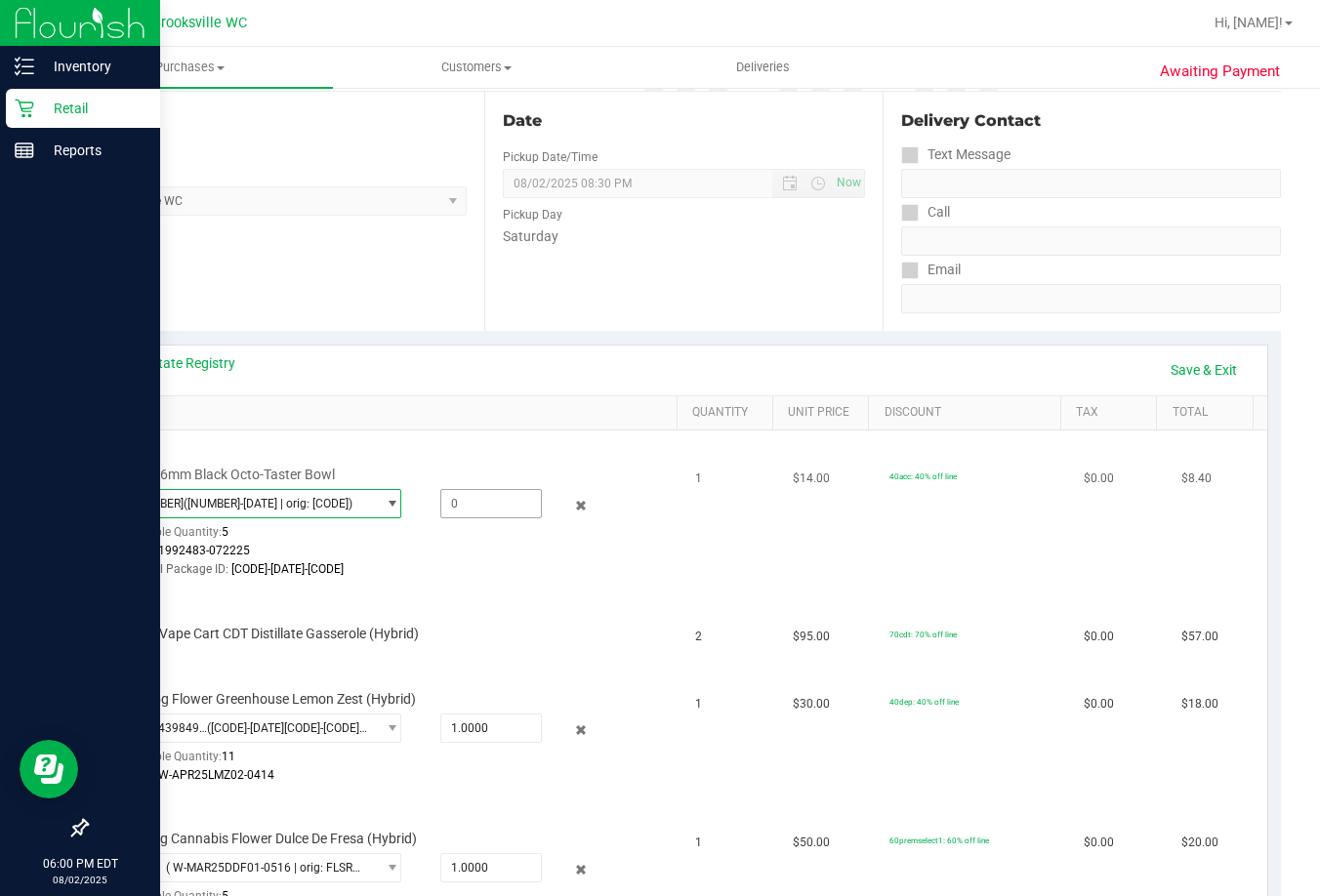 click at bounding box center [490, 504] 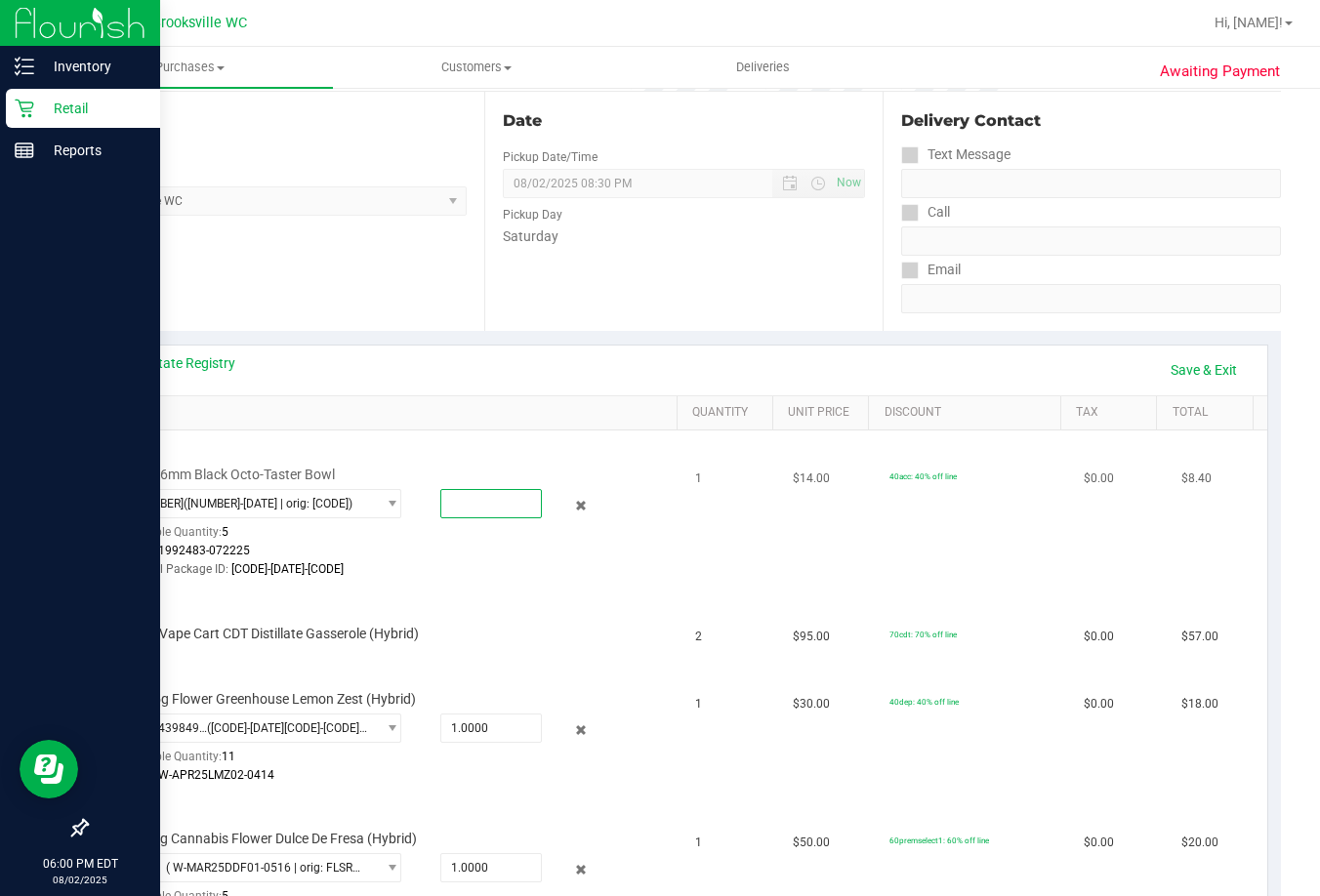 type on "1" 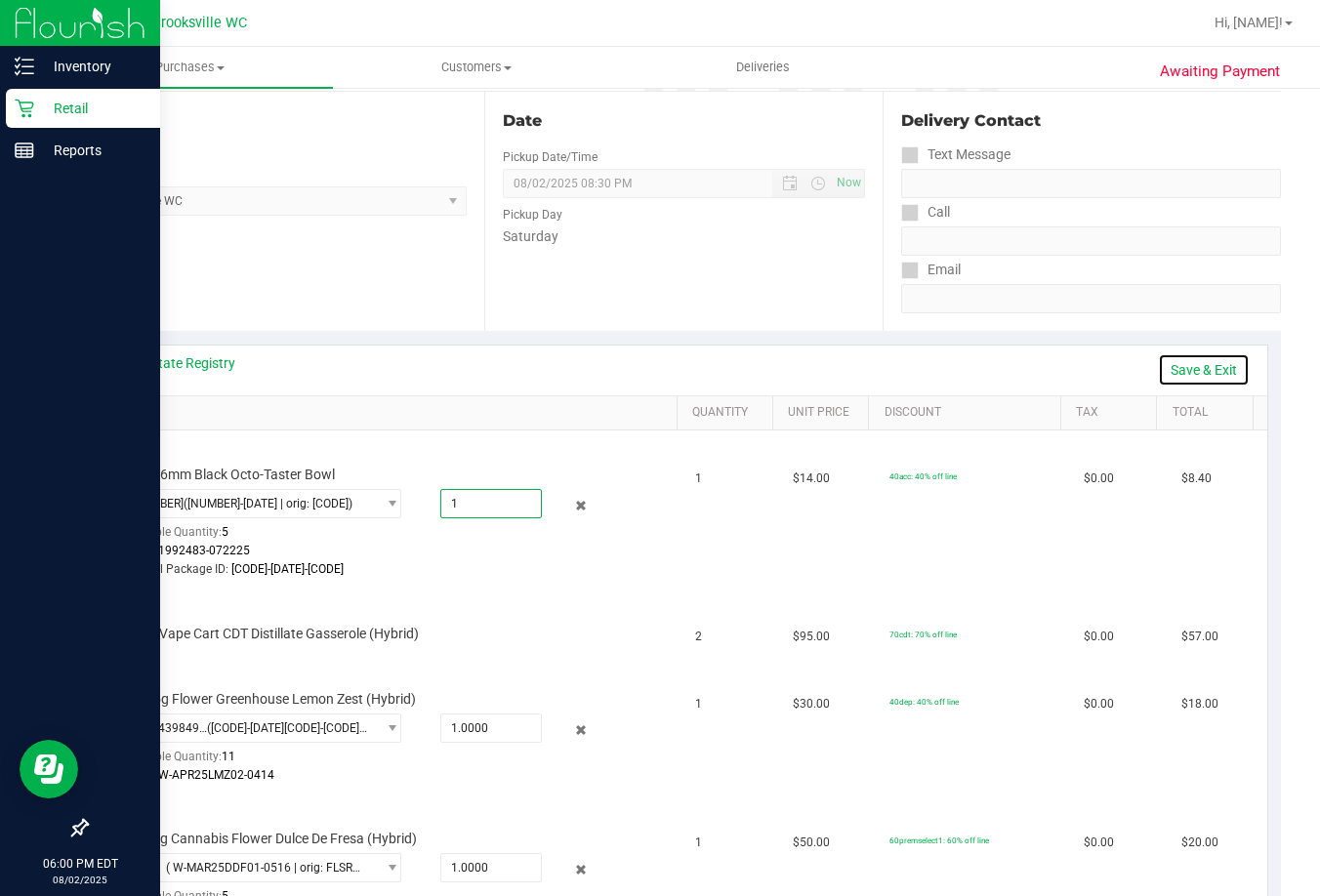 type on "1.0000" 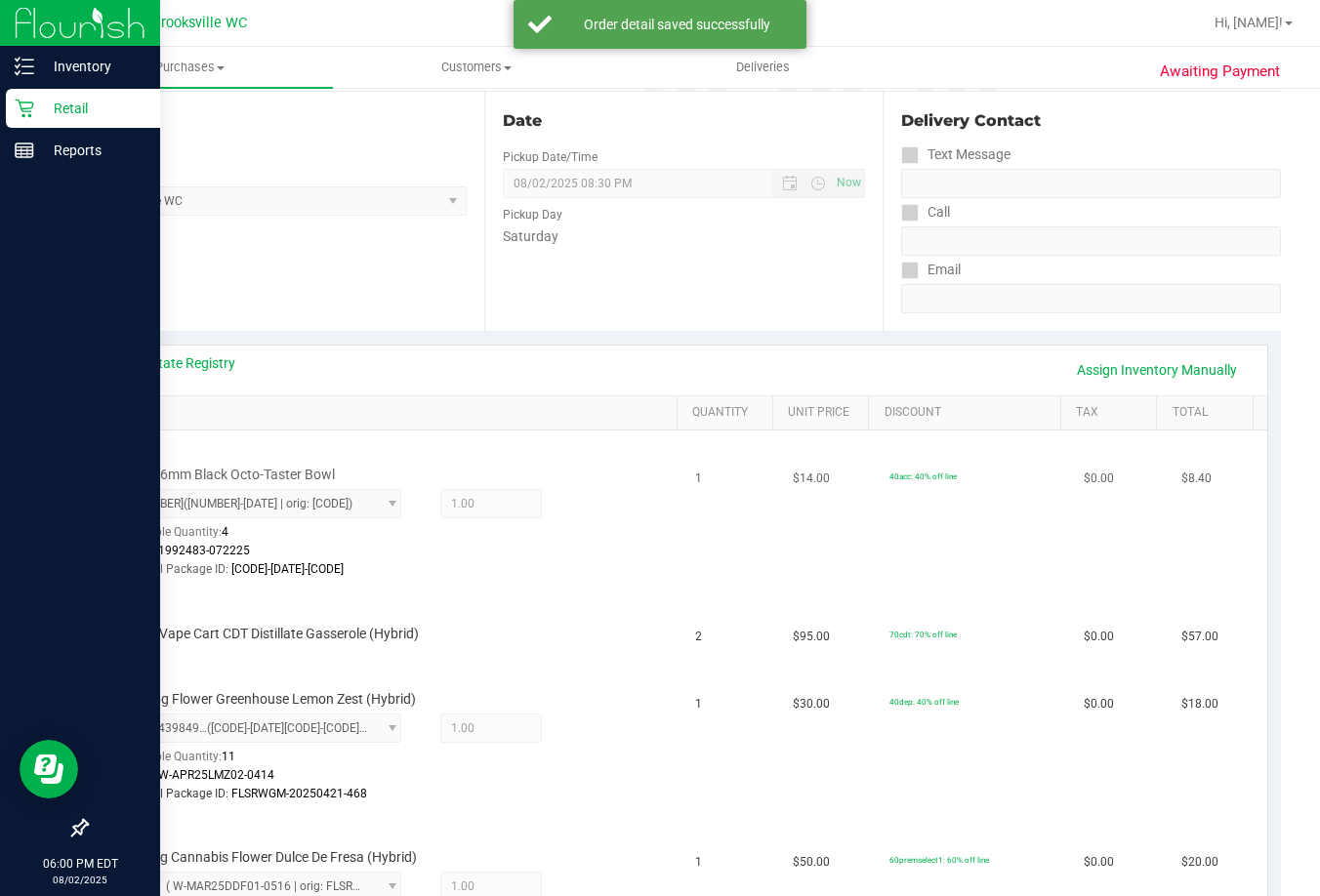 click on "Original Package ID:
FLTW-20250723-037" at bounding box center [374, 569] 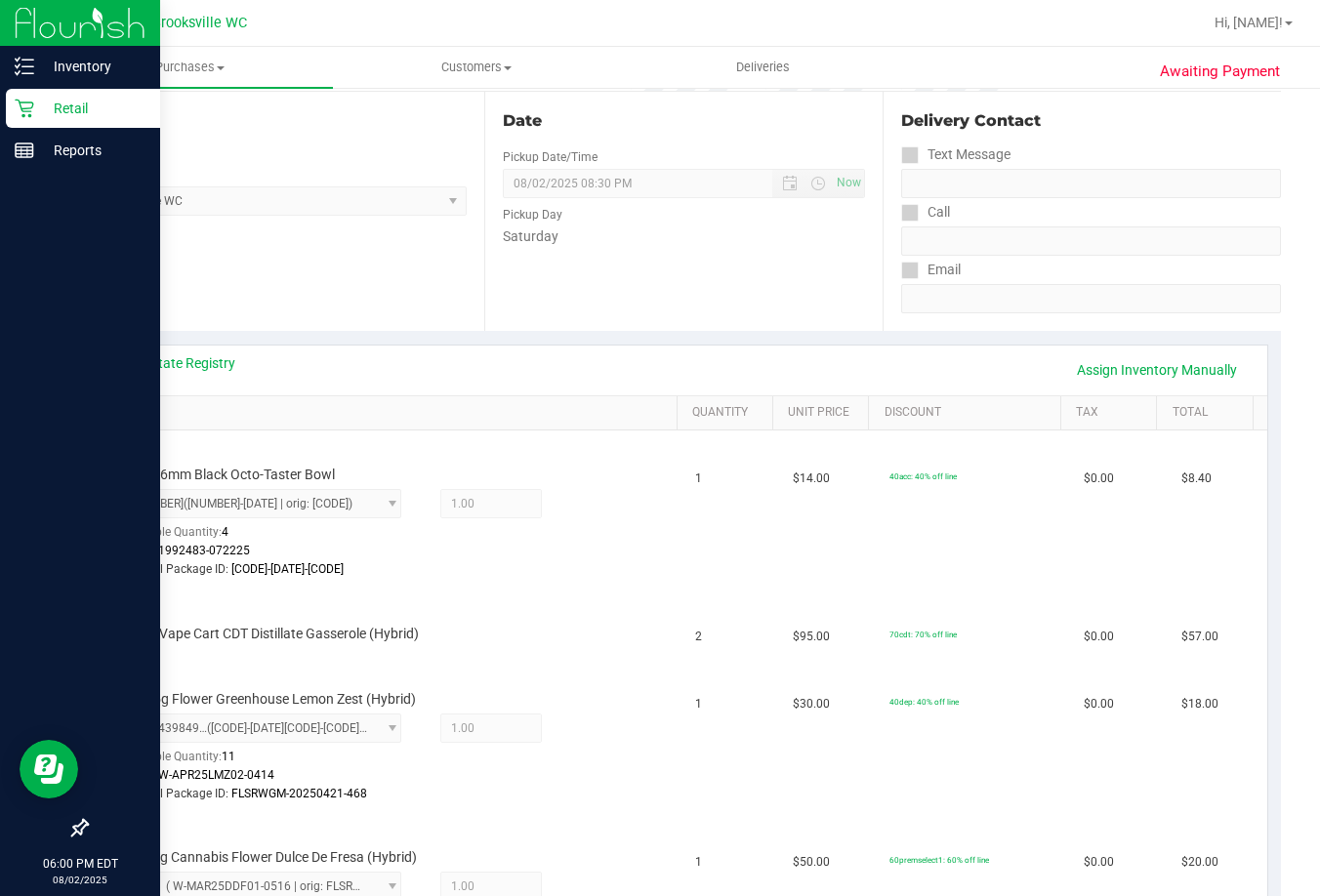 click on "Awaiting Payment
Back
Edit Purchase
Cancel Purchase
View Profile
# 11731997
BioTrack ID:
-
Submitted
Needs review
Last Modified
Jane API" at bounding box center [683, 867] 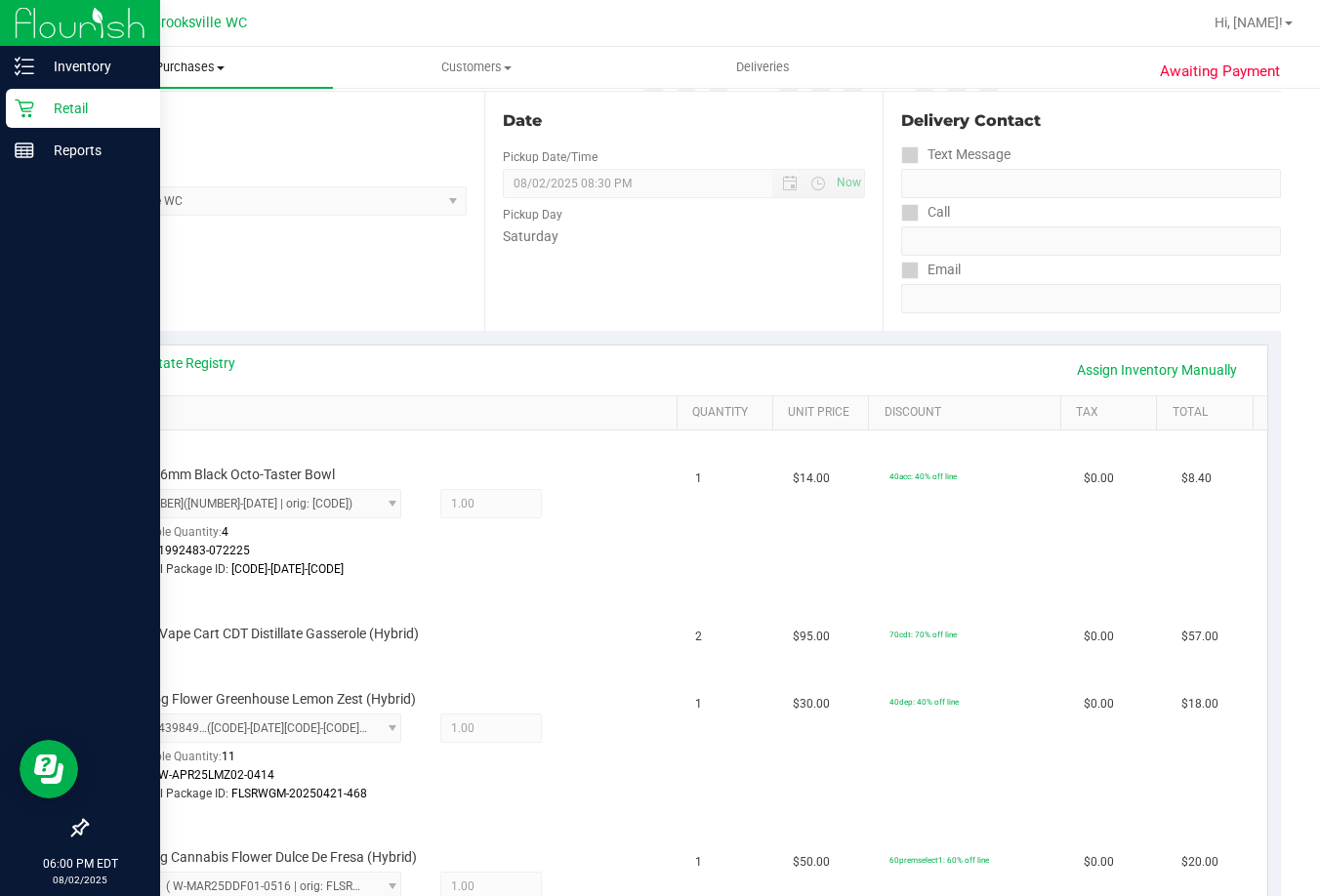 click on "Purchases" at bounding box center (189, 67) 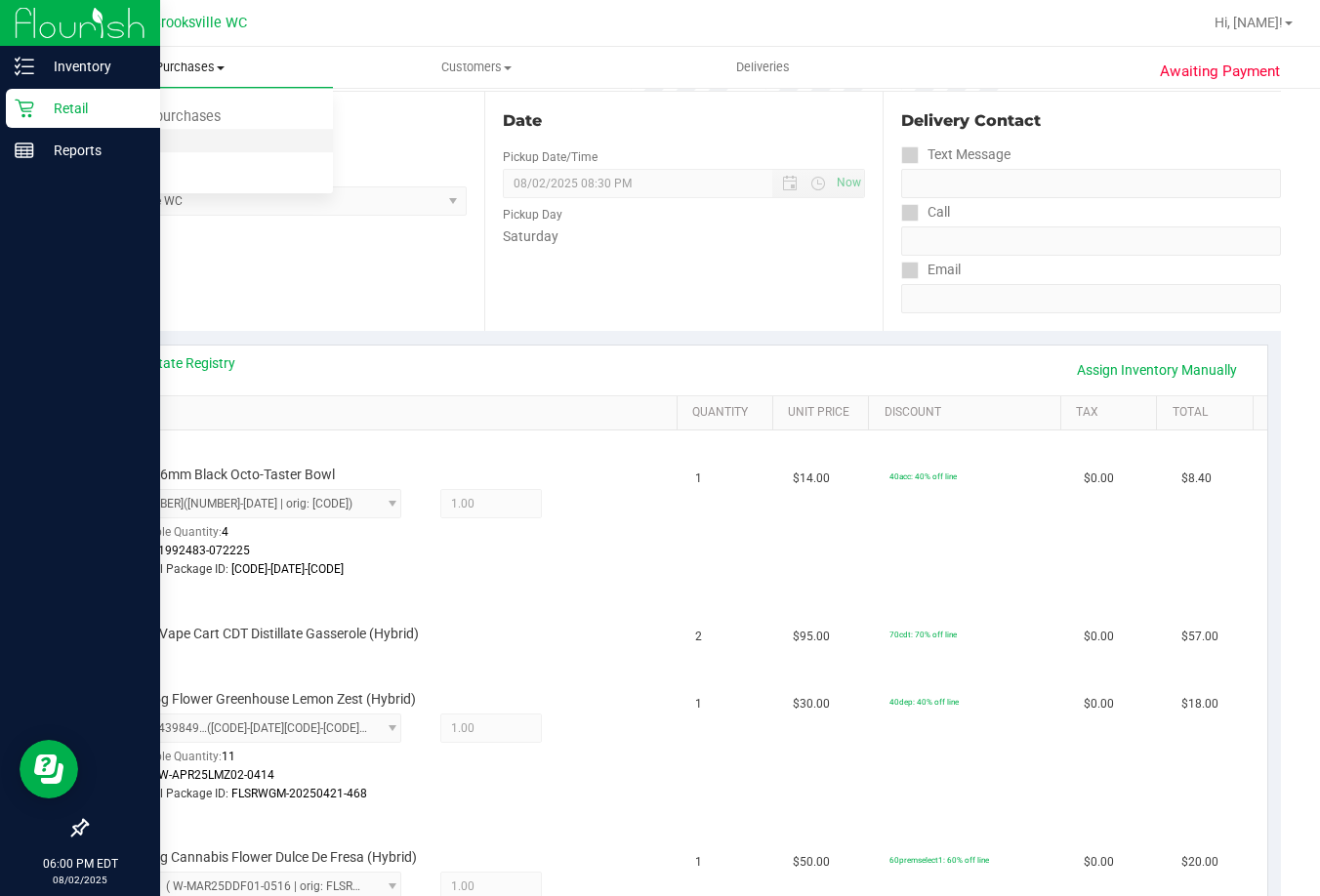 click on "Fulfillment" at bounding box center (107, 141) 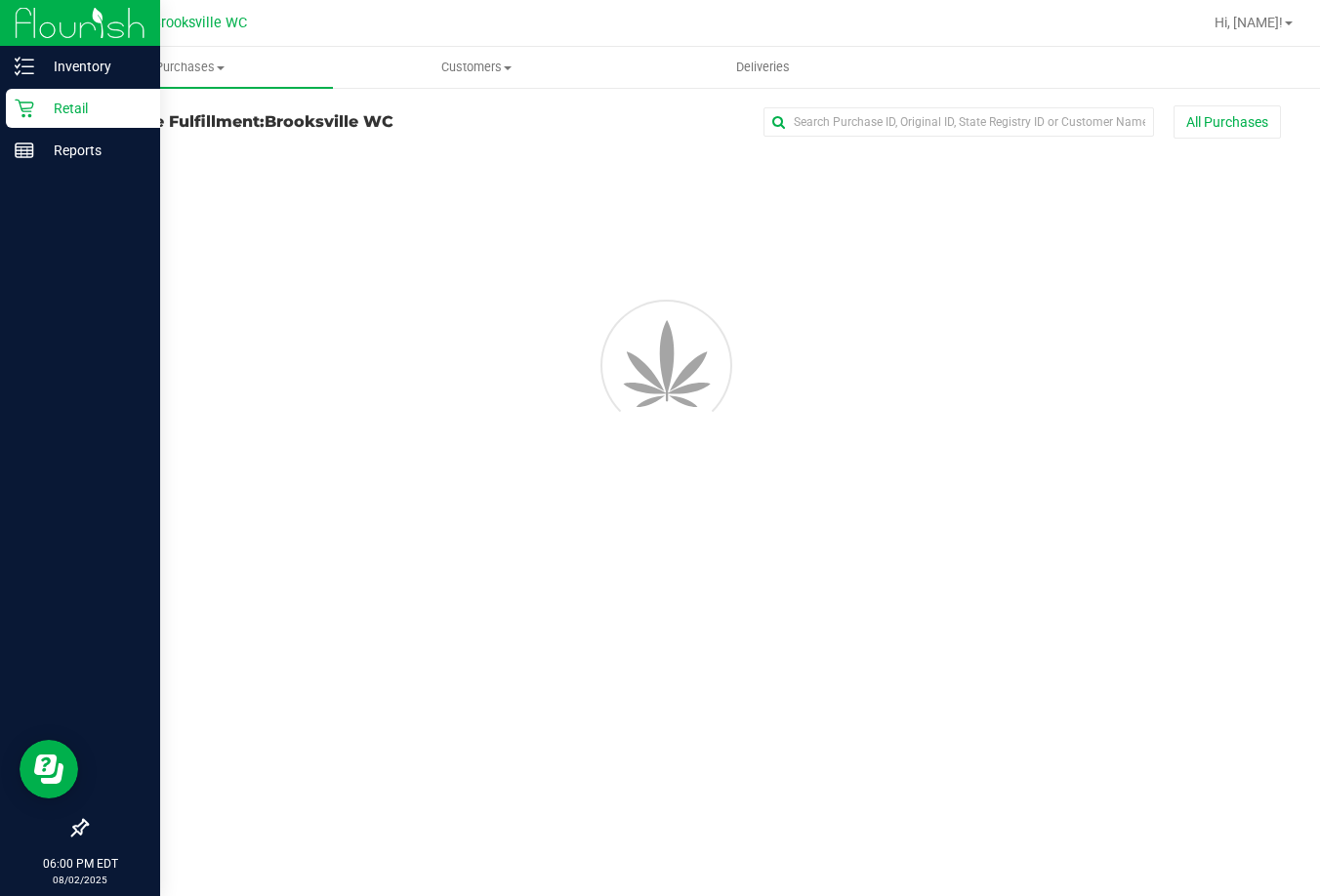 scroll, scrollTop: 0, scrollLeft: 0, axis: both 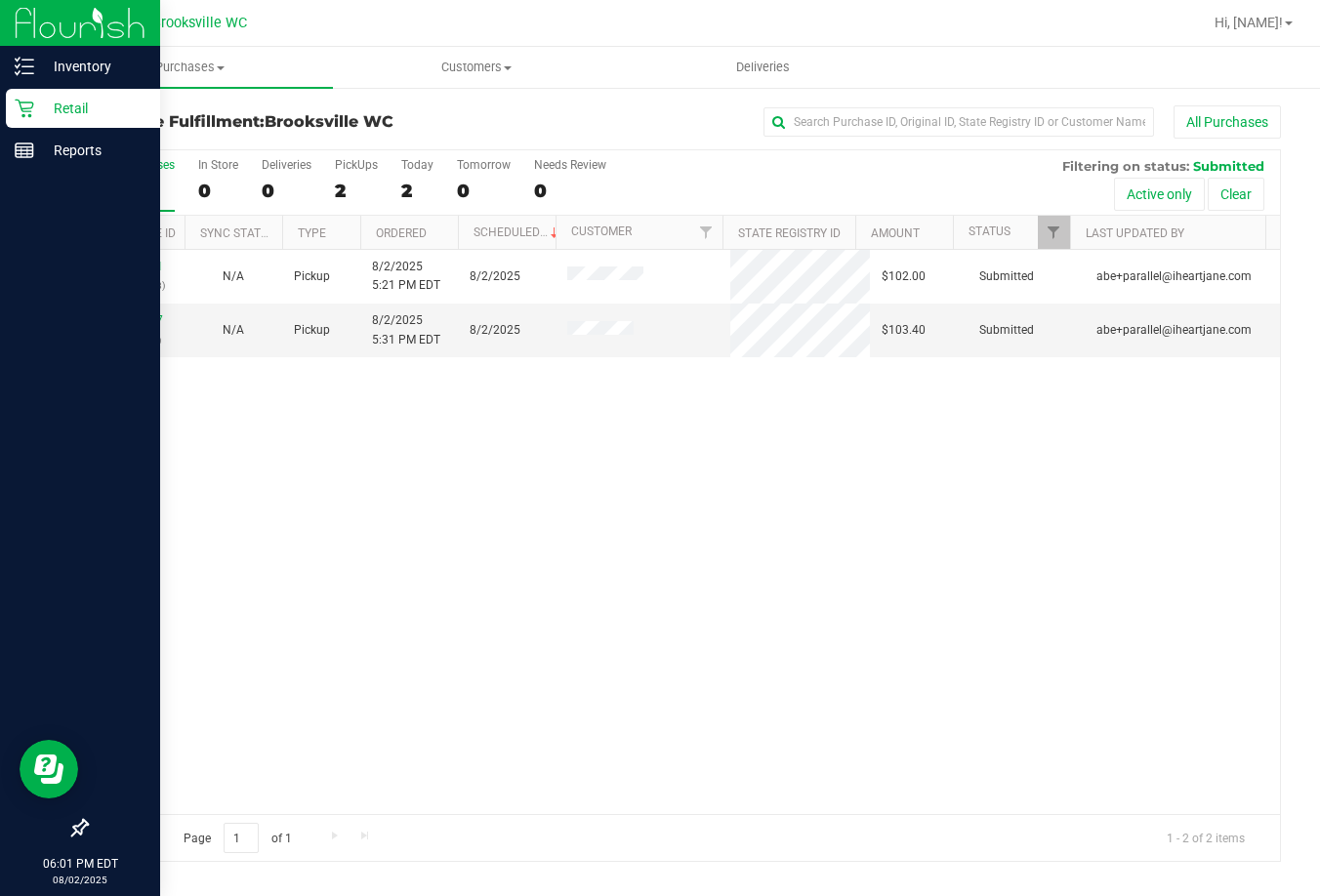 click on "11731931
(312885928)
N/A
Pickup 8/2/2025 5:21 PM EDT 8/2/2025
$102.00
Submitted abe+parallel@iheartjane.com
11731997
(312888236)
N/A
Pickup 8/2/2025 5:31 PM EDT 8/2/2025
$103.40
Submitted abe+parallel@iheartjane.com" at bounding box center (683, 532) 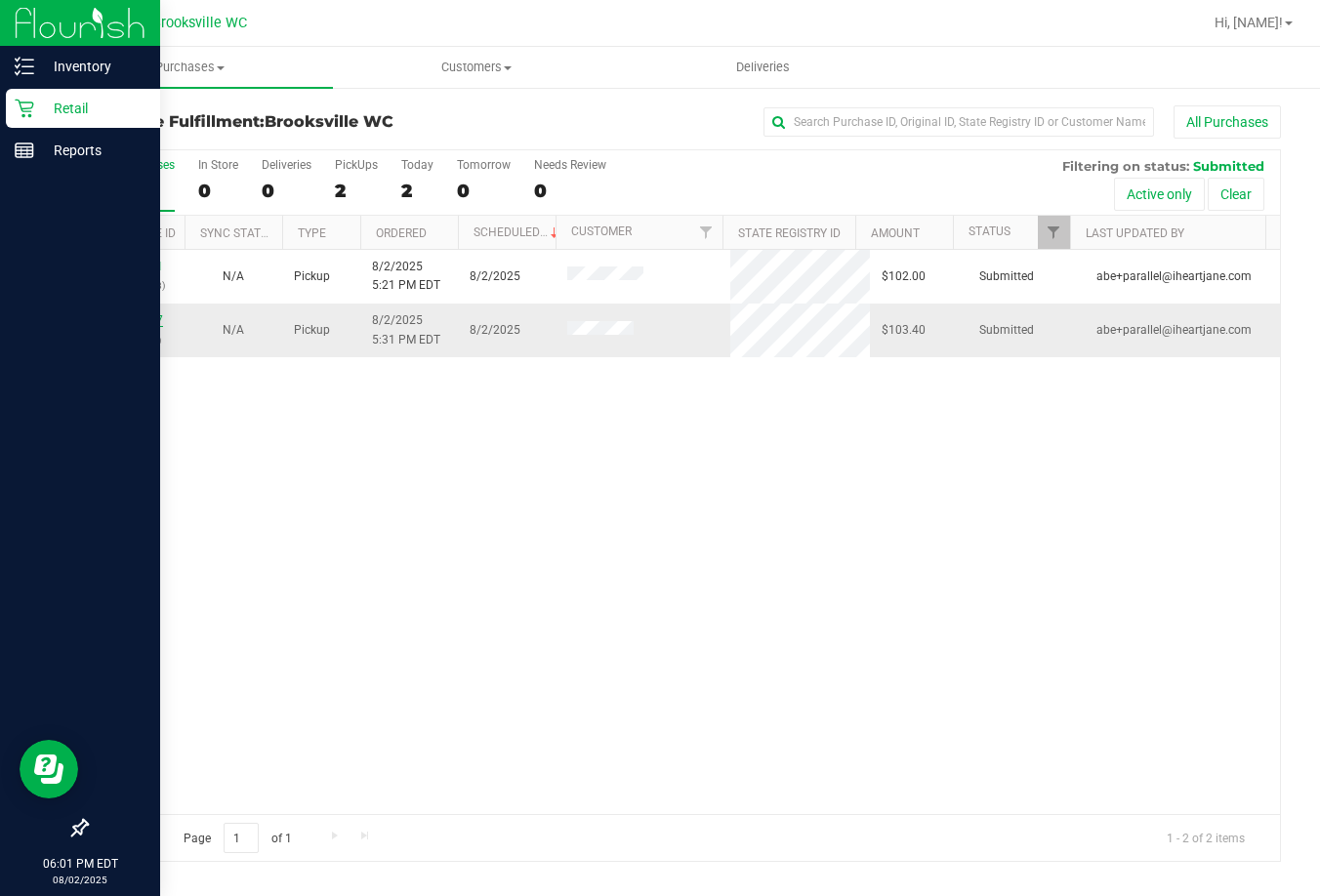 click on "11731997" at bounding box center [136, 320] 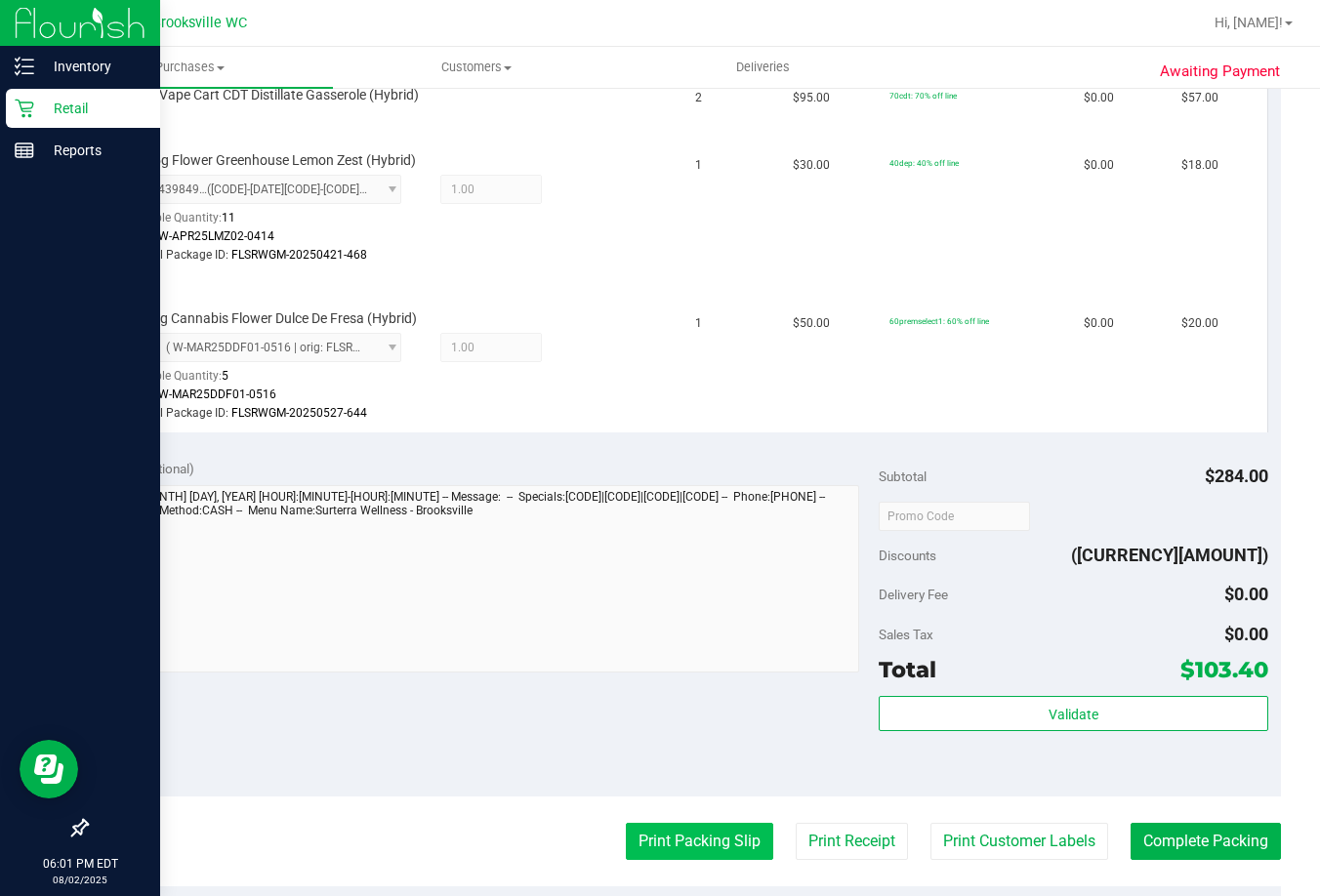 scroll, scrollTop: 781, scrollLeft: 0, axis: vertical 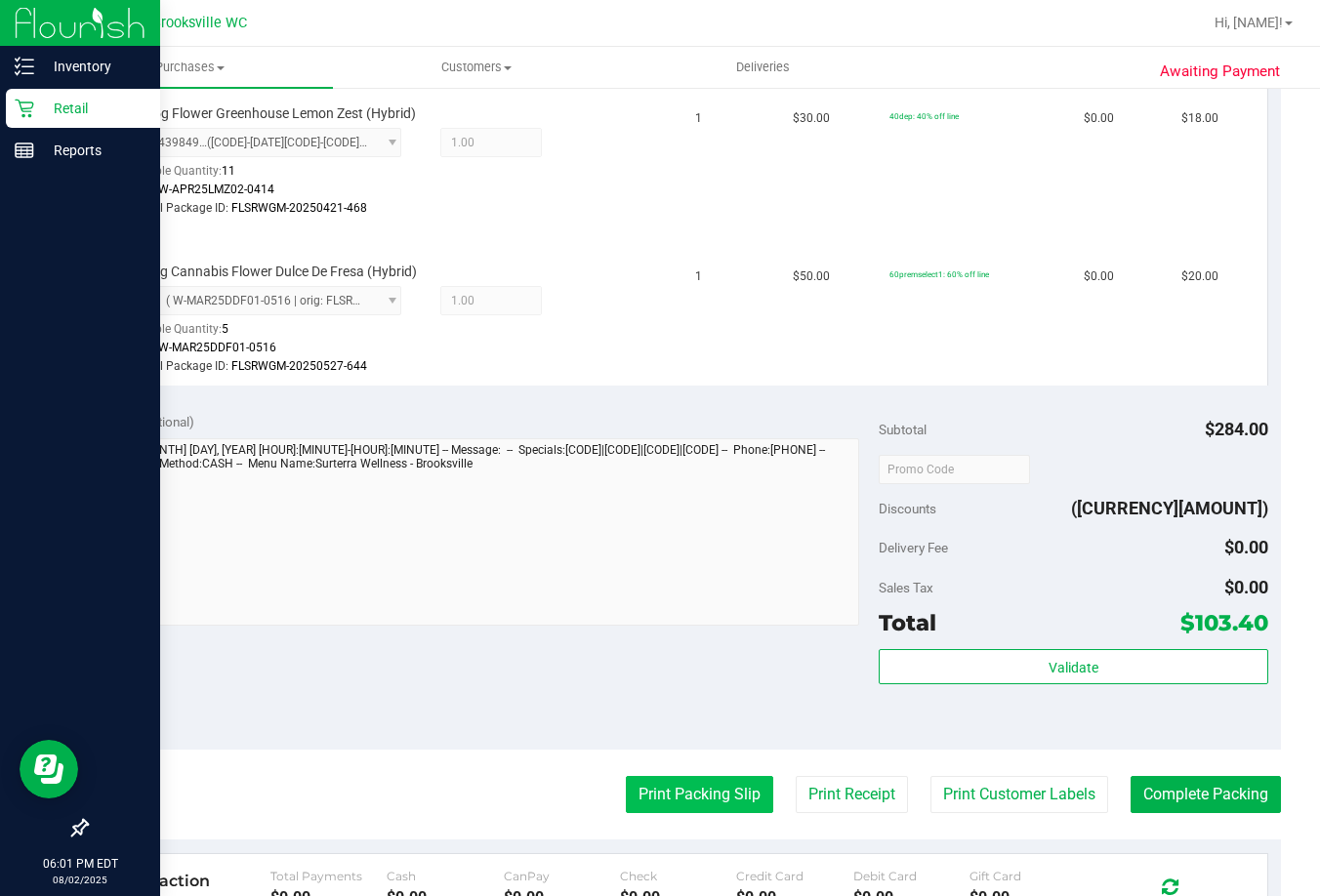 click on "Print Packing Slip" at bounding box center (699, 794) 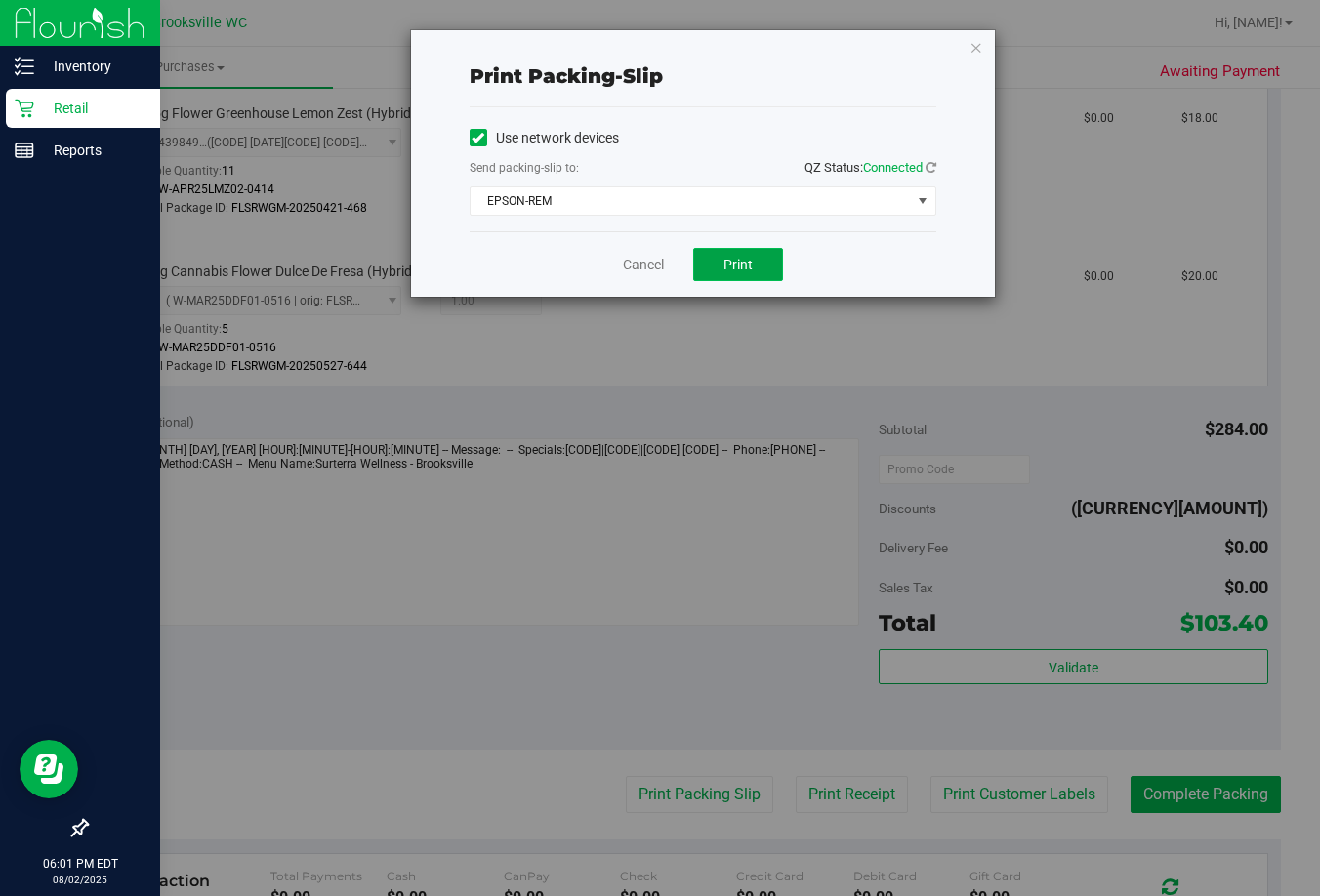 click on "Print" at bounding box center (738, 265) 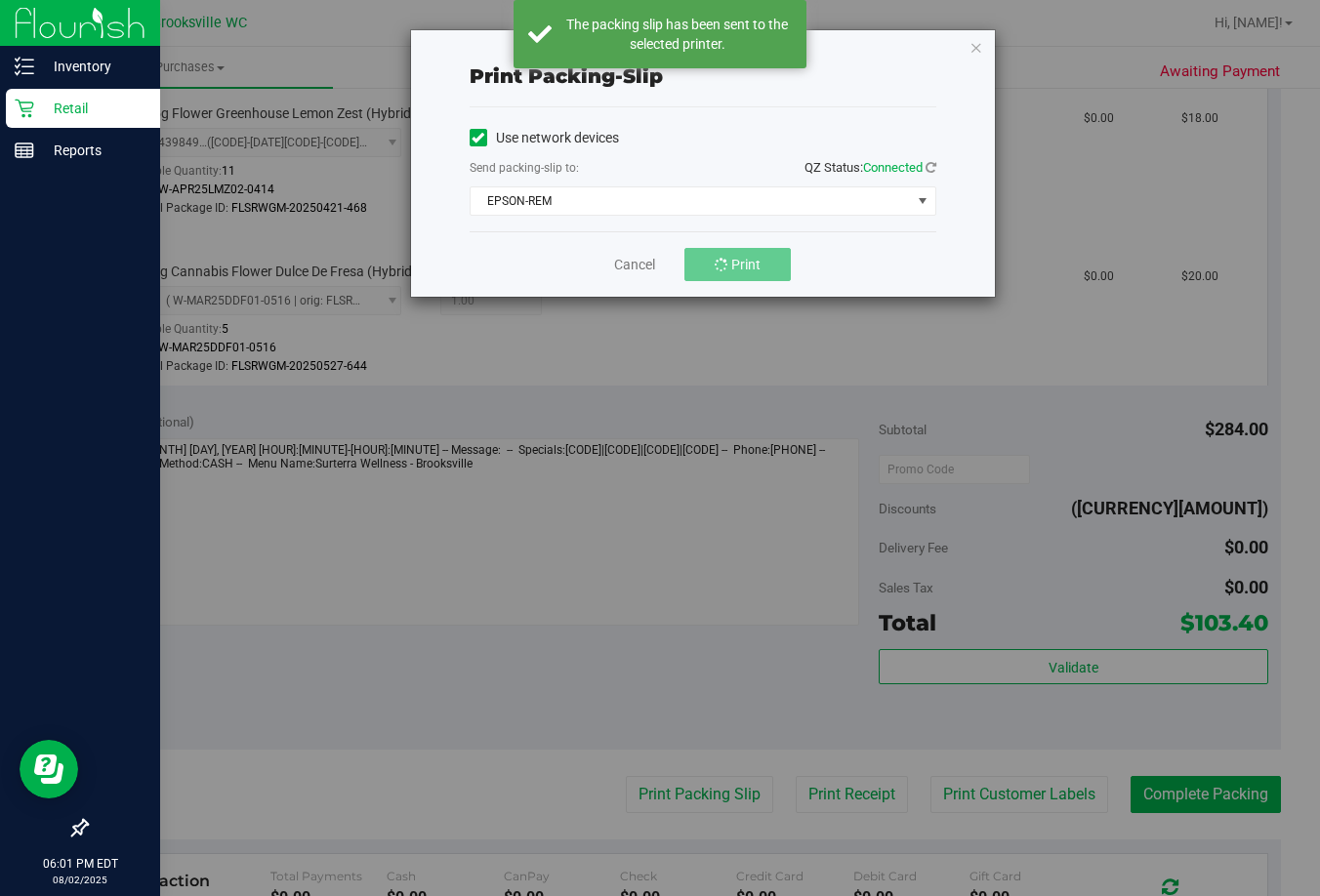 click on "Print packing-slip
Use network devices
Send packing-slip to:
QZ Status:   Connected
EPSON-REM Choose printer EPSON-BECKY-G EPSON-BIFF EPSON-BIG-H EPSON-HOLD-TIGHT EPSON-HONEY-SMACKS EPSON-M83 EPSON-PEABODY EPSON-REM EPSON-RICKY-MARTIN EPSON-SIMBA EPSON-SMEE
Cancel
Print" at bounding box center (667, 448) 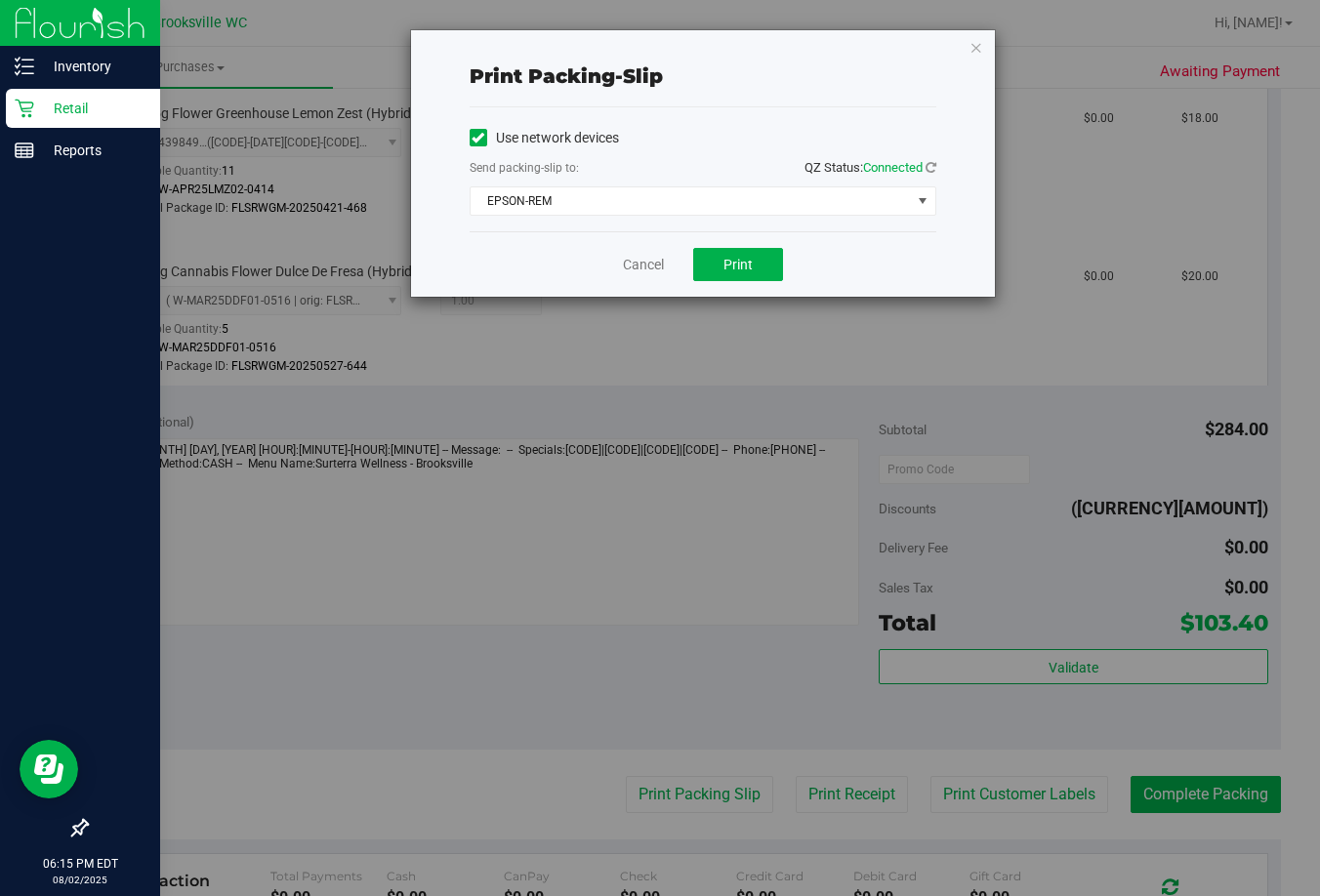 click on "Print packing-slip
Use network devices
Send packing-slip to:
QZ Status:   Connected
EPSON-REM Choose printer EPSON-BECKY-G EPSON-BIFF EPSON-BIG-H EPSON-HOLD-TIGHT EPSON-HONEY-SMACKS EPSON-M83 EPSON-PEABODY EPSON-REM EPSON-RICKY-MARTIN EPSON-SIMBA EPSON-SMEE
Cancel
Print" at bounding box center [667, 448] 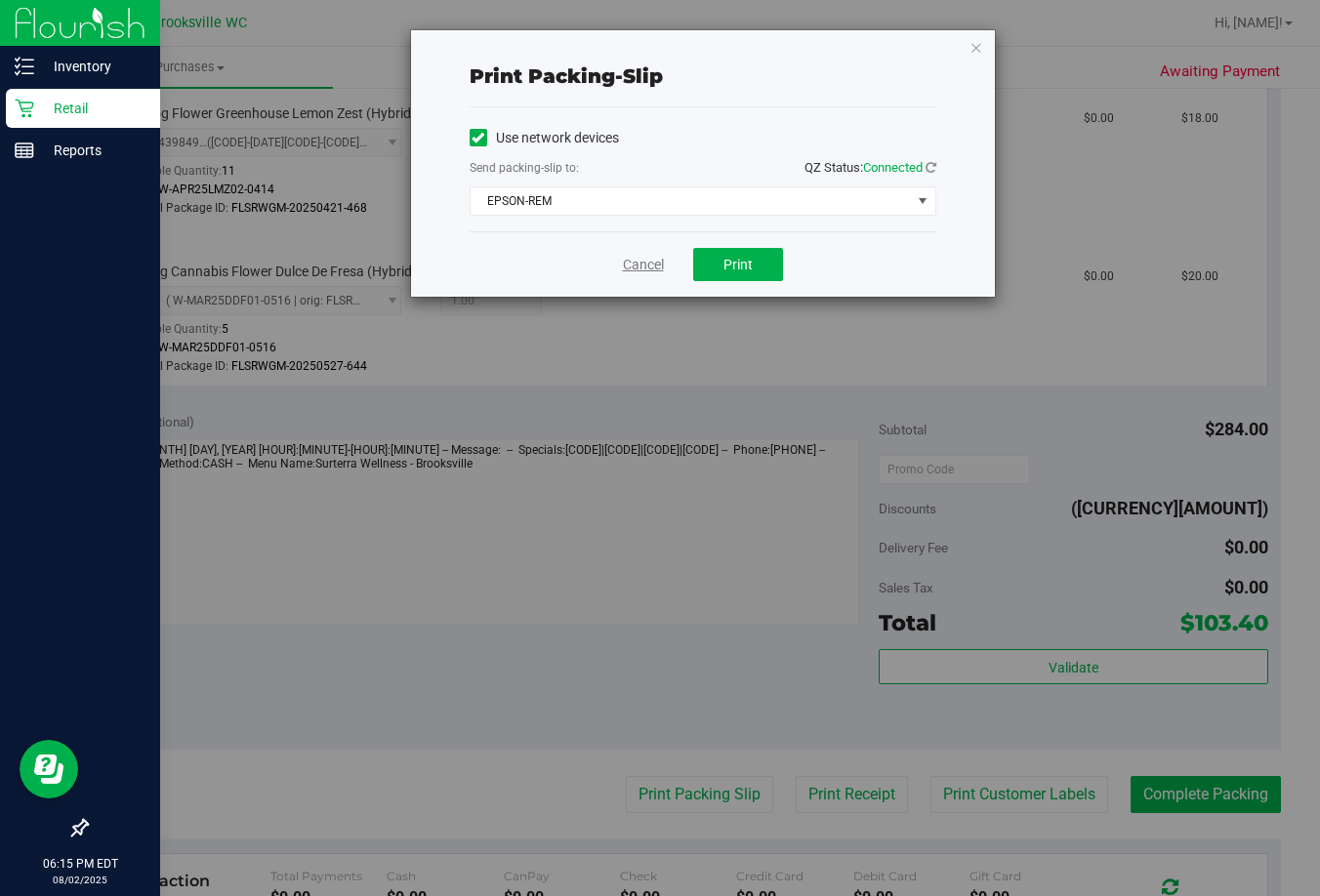 click on "Cancel" at bounding box center (643, 265) 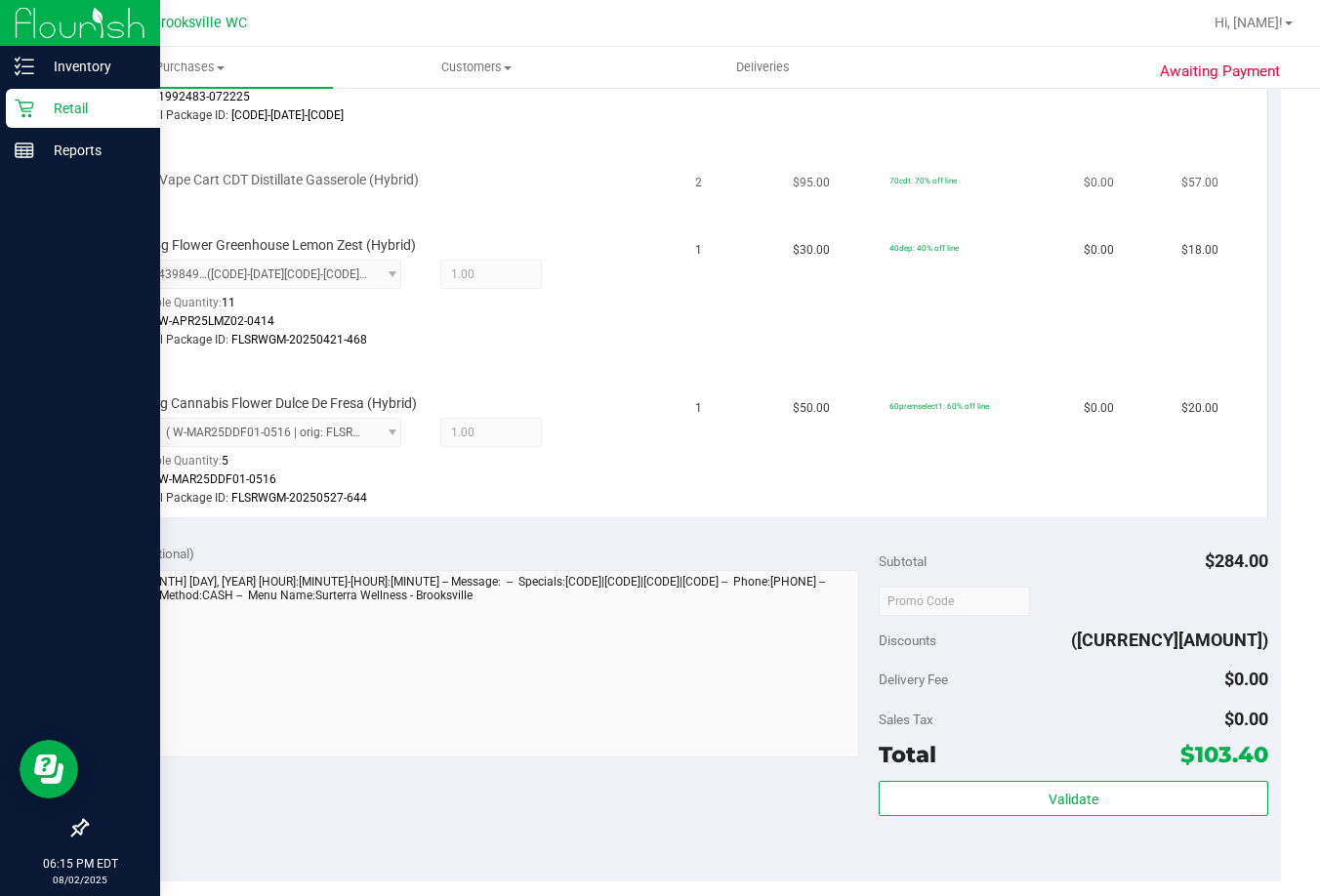 scroll, scrollTop: 390, scrollLeft: 0, axis: vertical 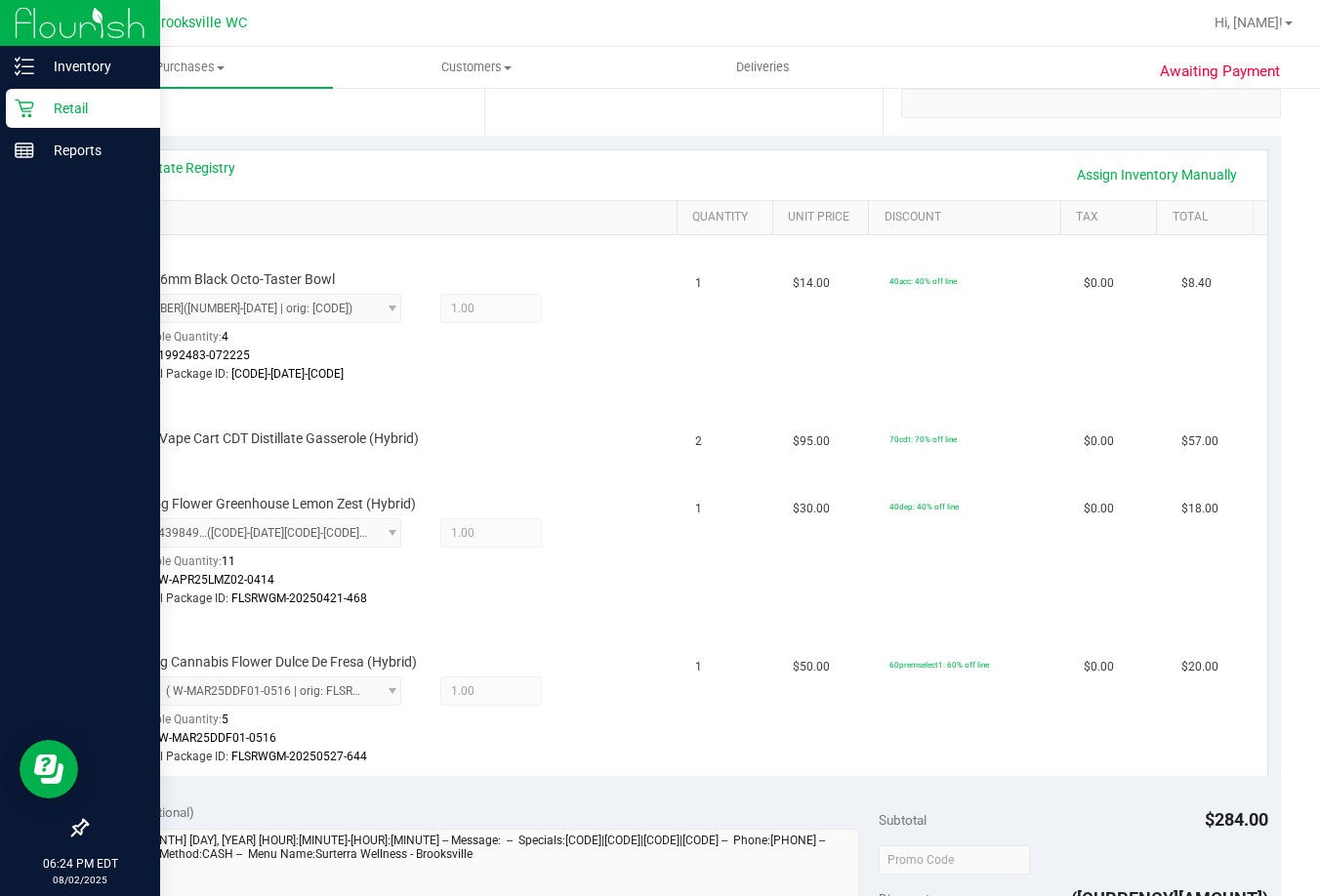 click on "Awaiting Payment
Back
Edit Purchase
Cancel Purchase
View Profile
# 11731997
BioTrack ID:
-
Submitted
Needs review
Last Modified
Jane API" at bounding box center [683, 672] 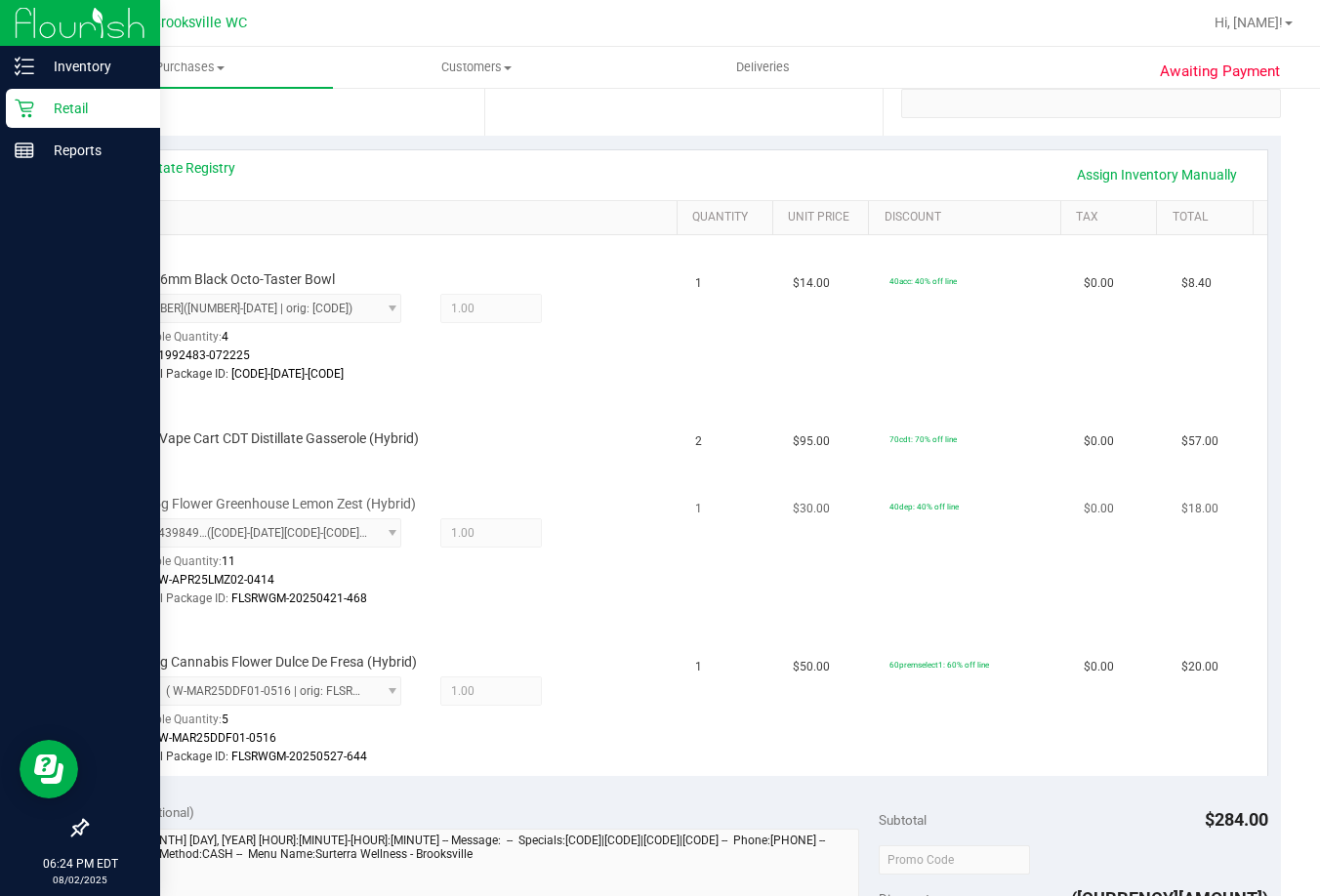 click on "FD 3.5g Flower Greenhouse Lemon Zest (Hybrid)
4839439849542476
(
W-APR25LMZ02-0414 | orig: FLSRWGM-20250421-468
)
1160286939280976 4839439849542476
Available Quantity:  11
1.00 1" at bounding box center (392, 540) 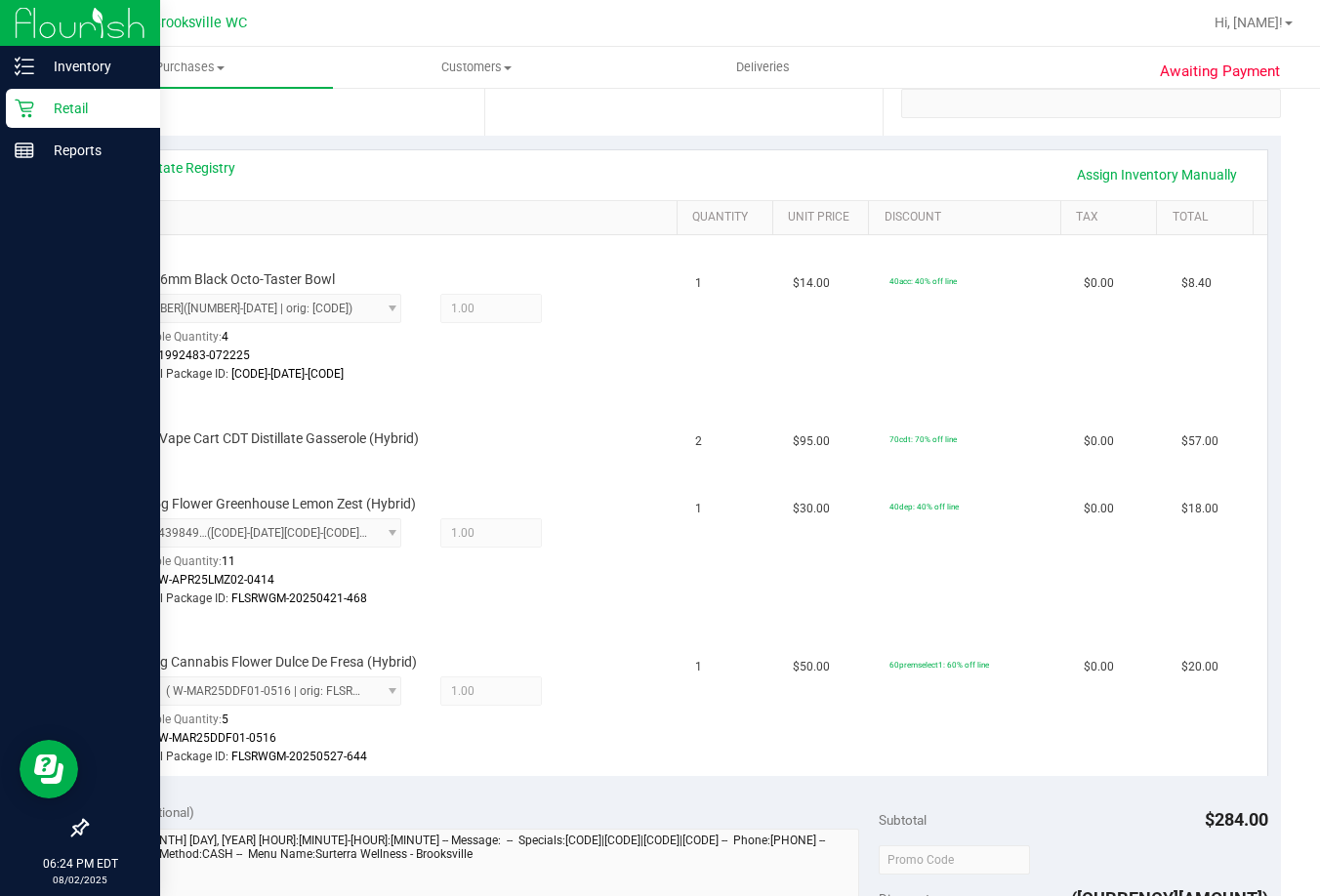 click on "Awaiting Payment
Back
Edit Purchase
Cancel Purchase
View Profile
# 11731997
BioTrack ID:
-
Submitted
Needs review
Last Modified
Jane API" at bounding box center [683, 672] 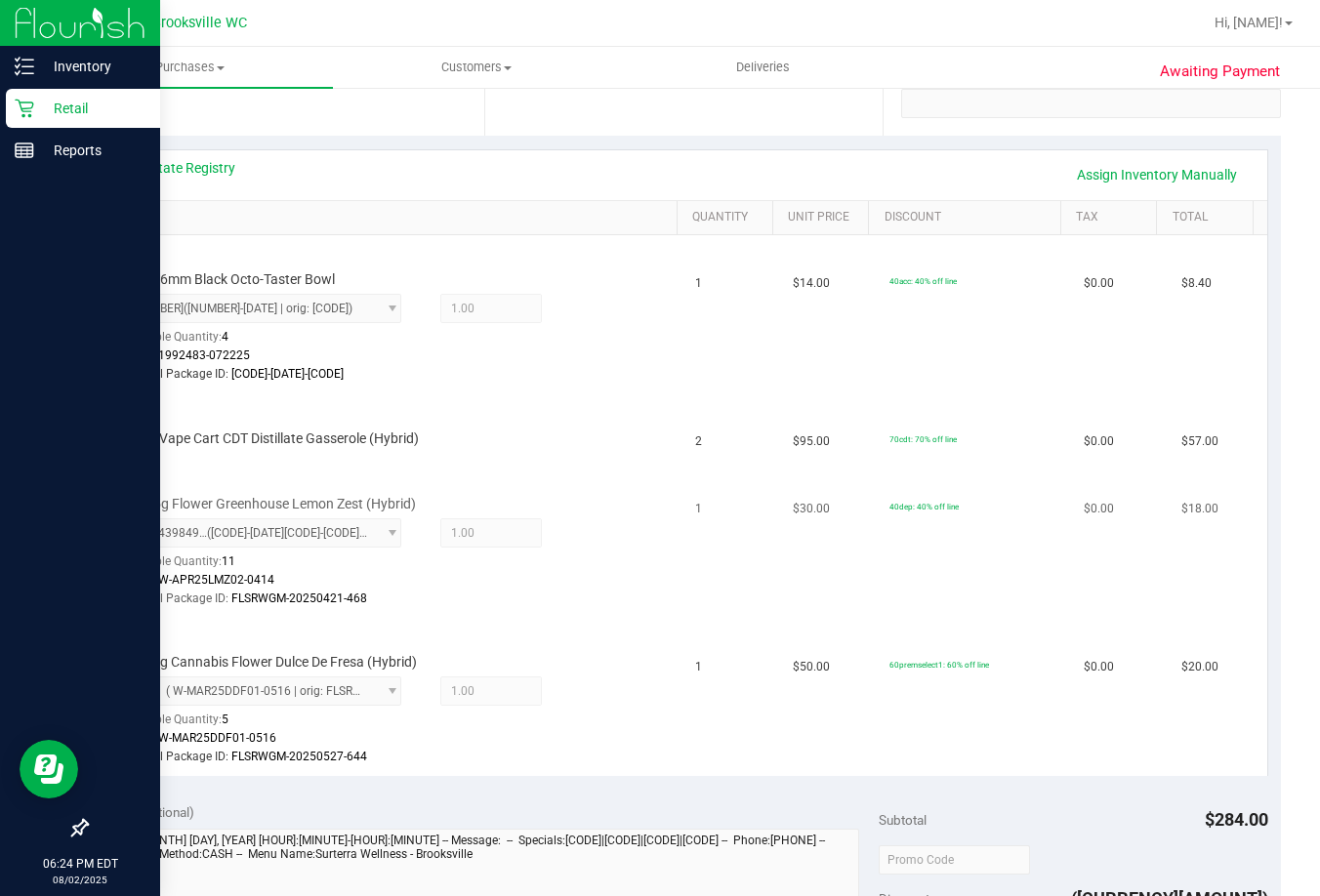 click on "FD 3.5g Flower Greenhouse Lemon Zest (Hybrid)
4839439849542476
(
W-APR25LMZ02-0414 | orig: FLSRWGM-20250421-468
)
1160286939280976 4839439849542476
Available Quantity:  11
1.00 1" at bounding box center [392, 540] 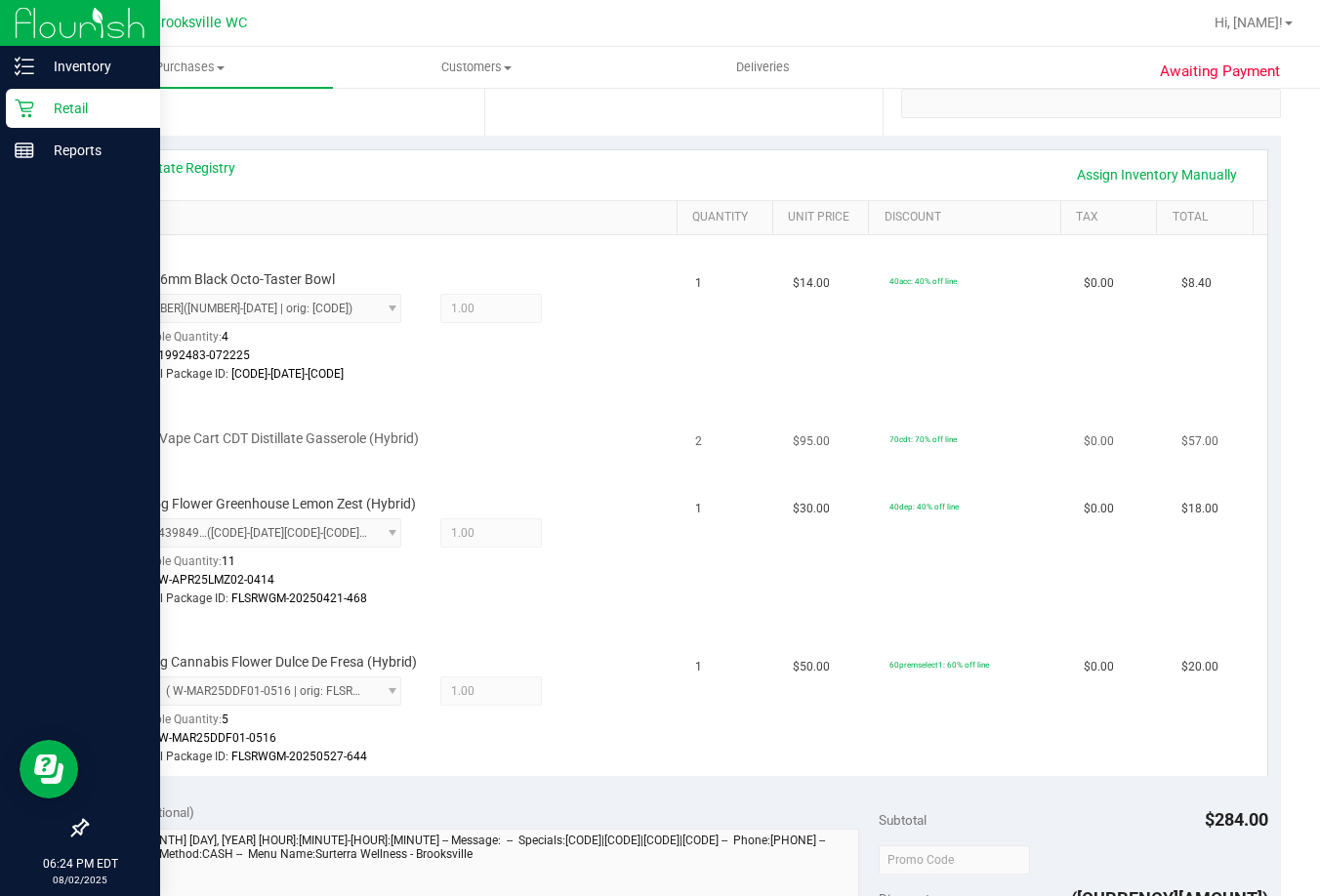 click on "FT 1g Vape Cart CDT Distillate Gasserole (Hybrid)" at bounding box center [392, 427] 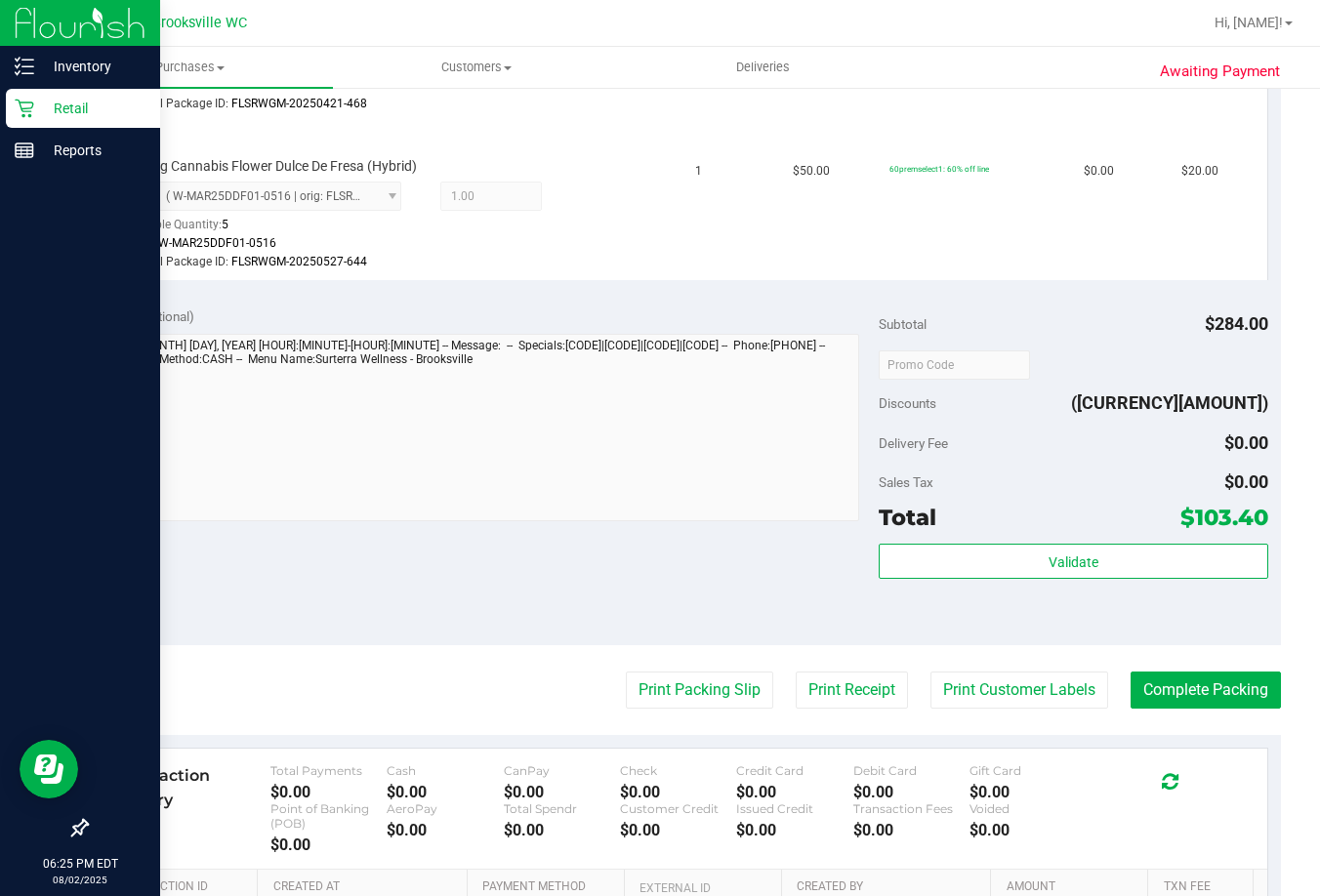 scroll, scrollTop: 976, scrollLeft: 0, axis: vertical 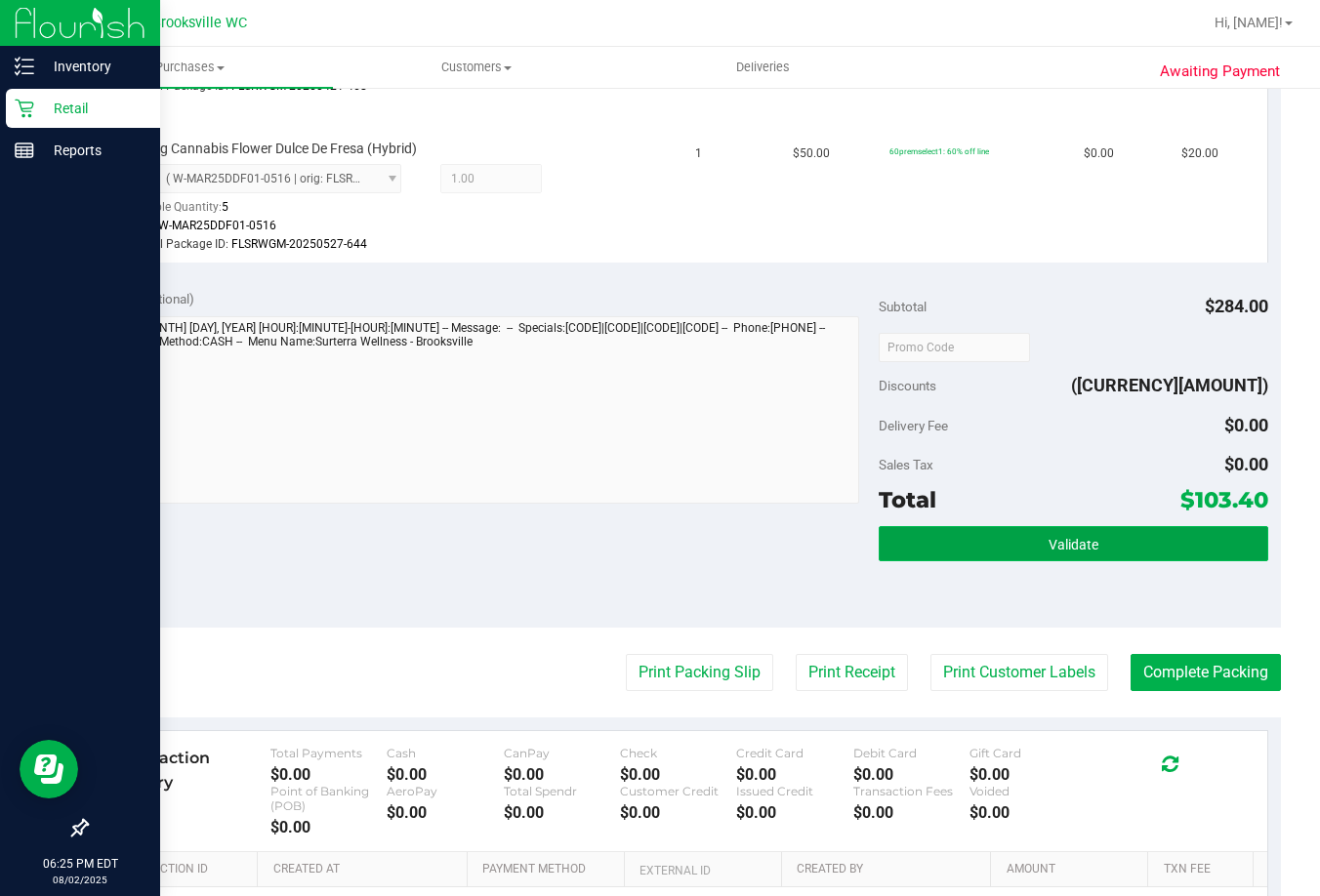 click on "Validate" at bounding box center (1073, 544) 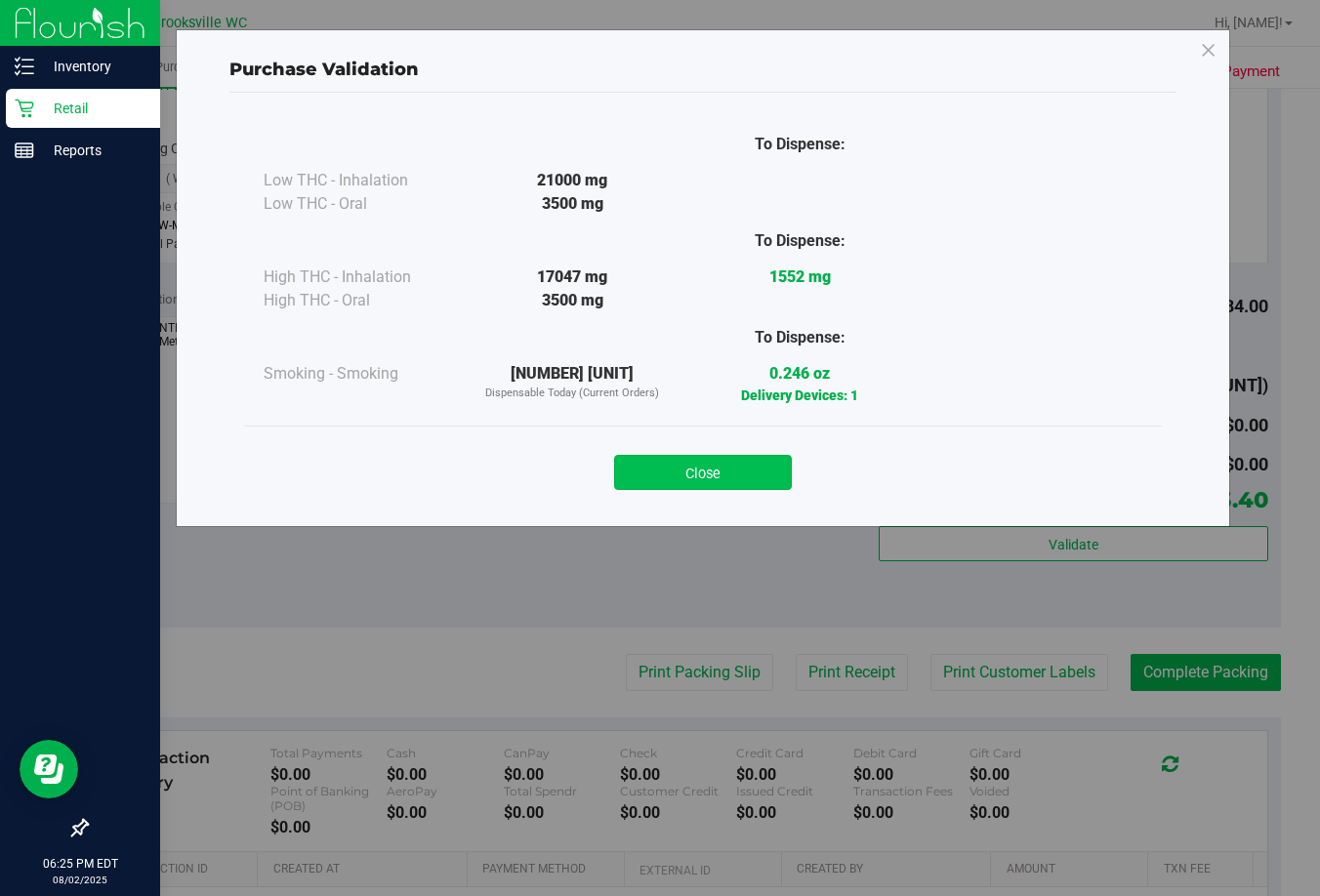 click on "Close" at bounding box center [703, 472] 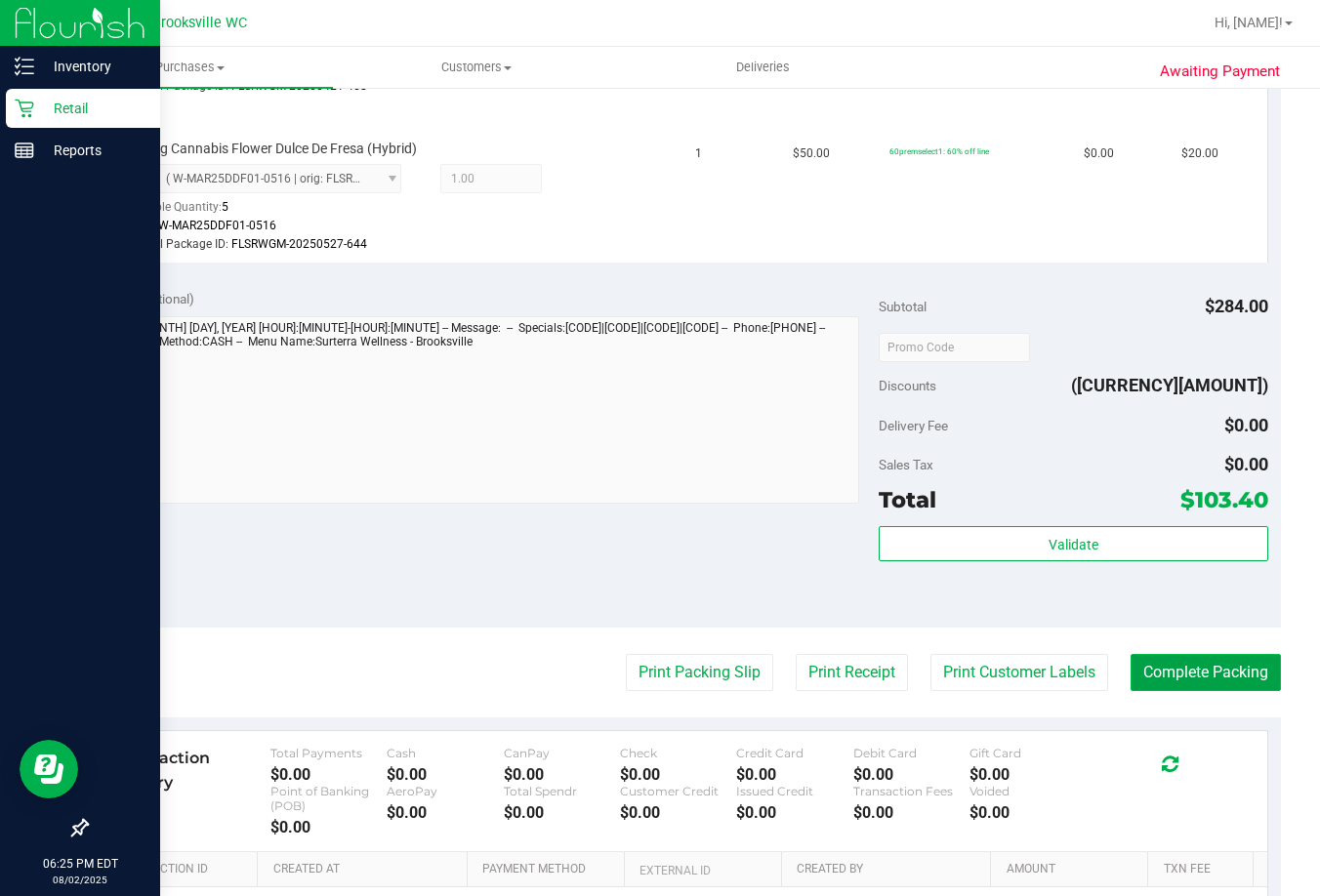 click on "Complete Packing" at bounding box center [1206, 672] 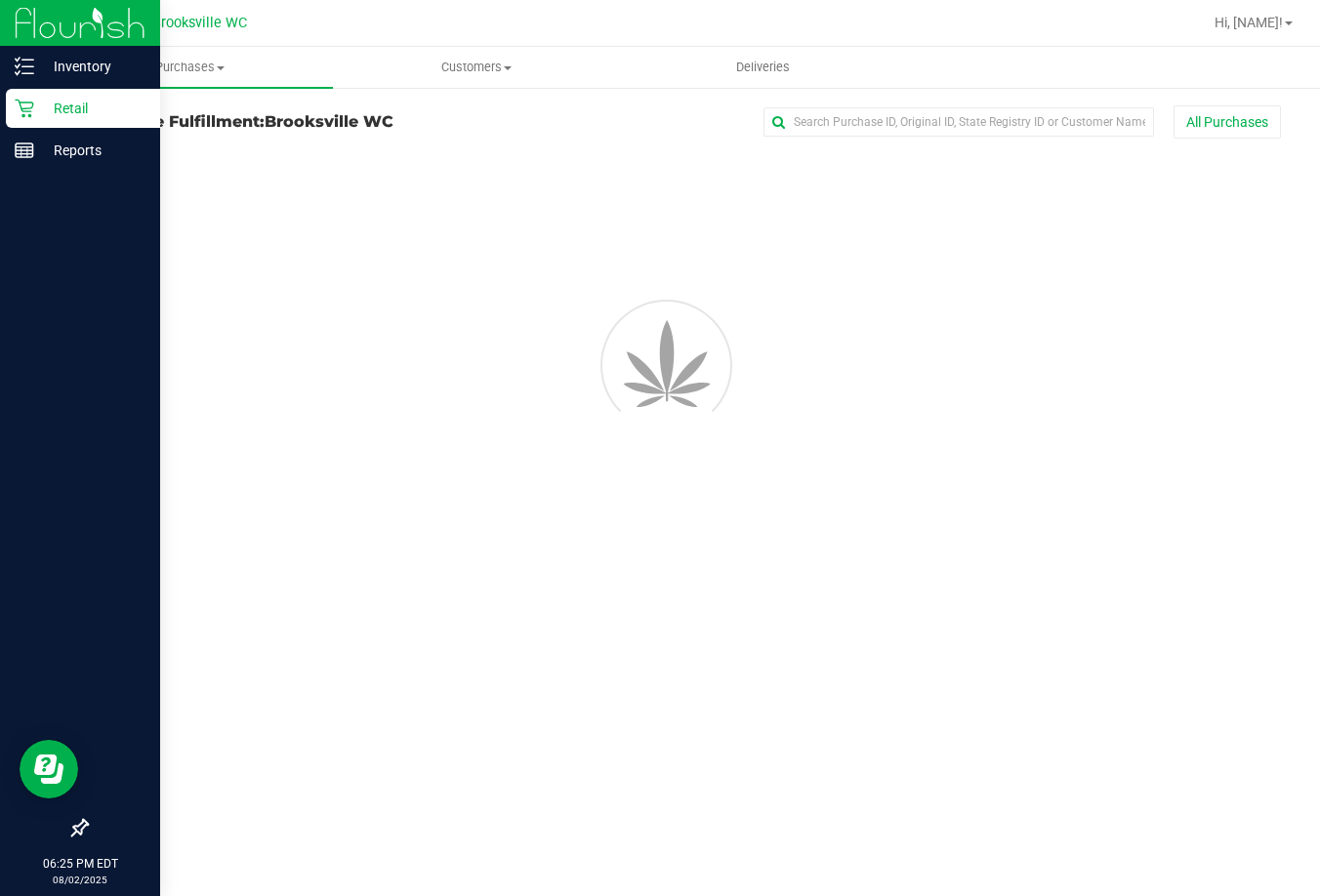 scroll, scrollTop: 0, scrollLeft: 0, axis: both 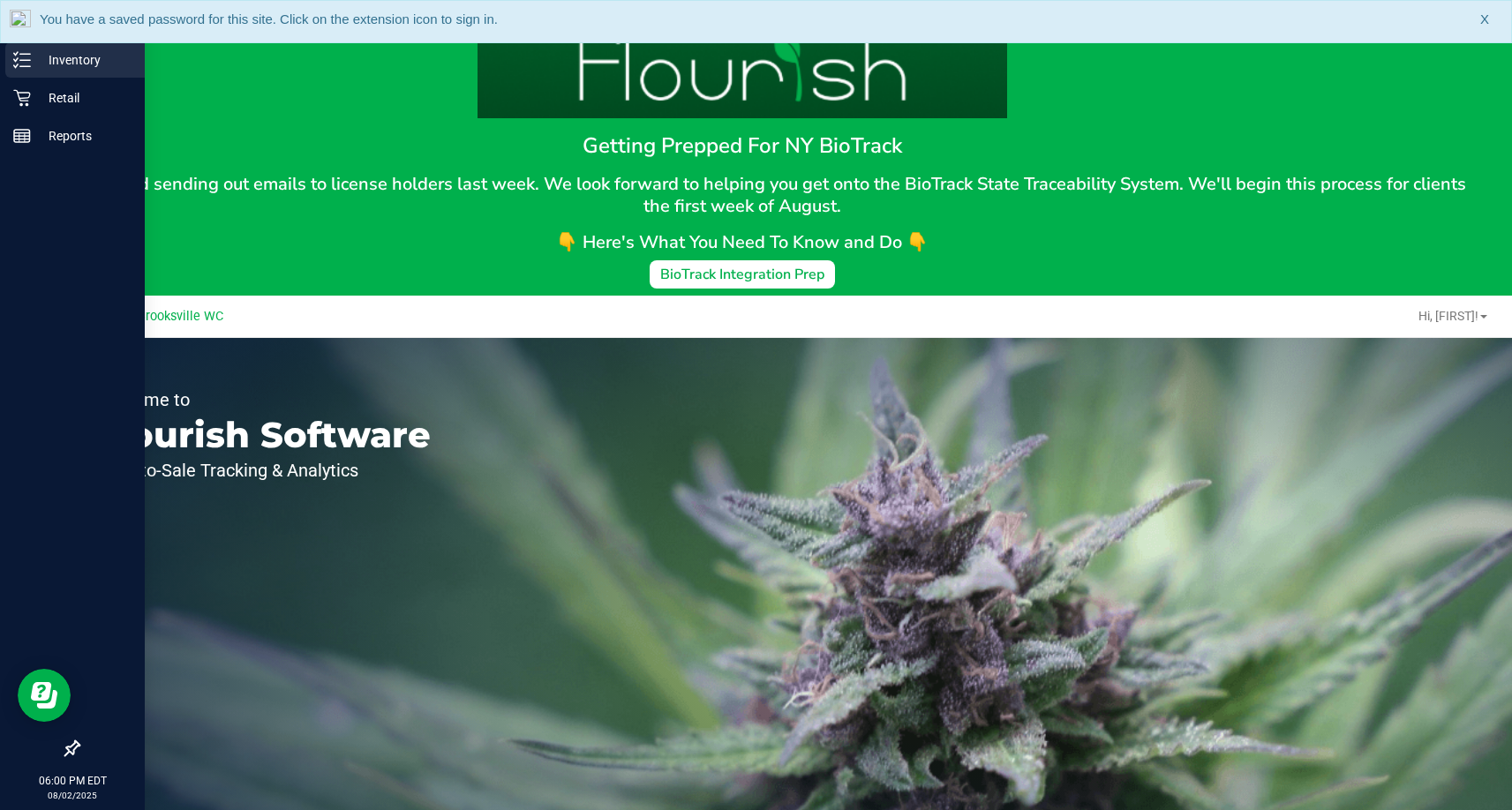 click on "Inventory" at bounding box center (84, 60) 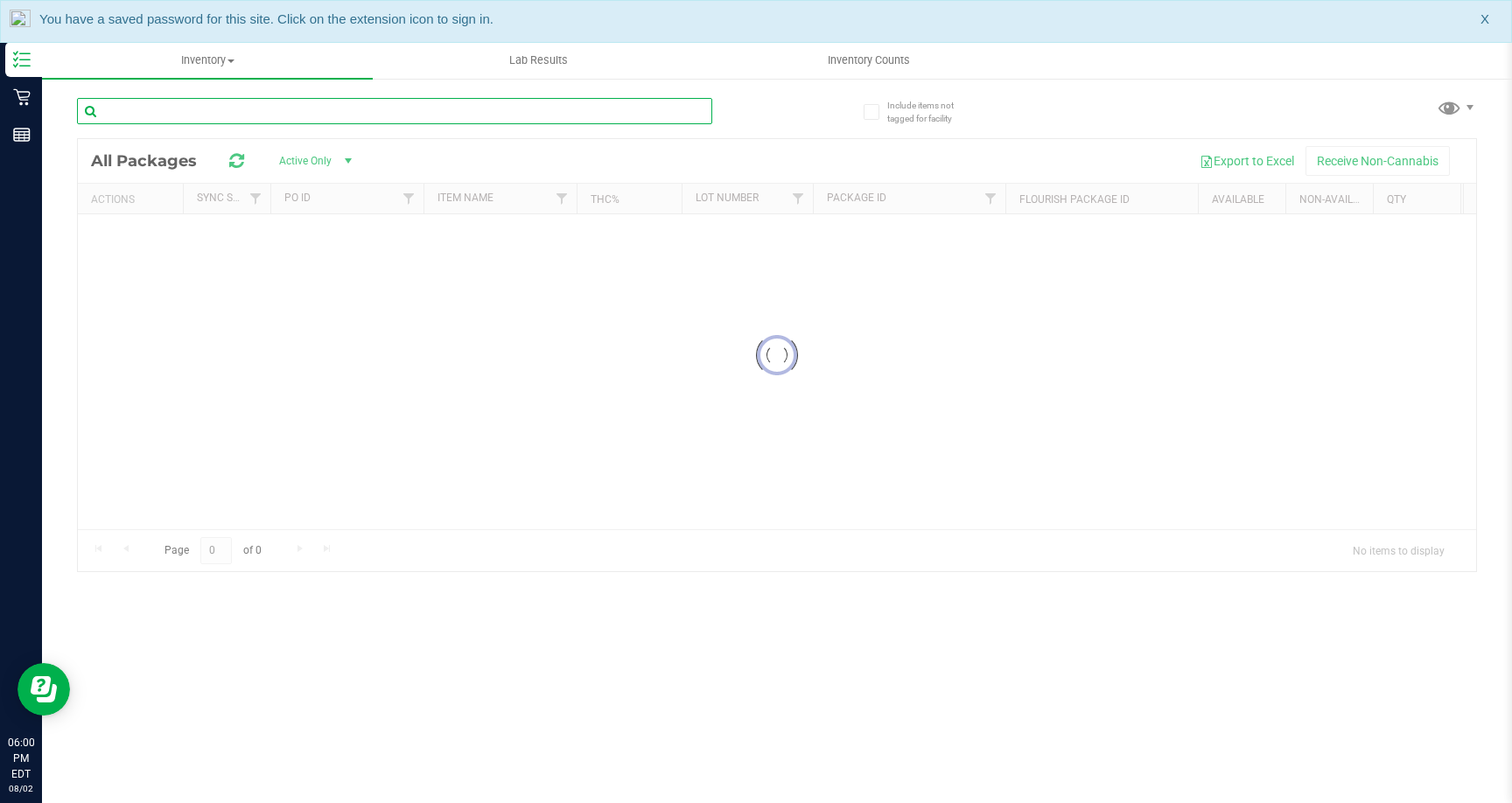 click at bounding box center (395, 111) 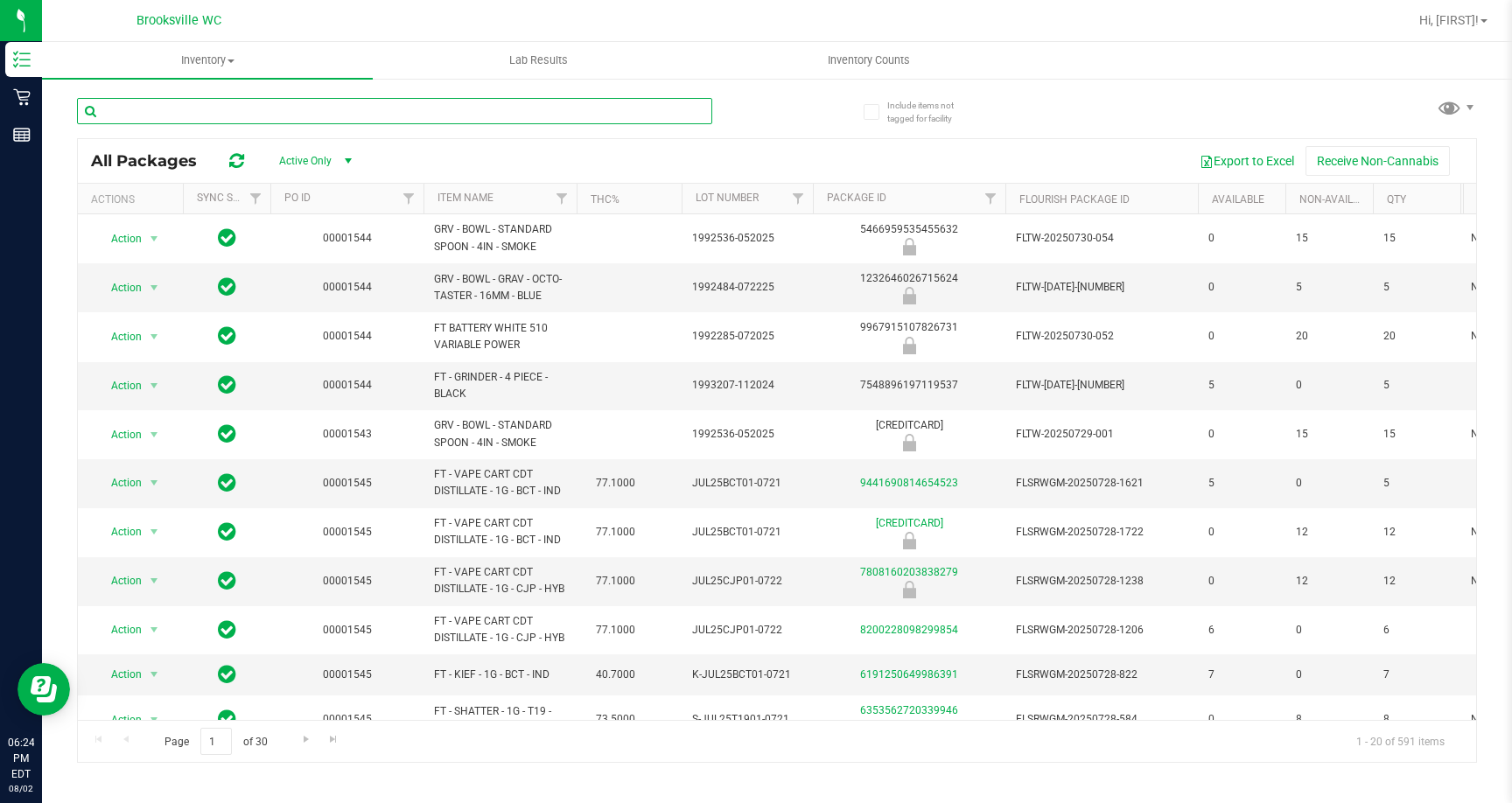 click at bounding box center [395, 111] 